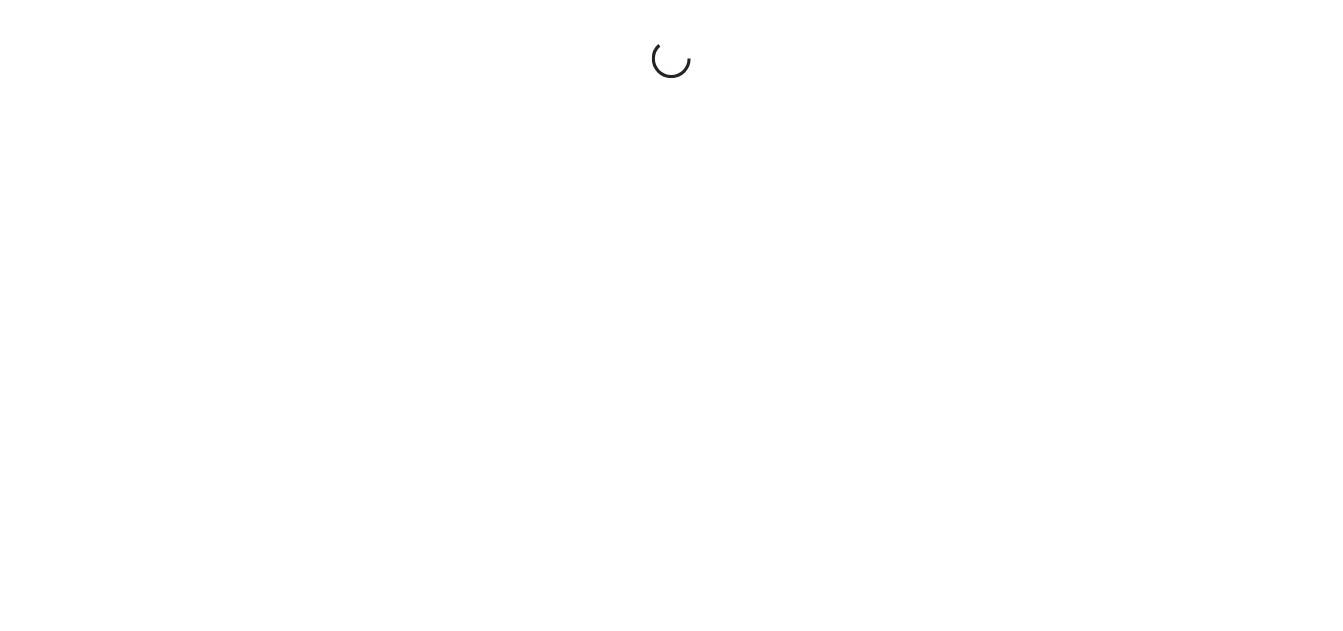 scroll, scrollTop: 0, scrollLeft: 0, axis: both 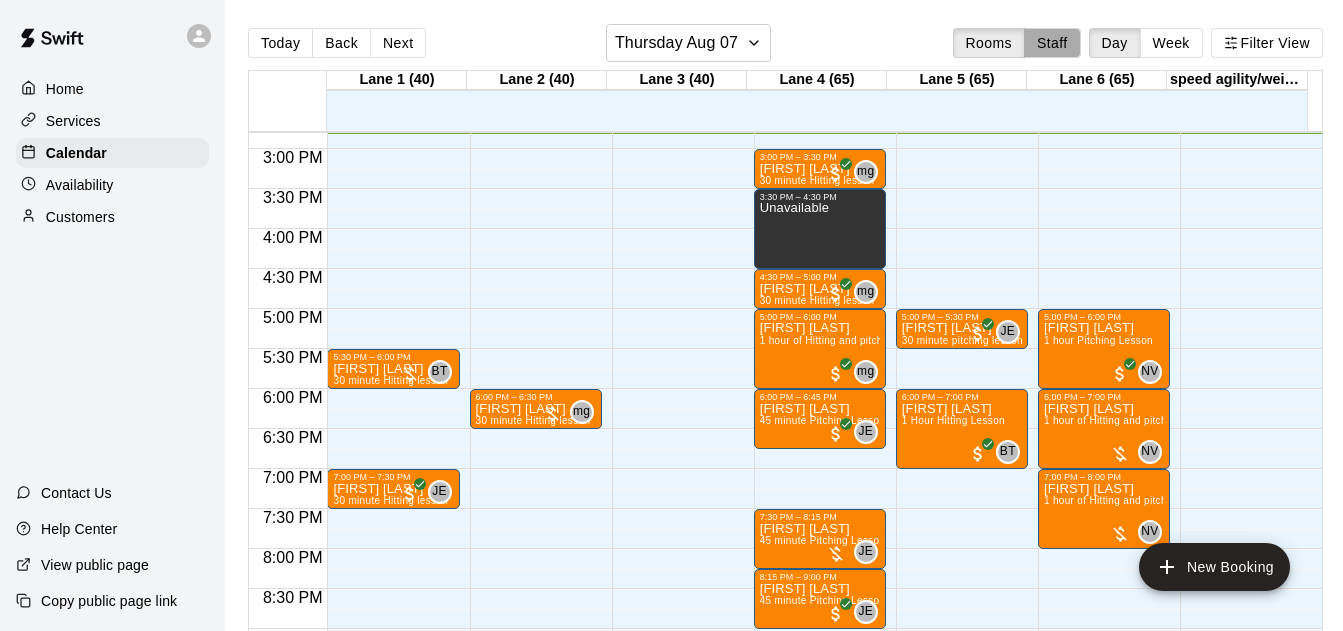 click on "Staff" at bounding box center [1052, 43] 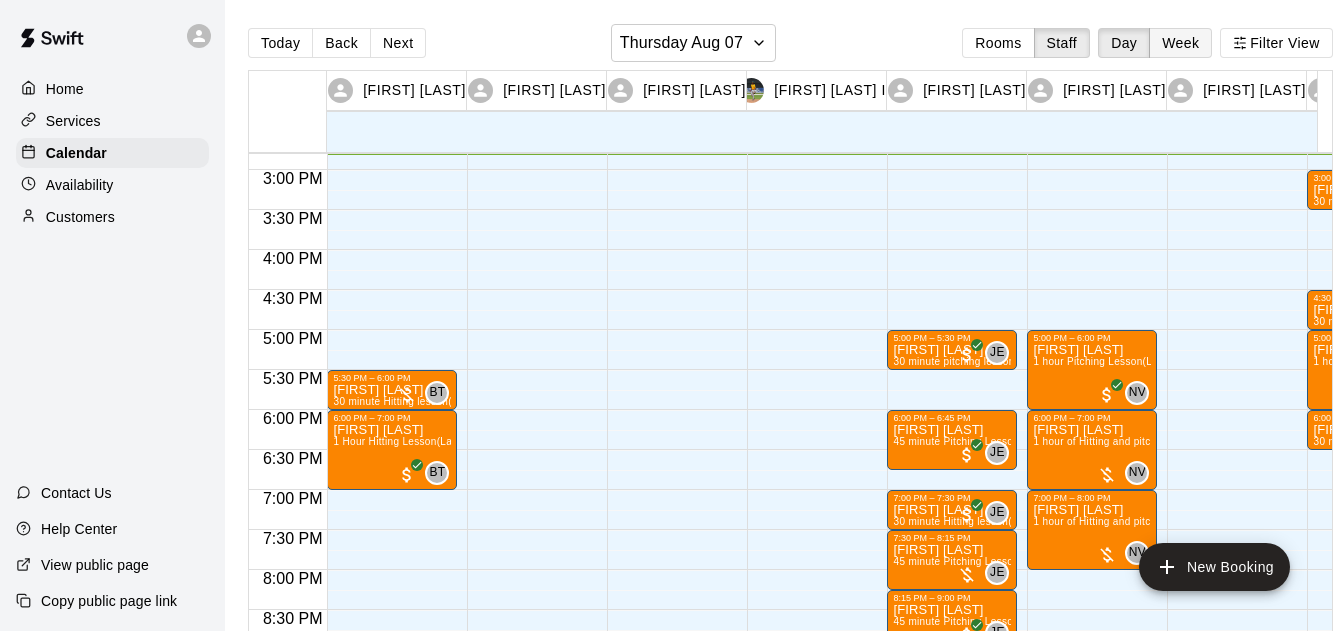 click on "Week" at bounding box center (1180, 43) 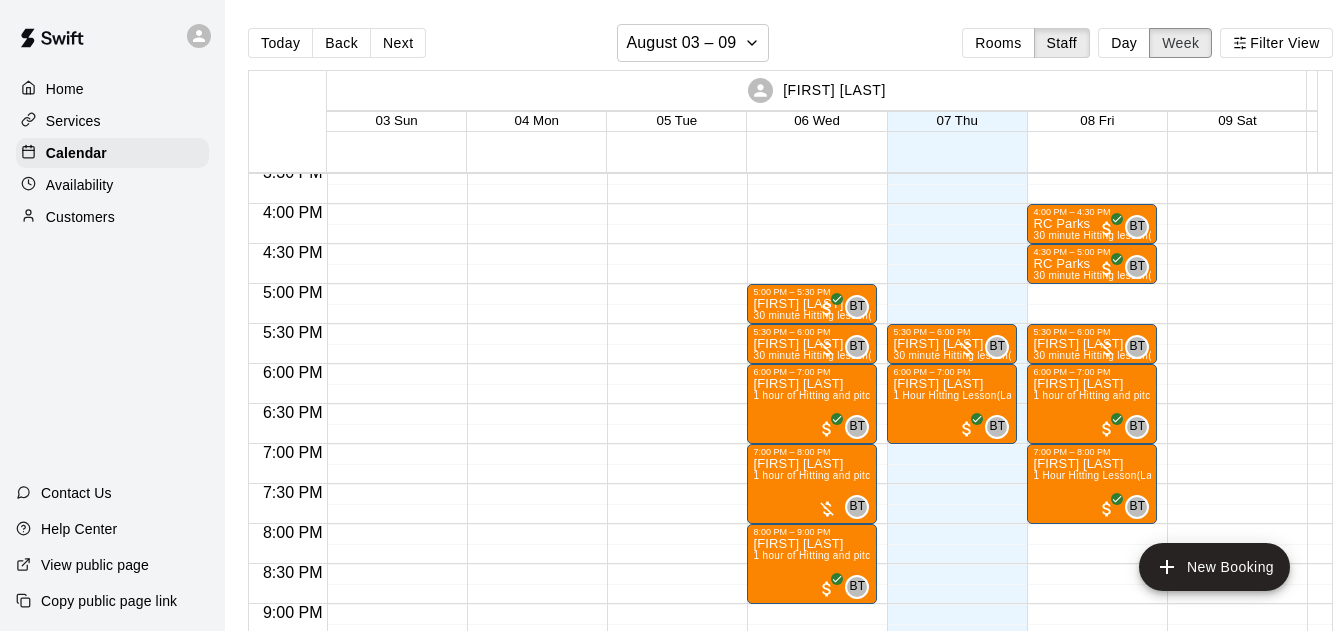 scroll, scrollTop: 1256, scrollLeft: 0, axis: vertical 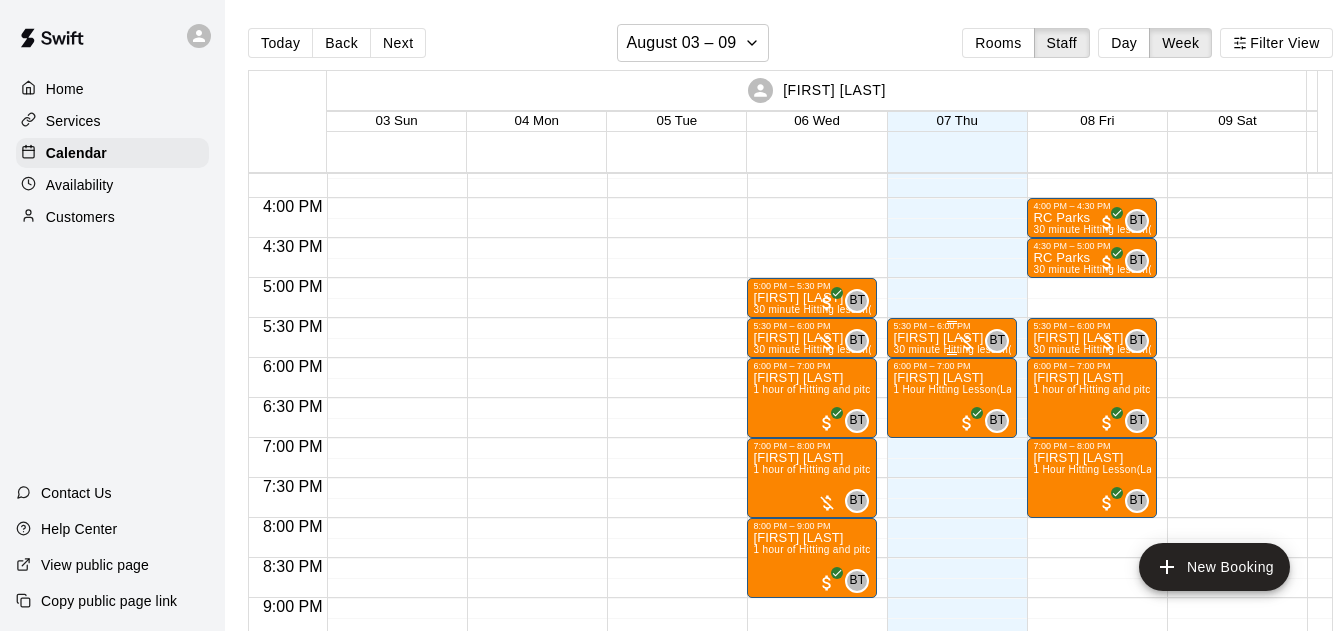 click at bounding box center (967, 343) 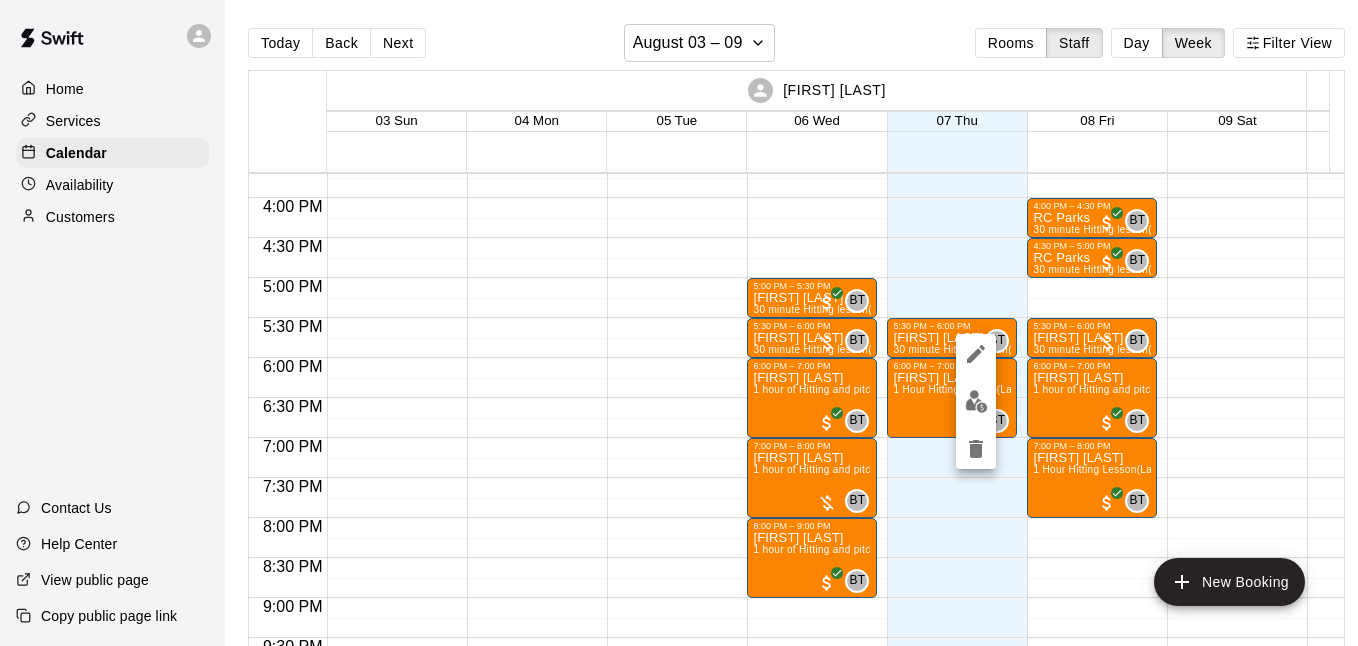 click at bounding box center (679, 323) 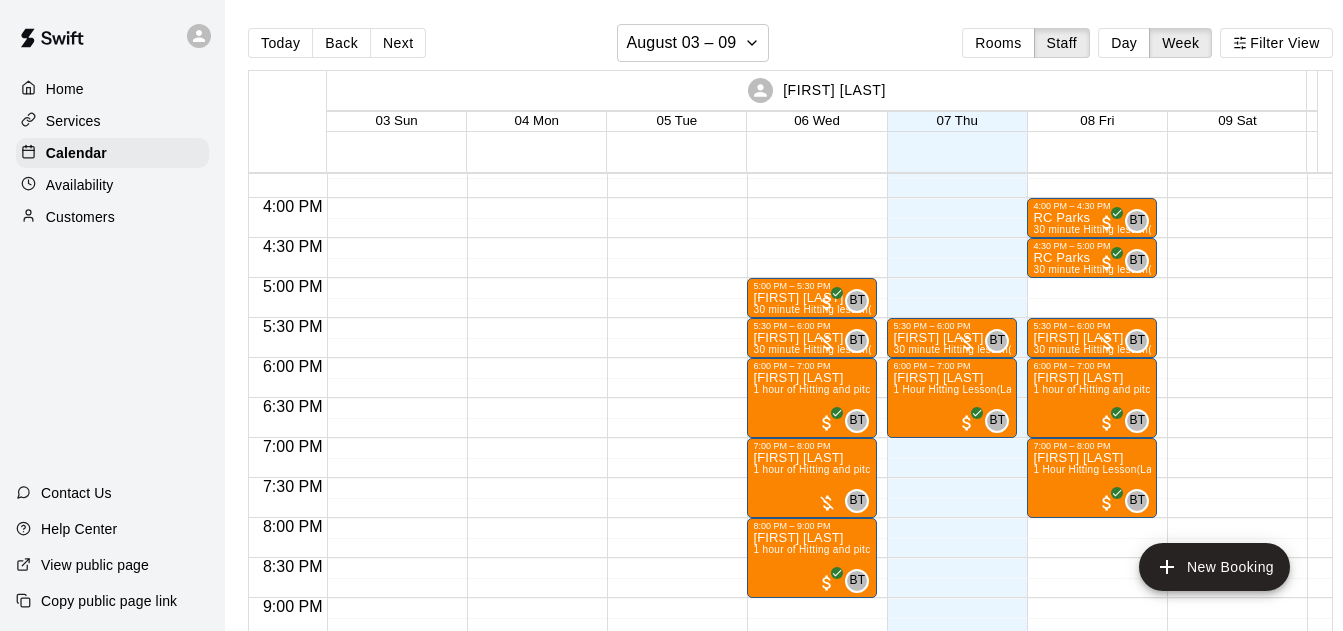 click on "Next" at bounding box center (398, 43) 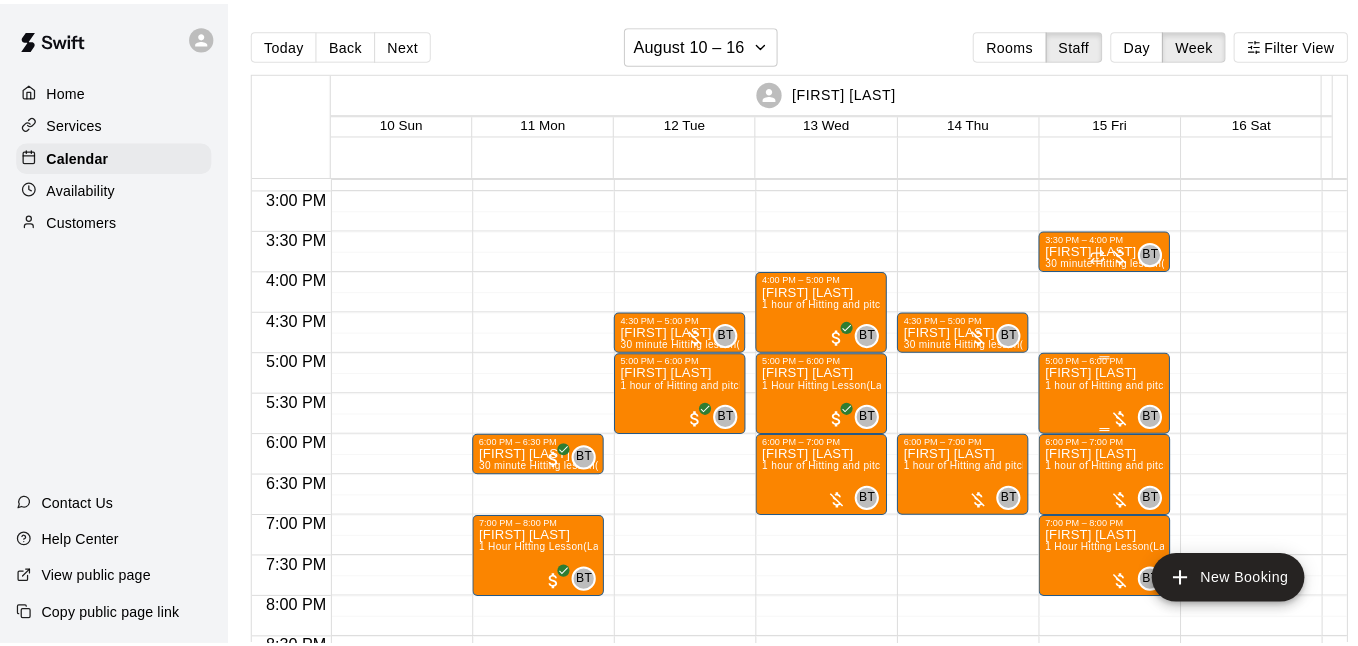 scroll, scrollTop: 1184, scrollLeft: 0, axis: vertical 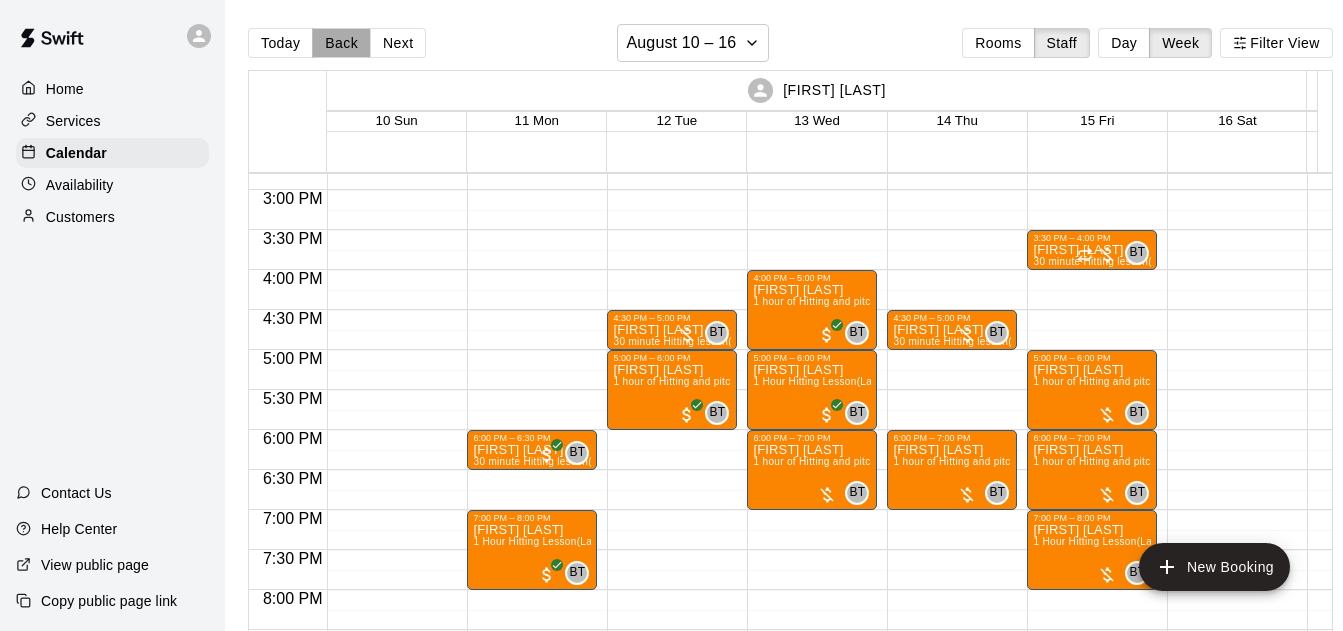 click on "Back" at bounding box center [341, 43] 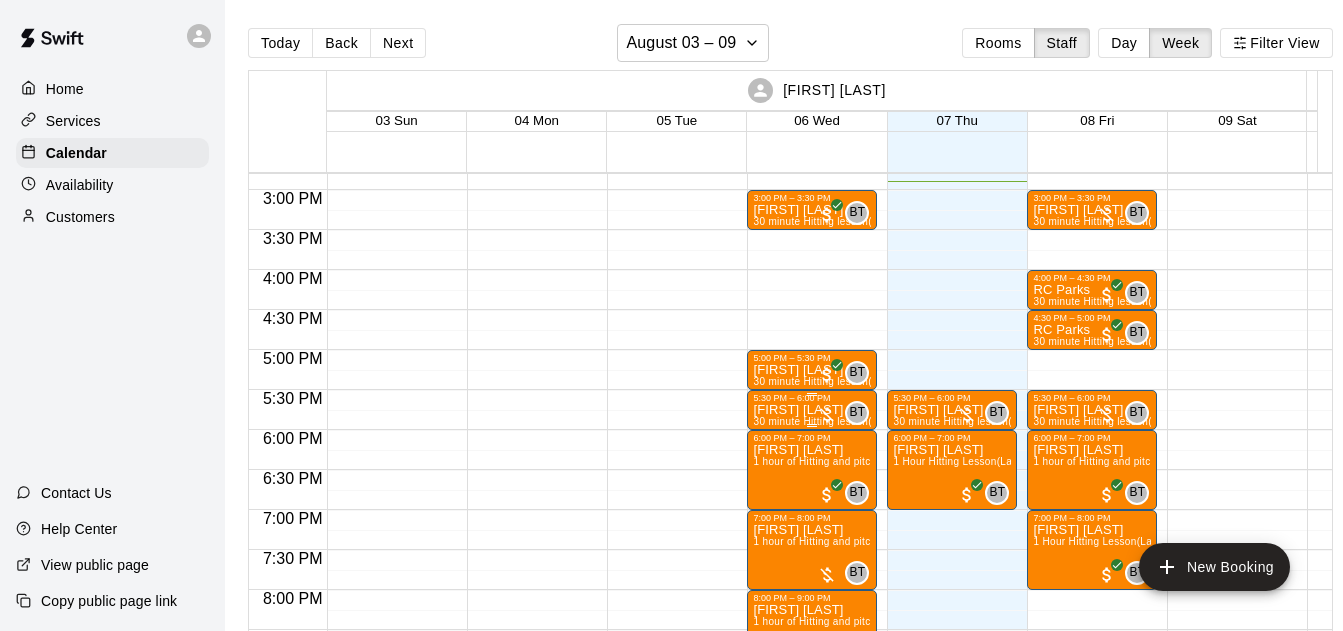 click at bounding box center (827, 415) 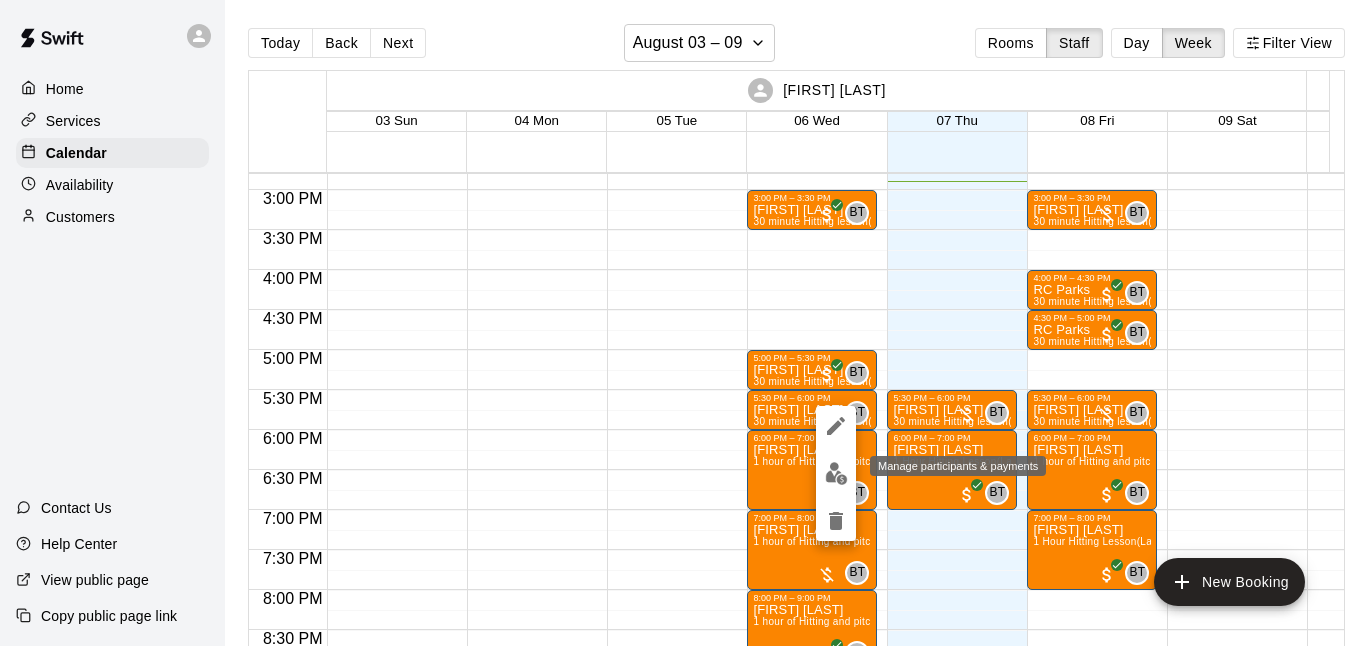 click at bounding box center (836, 473) 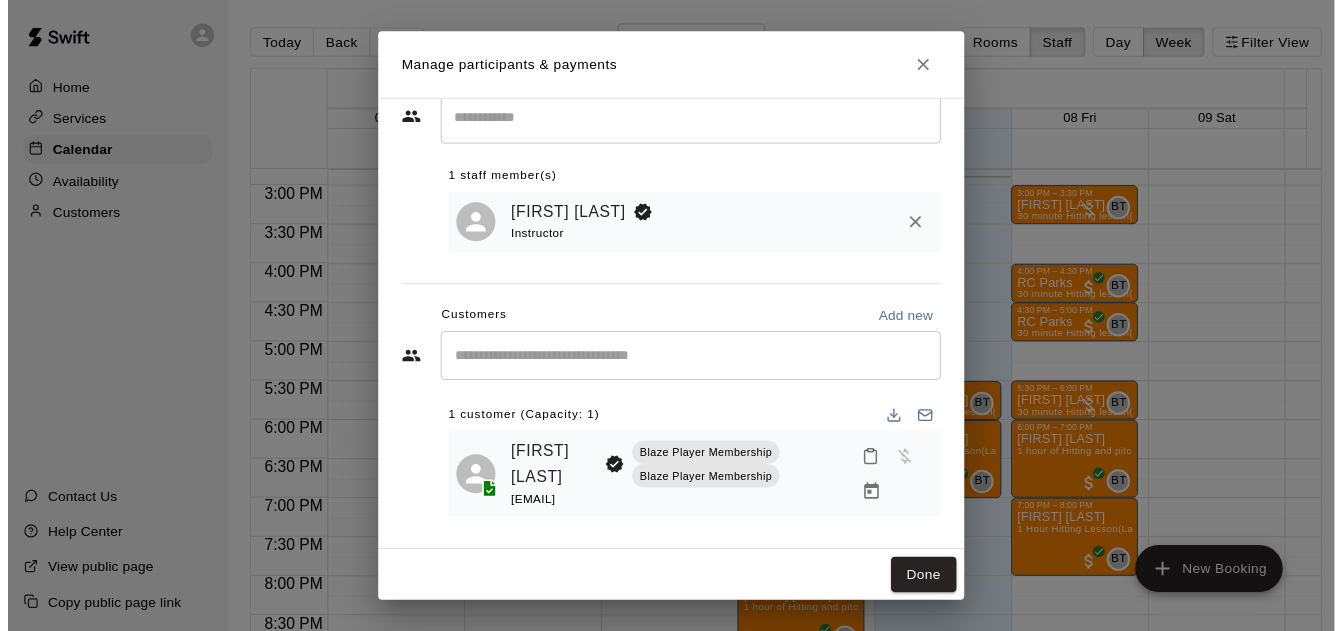 scroll, scrollTop: 61, scrollLeft: 0, axis: vertical 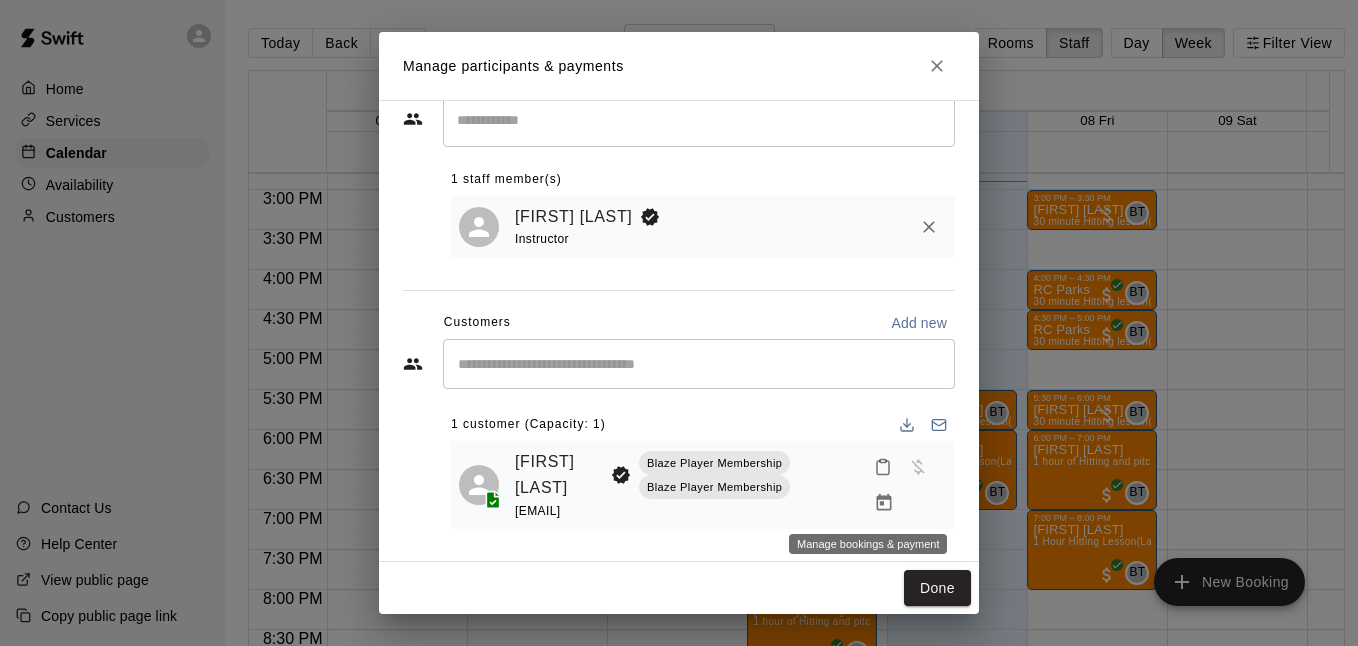click 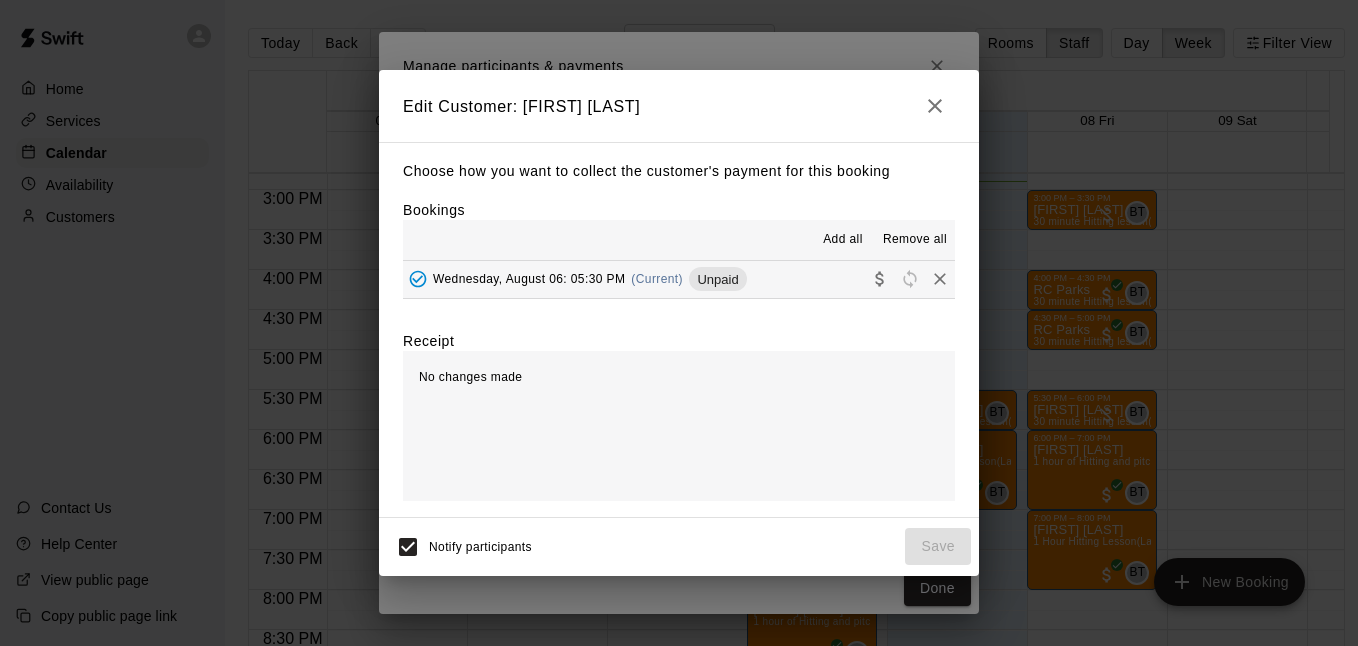 click on "Wednesday, August 06: 05:30 PM (Current) Unpaid" at bounding box center [679, 279] 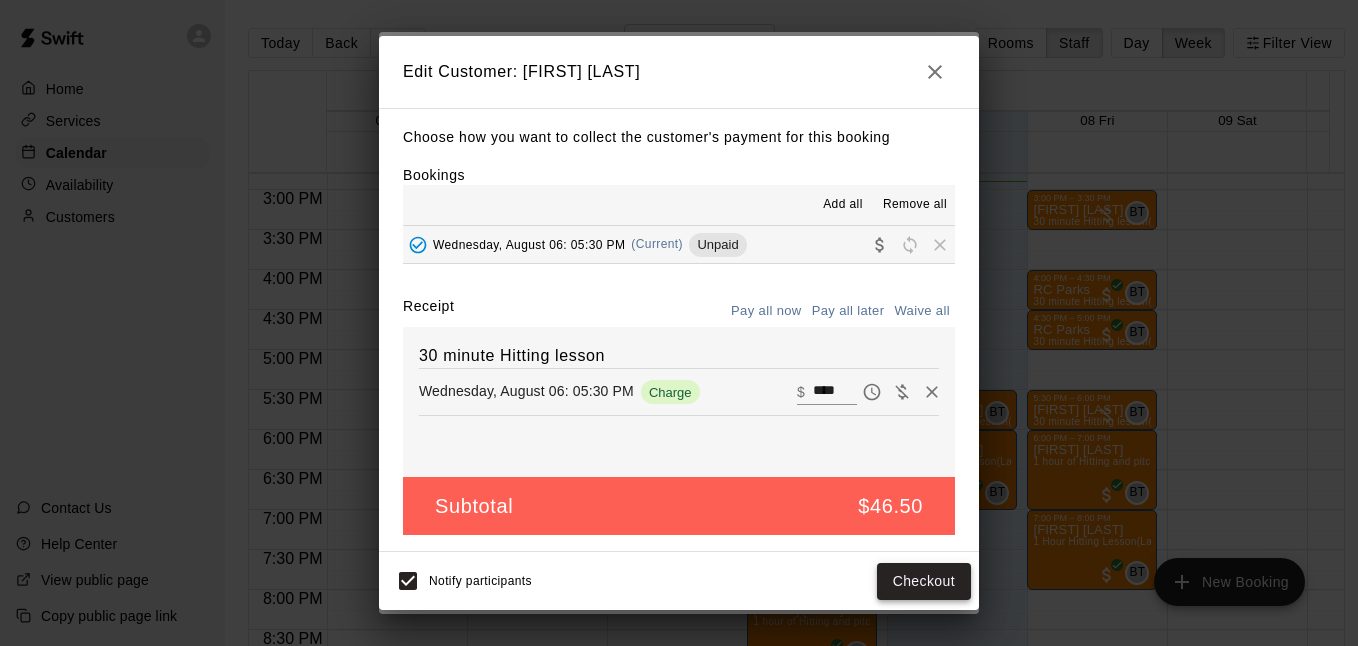 click on "Checkout" at bounding box center [924, 581] 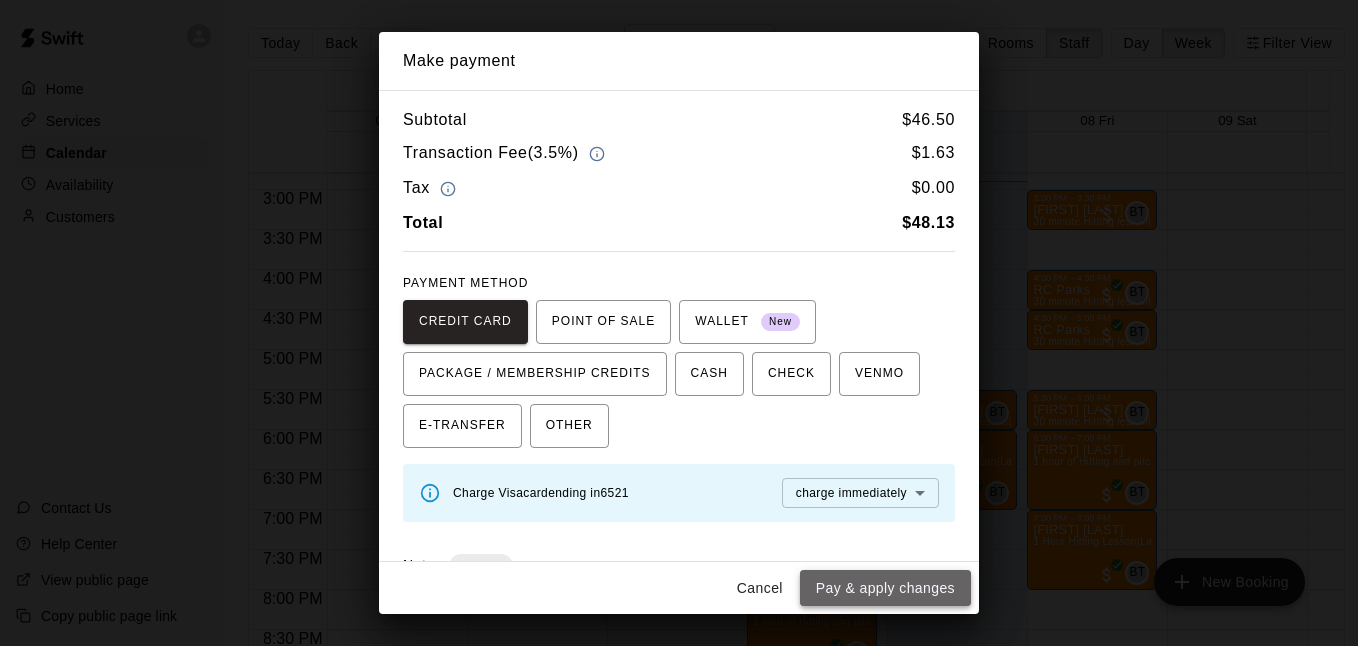 click on "Pay & apply changes" at bounding box center (885, 588) 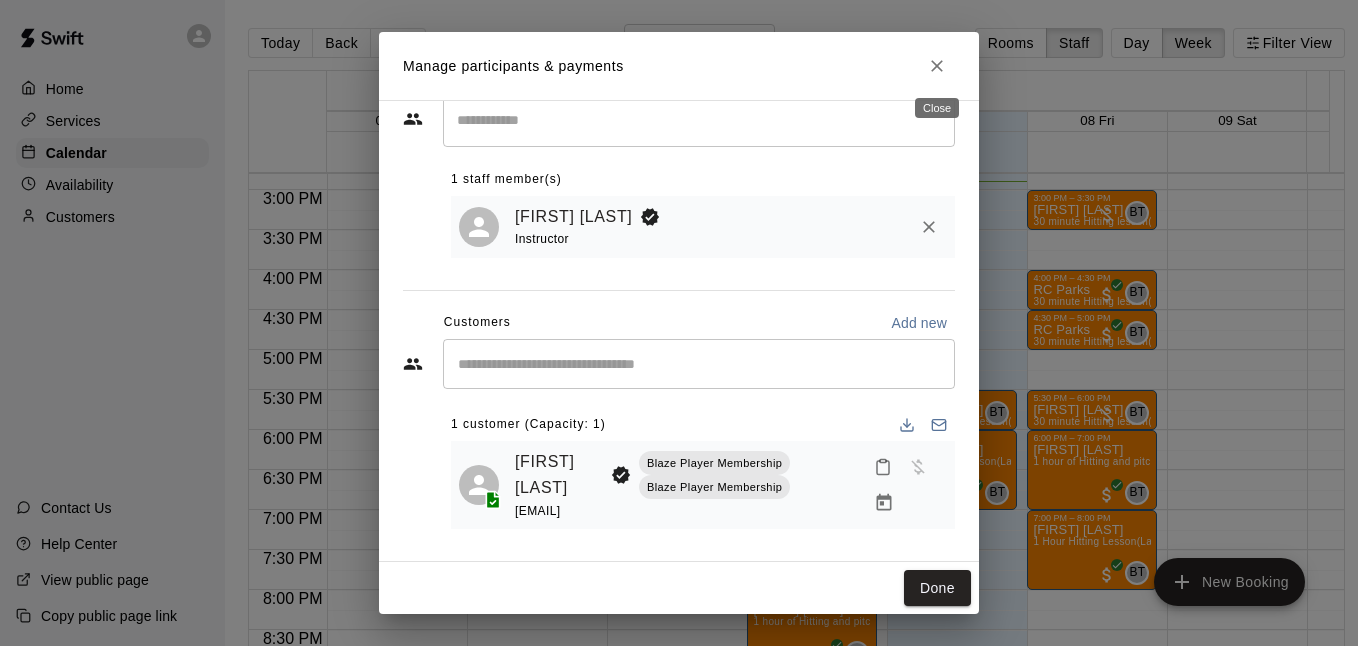 drag, startPoint x: 934, startPoint y: 67, endPoint x: 911, endPoint y: 265, distance: 199.33138 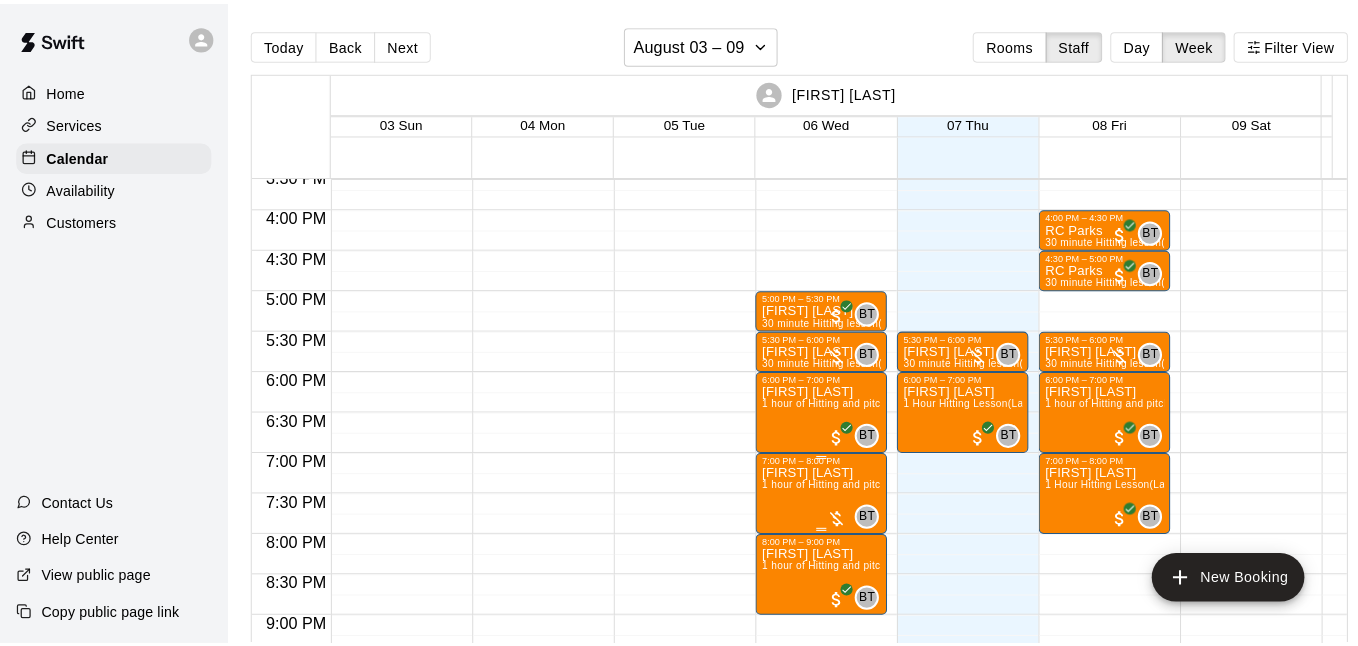 scroll, scrollTop: 1256, scrollLeft: 0, axis: vertical 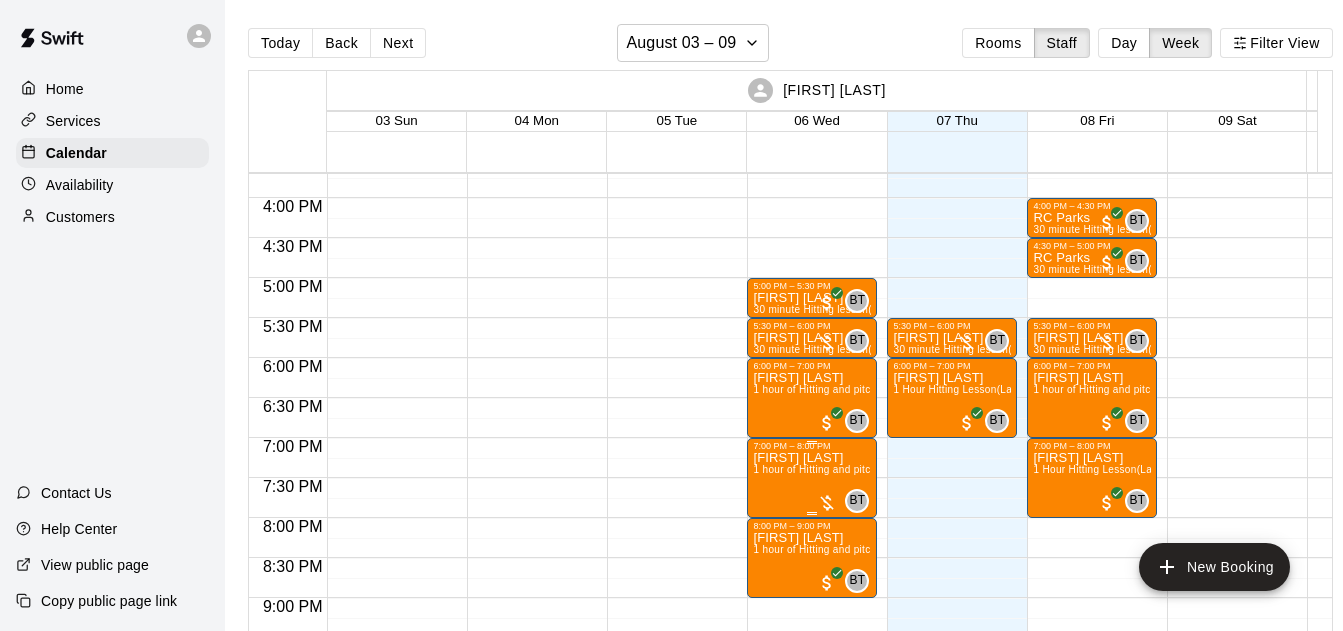 click at bounding box center (827, 503) 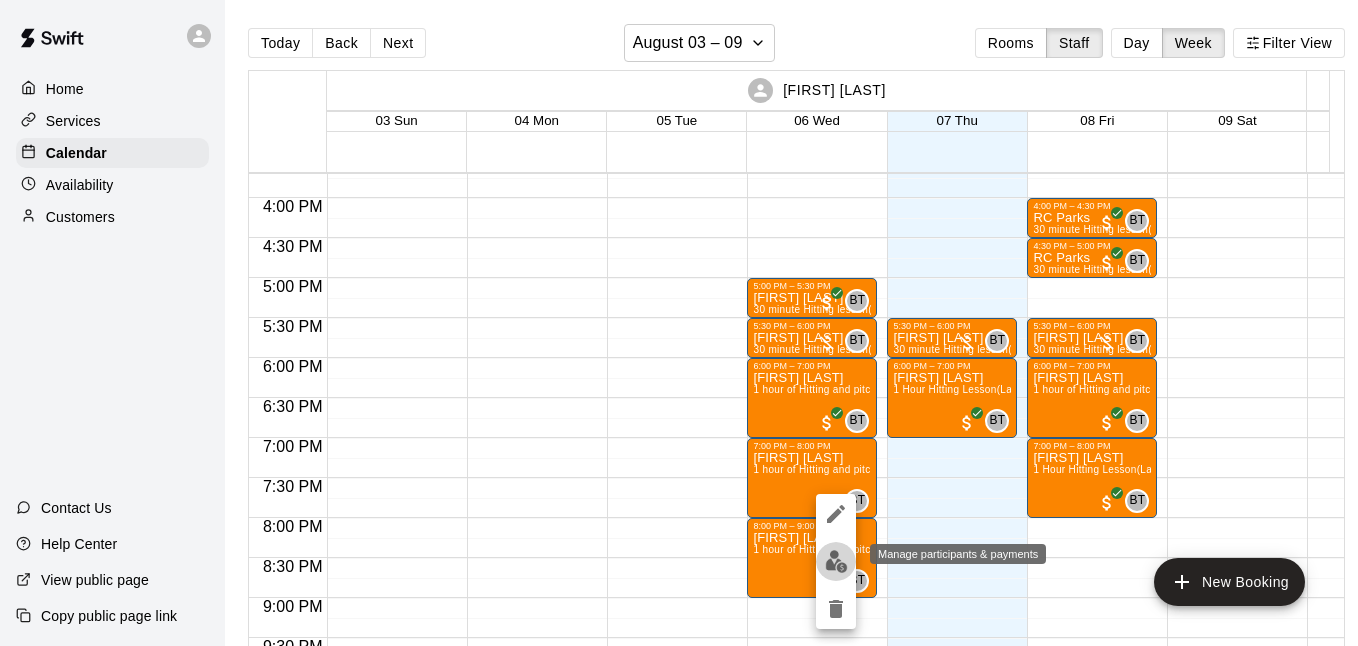 click at bounding box center (836, 561) 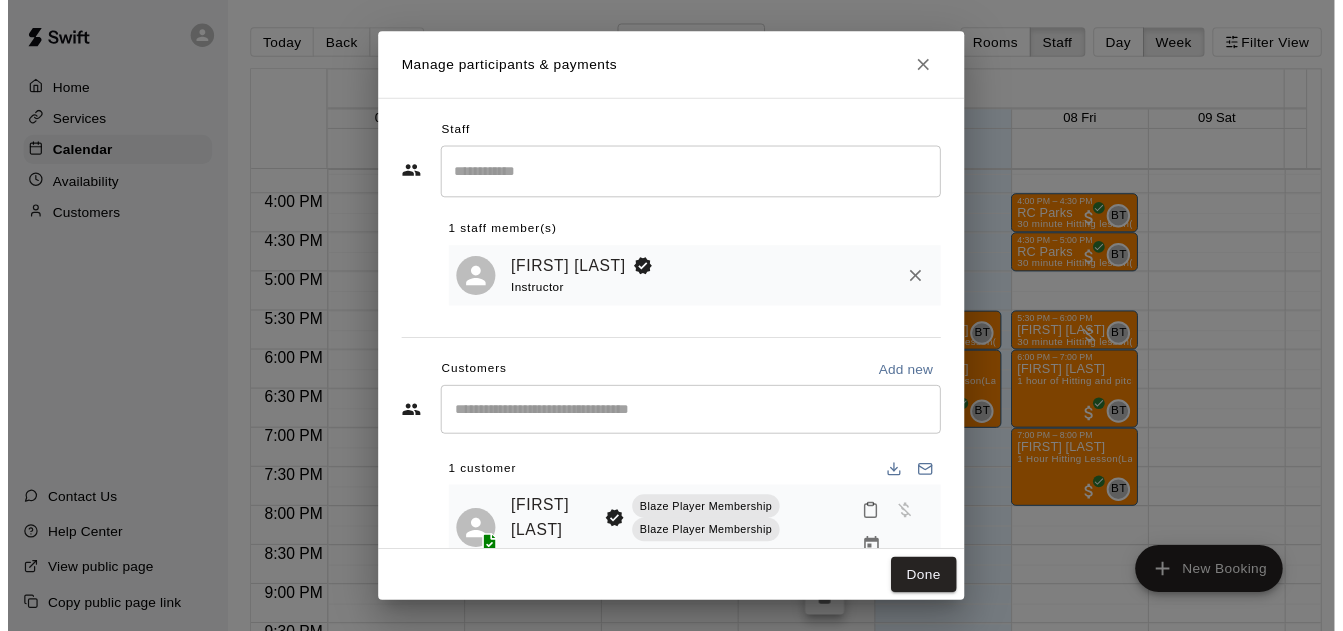 scroll, scrollTop: 61, scrollLeft: 0, axis: vertical 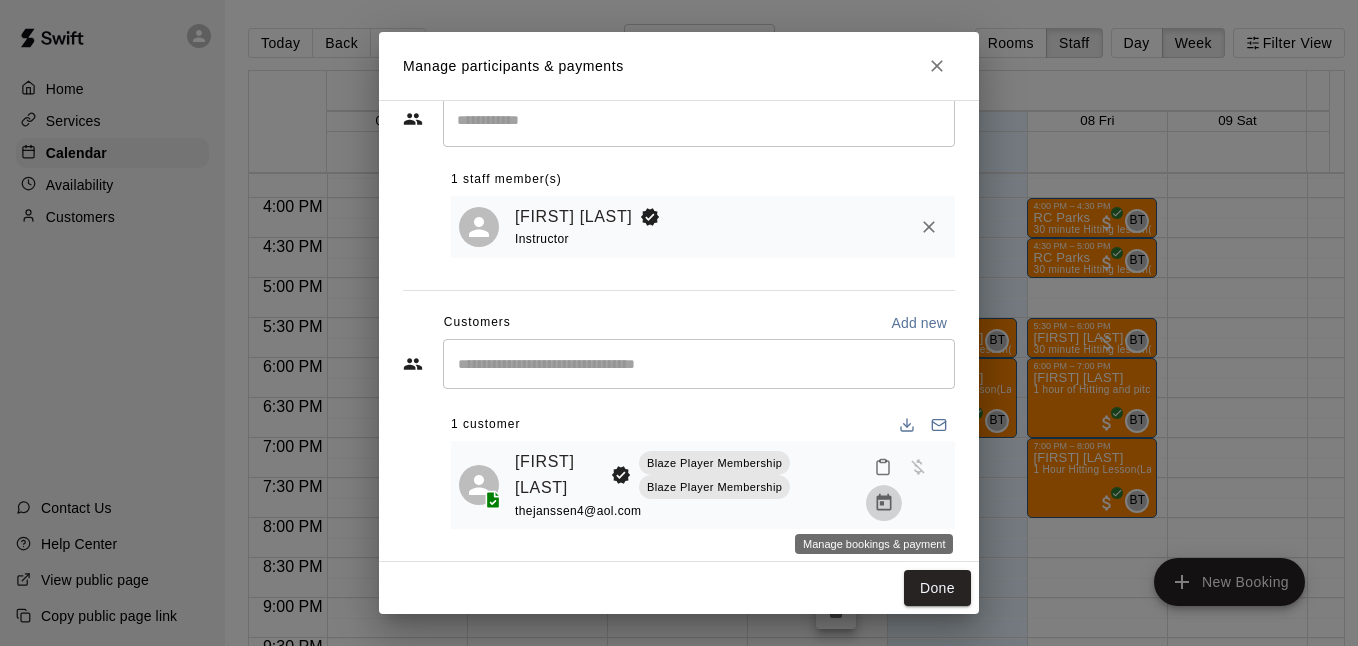 click 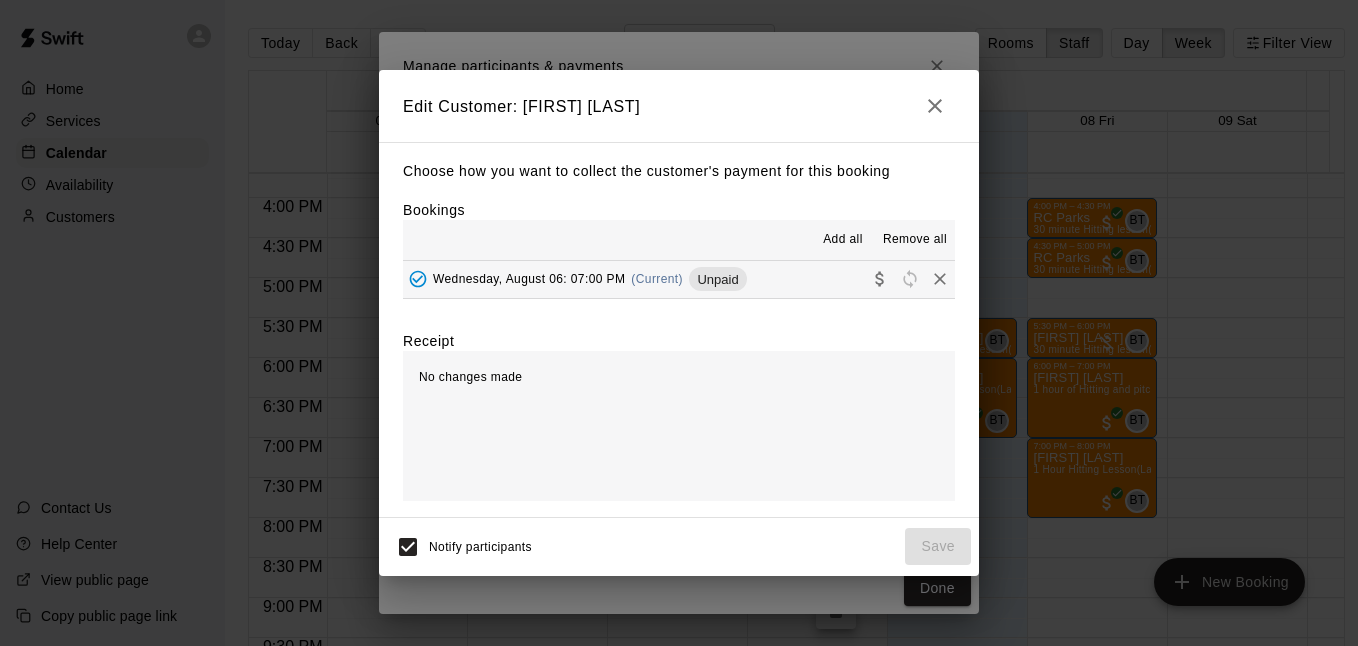 click on "Wednesday, August 06: 07:00 PM (Current) Unpaid" at bounding box center [679, 279] 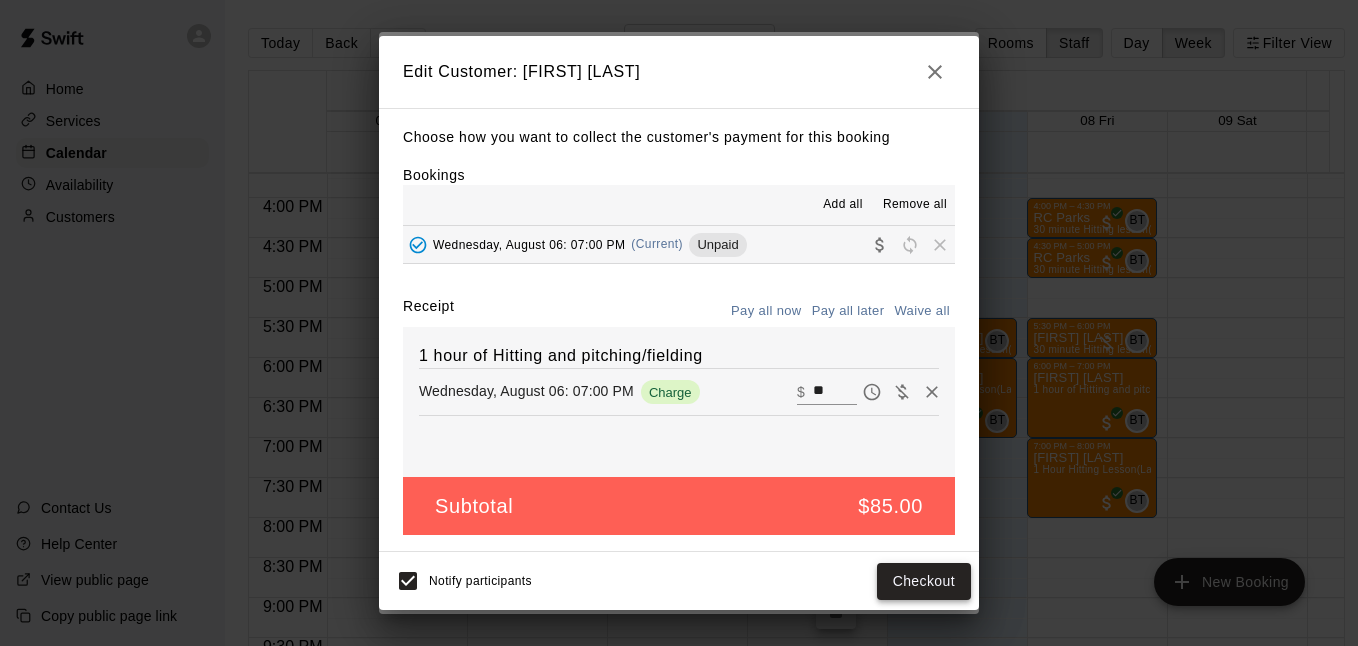 click on "Checkout" at bounding box center (924, 581) 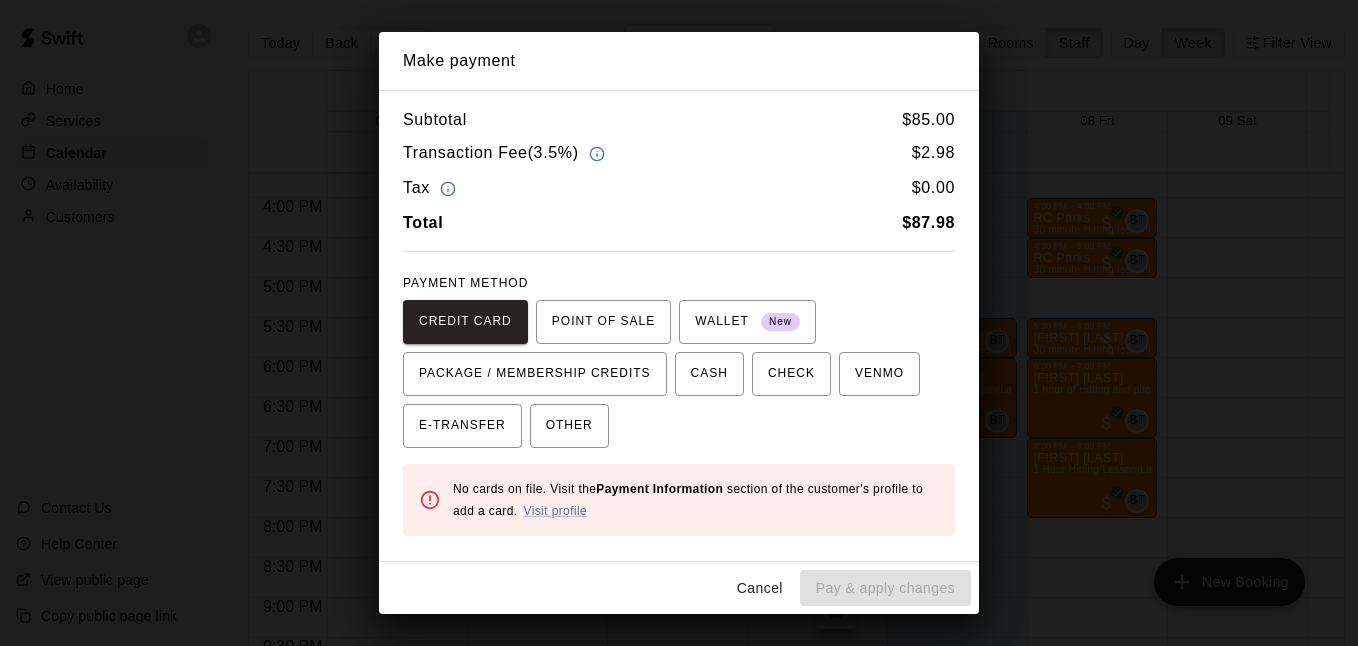click on "Cancel Pay & apply changes" at bounding box center [679, 588] 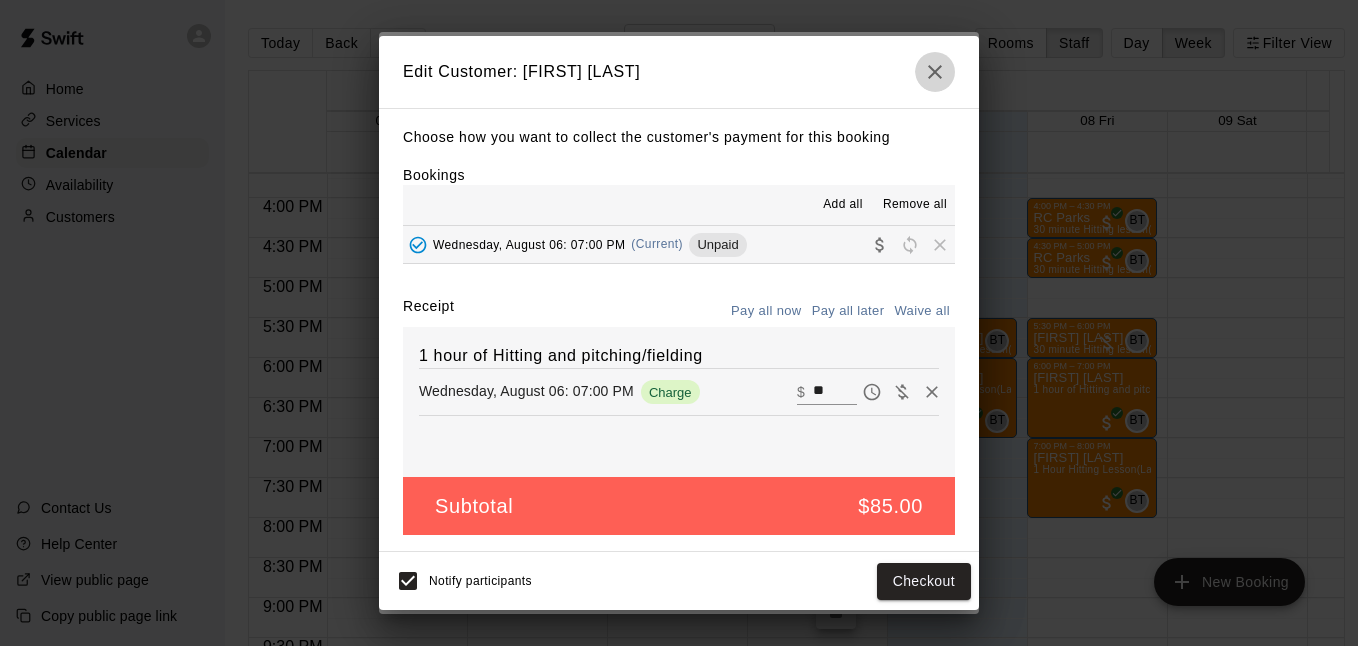 click 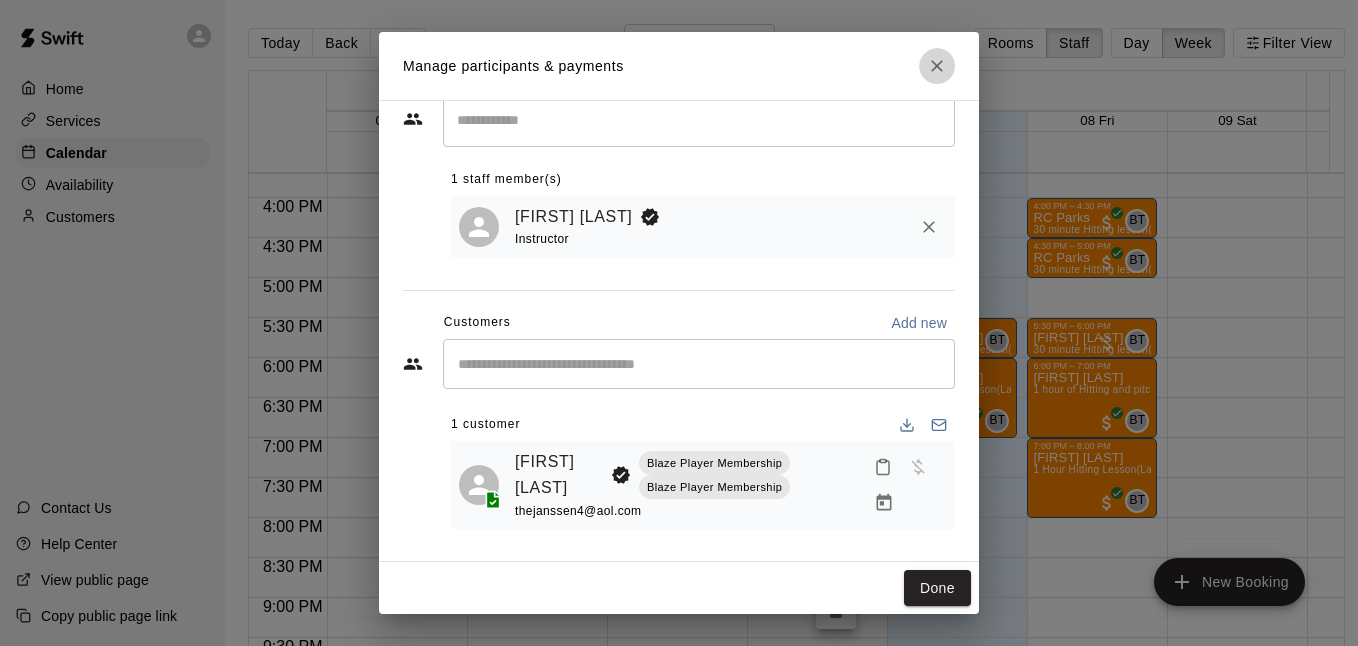 click 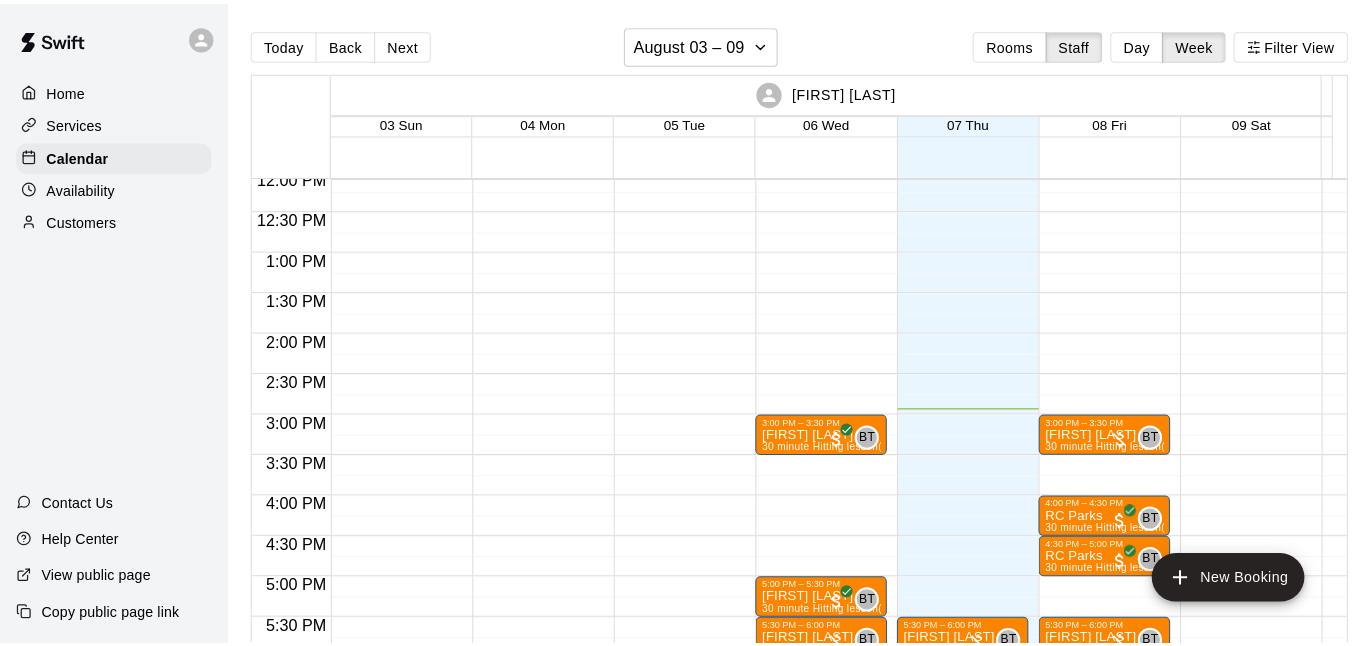scroll, scrollTop: 1112, scrollLeft: 0, axis: vertical 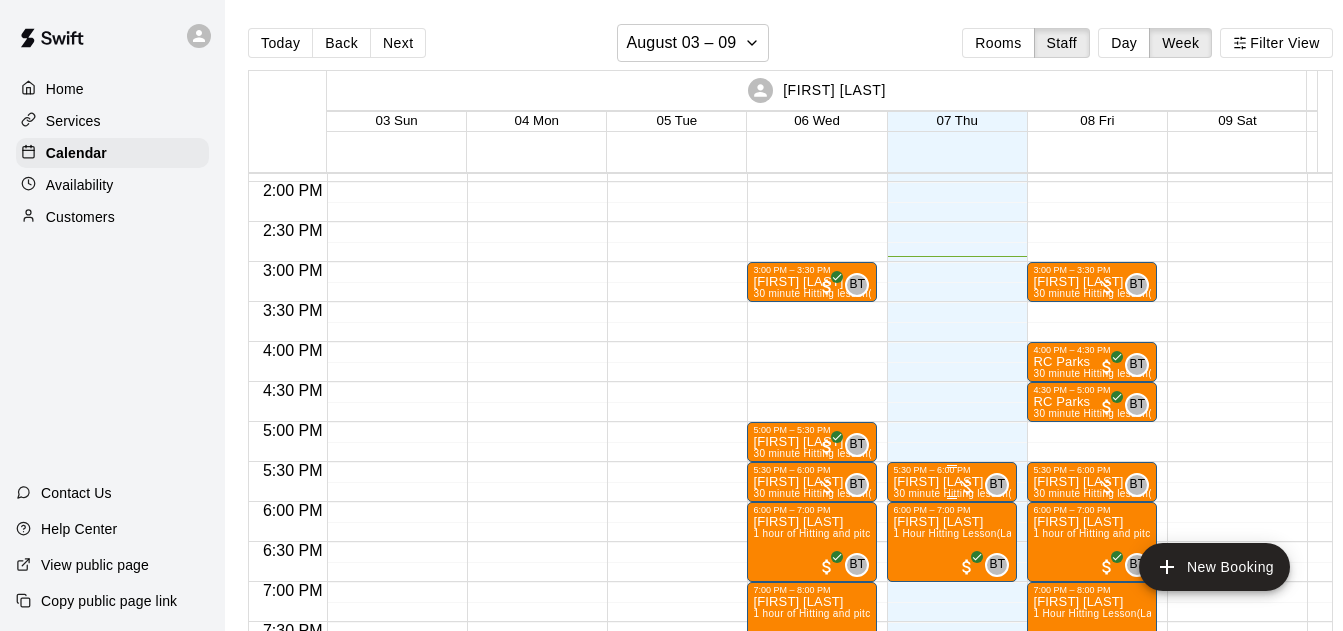click at bounding box center (967, 487) 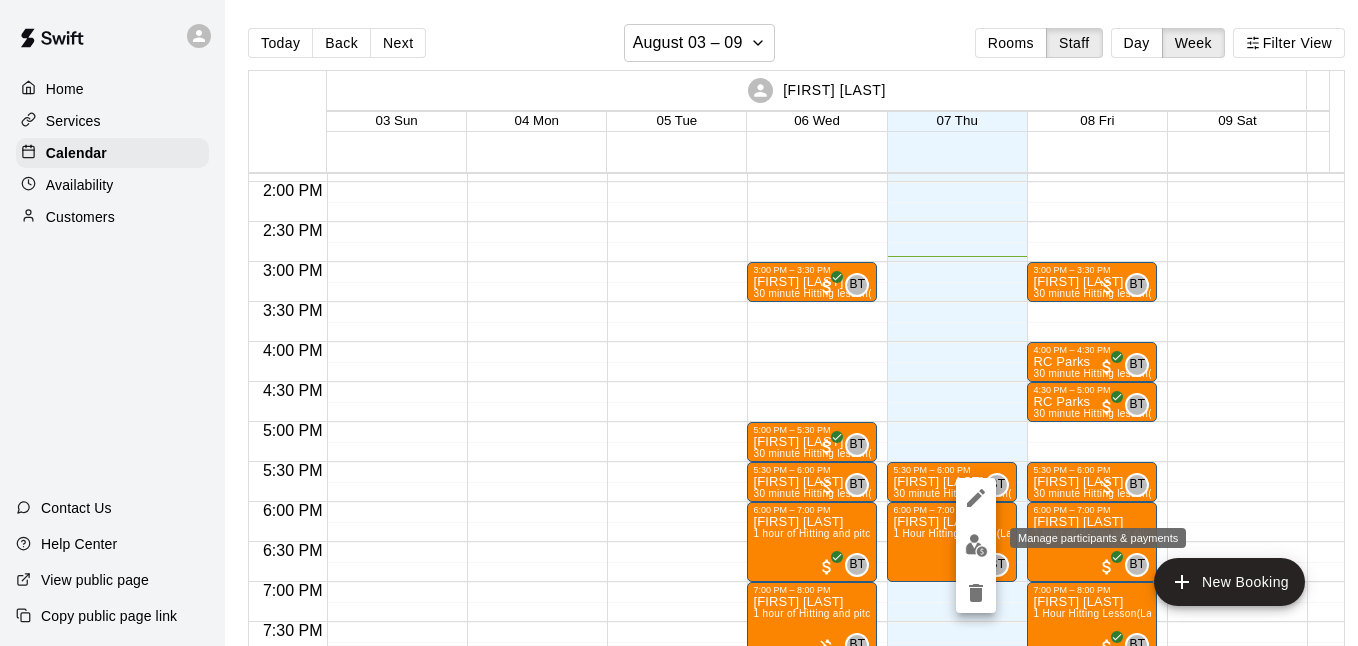 click at bounding box center (976, 545) 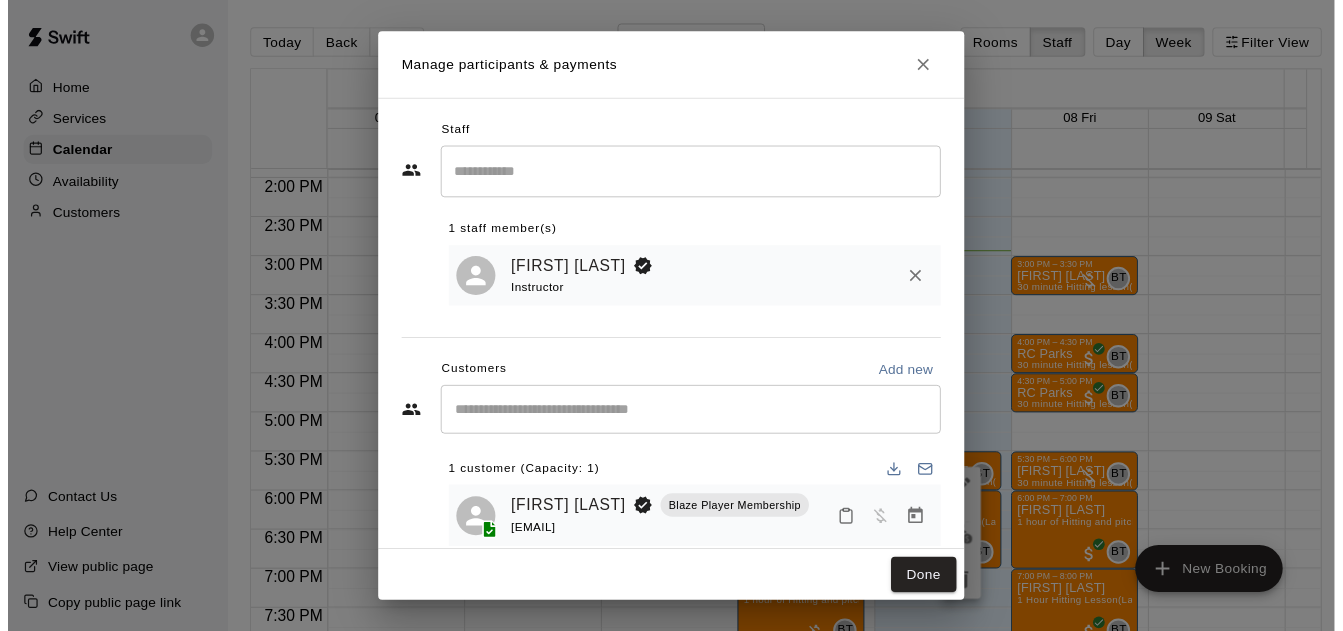 scroll, scrollTop: 61, scrollLeft: 0, axis: vertical 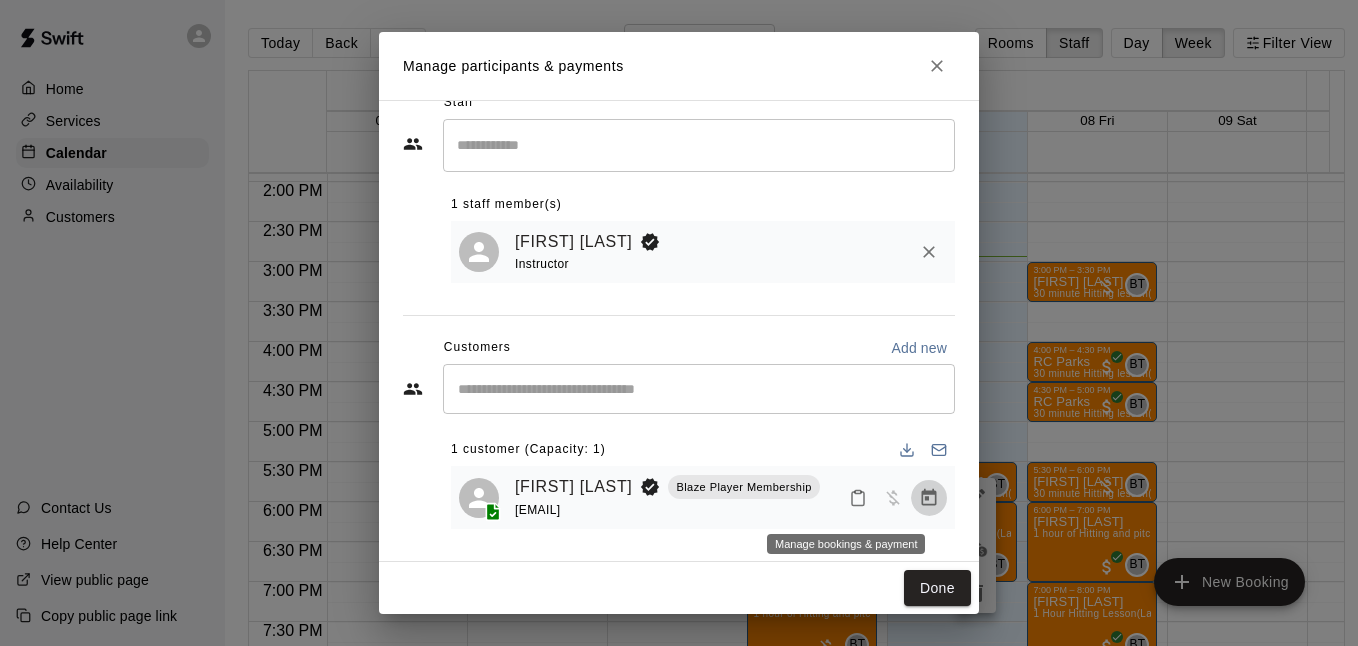 click 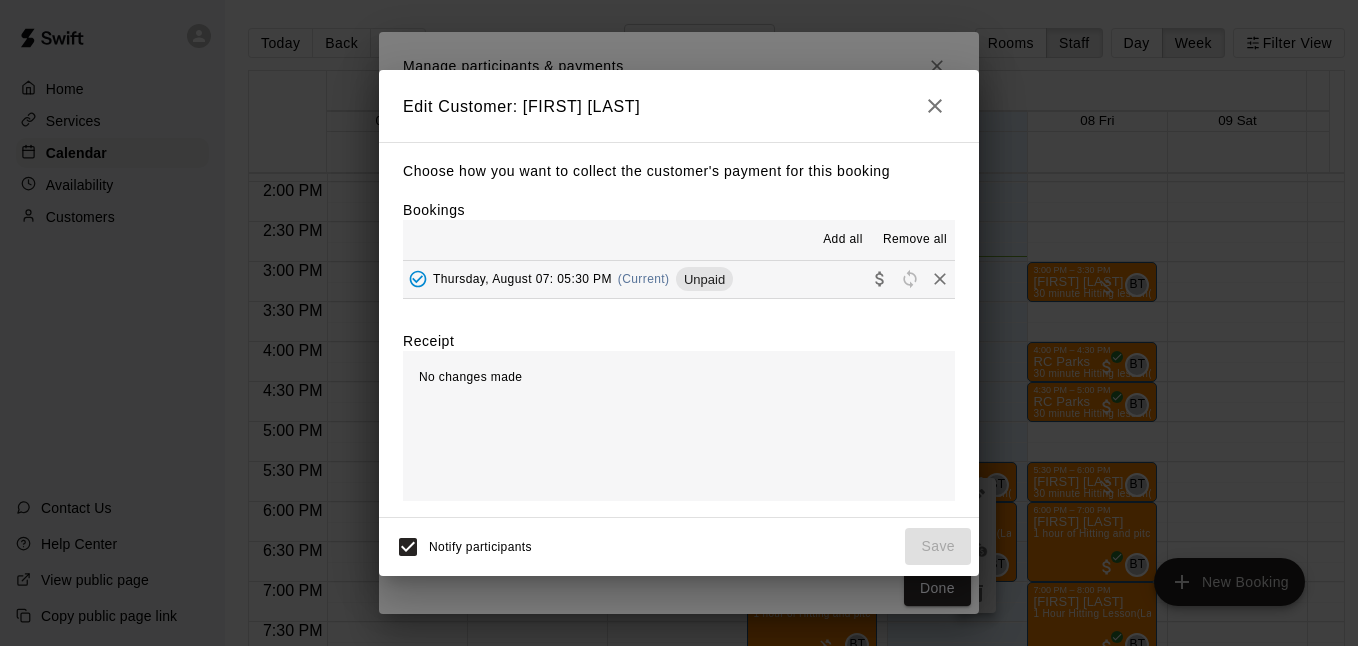 click on "Thursday, August 07: 05:30 PM (Current) Unpaid" at bounding box center [679, 279] 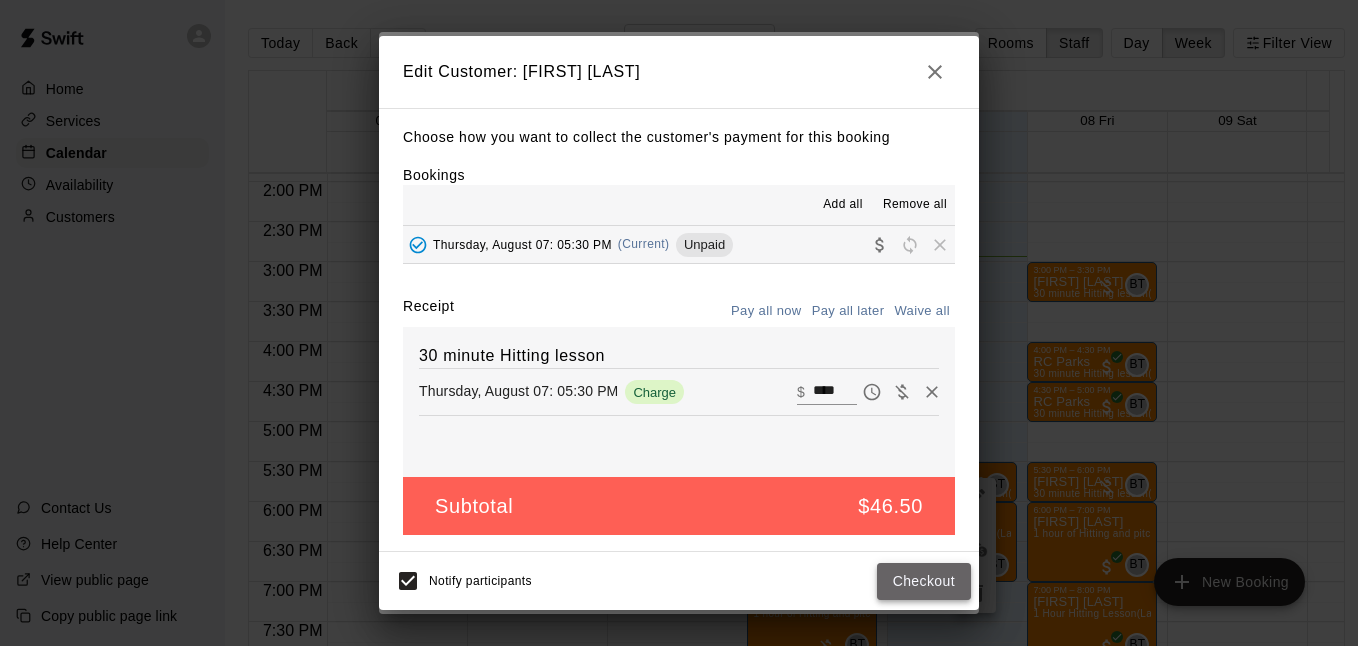 click on "Checkout" at bounding box center (924, 581) 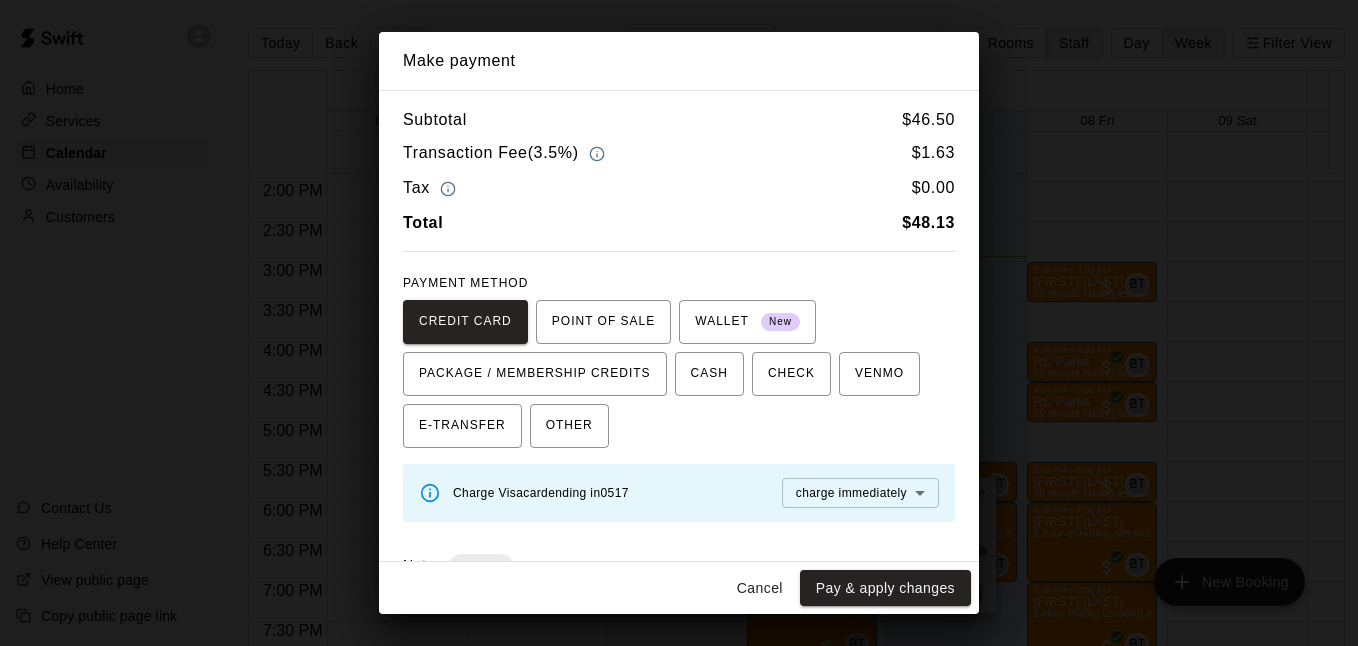 click on "Pay & apply changes" at bounding box center [885, 588] 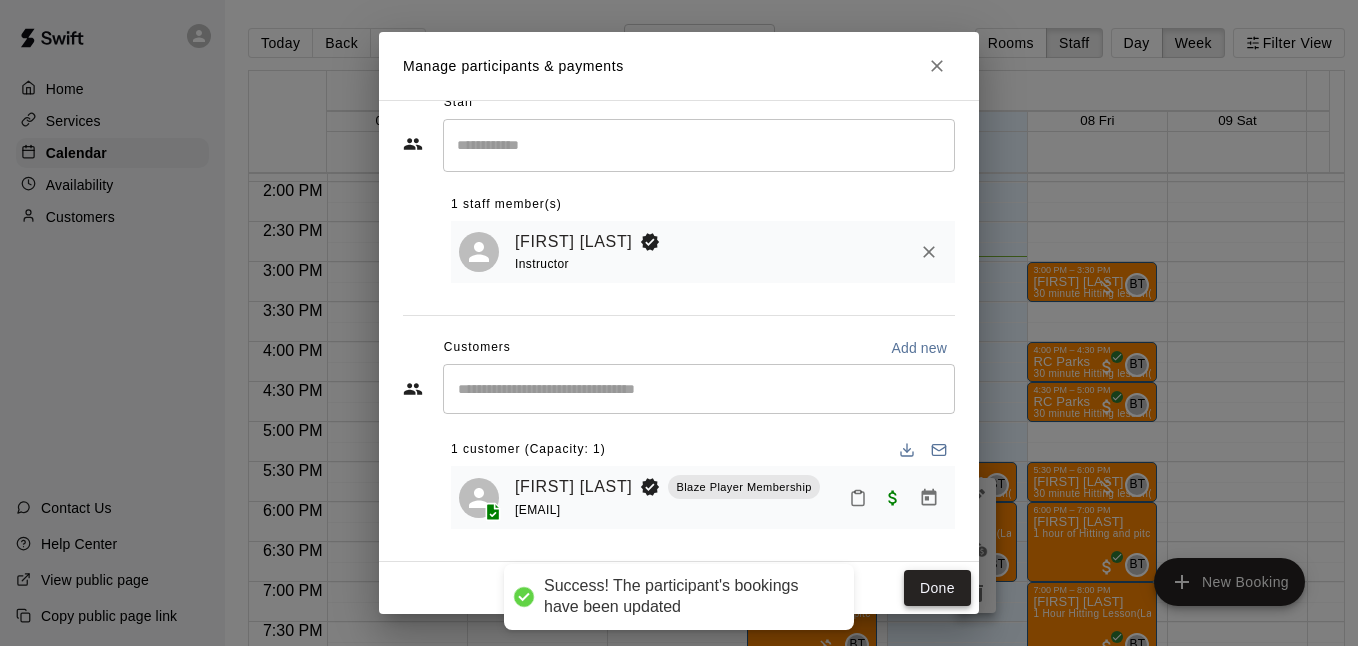 click on "Done" at bounding box center [937, 588] 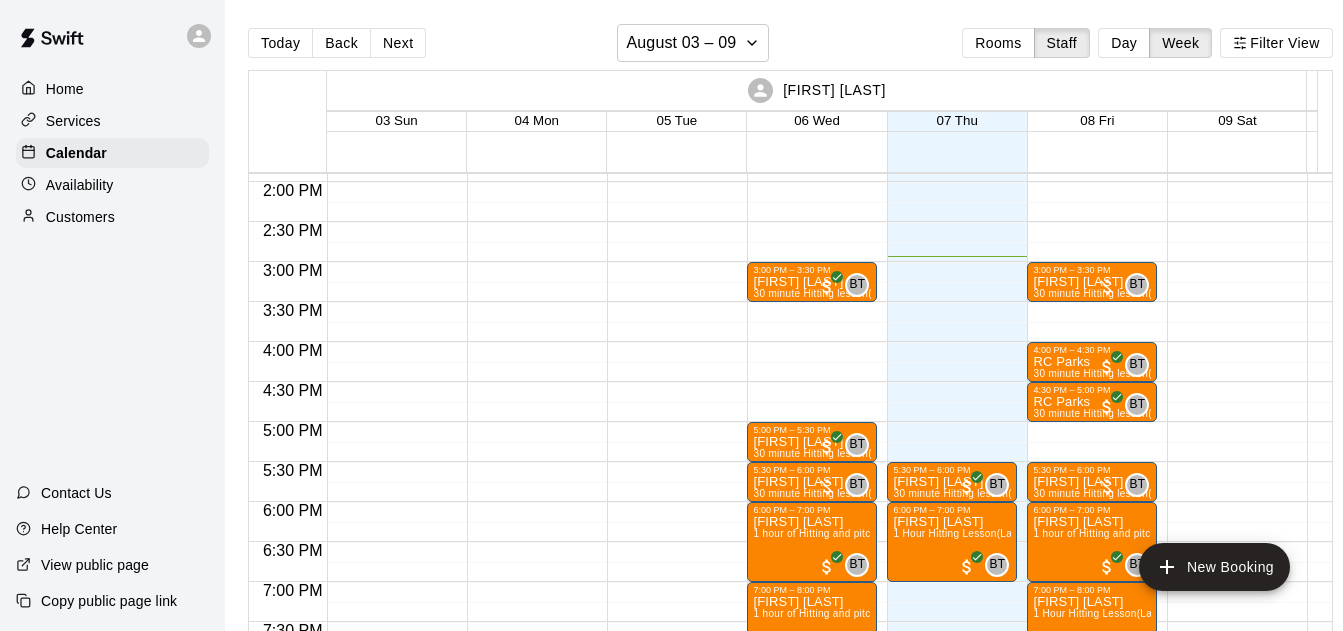 scroll, scrollTop: 1328, scrollLeft: 0, axis: vertical 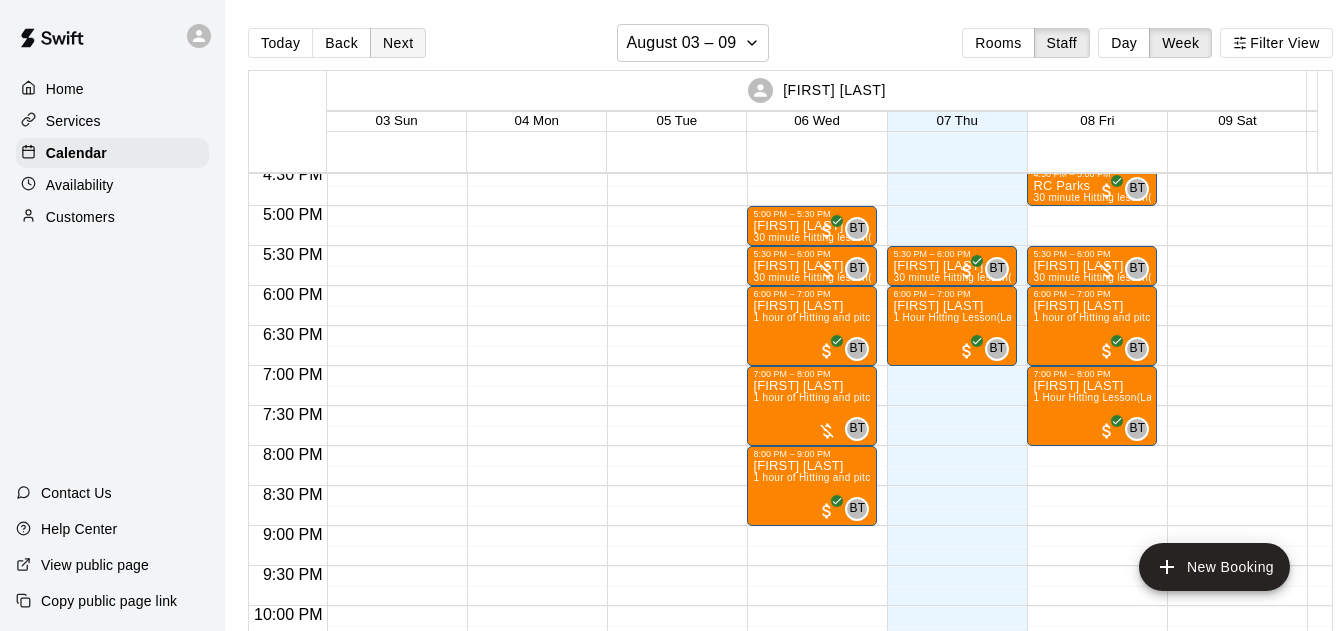 click on "Next" at bounding box center [398, 43] 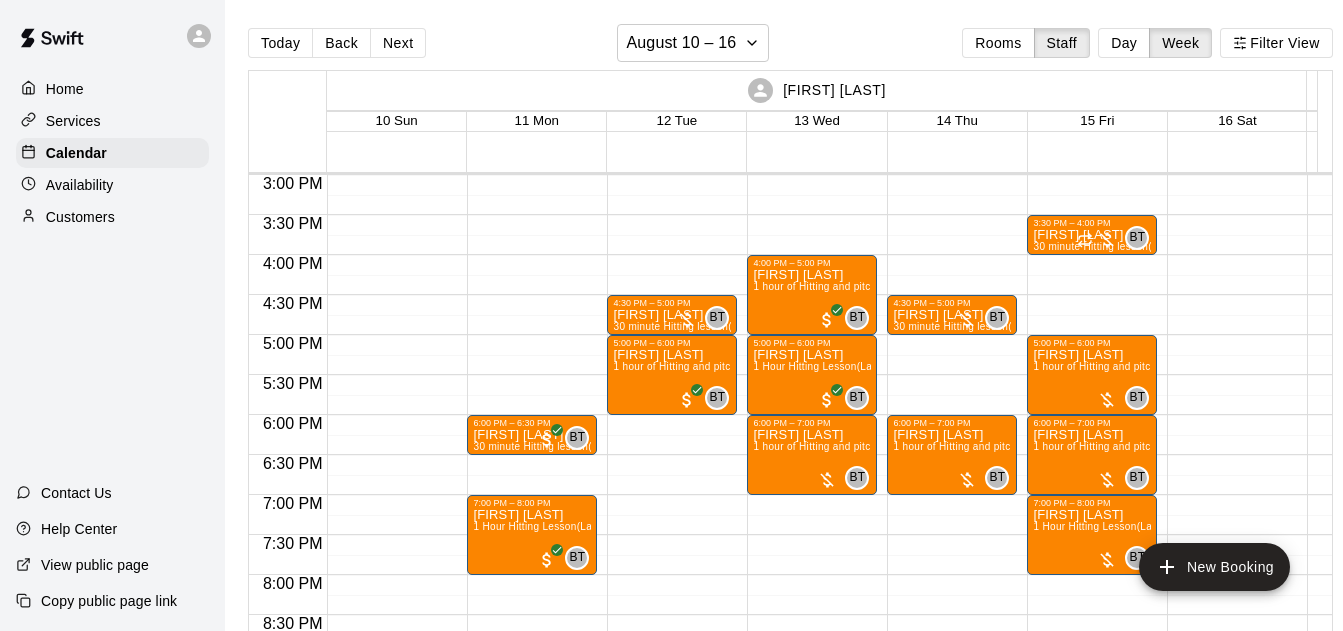 scroll, scrollTop: 1184, scrollLeft: 0, axis: vertical 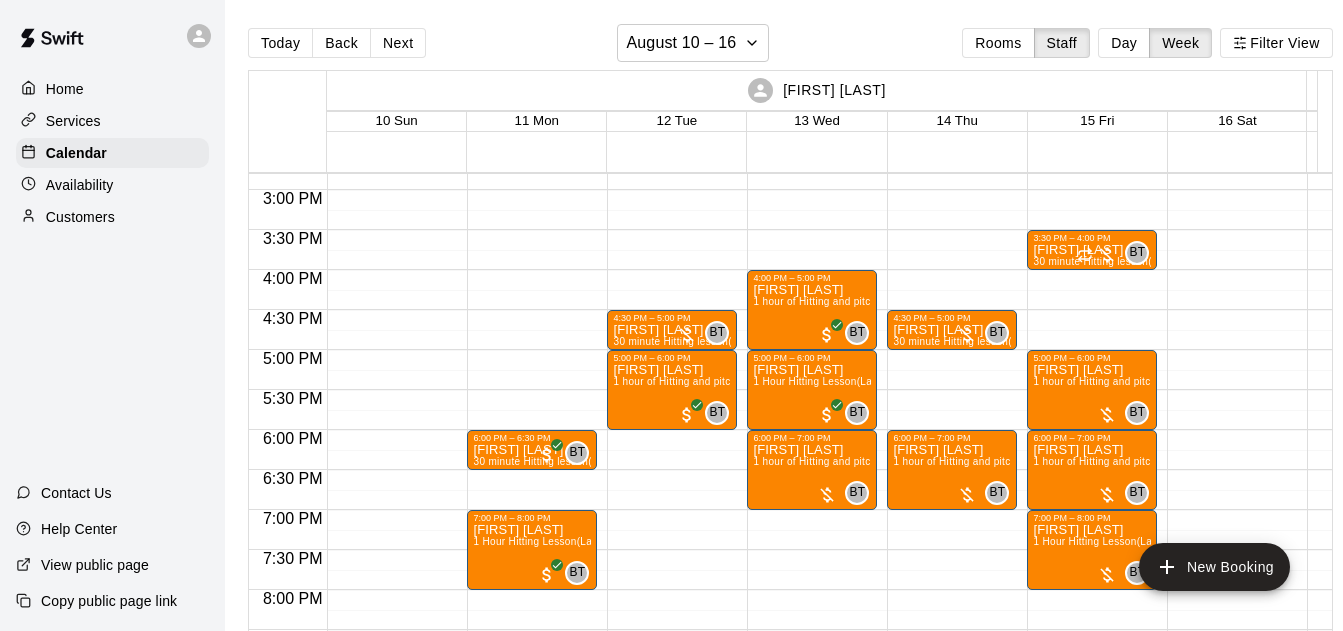 click on "Back" at bounding box center (341, 43) 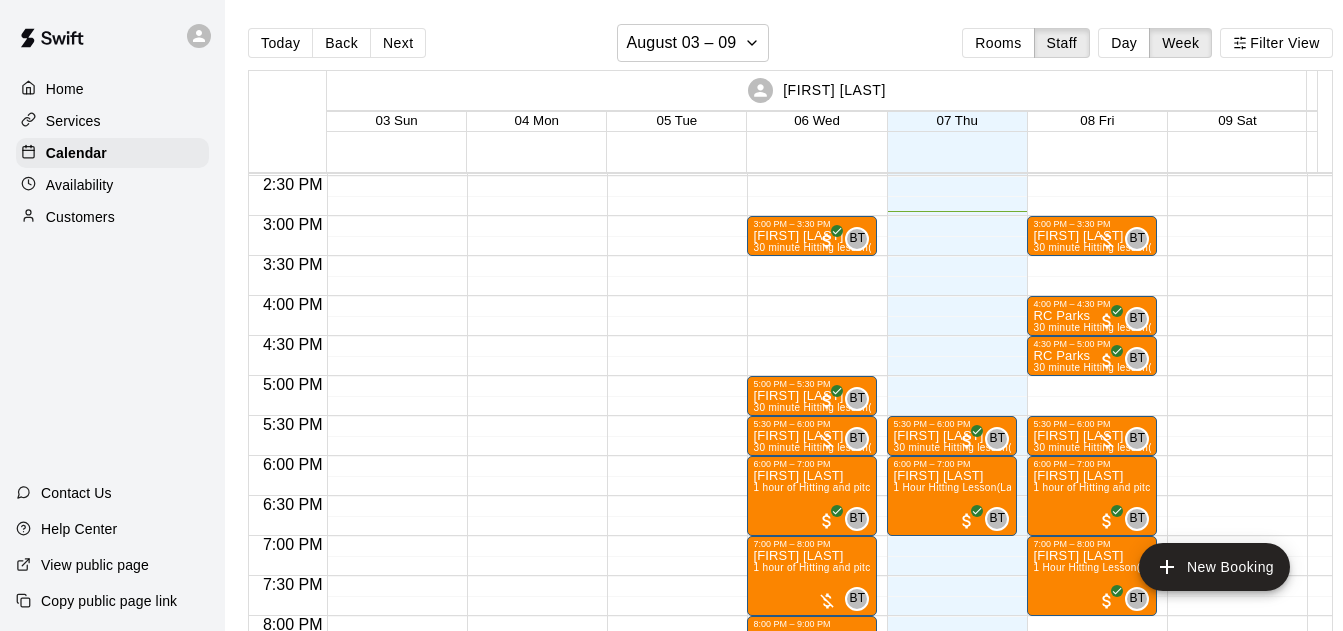scroll, scrollTop: 1154, scrollLeft: 0, axis: vertical 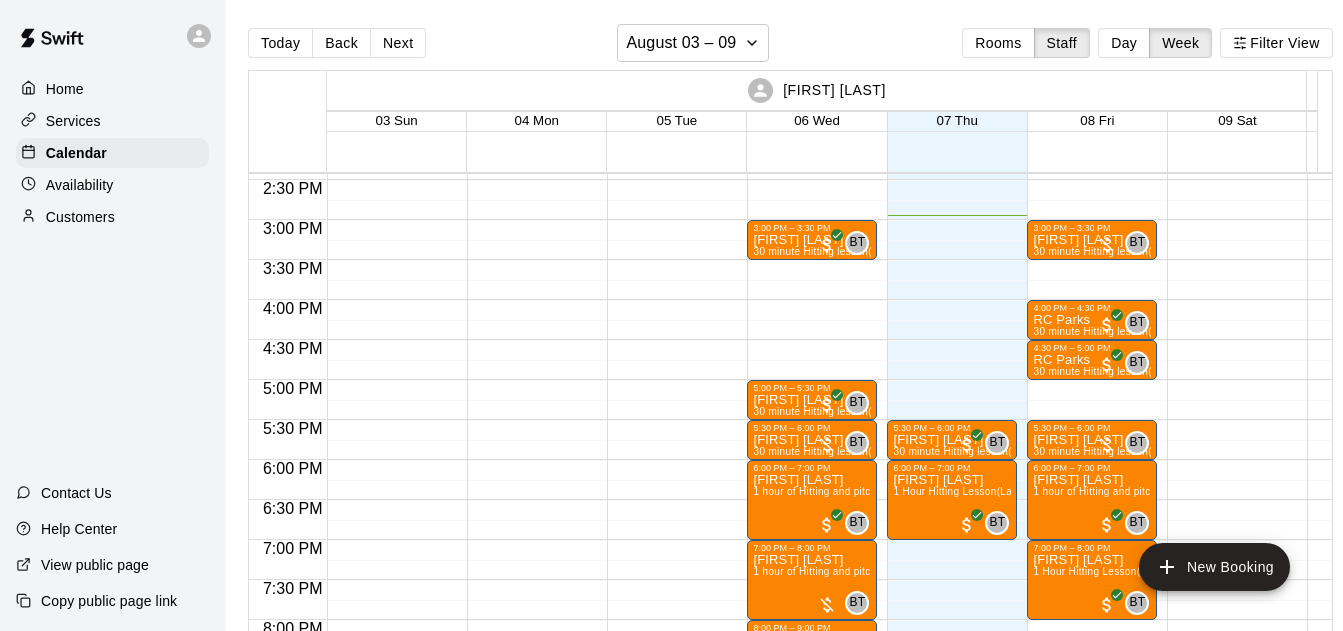 click on "Next" at bounding box center (398, 43) 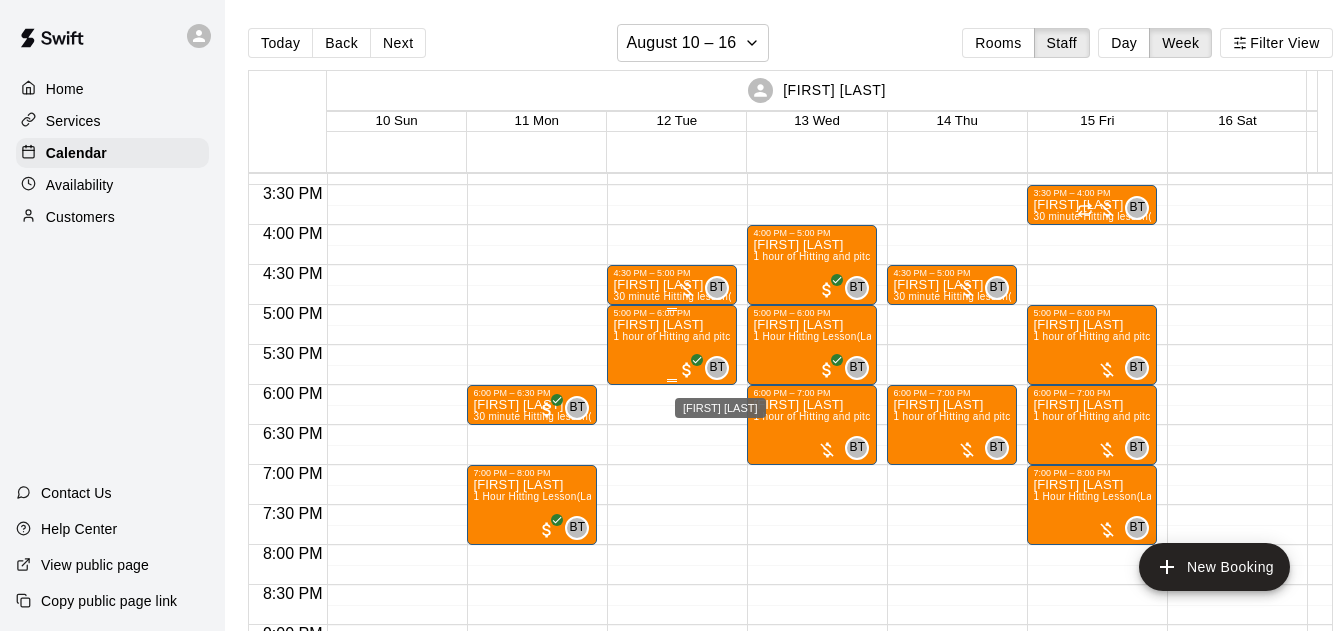 scroll, scrollTop: 1225, scrollLeft: 0, axis: vertical 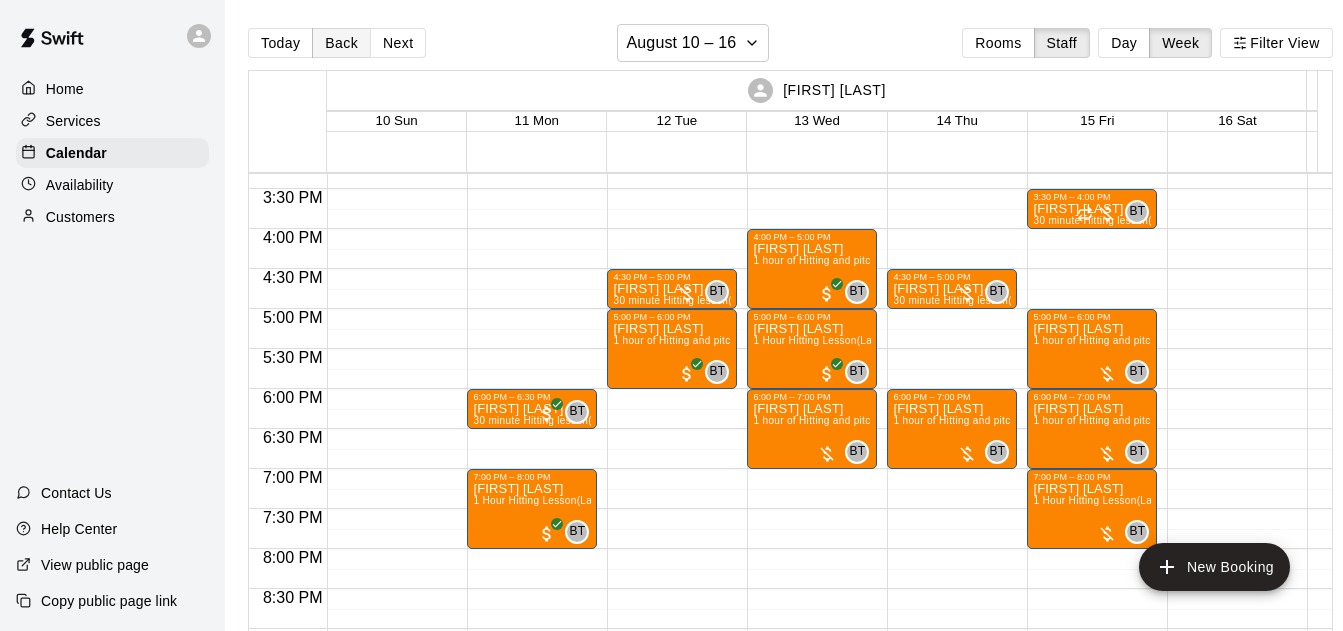 click on "Back" at bounding box center (341, 43) 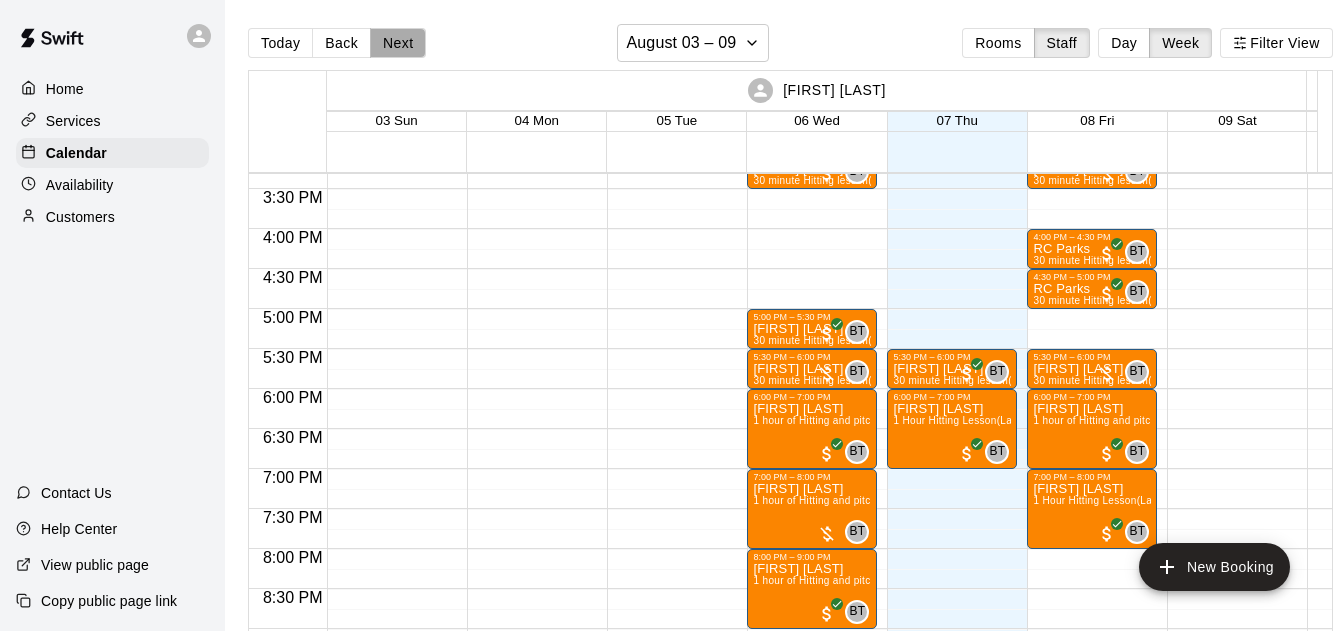 click on "Next" at bounding box center [398, 43] 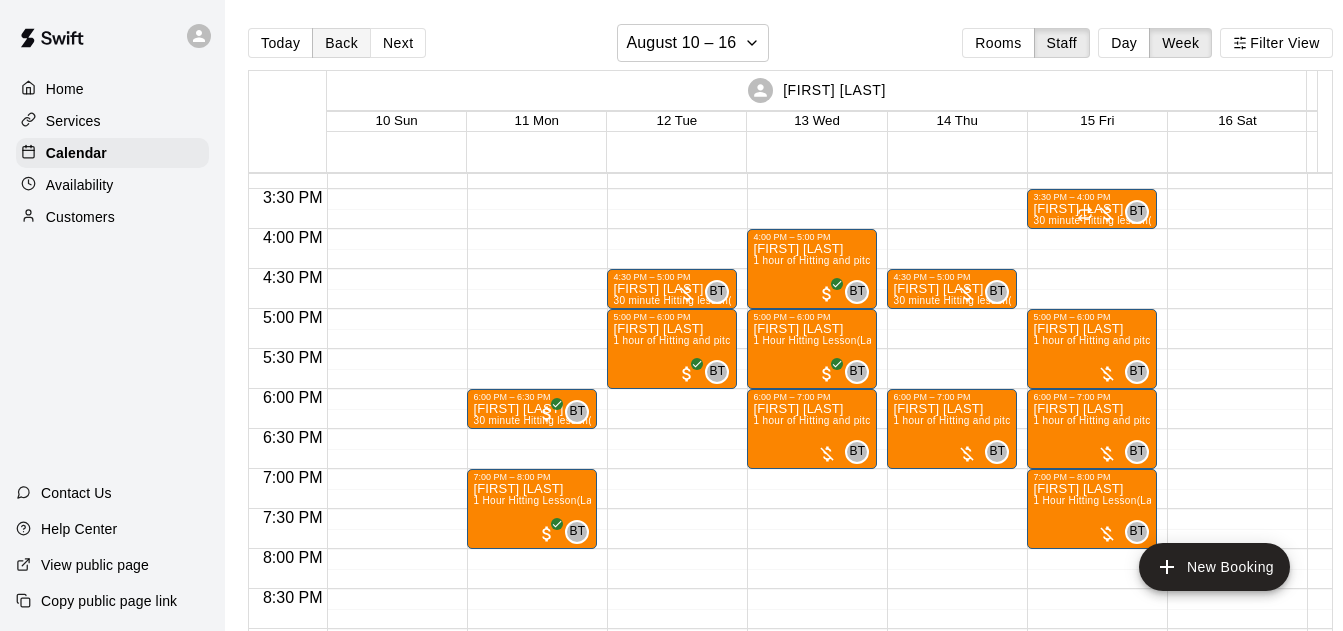 click on "Back" at bounding box center (341, 43) 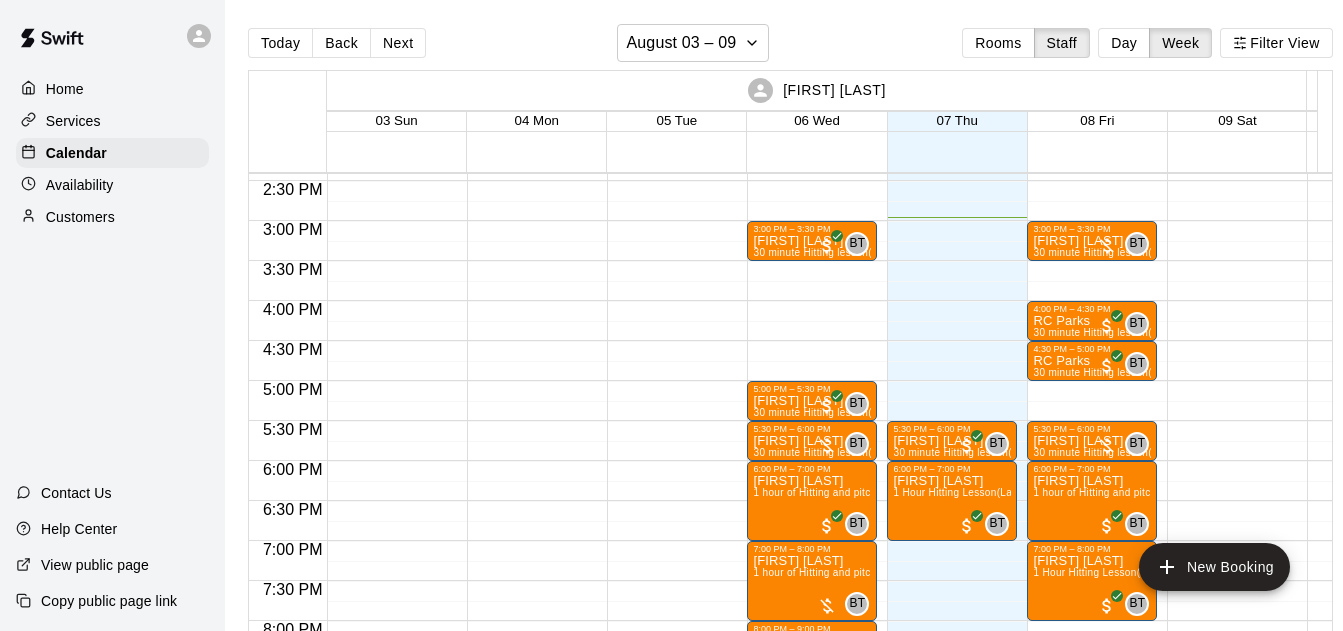 scroll, scrollTop: 1154, scrollLeft: 0, axis: vertical 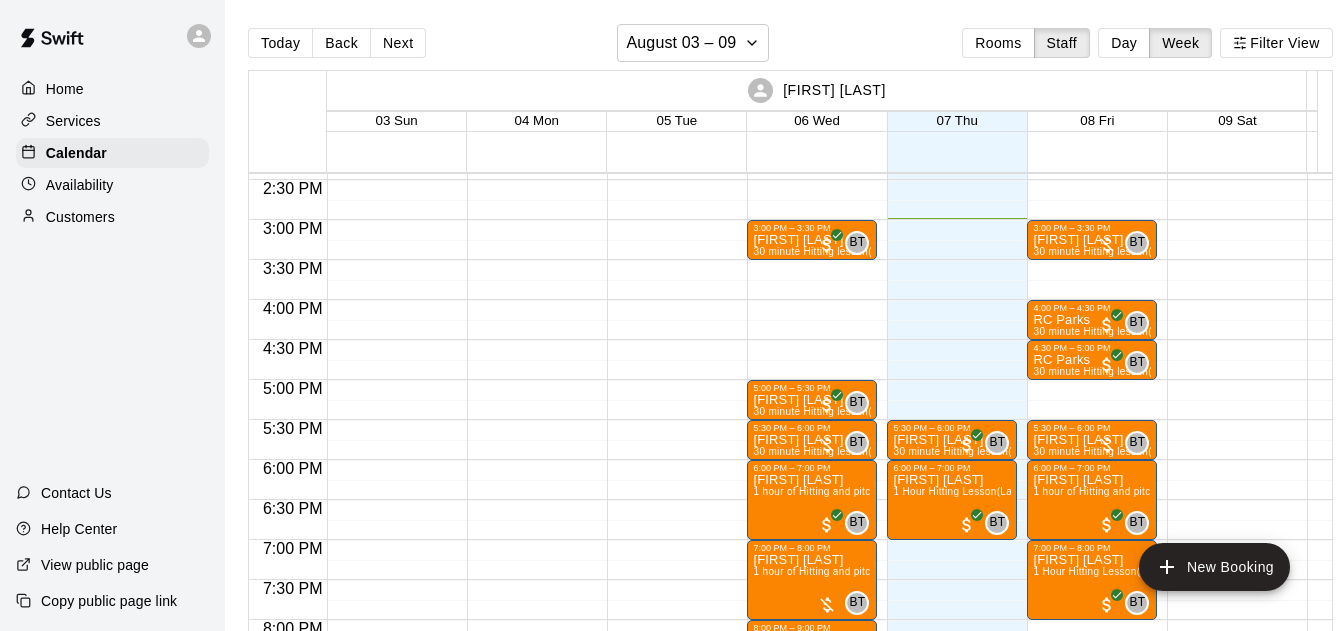 drag, startPoint x: 404, startPoint y: 51, endPoint x: 452, endPoint y: 117, distance: 81.608826 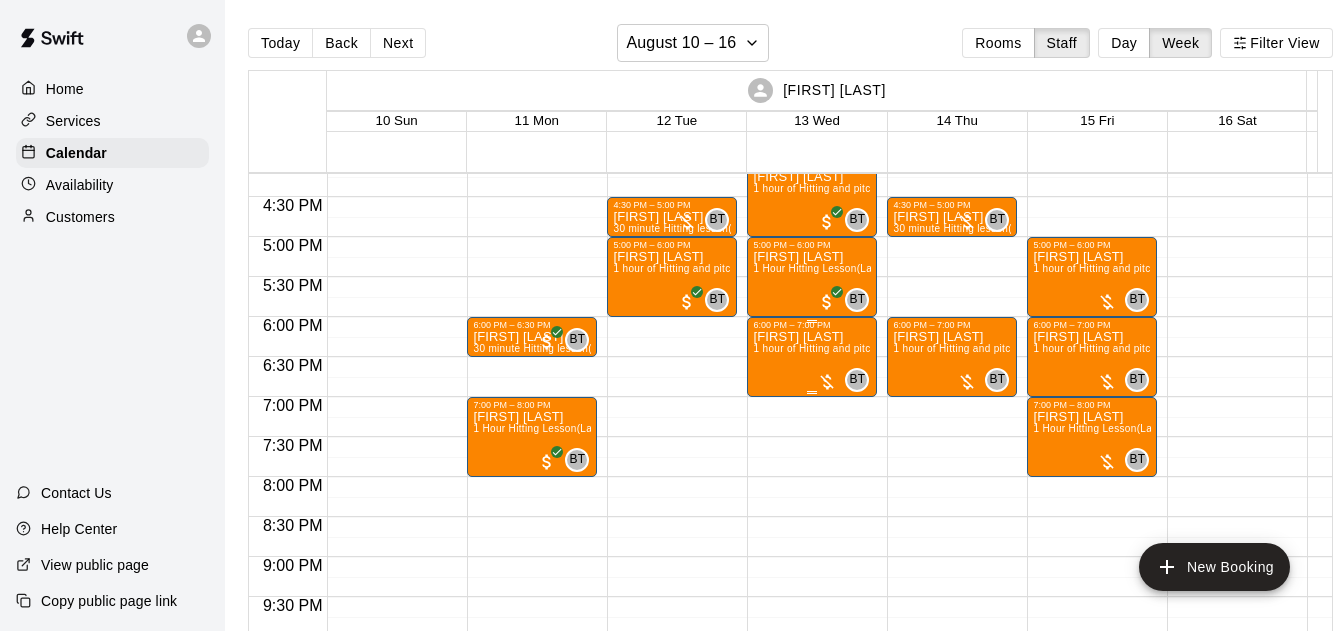 scroll, scrollTop: 1225, scrollLeft: 0, axis: vertical 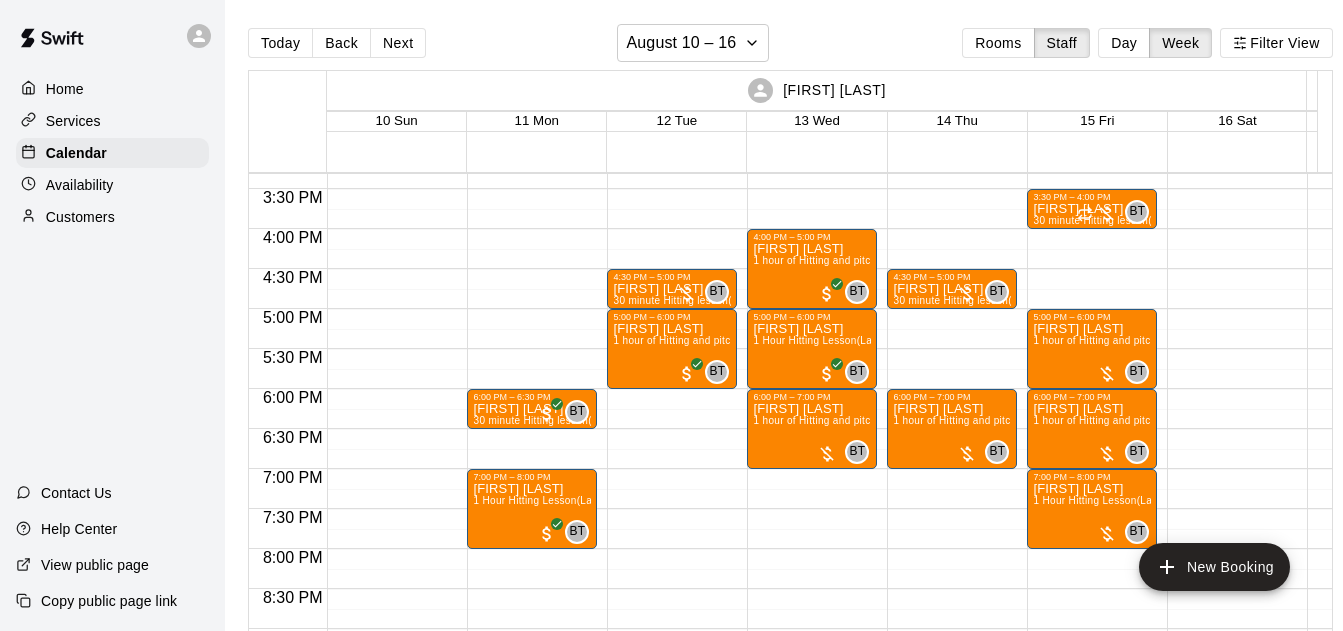 drag, startPoint x: 352, startPoint y: 43, endPoint x: 407, endPoint y: 72, distance: 62.177166 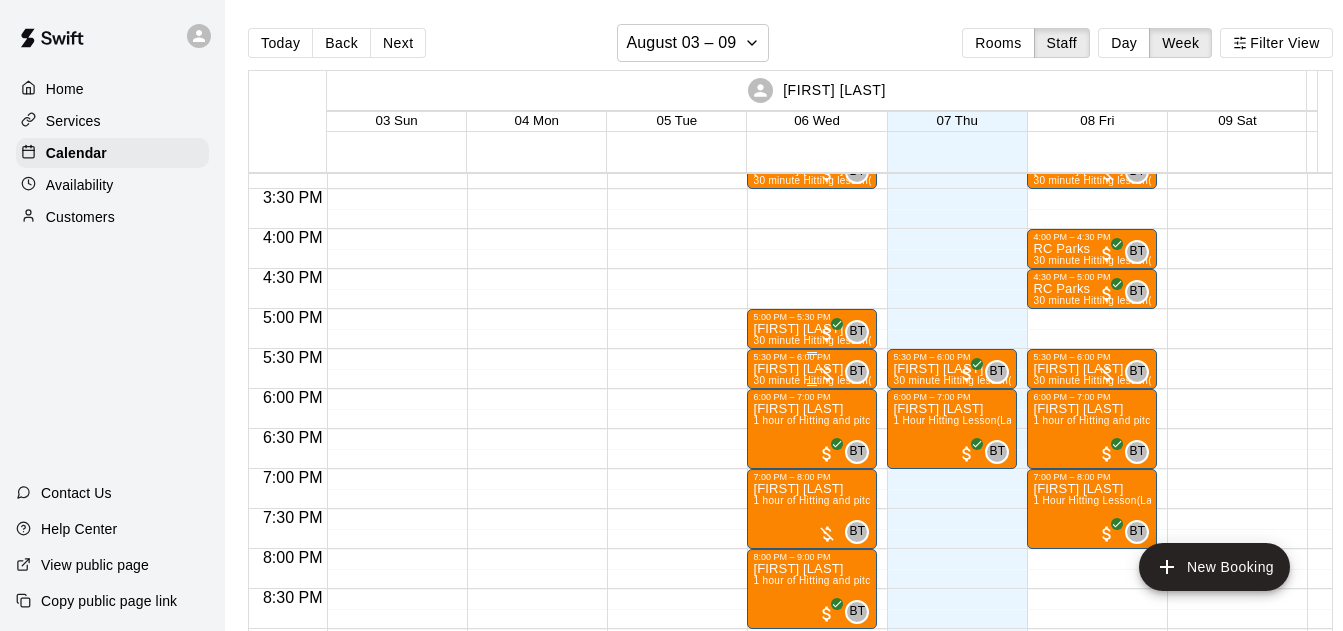scroll, scrollTop: 1082, scrollLeft: 0, axis: vertical 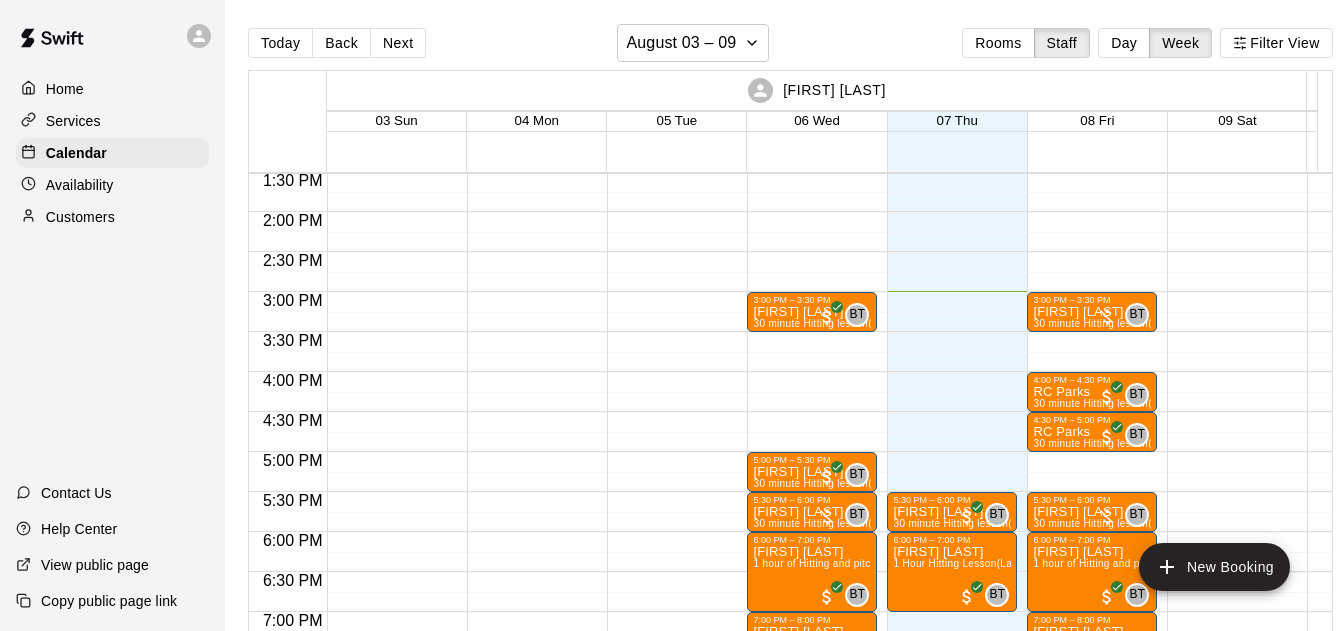 click on "Next" at bounding box center [398, 43] 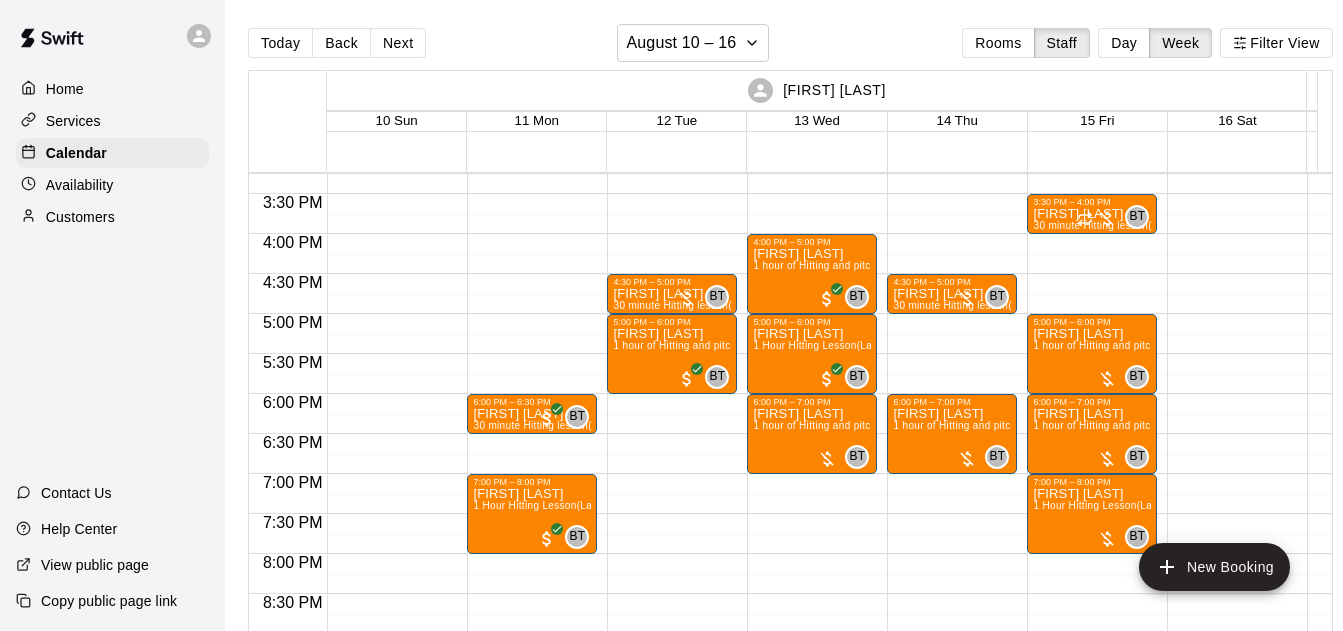 scroll, scrollTop: 1225, scrollLeft: 0, axis: vertical 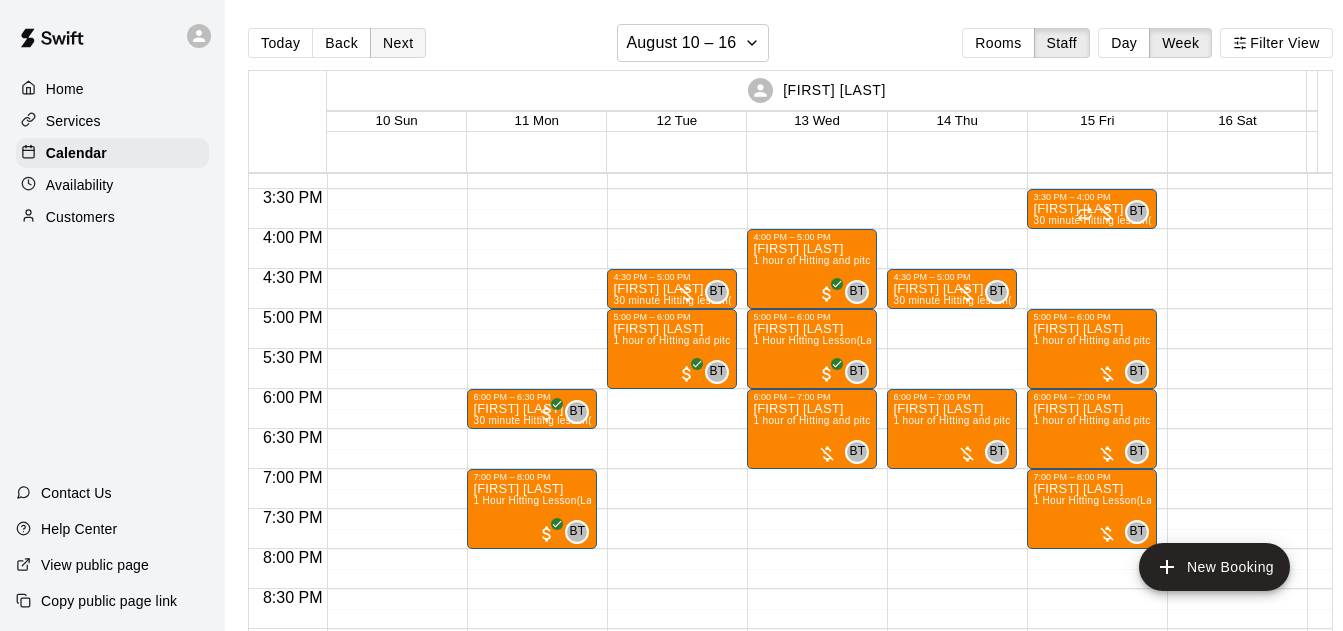 click on "Next" at bounding box center [398, 43] 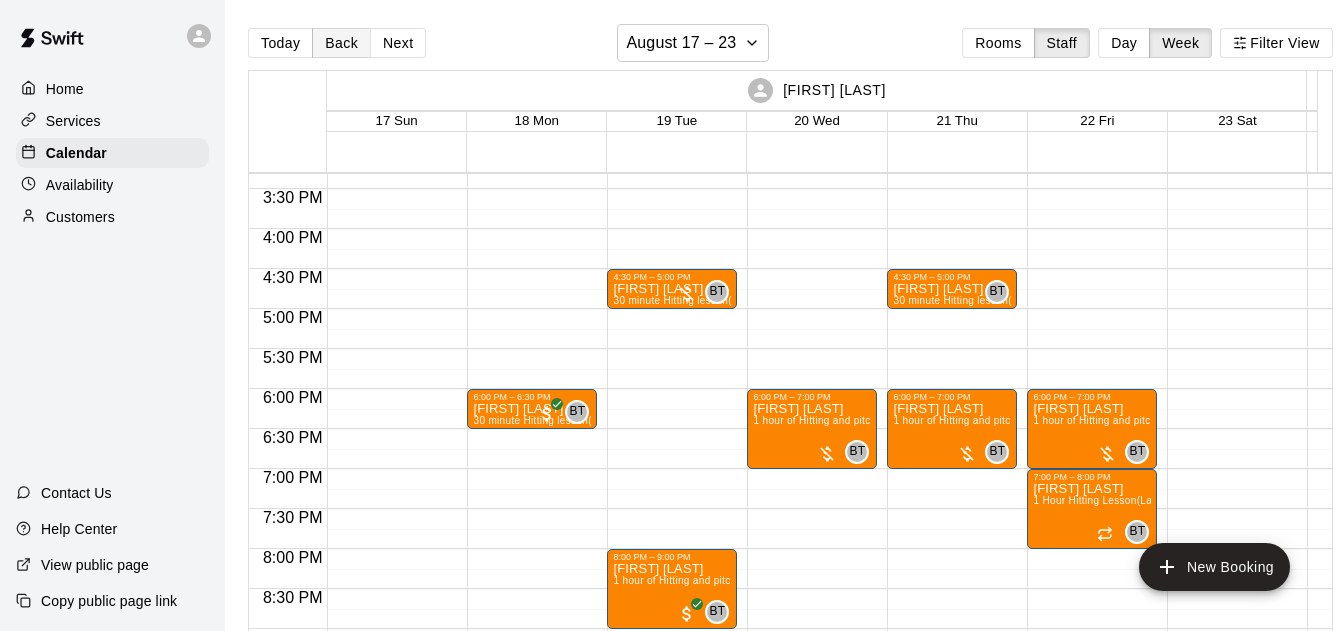 click on "Back" at bounding box center (341, 43) 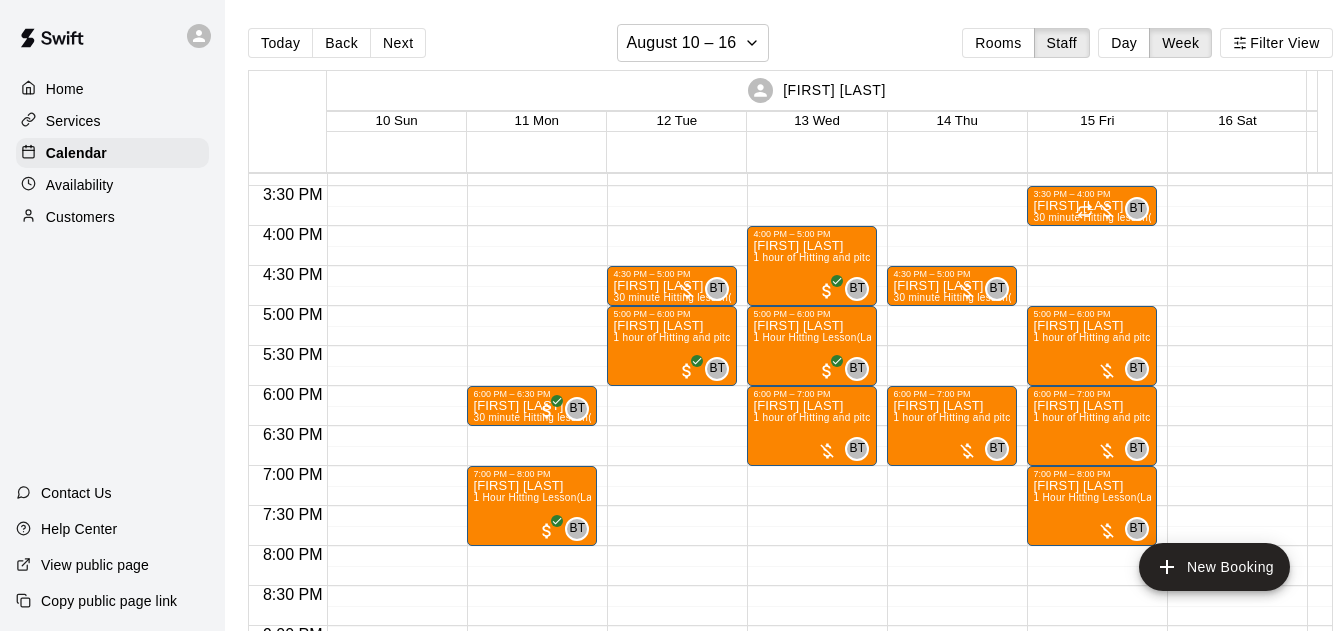 scroll, scrollTop: 1225, scrollLeft: 0, axis: vertical 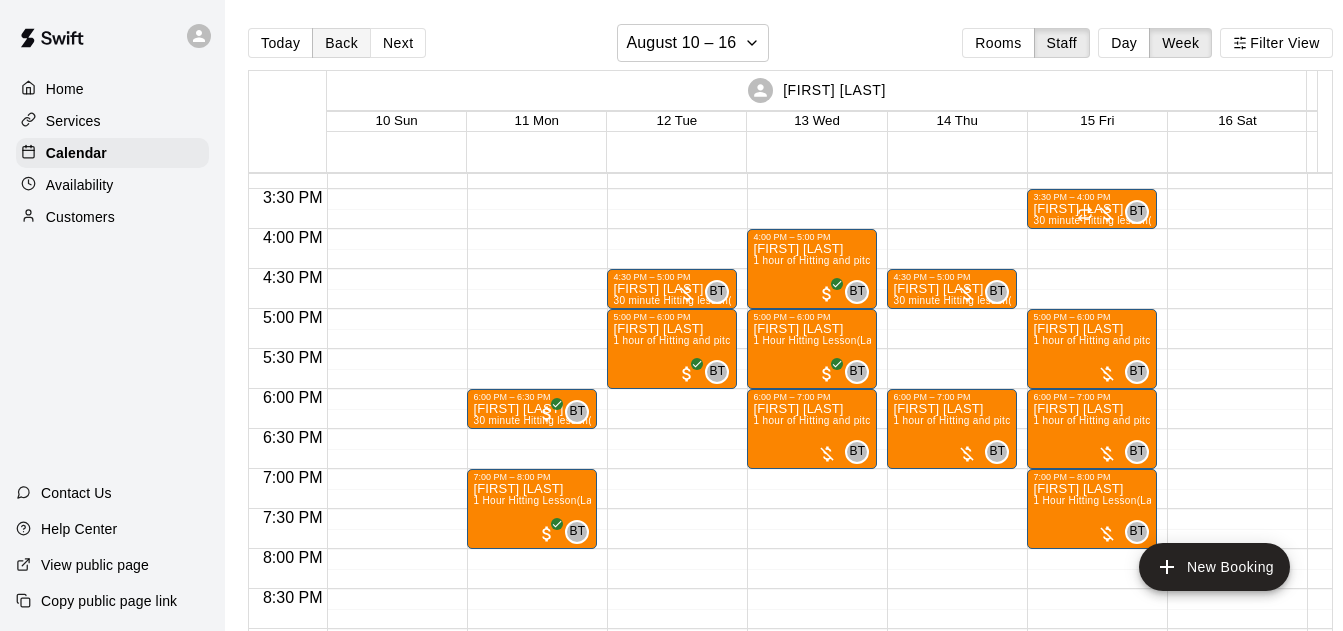 click on "Back" at bounding box center (341, 43) 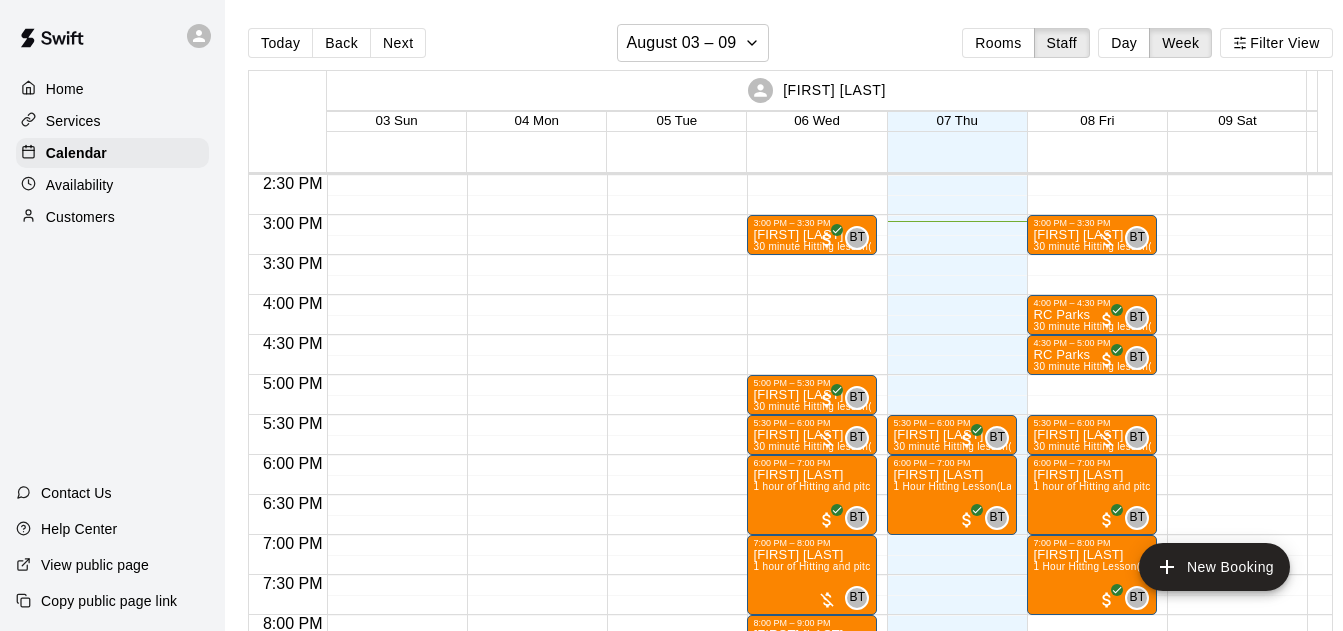scroll, scrollTop: 1154, scrollLeft: 0, axis: vertical 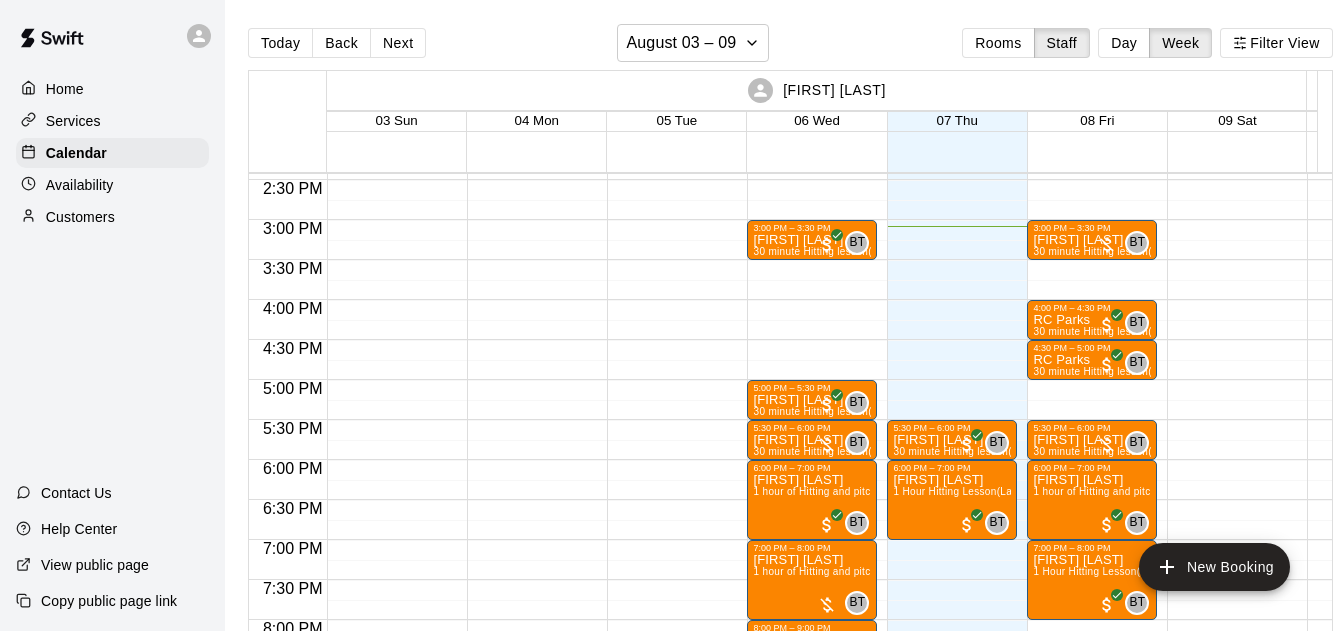 drag, startPoint x: 380, startPoint y: 37, endPoint x: 601, endPoint y: 271, distance: 321.86487 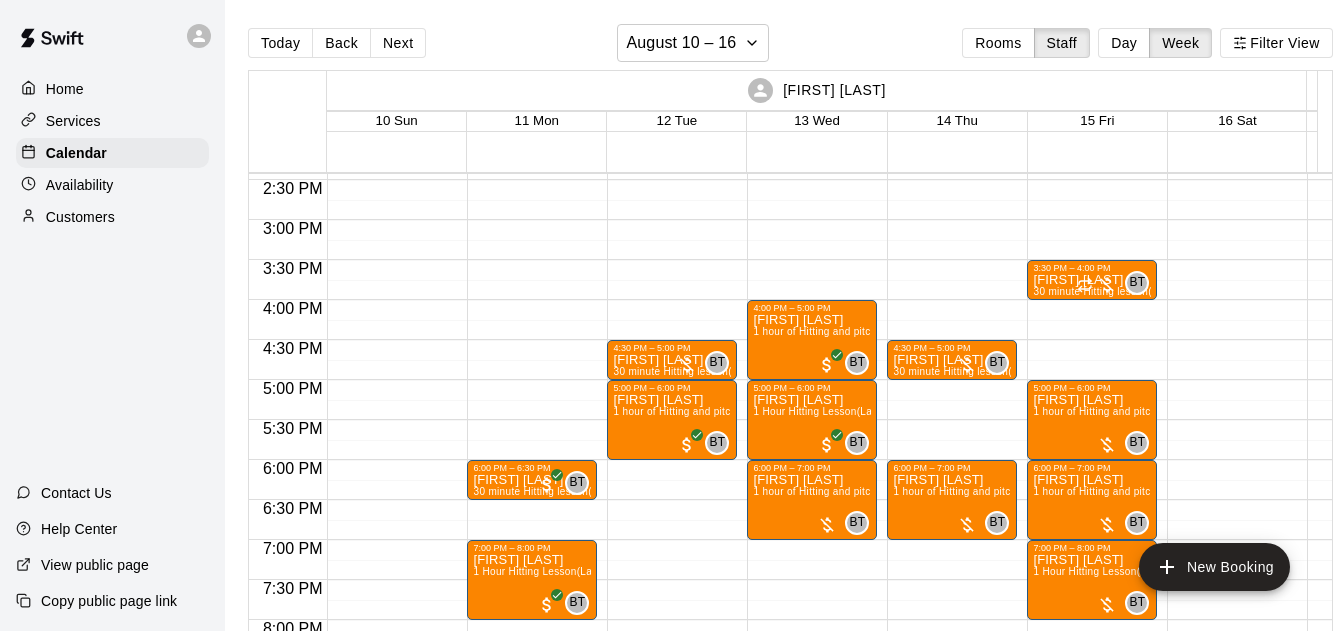 scroll, scrollTop: 1225, scrollLeft: 0, axis: vertical 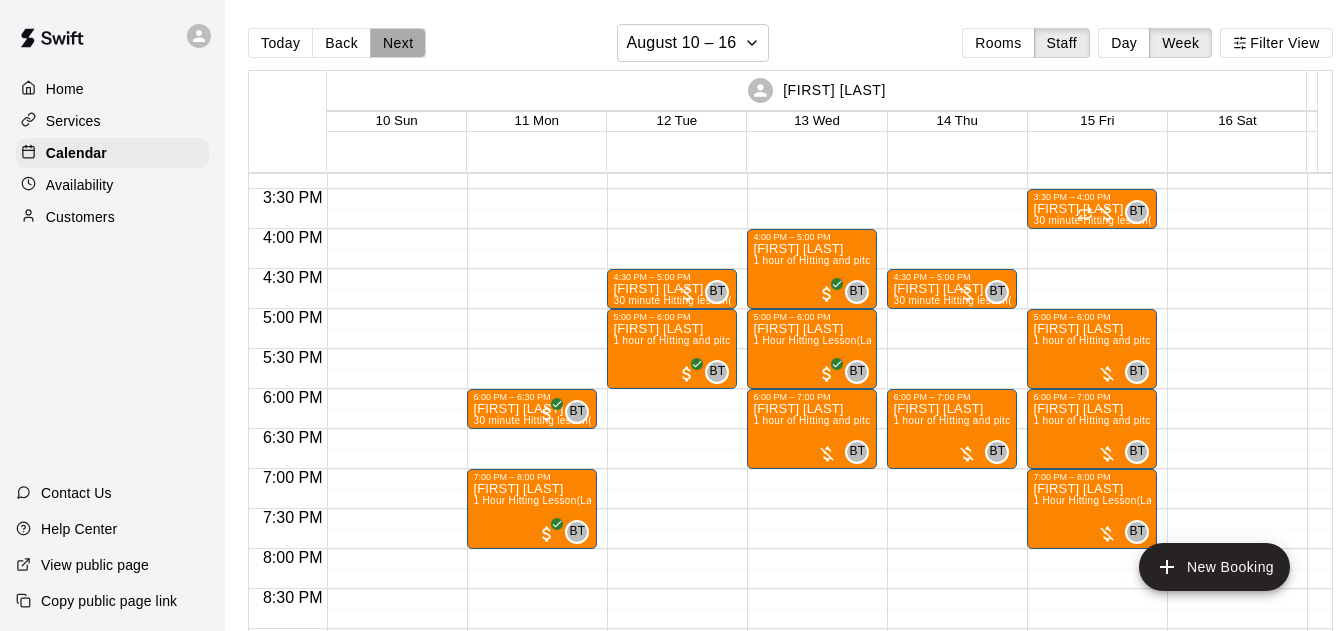 click on "Next" at bounding box center (398, 43) 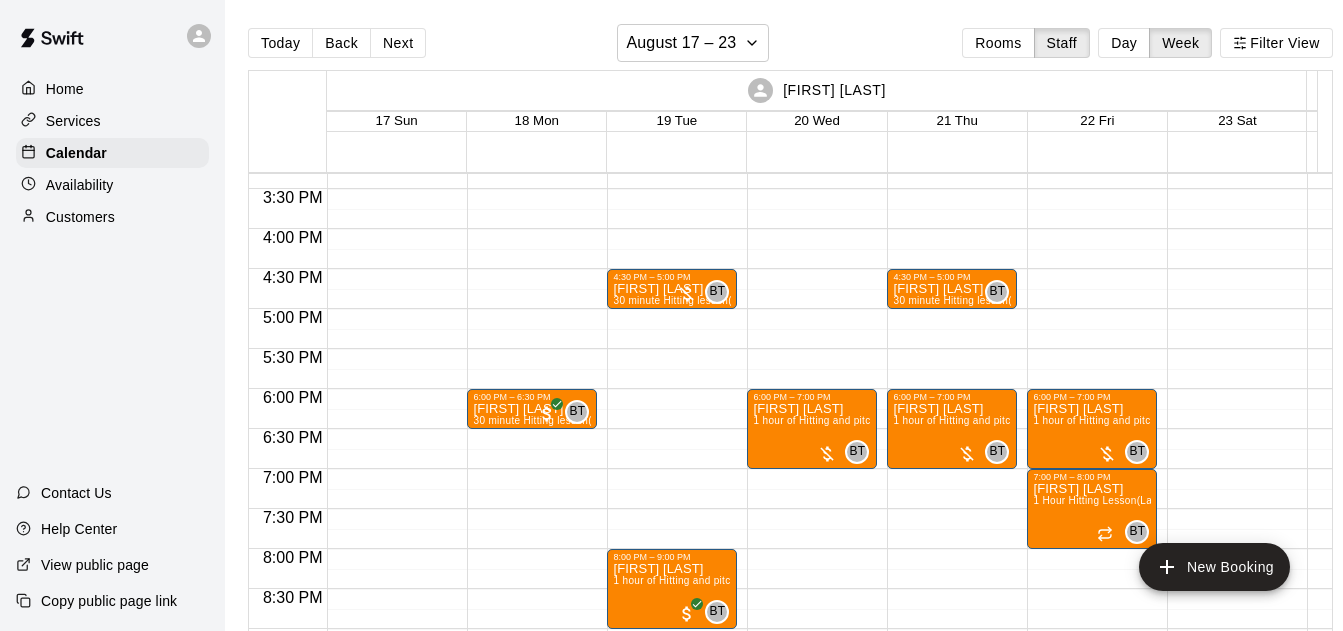 click on "Back" at bounding box center (341, 43) 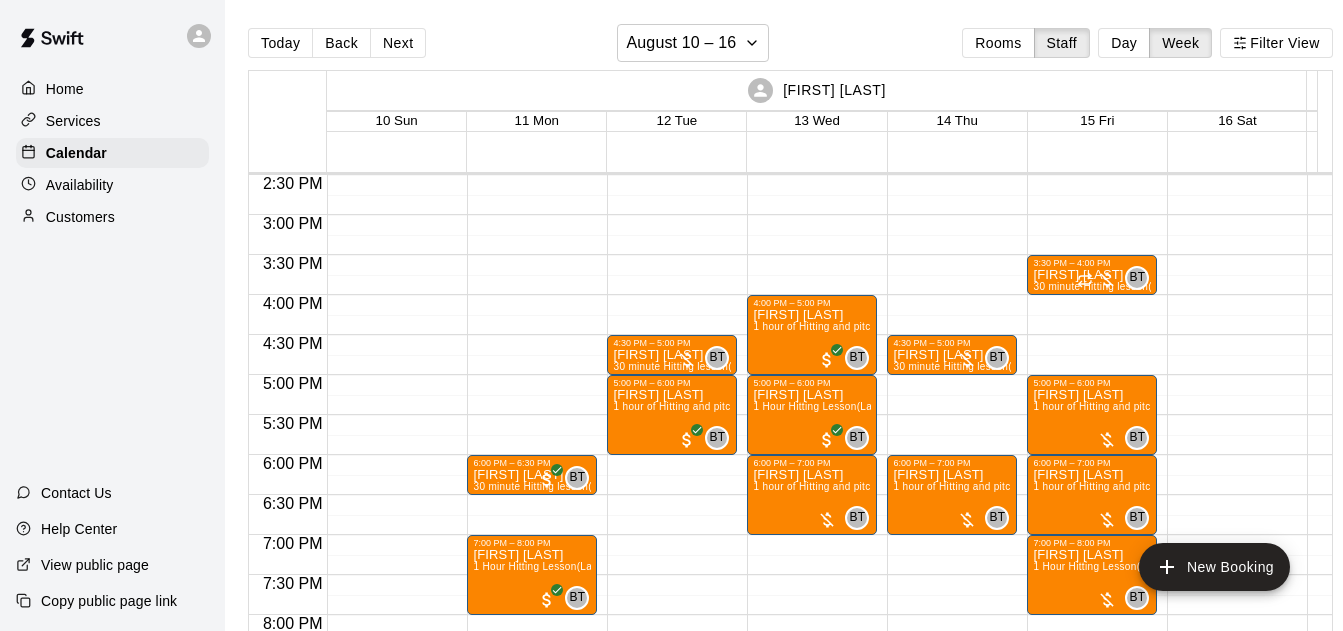 scroll, scrollTop: 1154, scrollLeft: 0, axis: vertical 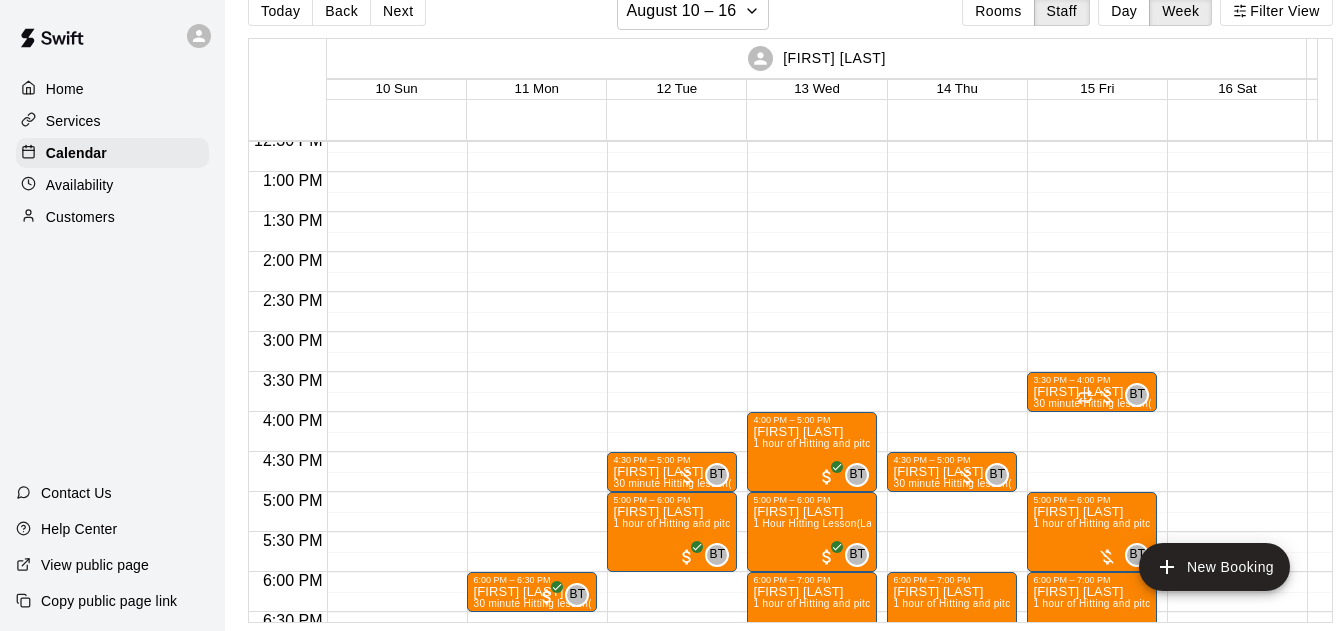 click on "Next" at bounding box center [398, 11] 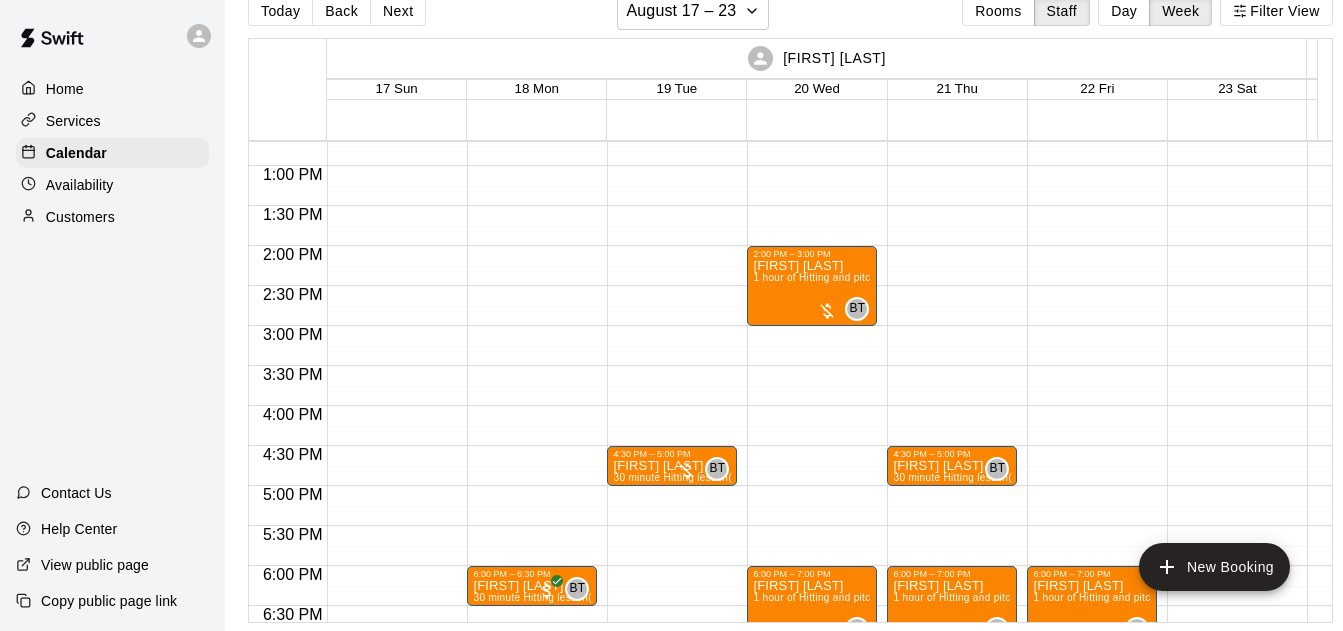 scroll, scrollTop: 1010, scrollLeft: 0, axis: vertical 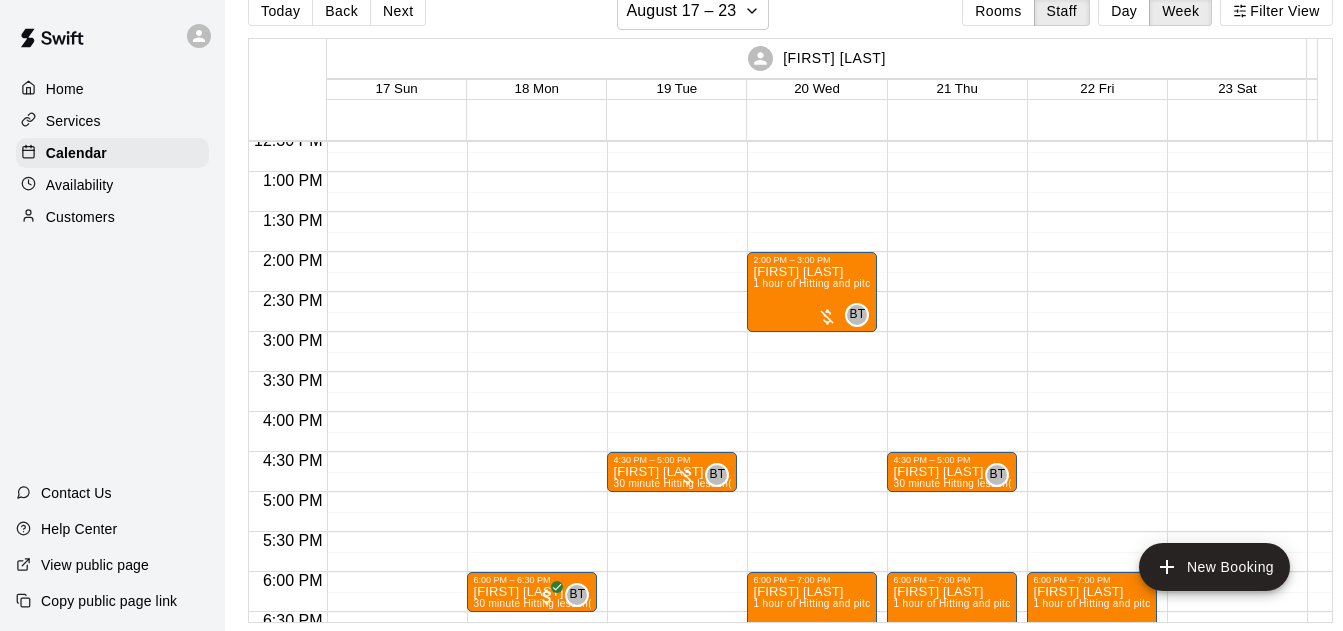 drag, startPoint x: 340, startPoint y: 3, endPoint x: 503, endPoint y: 35, distance: 166.1114 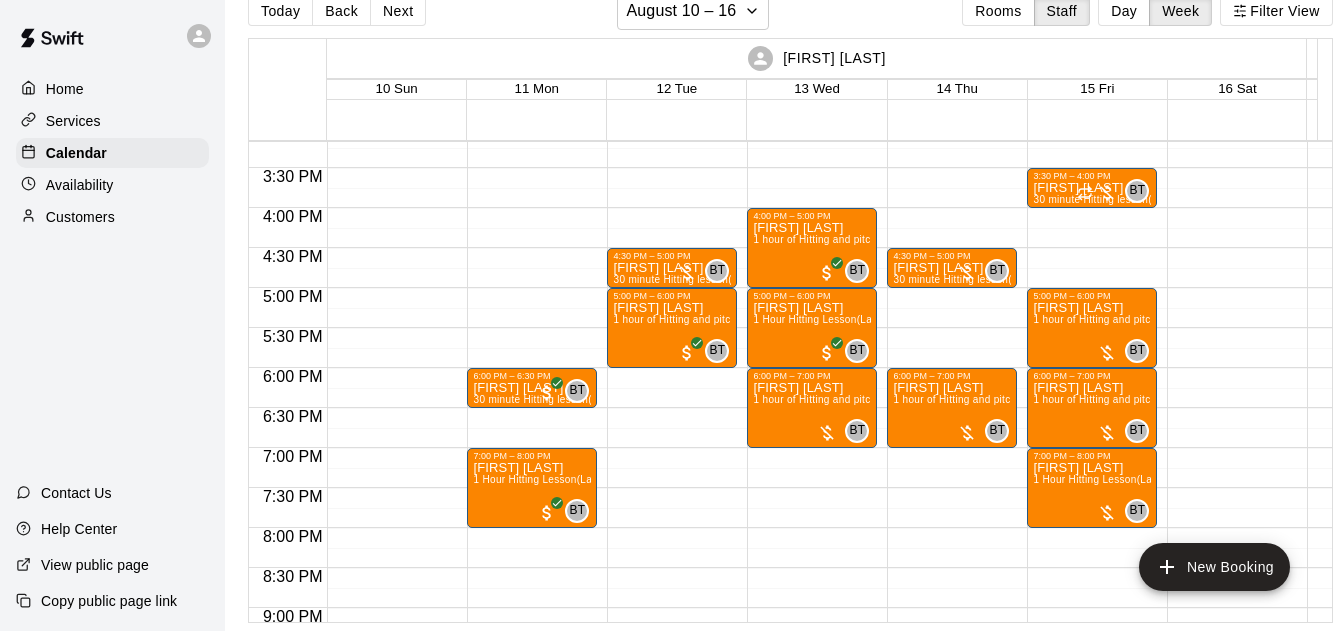 scroll, scrollTop: 1225, scrollLeft: 0, axis: vertical 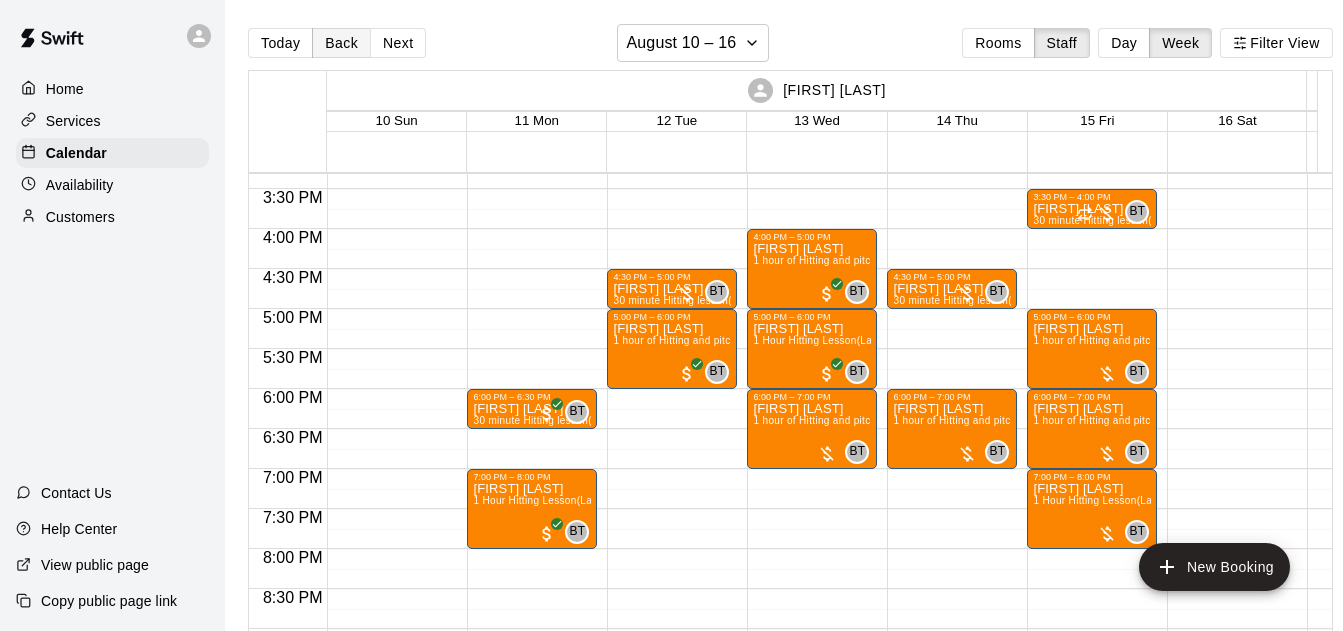 click on "Back" at bounding box center (341, 43) 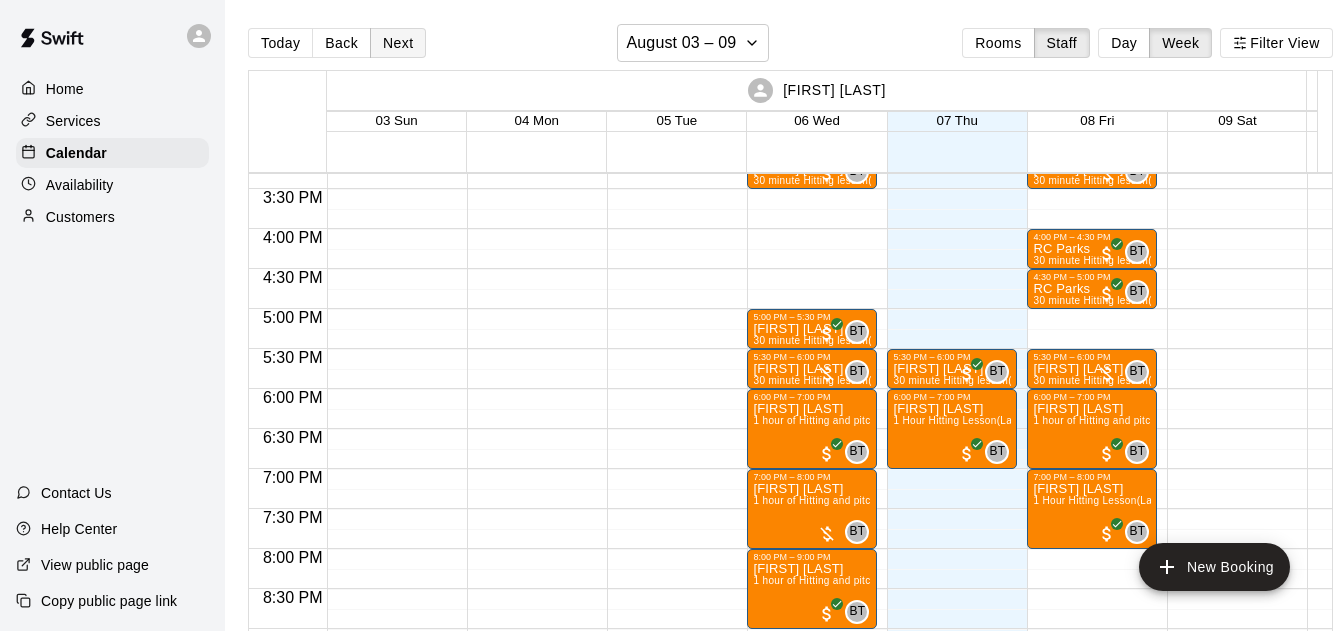 click on "Next" at bounding box center [398, 43] 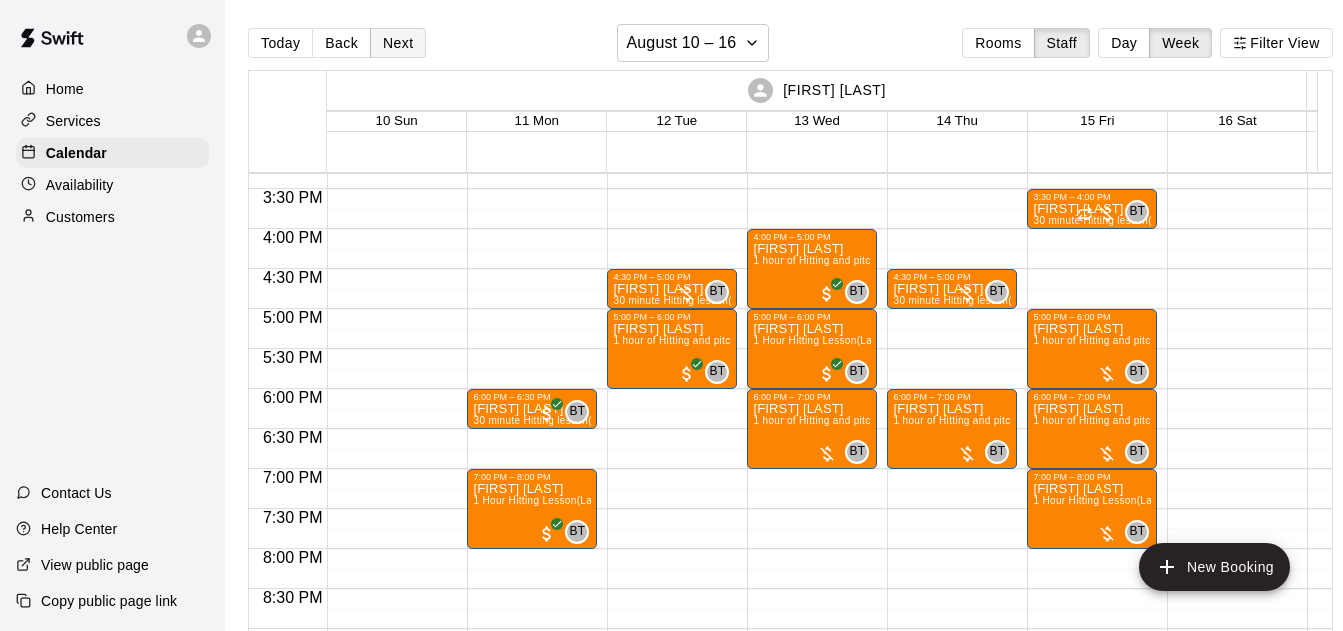 click on "Back" at bounding box center [341, 43] 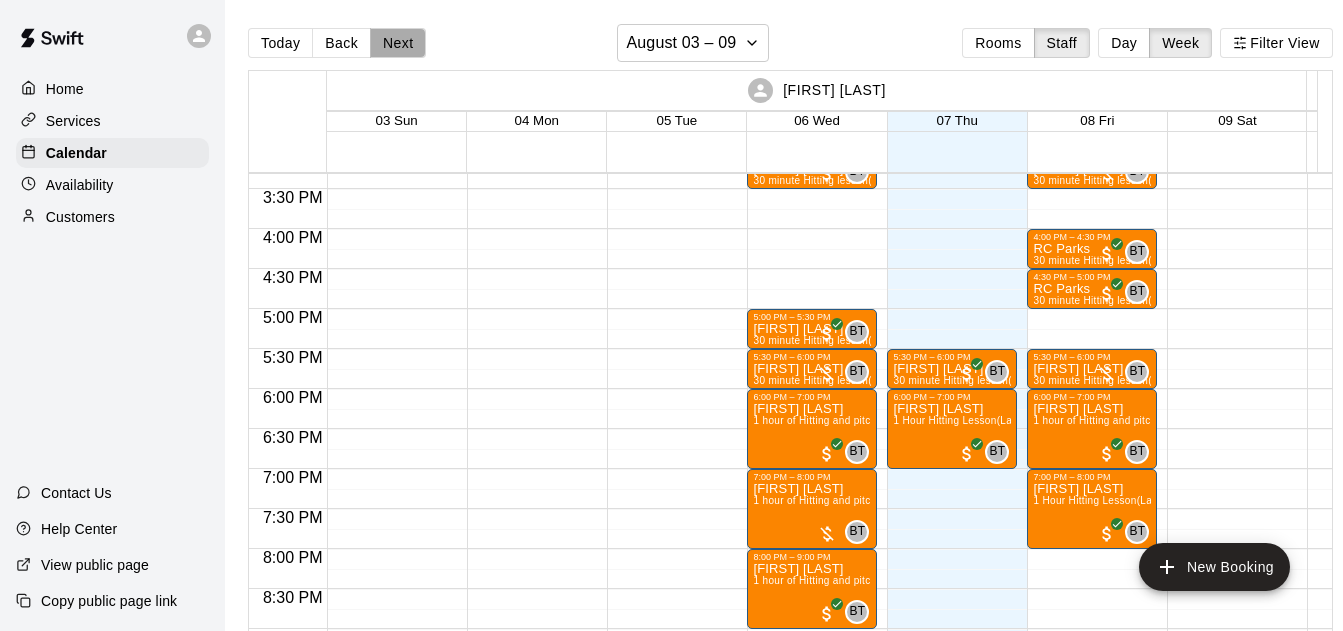 click on "Next" at bounding box center (398, 43) 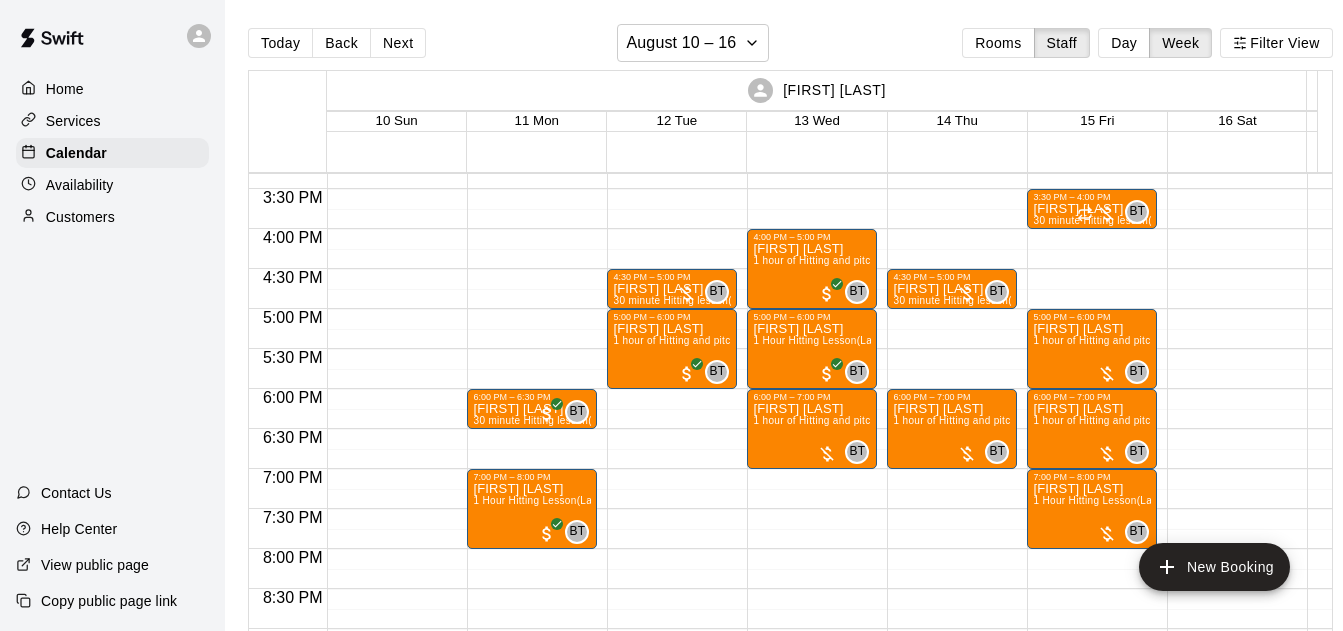 click on "Next" at bounding box center (398, 43) 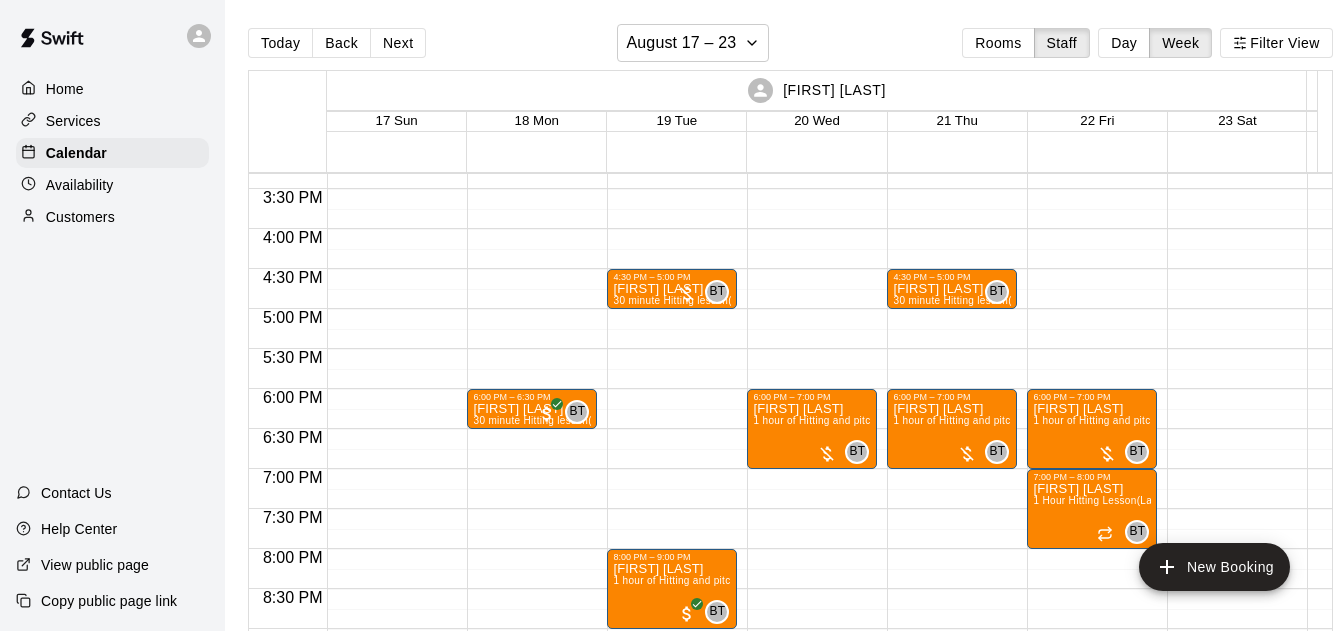 click on "Next" at bounding box center [398, 43] 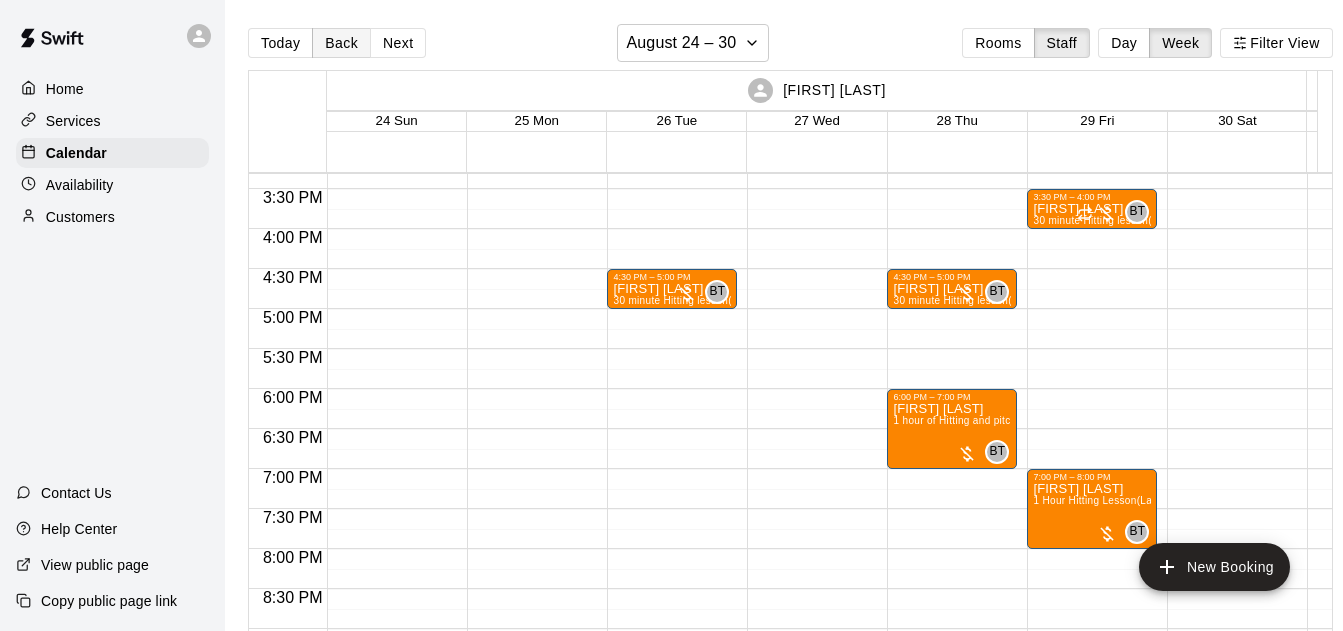 click on "Back" at bounding box center (341, 43) 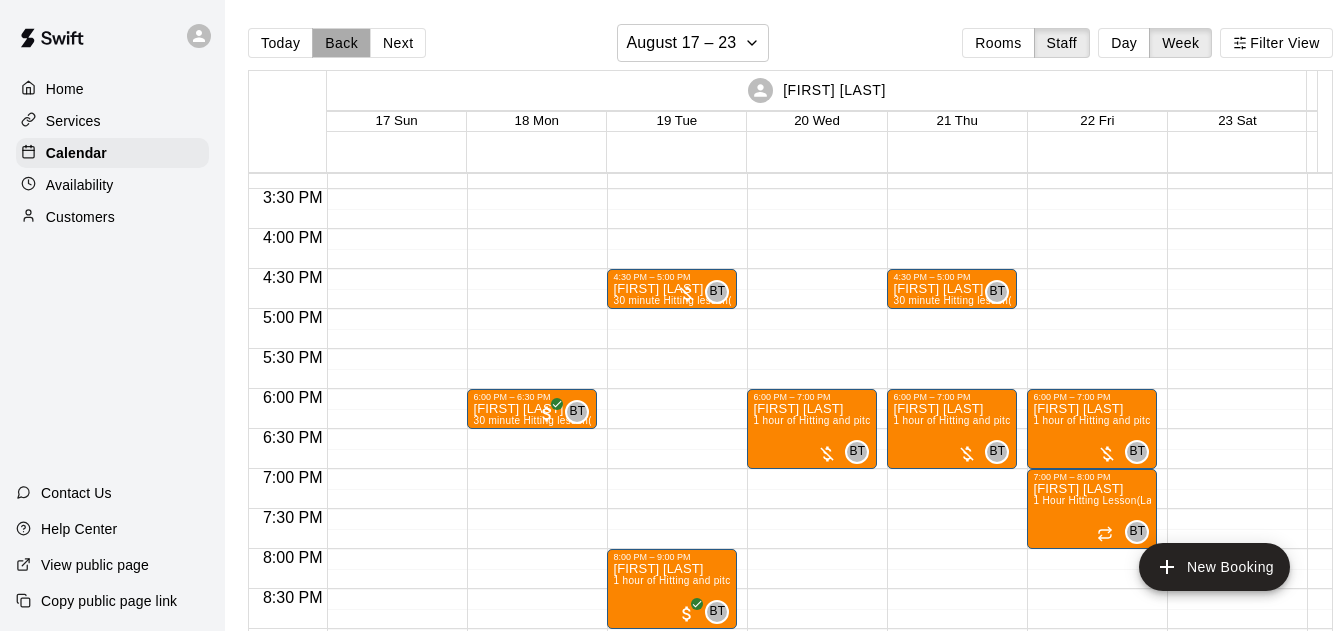 click on "Back" at bounding box center [341, 43] 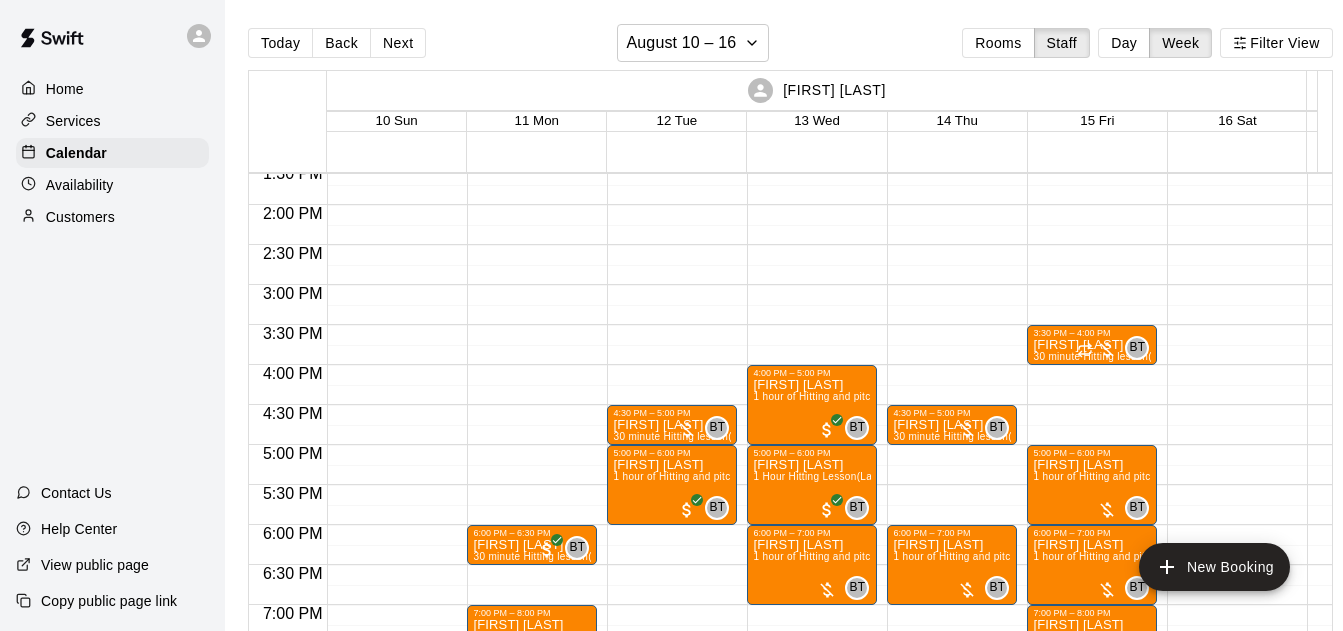 scroll, scrollTop: 1082, scrollLeft: 0, axis: vertical 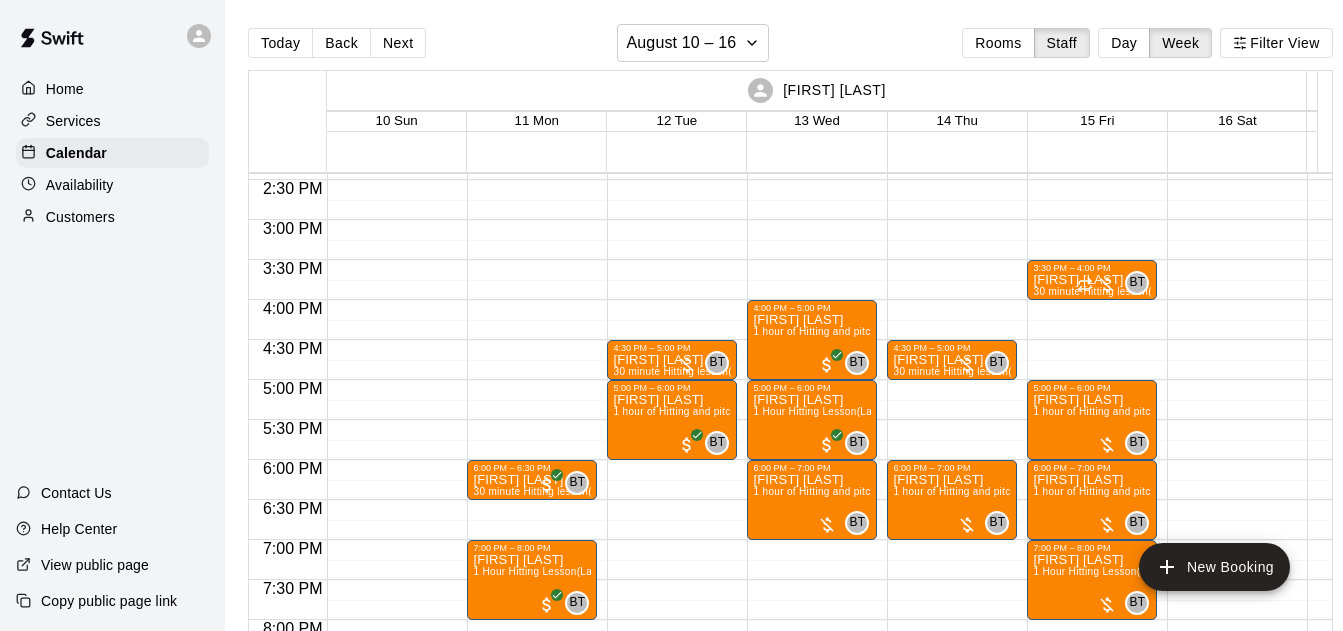click on "Next" at bounding box center [398, 43] 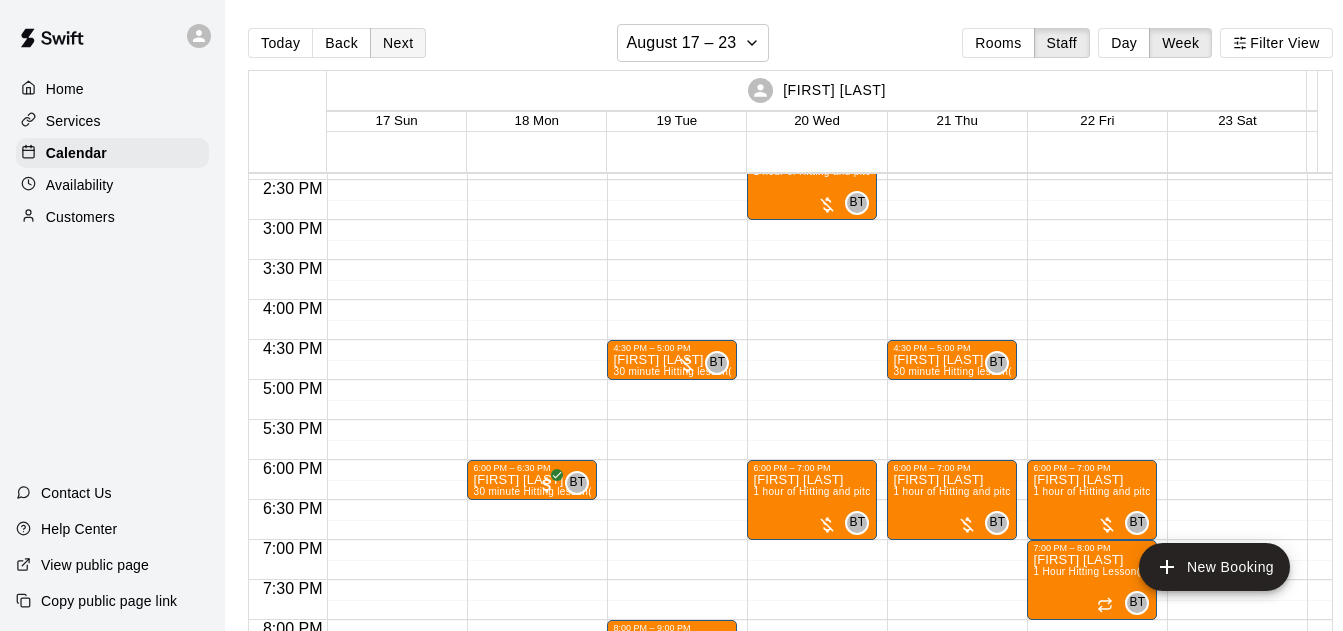 click on "Next" at bounding box center [398, 43] 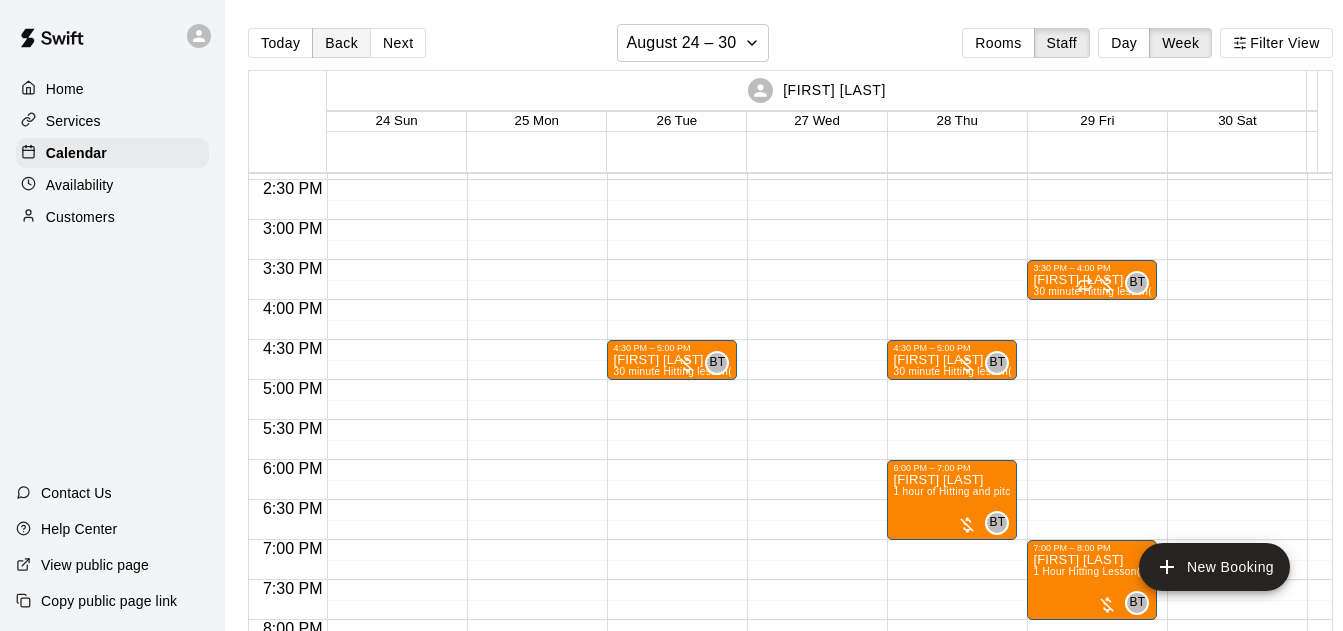 click on "Back" at bounding box center (341, 43) 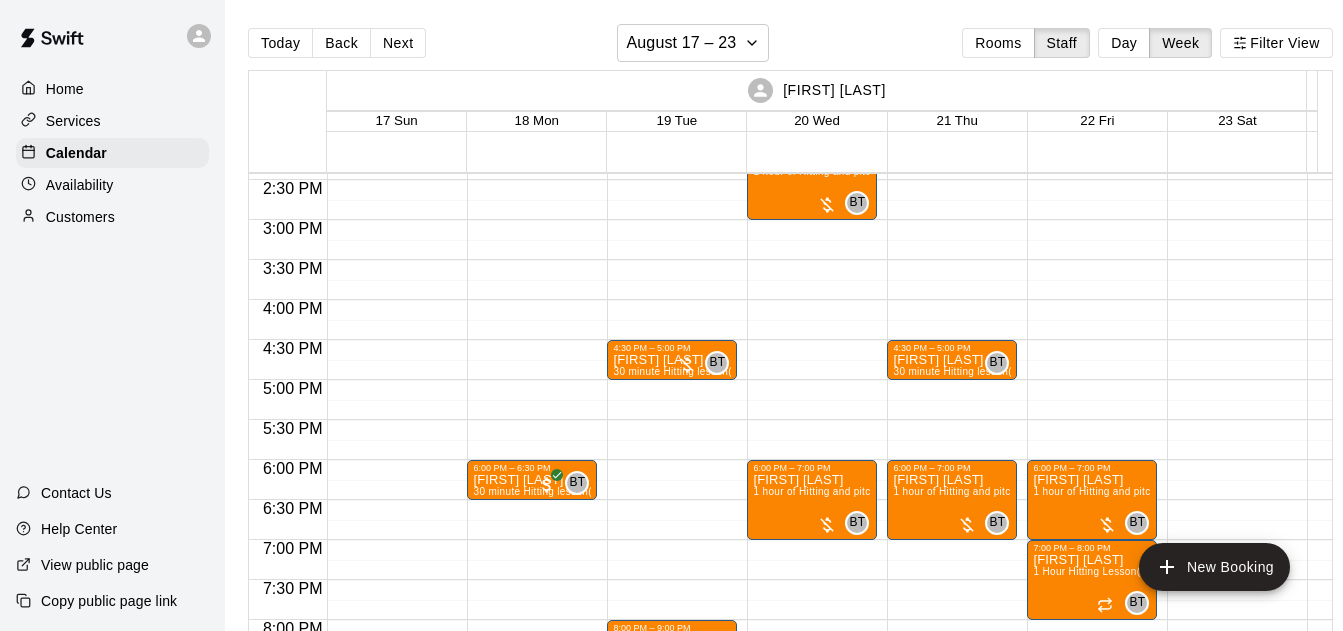 click on "Today Back Next August 17 – 23 Rooms Staff Day Week Filter View [FIRST] [LAST] 17 Sun 18 Mon 19 Tue 20 Wed 21 Thu 22 Fri 23 Sat [FIRST] [LAST] 17 Sun 18 Mon 19 Tue 20 Wed 21 Thu 22 Fri 23 Sat [FIRST] [LAST] 17 Sun 18 Mon 19 Tue 20 Wed 21 Thu 22 Fri 23 Sat [FIRST] [LAST] III 17 Sun 18 Mon 19 Tue 20 Wed 21 Thu 22 Fri 23 Sat [FIRST] [LAST] 17 Sun 18 Mon 19 Tue 20 Wed 21 Thu 22 Fri 23 Sat [FIRST] [LAST] 17 Sun 18 Mon 19 Tue 20 Wed 21 Thu 22 Fri 23 Sat [FIRST] [LAST] 17 Sun 18 Mon 19 Tue 20 Wed 21 Thu 22 Fri 23 Sat [FIRST] [LAST] 17 Sun 18 Mon 19 Tue 20 Wed 21 Thu 22 Fri 23 Sat 12:00 AM 12:30 AM 1:00 AM 1:30 AM 2:00 AM 2:30 AM 3:00 AM 3:30 AM 4:00 AM 4:30 AM 5:00 AM 5:30 AM 6:00 AM 6:30 AM 7:00 AM 7:30 AM 8:00 AM 8:30 AM 9:00 AM 9:30 AM 10:00 AM 10:30 AM 11:00 AM 11:30 AM 12:00 PM 12:30 PM 1:00 PM 1:30 PM 2:00 PM 2:30 PM 3:00 PM 3:30 PM 4:00 PM 4:30 PM 5:00 PM 5:30 PM 6:00 PM 6:30 PM 7:00 PM 7:30 PM 8:00 PM 8:30 PM 9:00 PM 9:30 PM 10:00 PM 10:30 PM 11:00 PM 11:30 PM 6:00 PM – 6:30 PM [FIRST] [LAST] (Lane 1 (40)) BT" at bounding box center (790, 331) 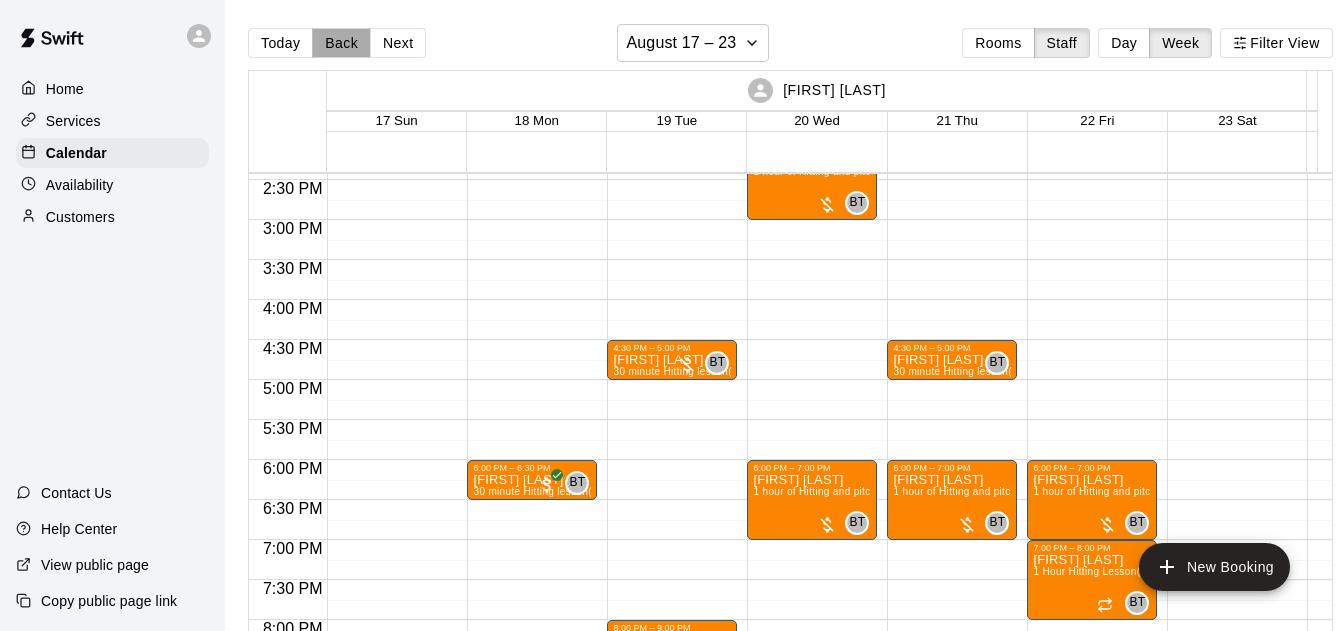click on "Back" at bounding box center (341, 43) 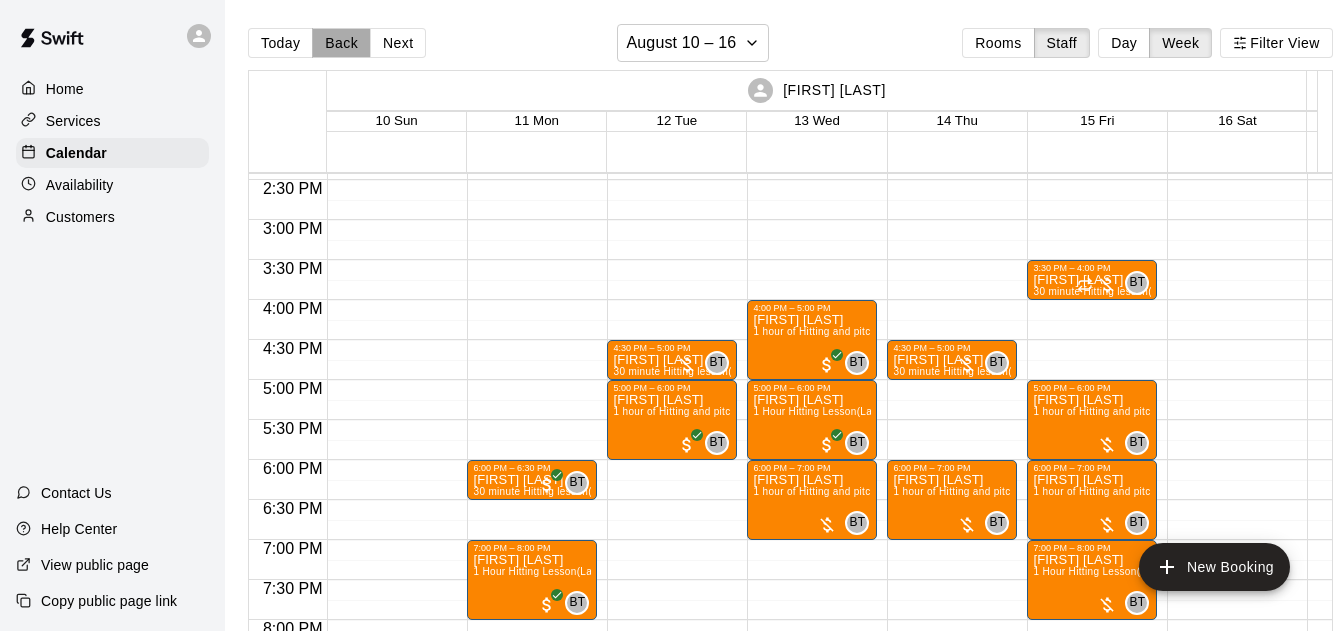 click on "Back" at bounding box center (341, 43) 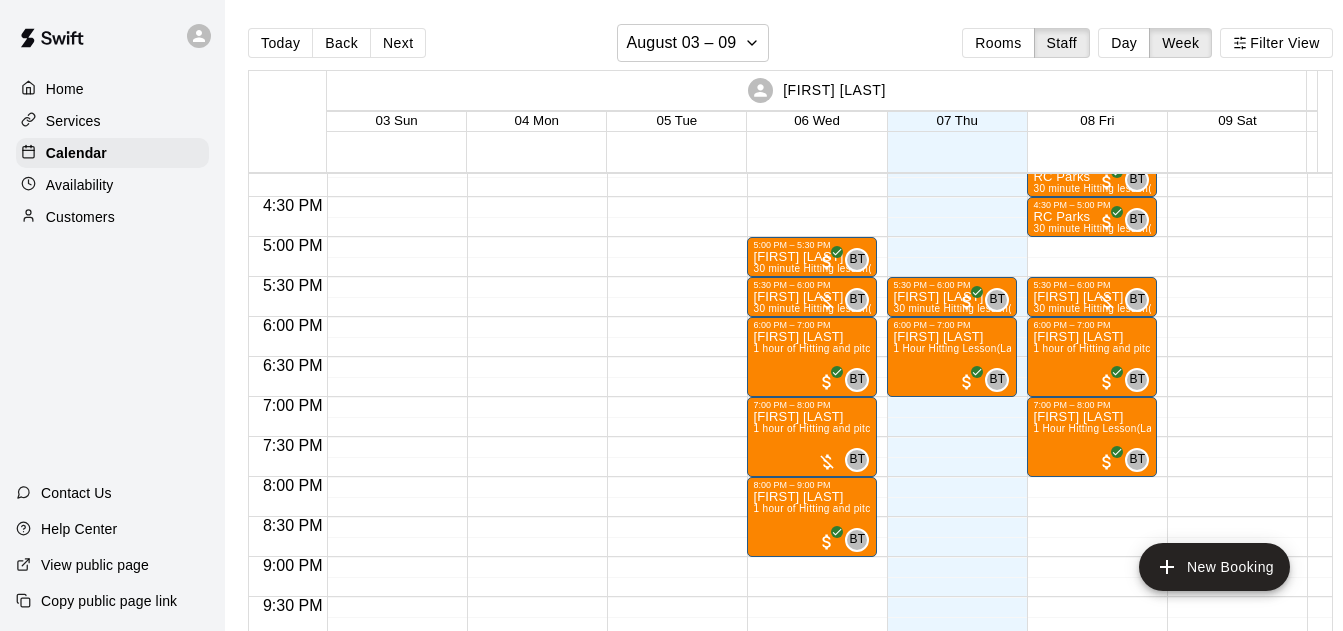 scroll, scrollTop: 1225, scrollLeft: 0, axis: vertical 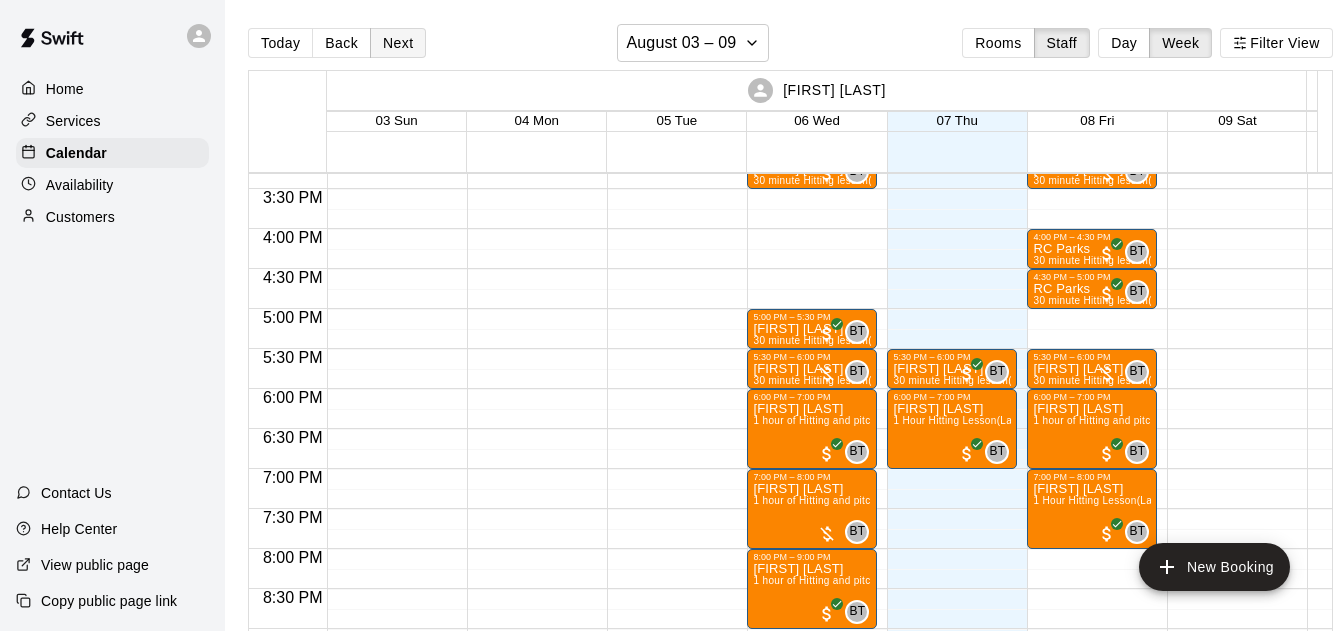 click on "Next" at bounding box center (398, 43) 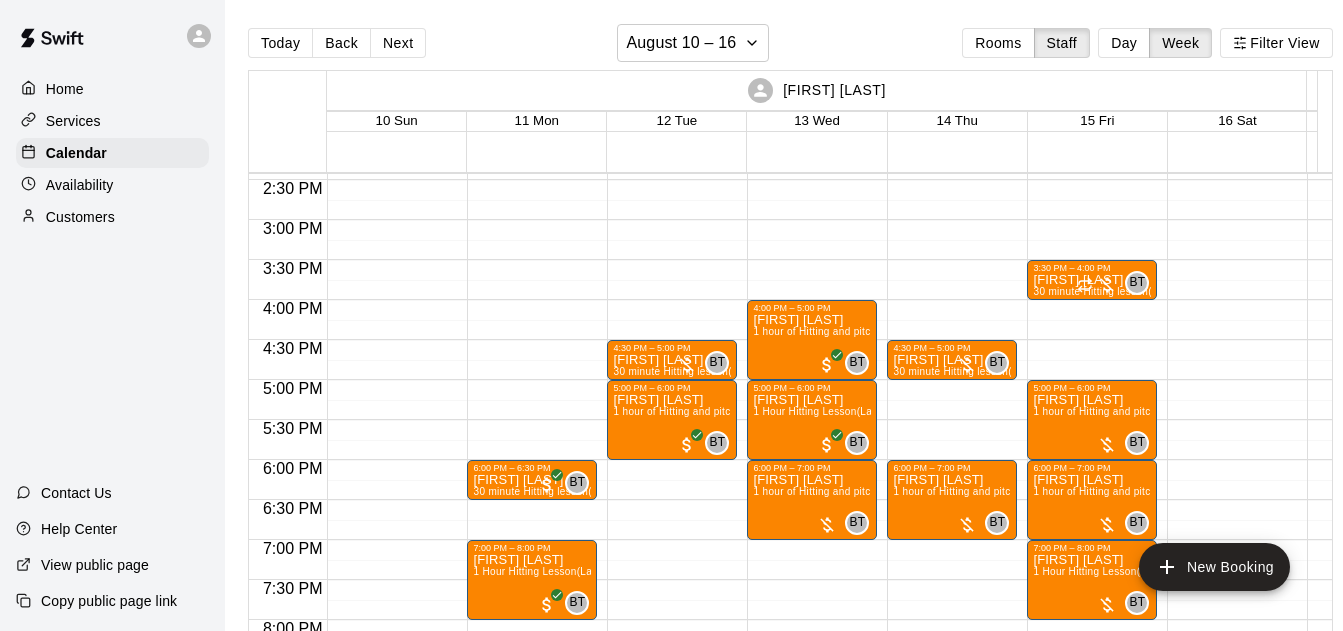 scroll, scrollTop: 1225, scrollLeft: 0, axis: vertical 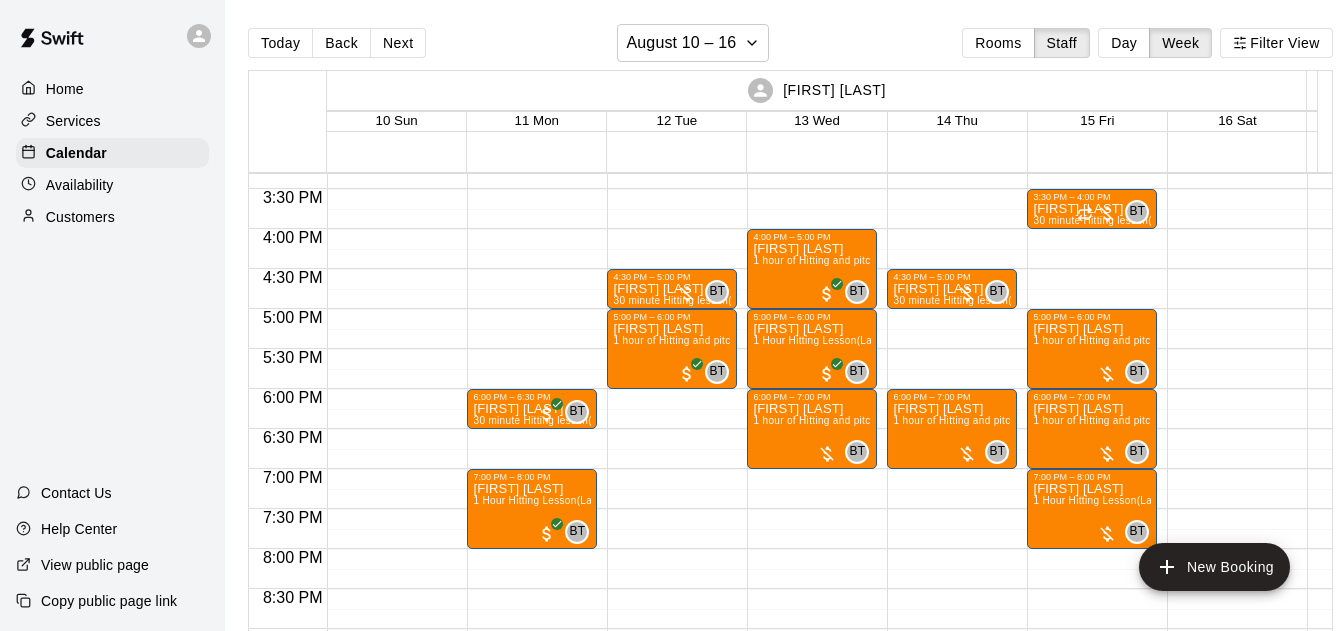 click on "Back" at bounding box center (341, 43) 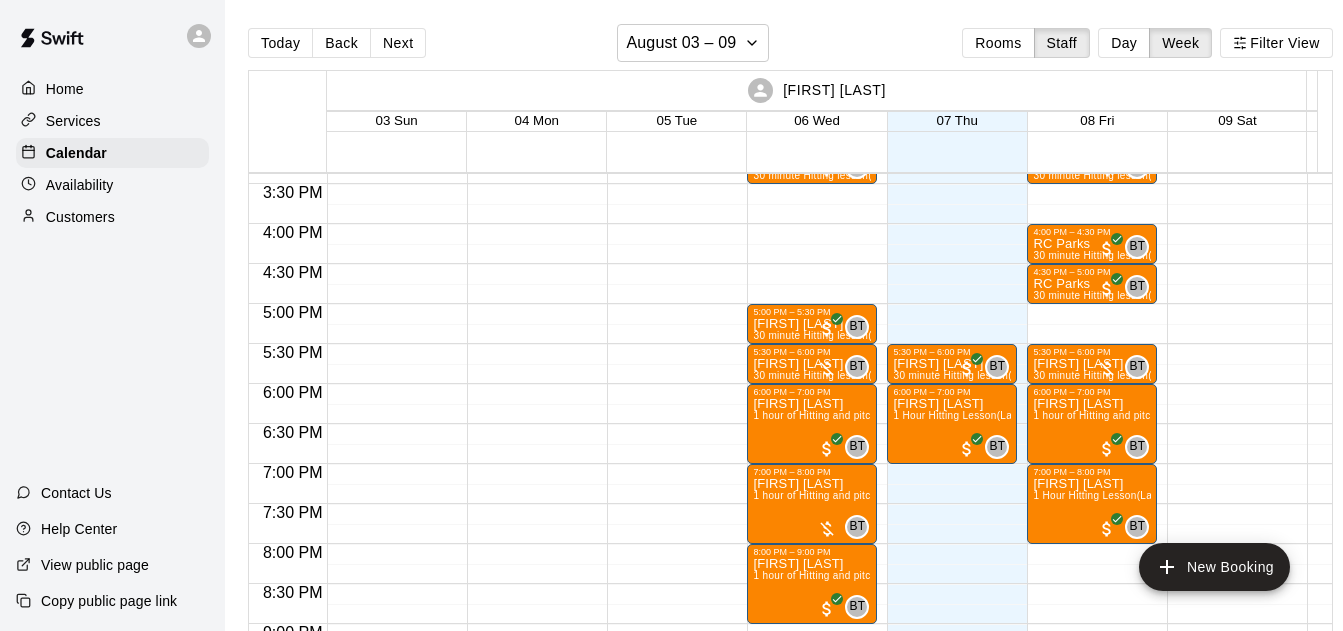 scroll, scrollTop: 1225, scrollLeft: 0, axis: vertical 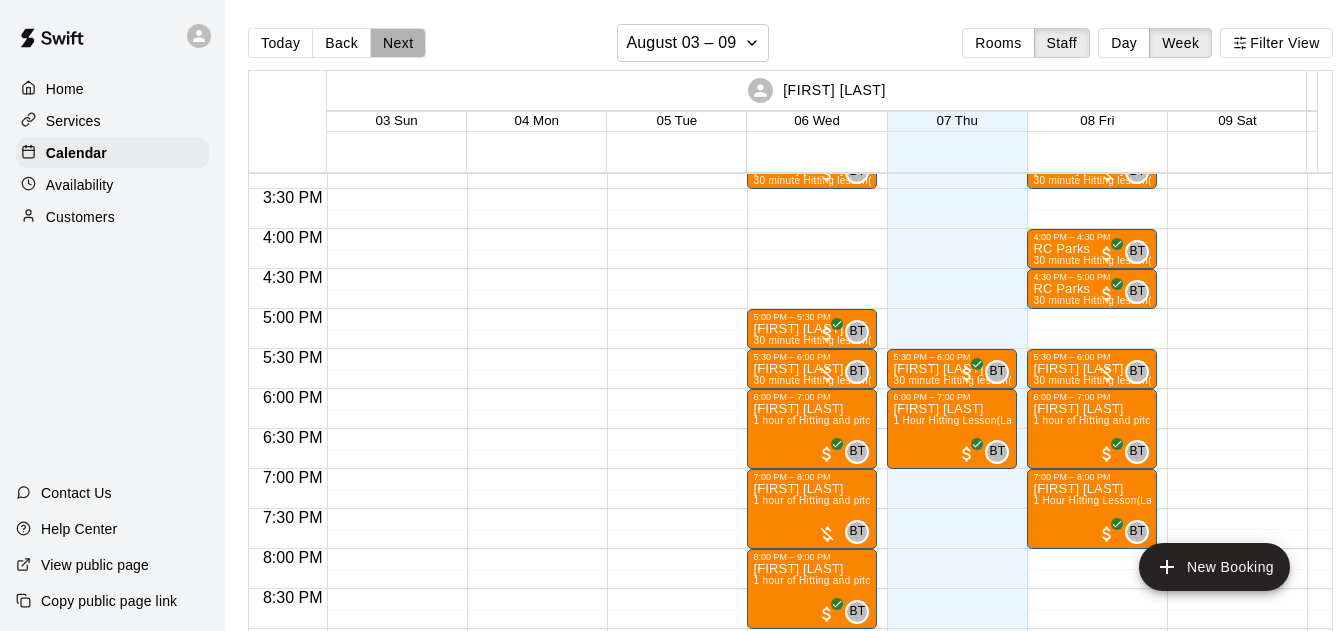 drag, startPoint x: 418, startPoint y: 45, endPoint x: 465, endPoint y: 23, distance: 51.894123 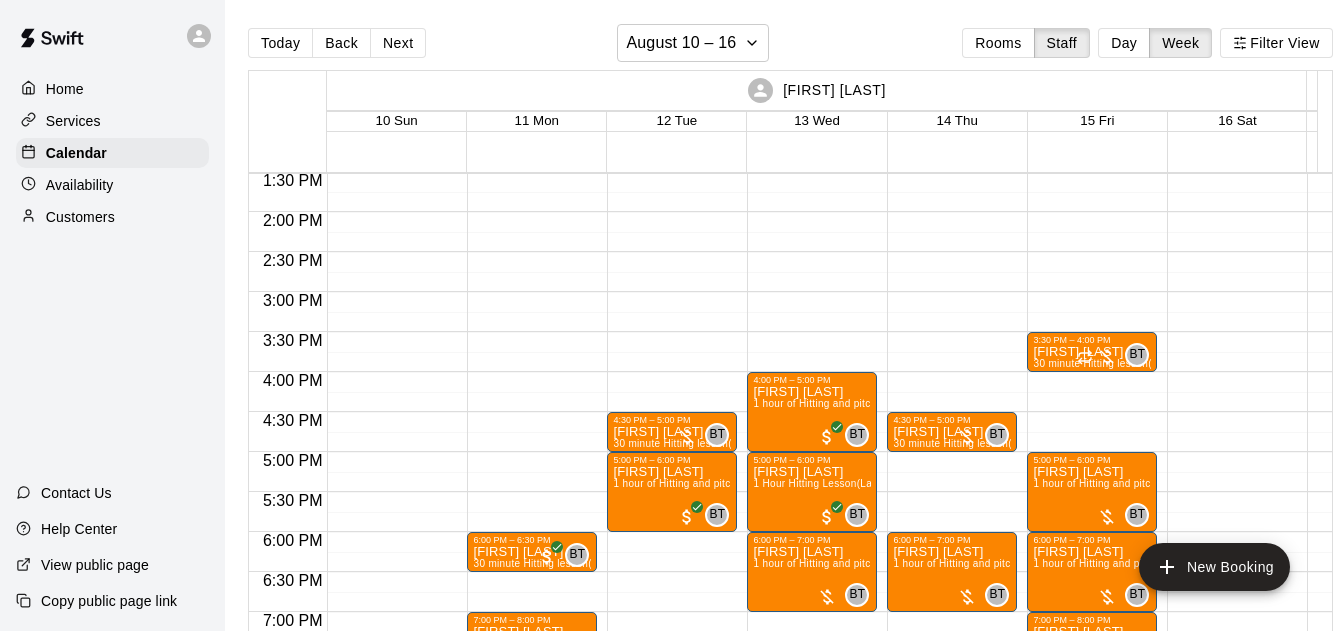 scroll, scrollTop: 1154, scrollLeft: 0, axis: vertical 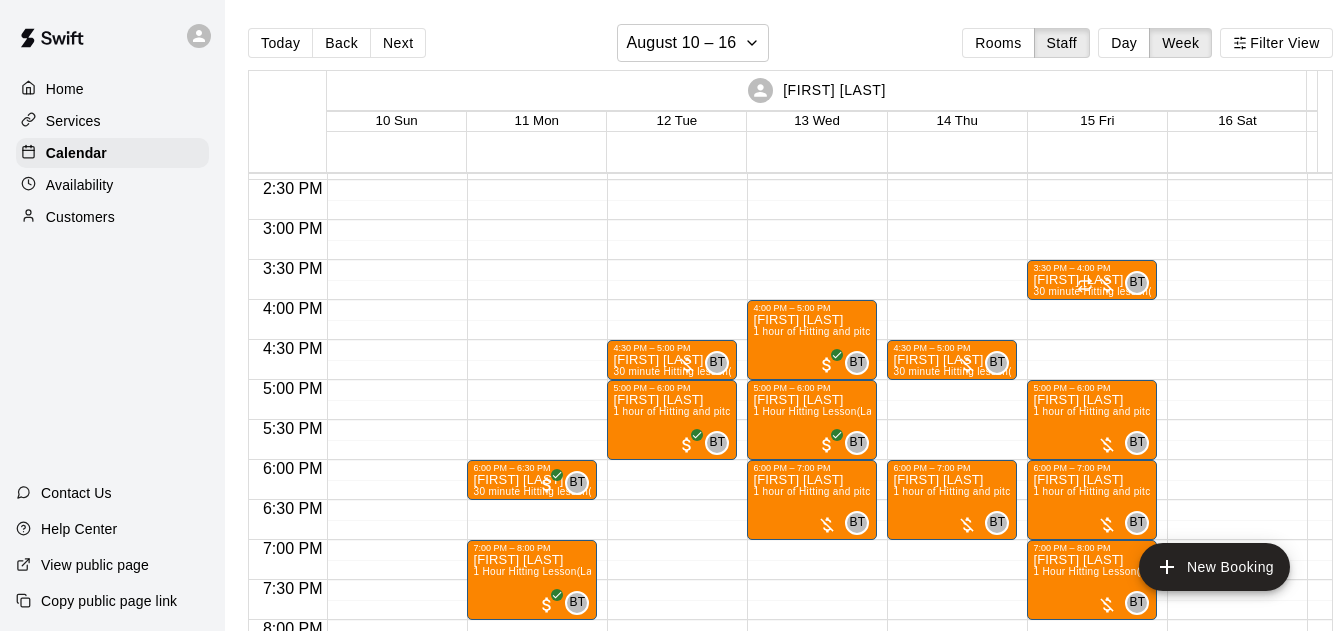 click on "Next" at bounding box center [398, 43] 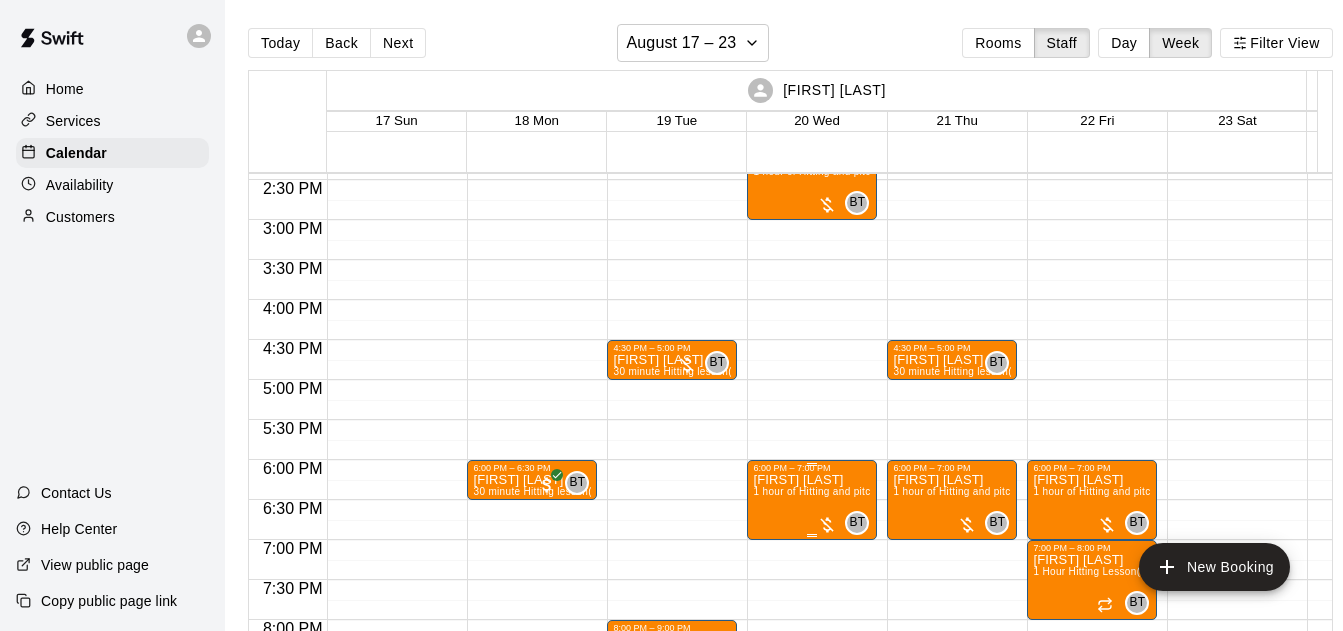 scroll, scrollTop: 1082, scrollLeft: 0, axis: vertical 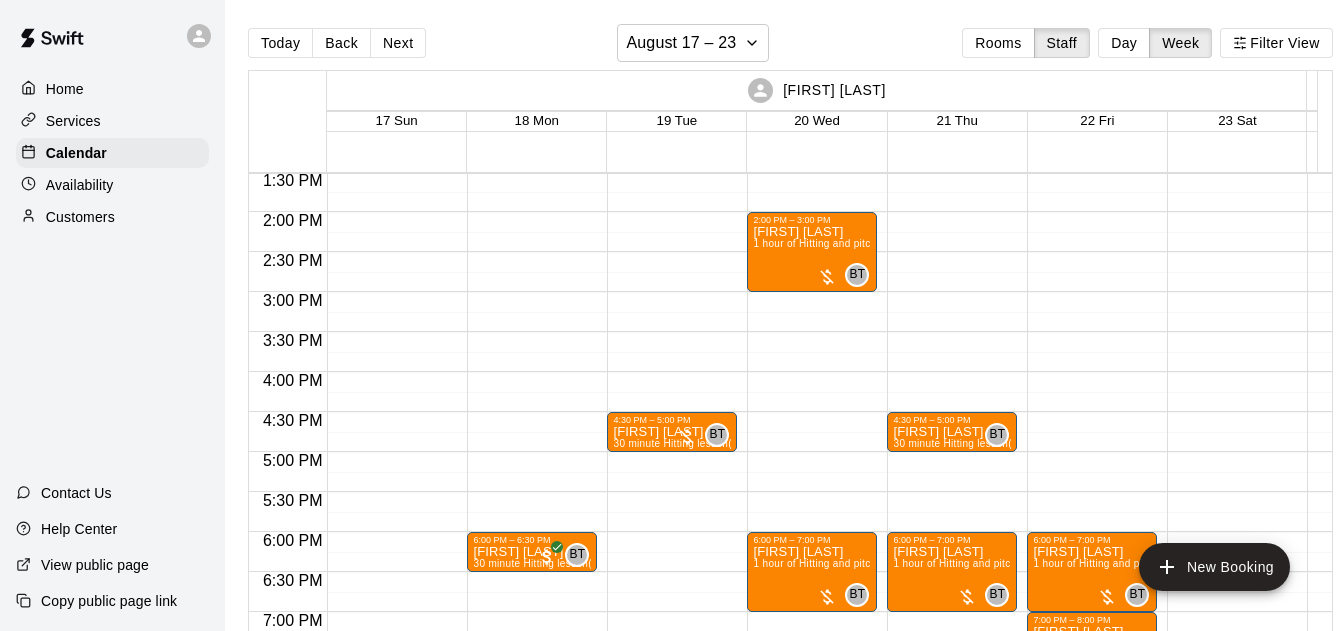 click on "Back" at bounding box center (341, 43) 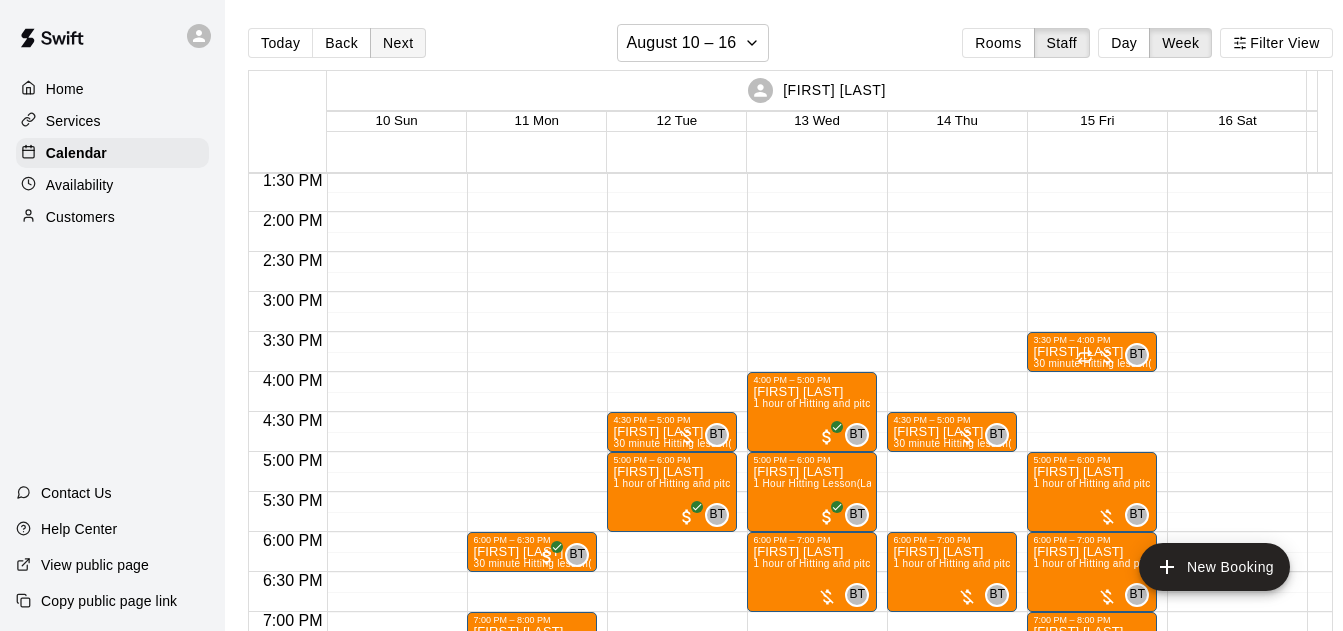 click on "Next" at bounding box center [398, 43] 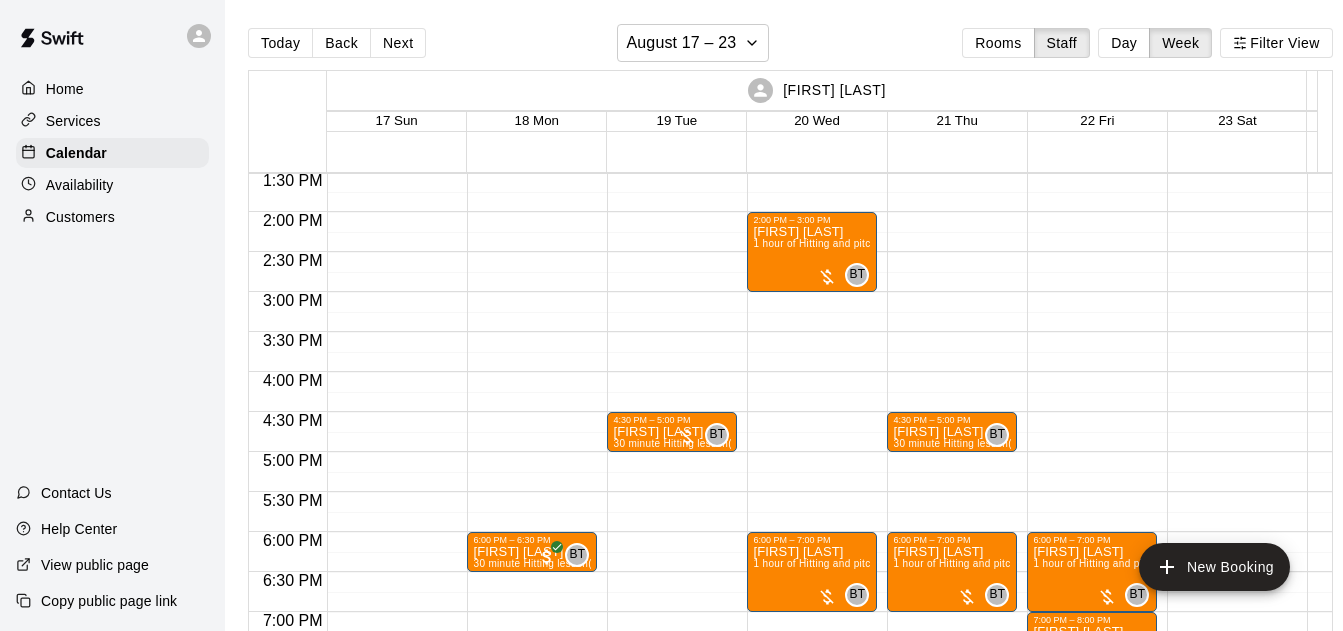 click on "Today Back Next August 17 – 23 Rooms Staff Day Week Filter View" at bounding box center [790, 47] 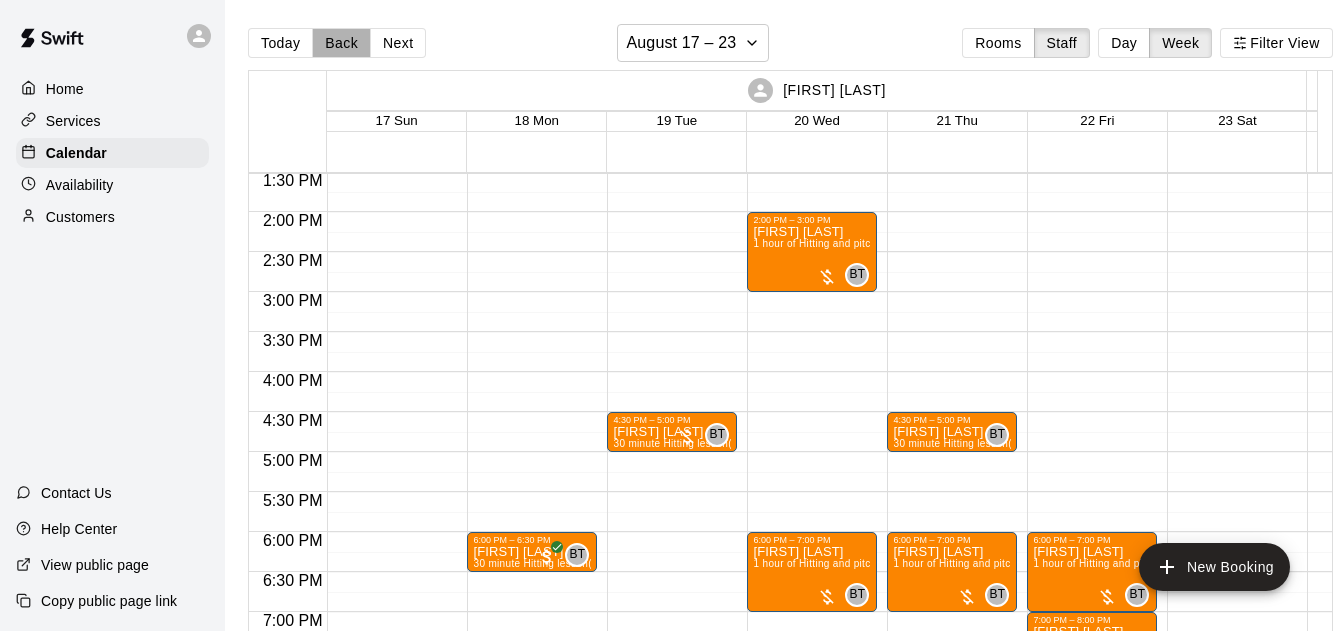 drag, startPoint x: 350, startPoint y: 30, endPoint x: 655, endPoint y: 215, distance: 356.7212 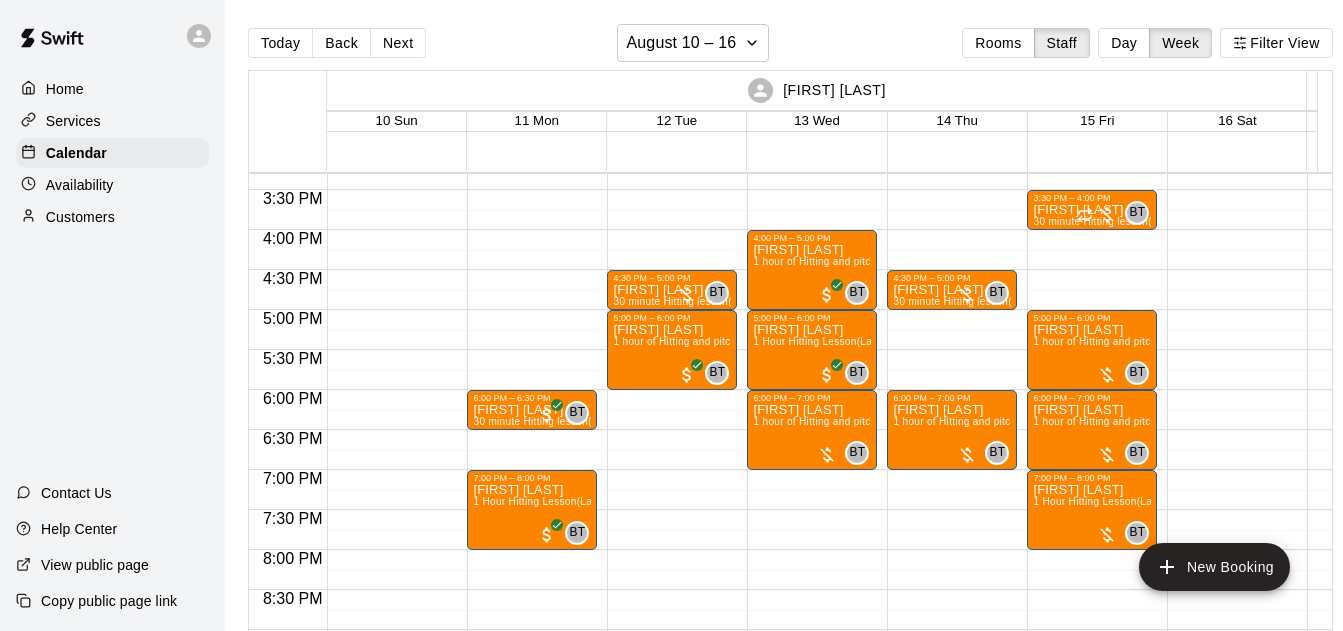 scroll, scrollTop: 1225, scrollLeft: 0, axis: vertical 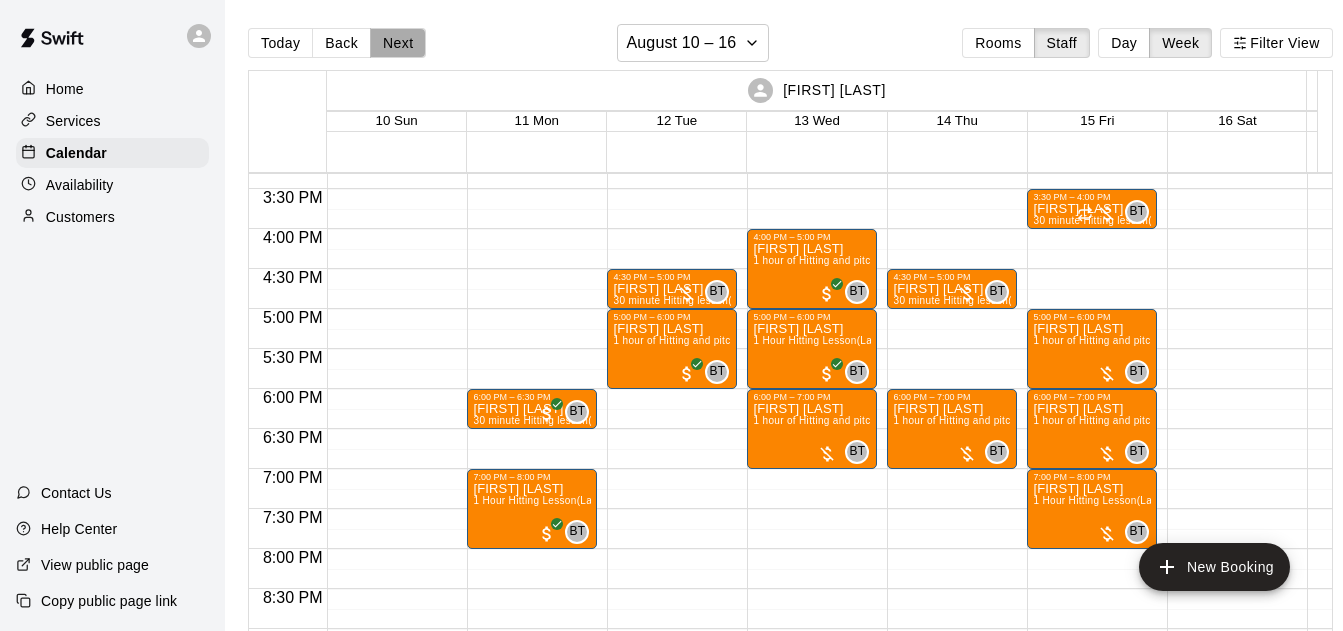 click on "Next" at bounding box center [398, 43] 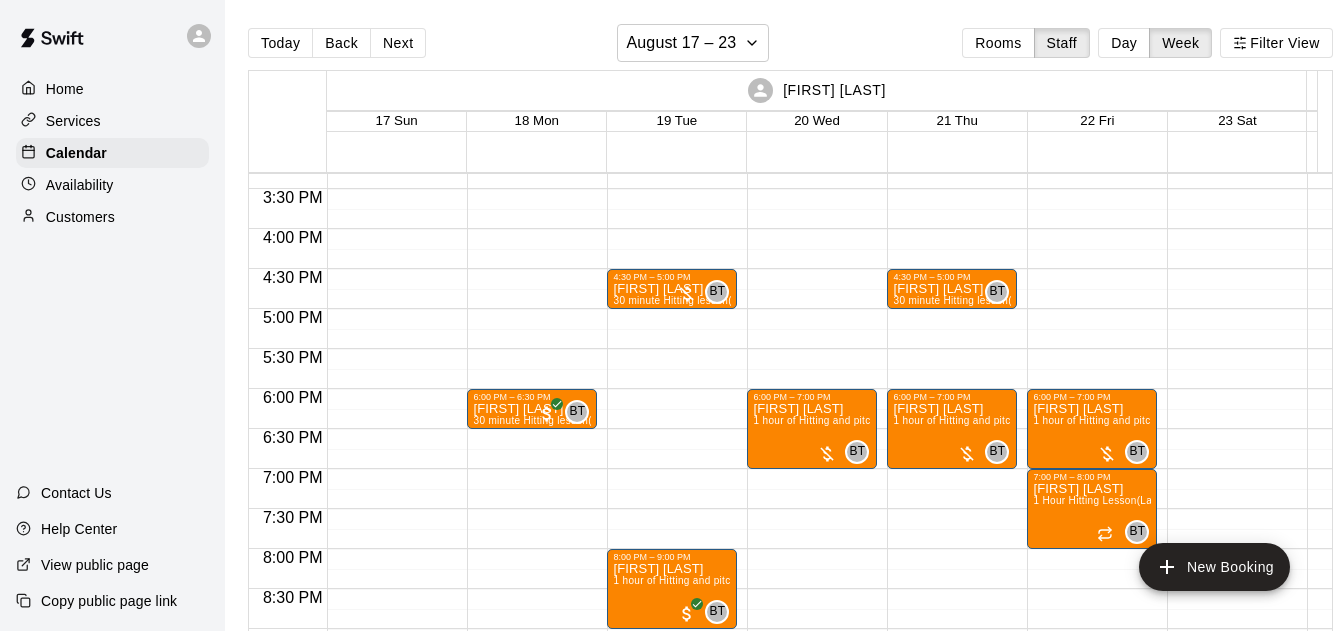 drag, startPoint x: 338, startPoint y: 33, endPoint x: 840, endPoint y: 317, distance: 576.76685 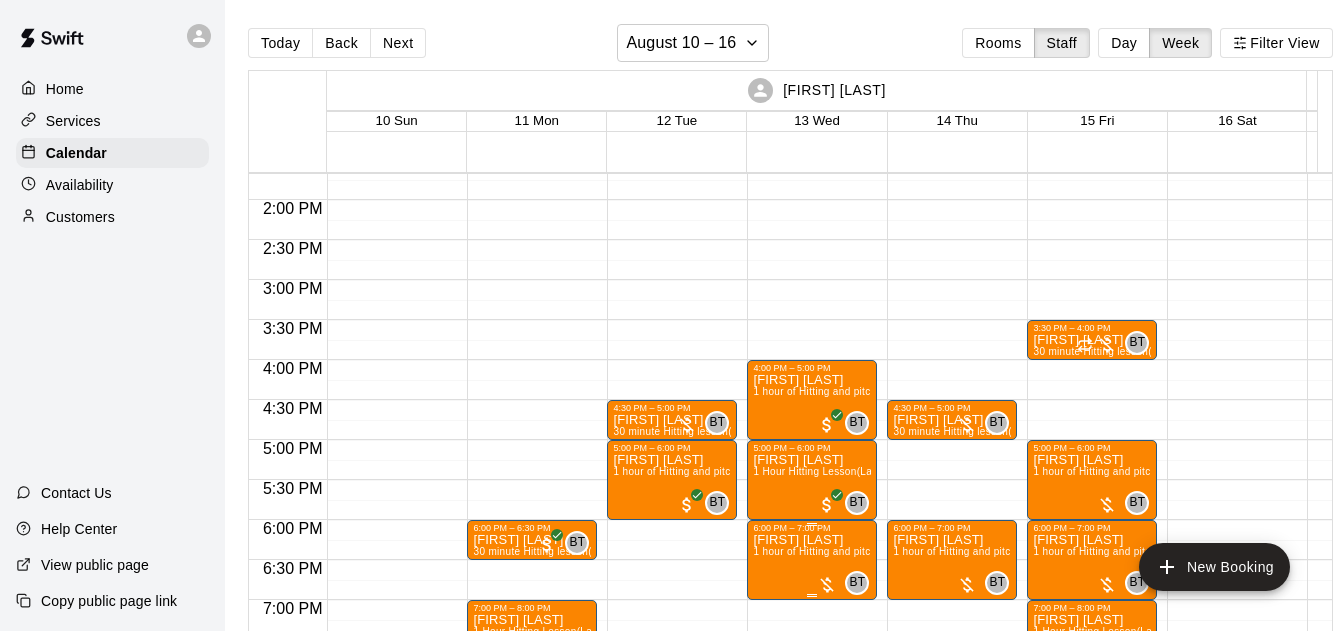 scroll, scrollTop: 1082, scrollLeft: 0, axis: vertical 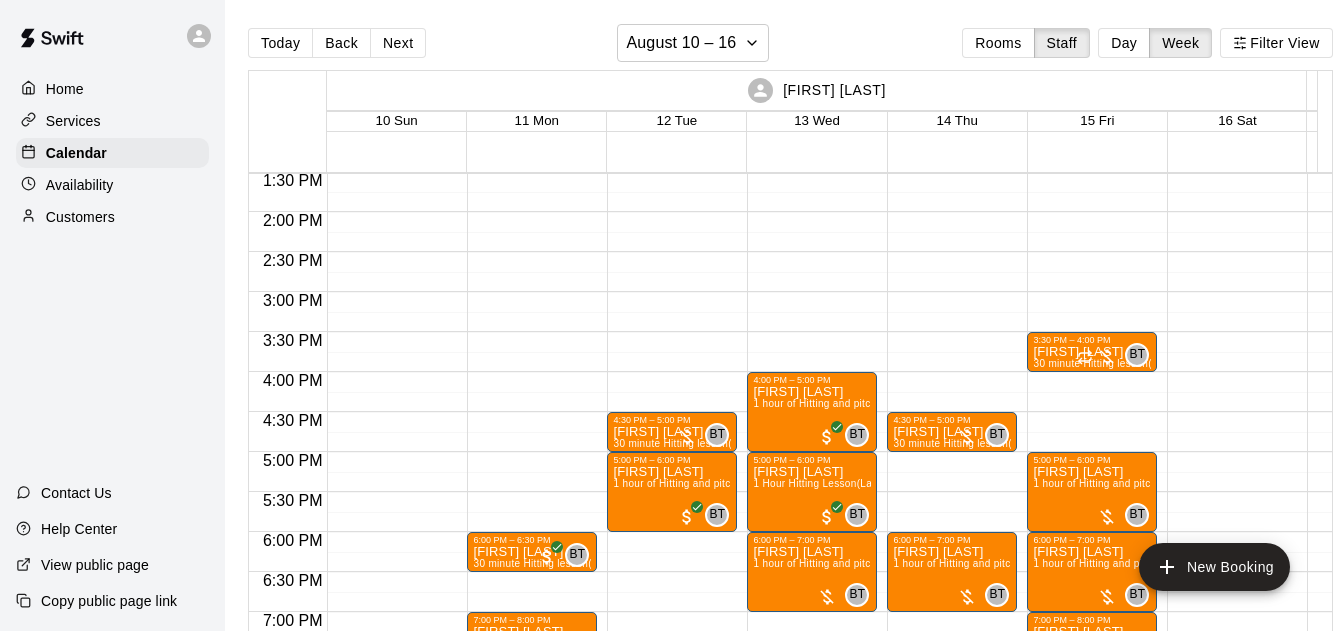 drag, startPoint x: 338, startPoint y: 40, endPoint x: 905, endPoint y: 174, distance: 582.6191 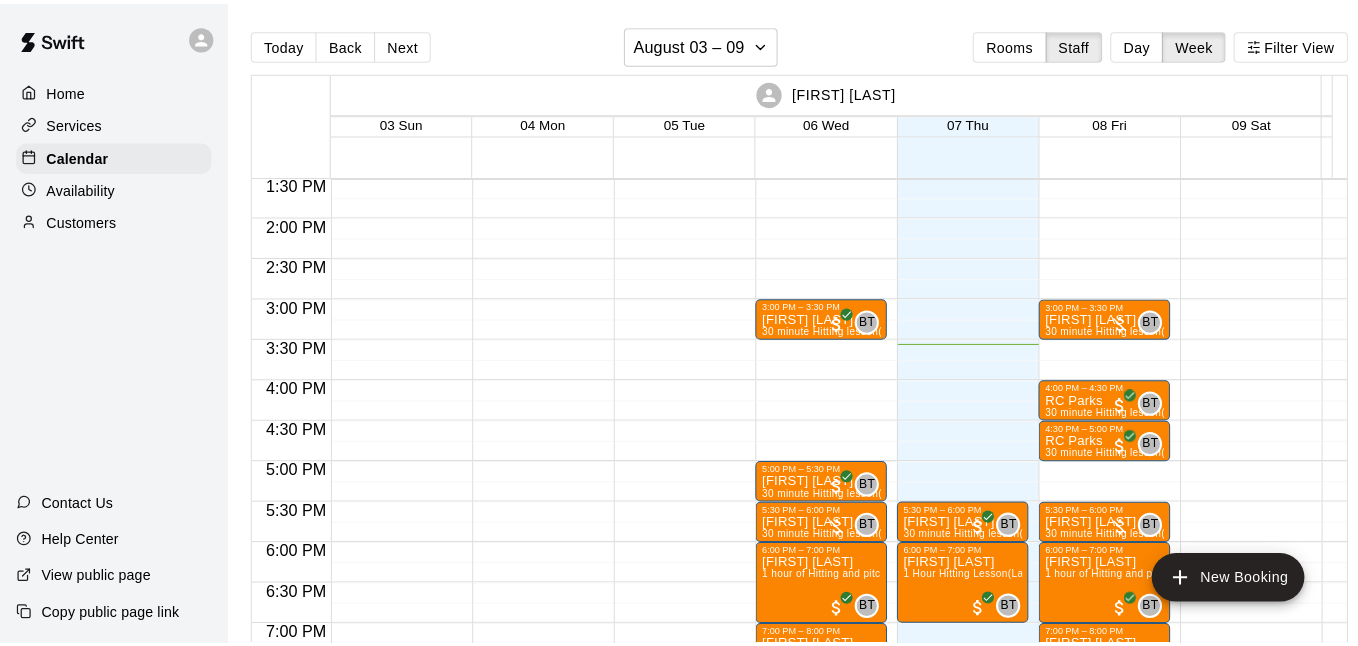 scroll, scrollTop: 1297, scrollLeft: 0, axis: vertical 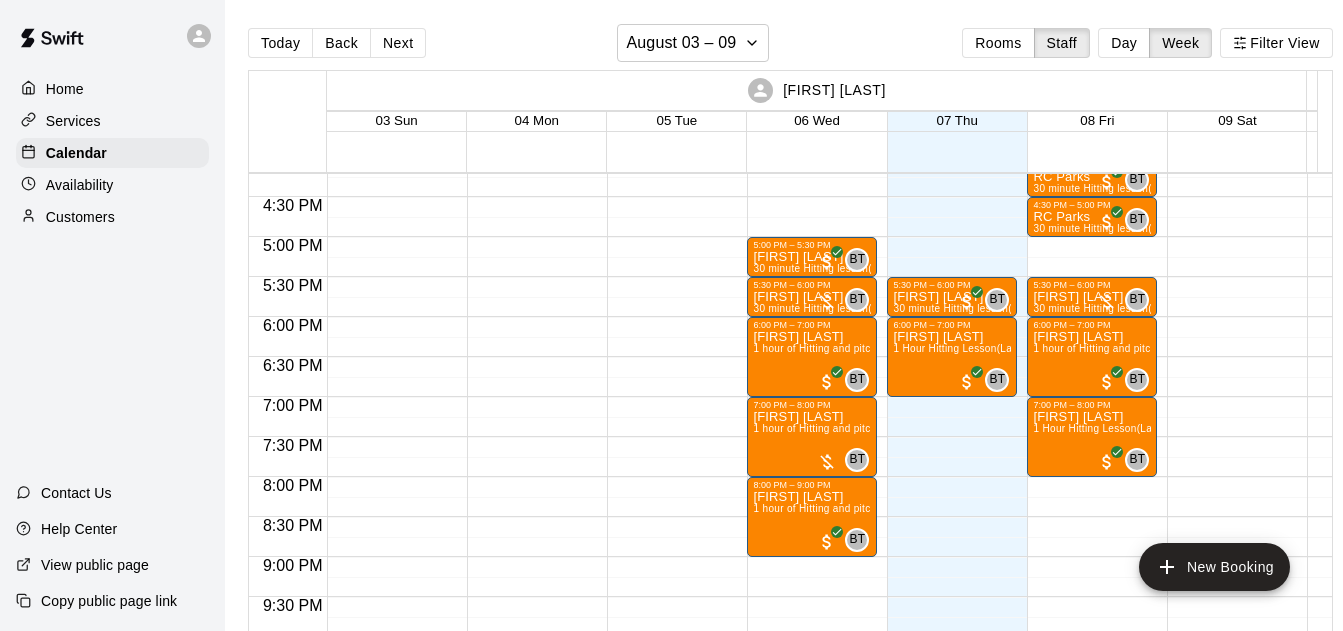 drag, startPoint x: 398, startPoint y: 44, endPoint x: 1040, endPoint y: 371, distance: 720.4811 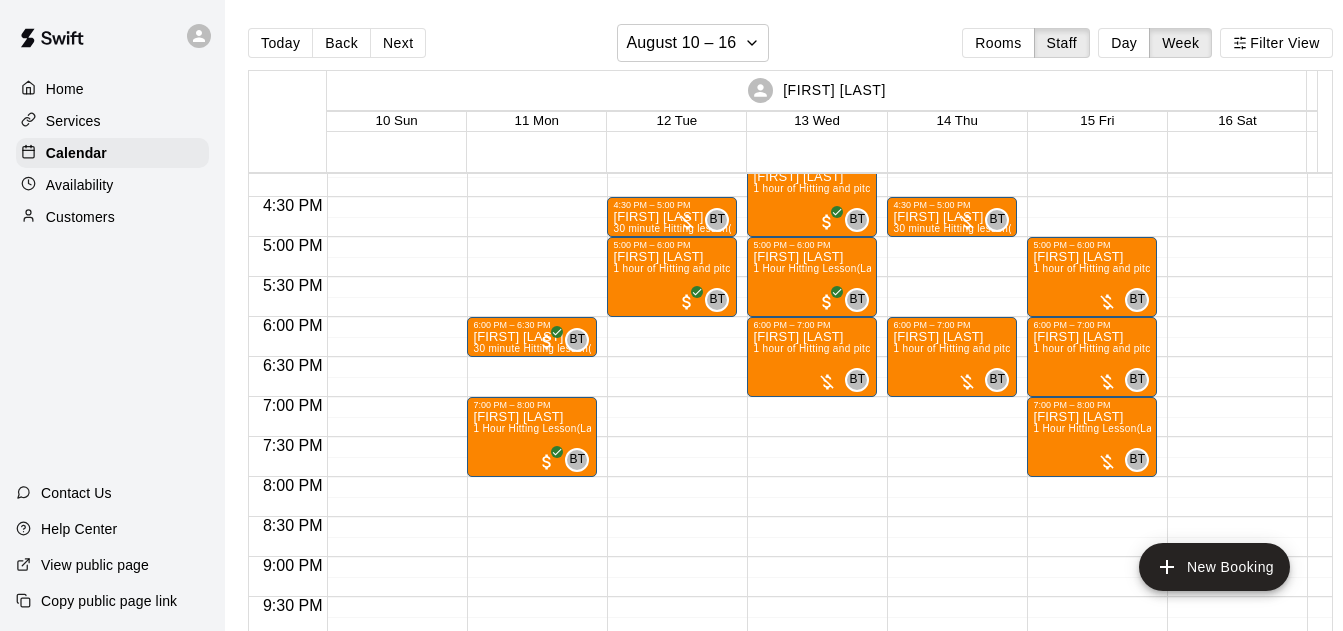 click on "Back" at bounding box center (341, 43) 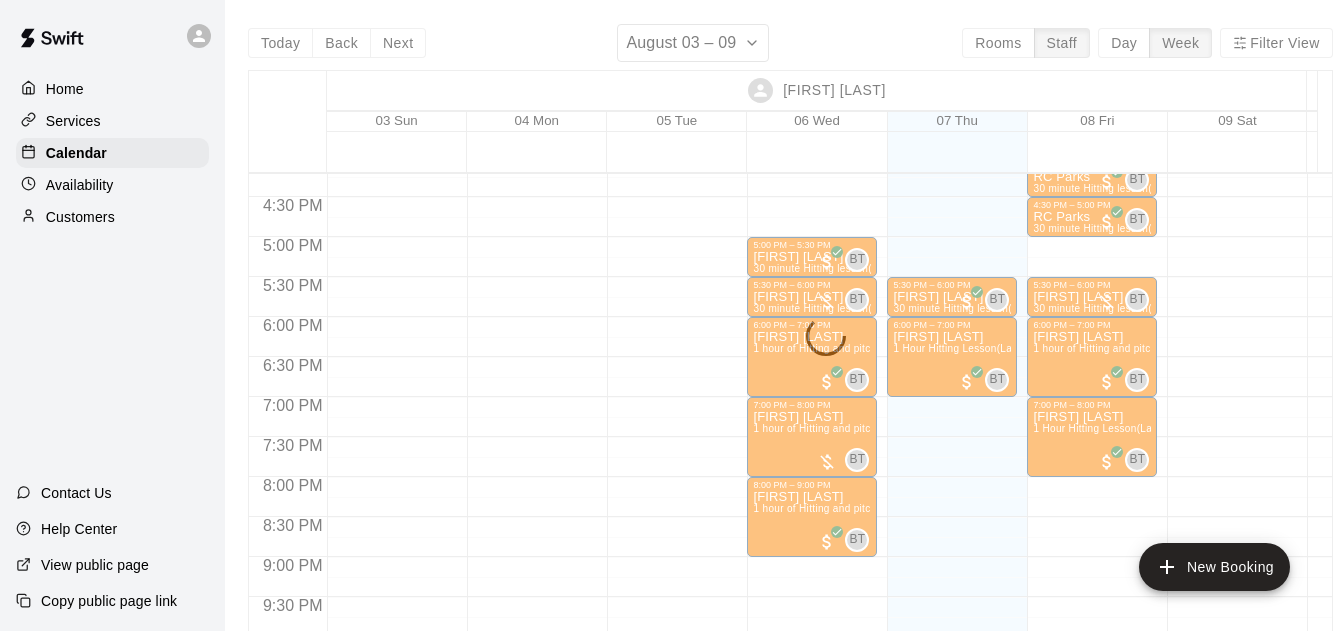 click on "Next" at bounding box center [398, 43] 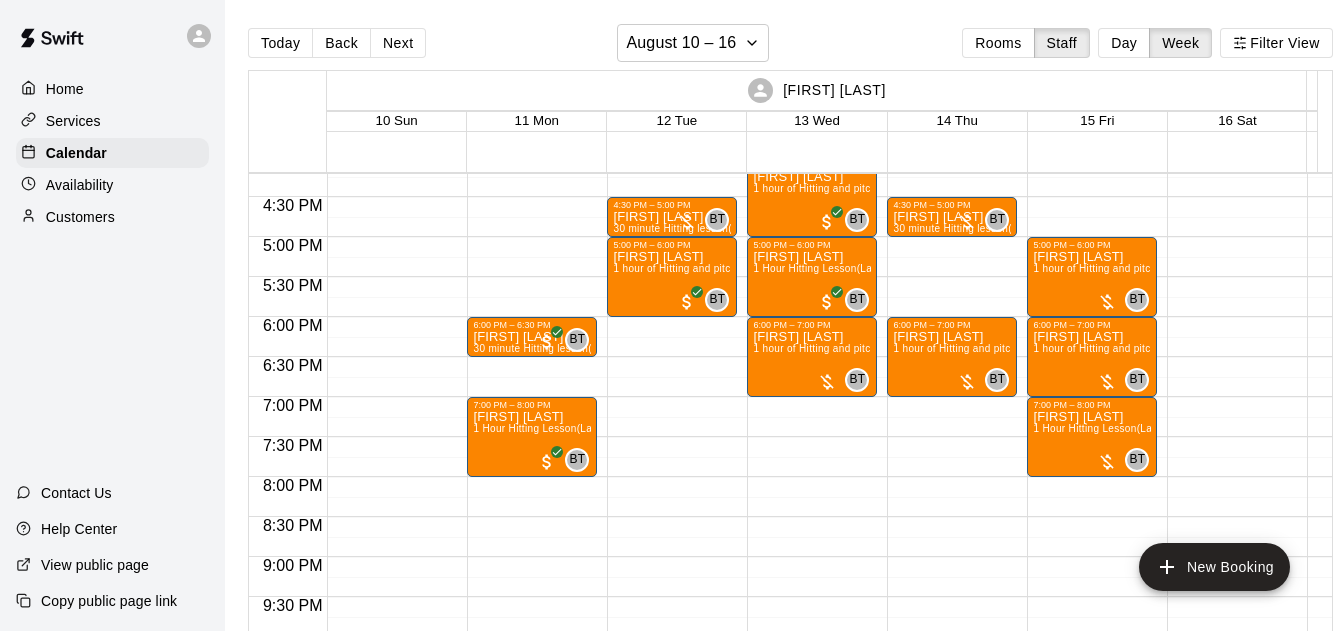 click on "4:30 PM – 5:00 PM [FIRST] [LAST] 30 minute Hitting lesson (Lane 1 (40)) BT 0 6:00 PM – 7:00 PM [FIRST] [LAST] 1 hour of Hitting and pitching/fielding (Lane 5 (65)) BT 0" at bounding box center [952, -163] 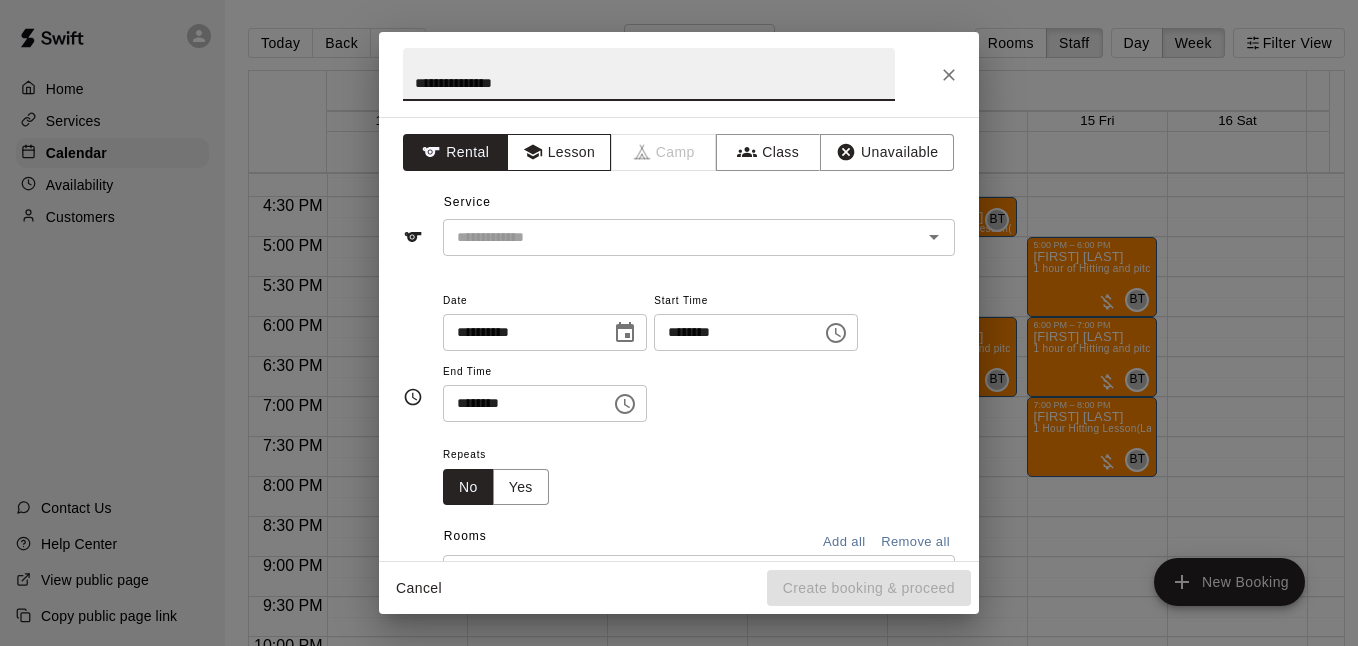 type on "**********" 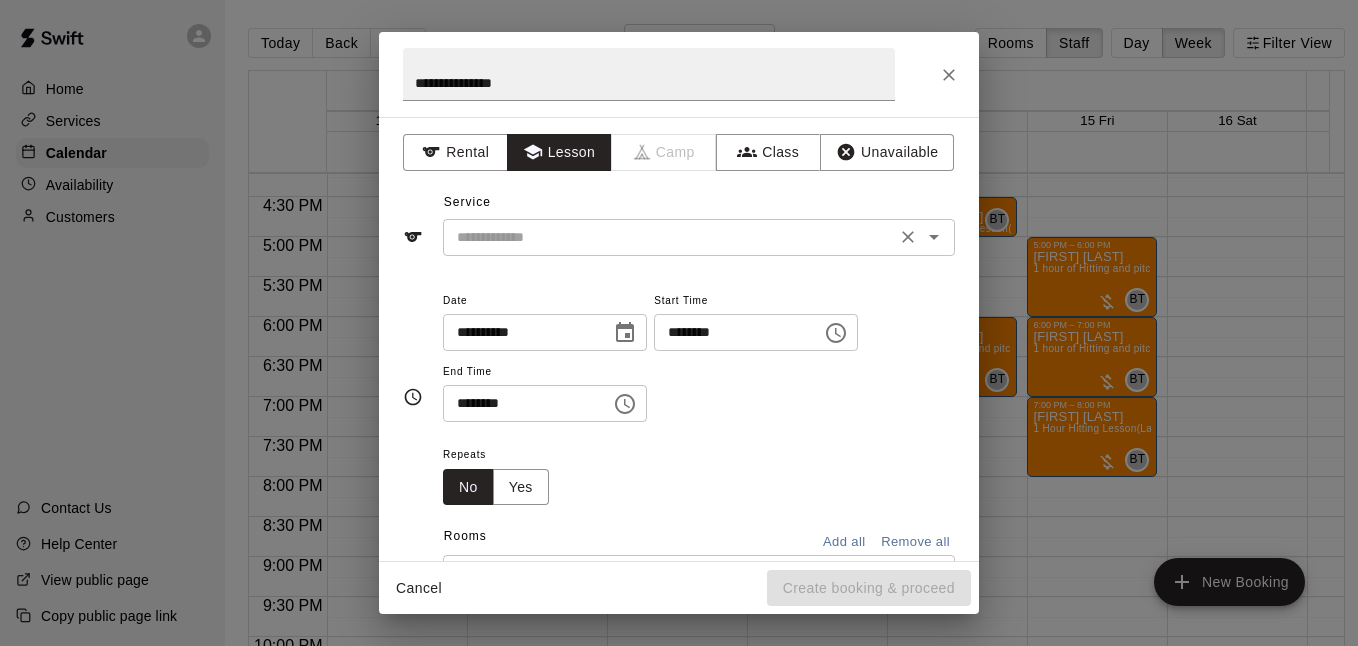 click 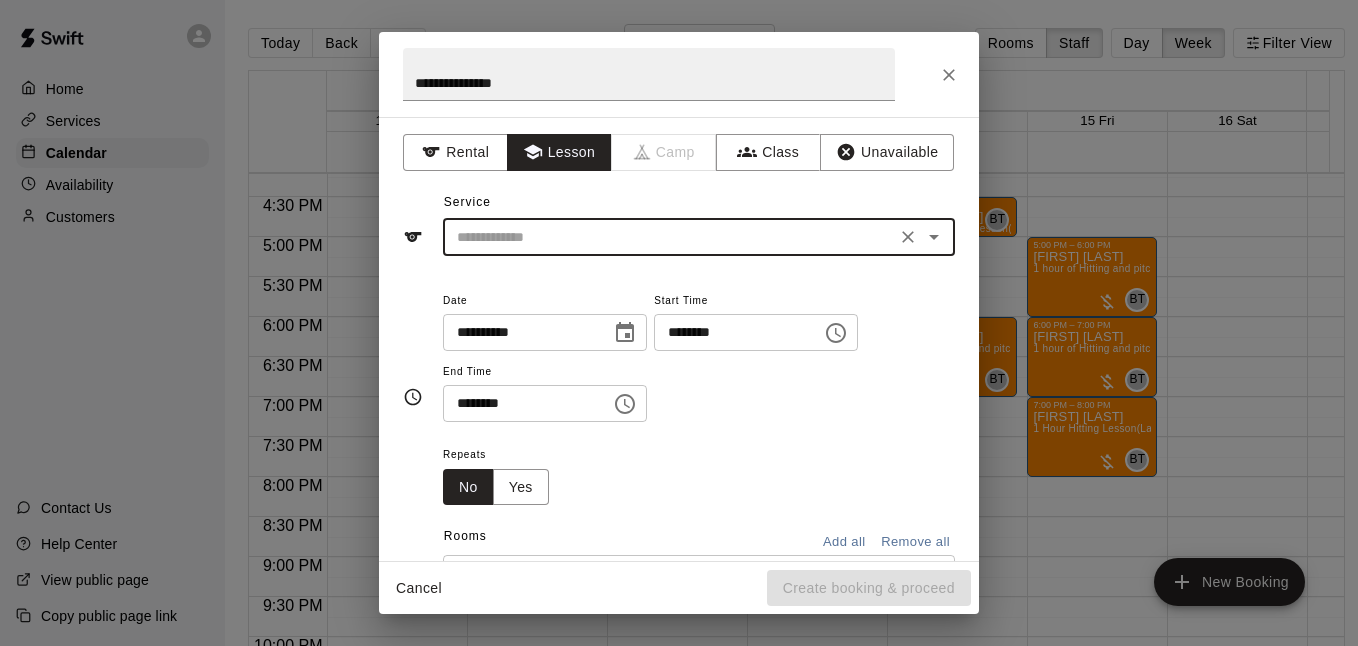 click 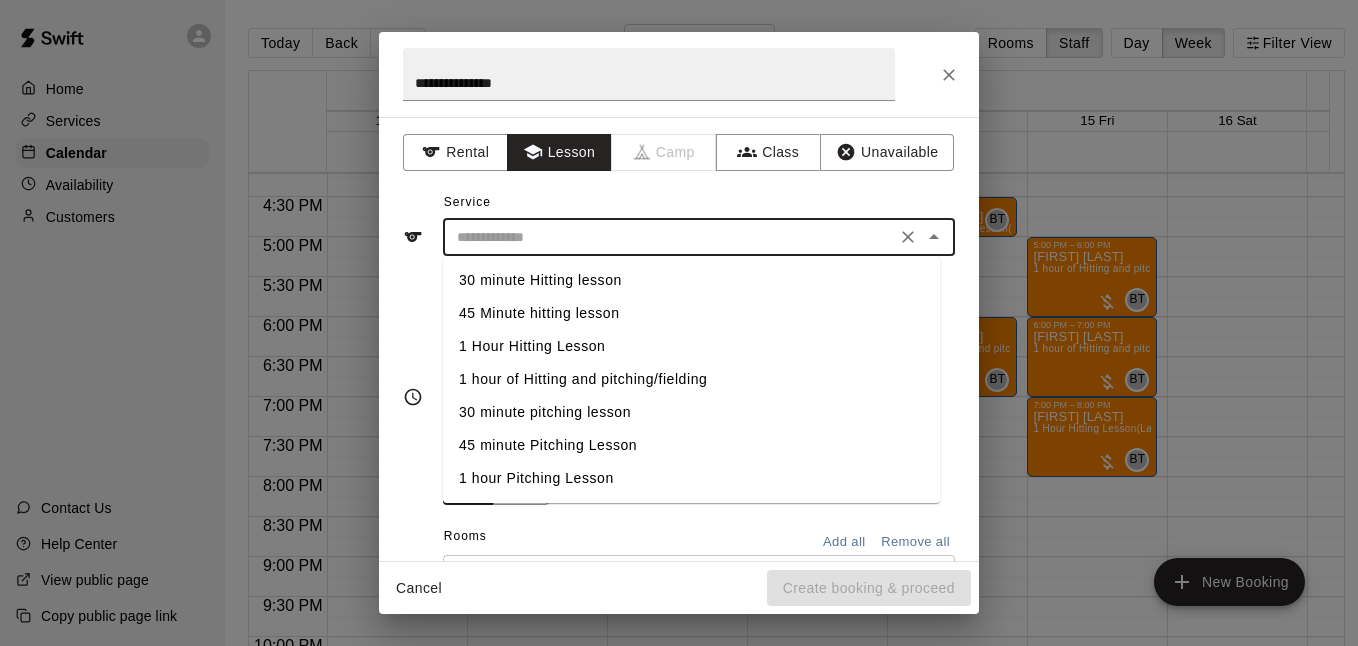 click on "30 minute Hitting lesson" at bounding box center (691, 280) 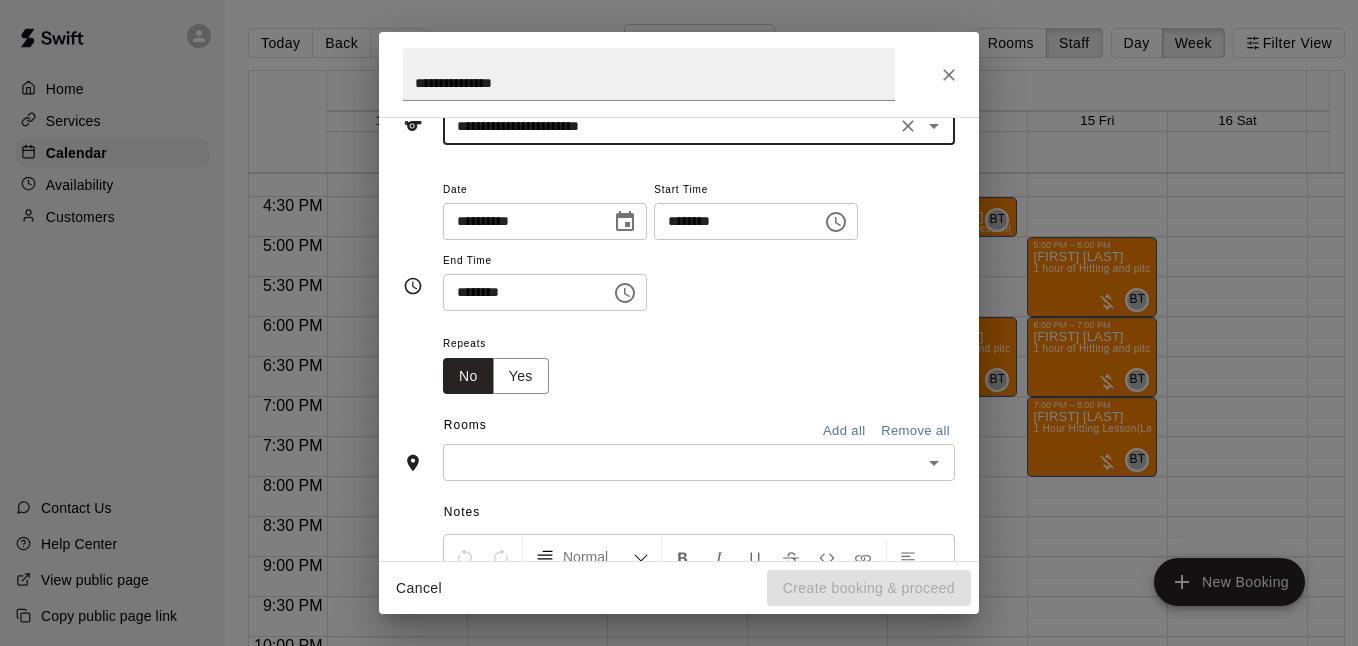 scroll, scrollTop: 133, scrollLeft: 0, axis: vertical 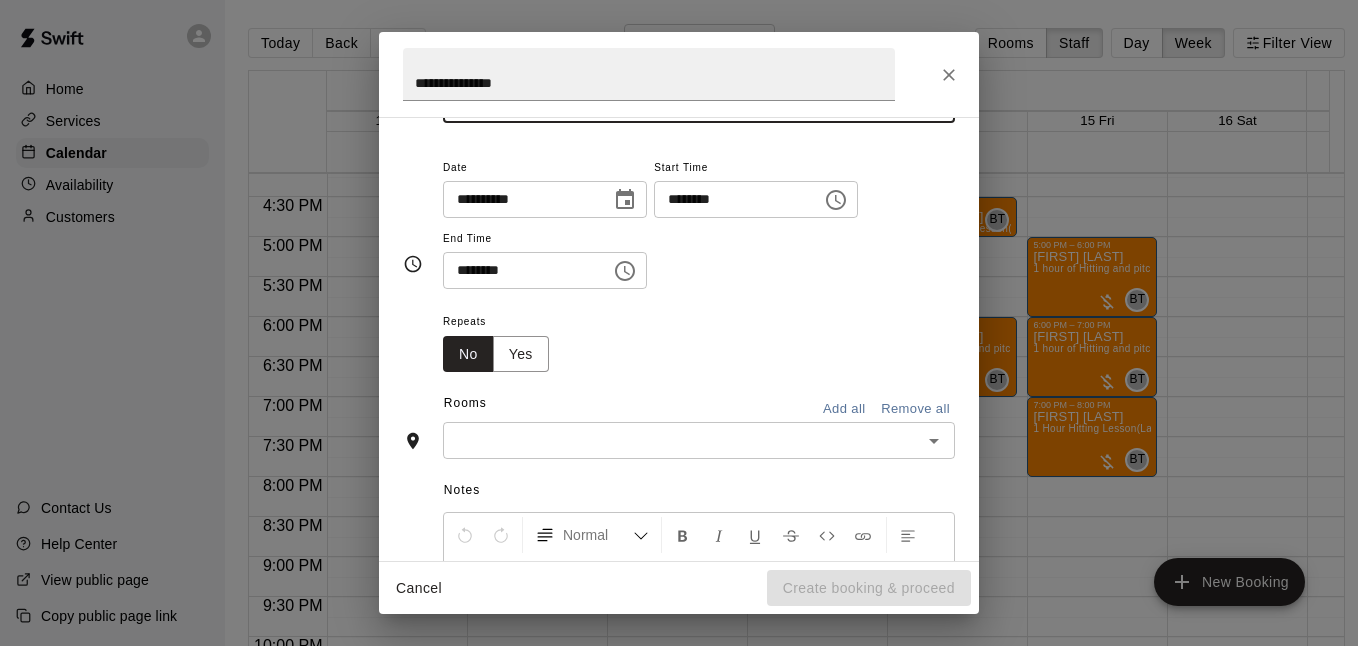 click on "​" at bounding box center [699, 440] 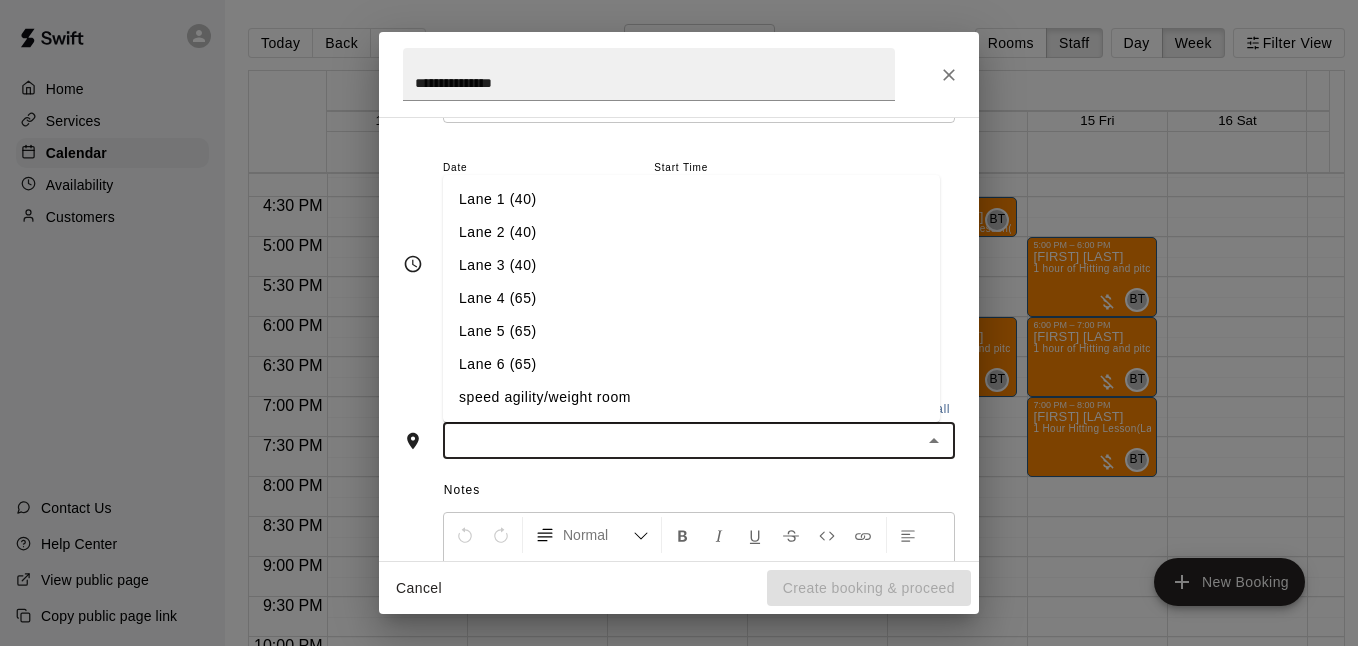 click on "Lane 1 (40)" at bounding box center (691, 199) 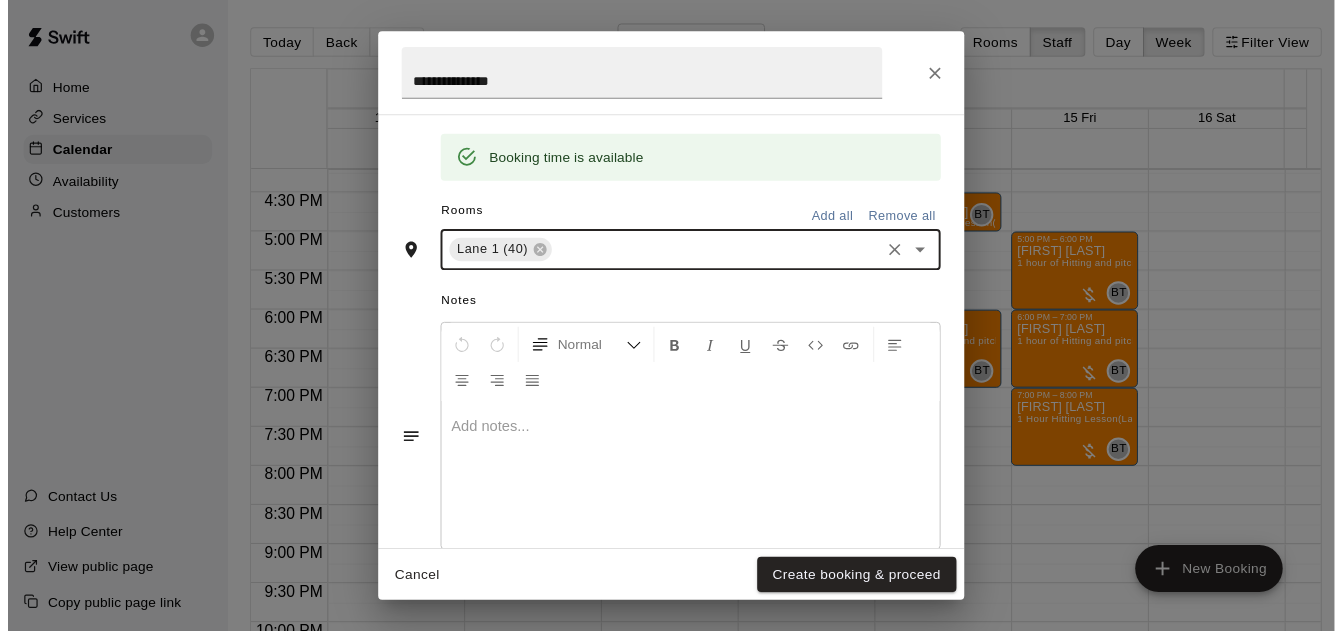 scroll, scrollTop: 399, scrollLeft: 0, axis: vertical 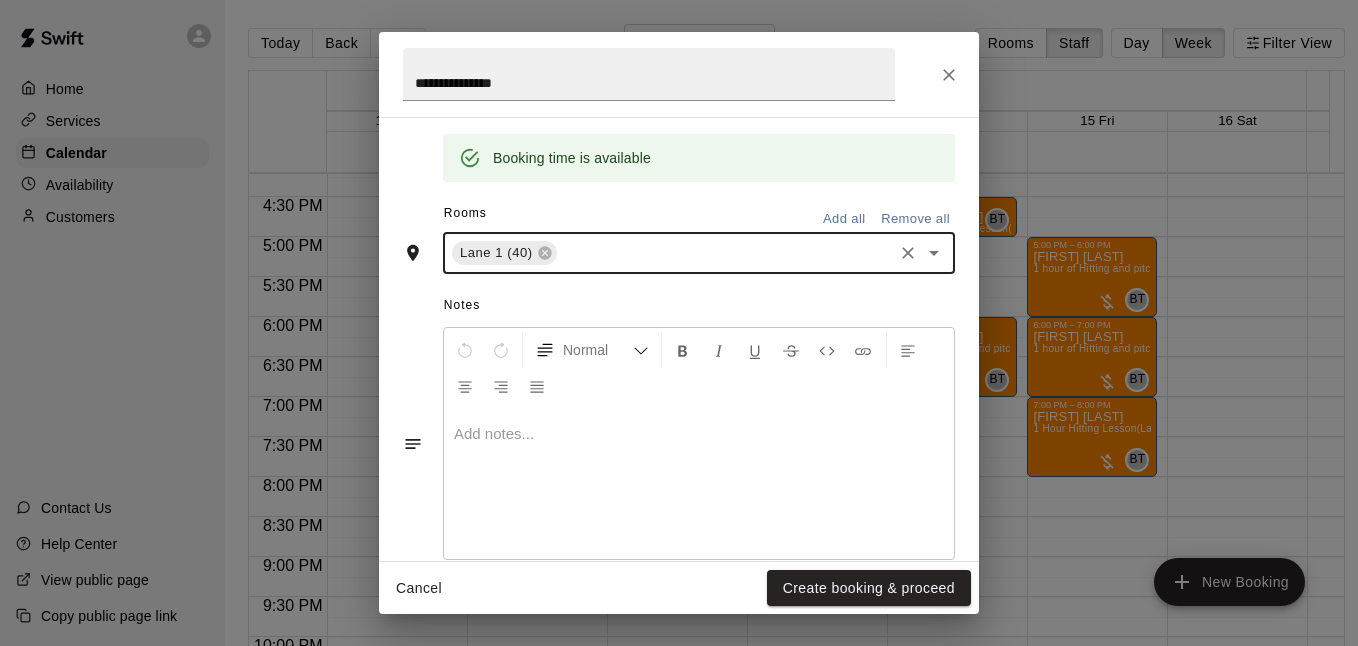 click on "Create booking & proceed" at bounding box center (869, 588) 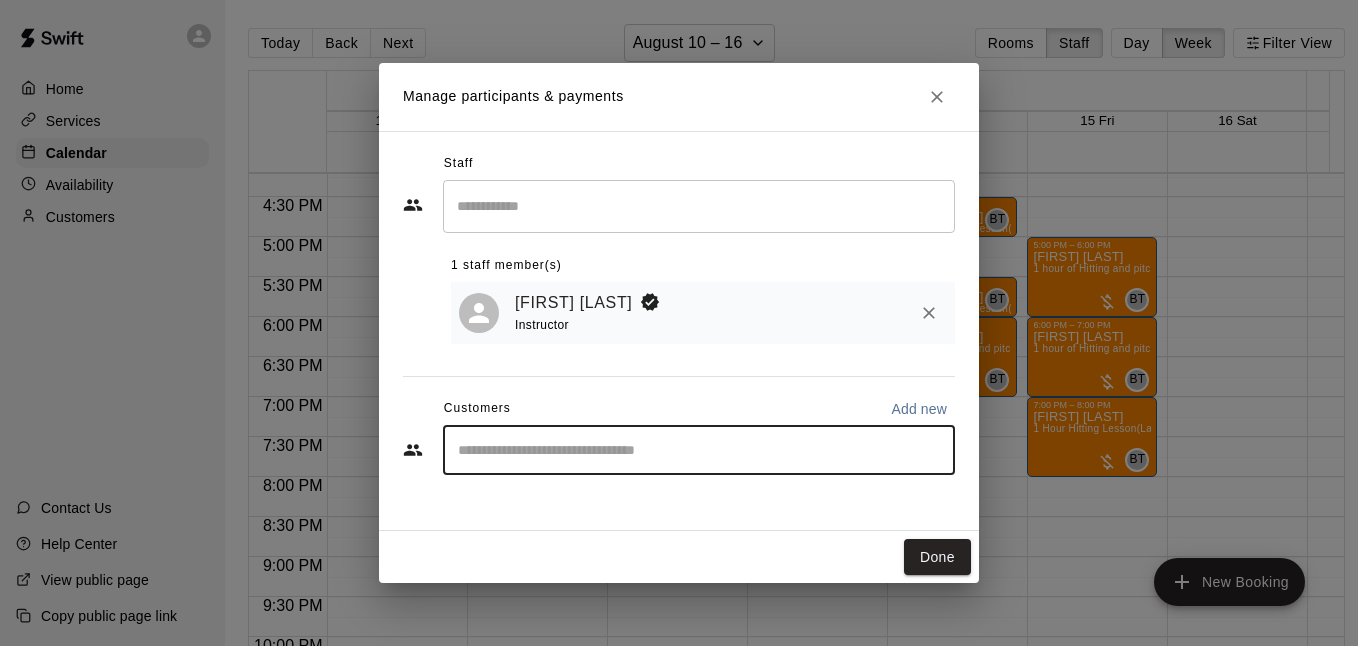 click at bounding box center [699, 450] 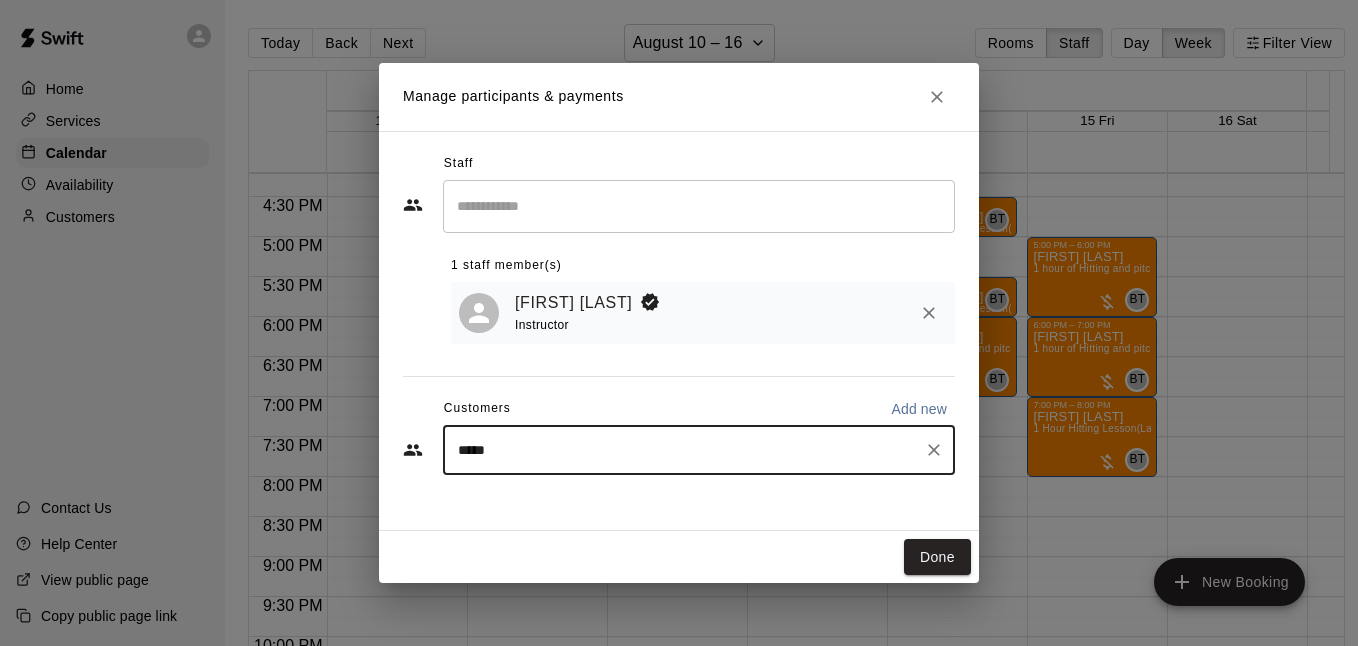 type on "******" 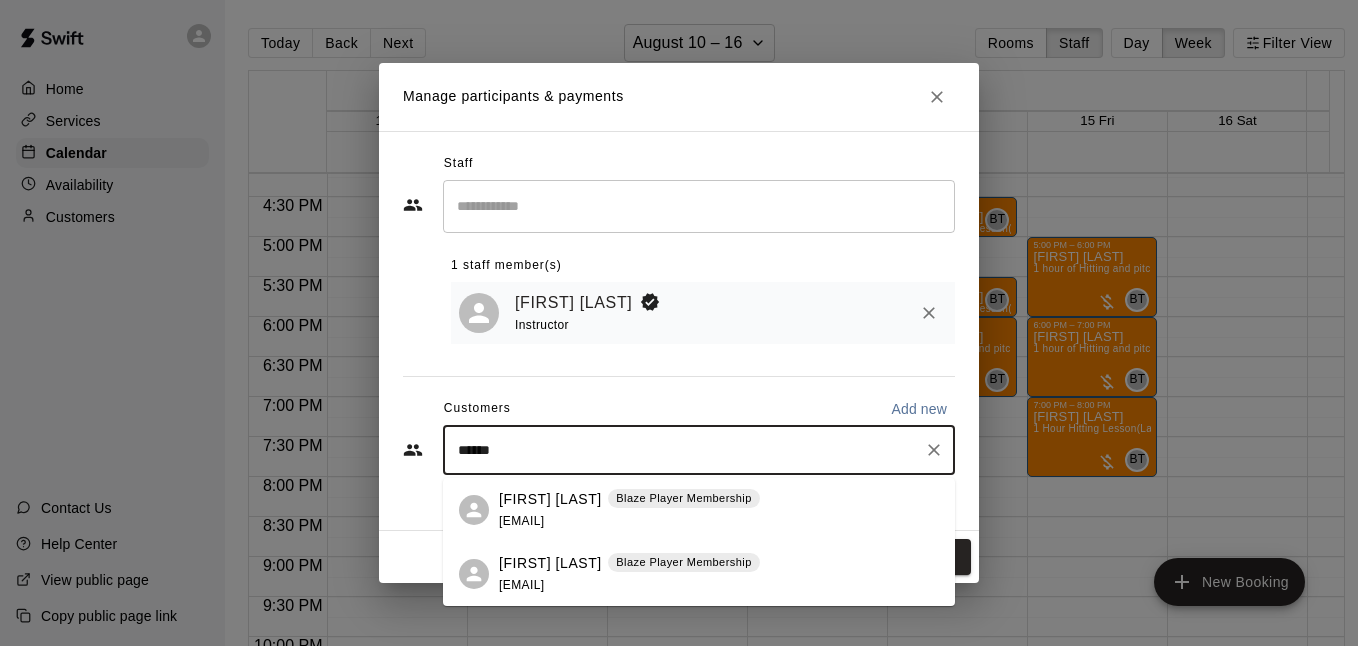 click on "[FIRST] [LAST] Blaze Player Membership [EMAIL]" at bounding box center [719, 510] 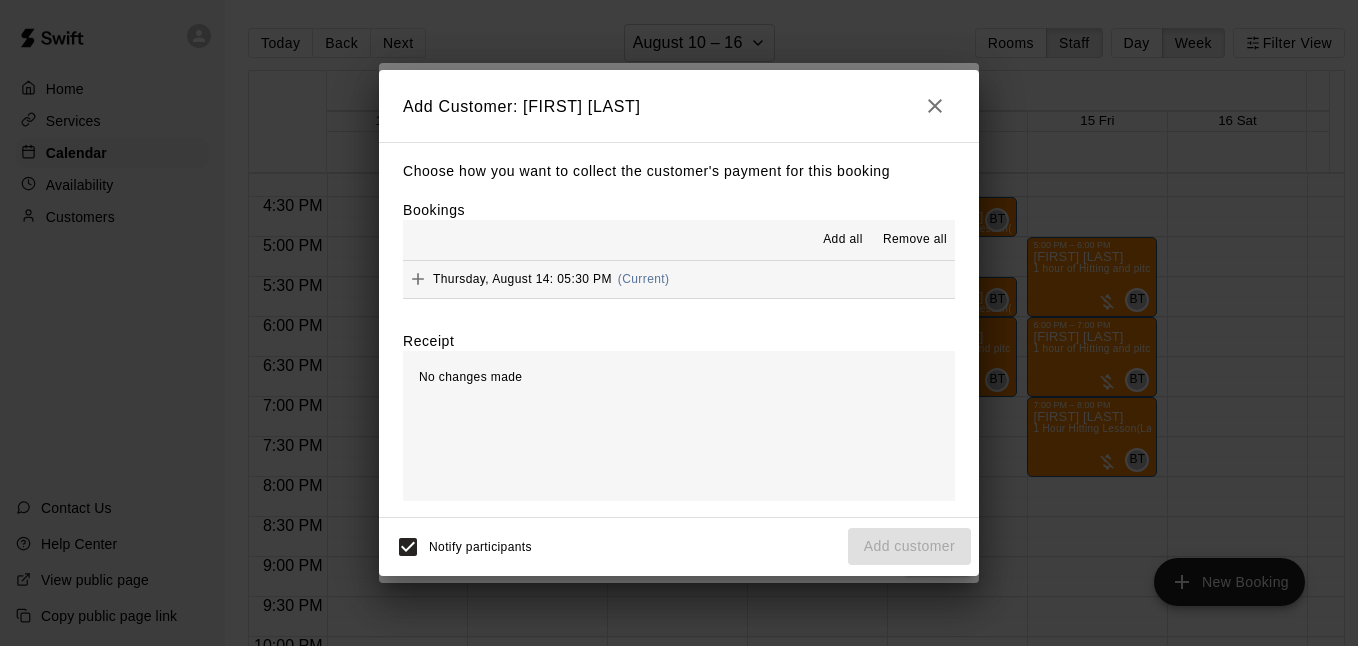 click on "Thursday, August 14: 05:30 PM (Current)" at bounding box center (679, 279) 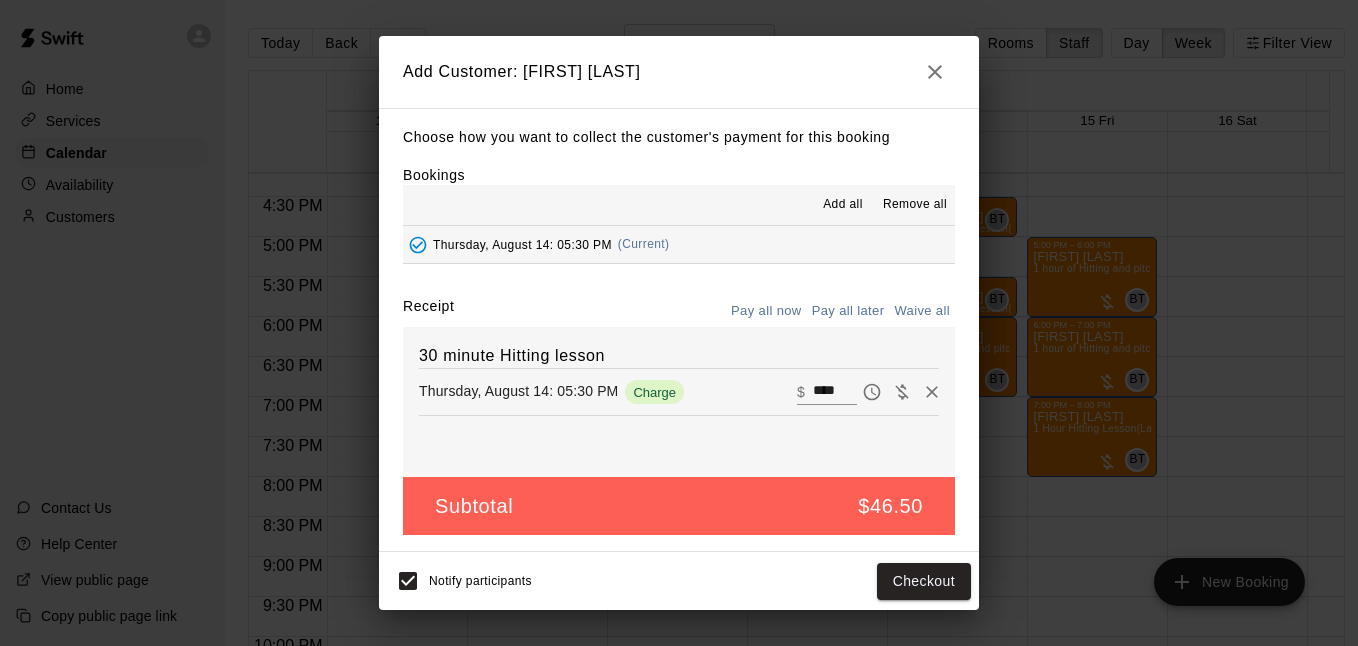 click on "Pay all later" at bounding box center [848, 311] 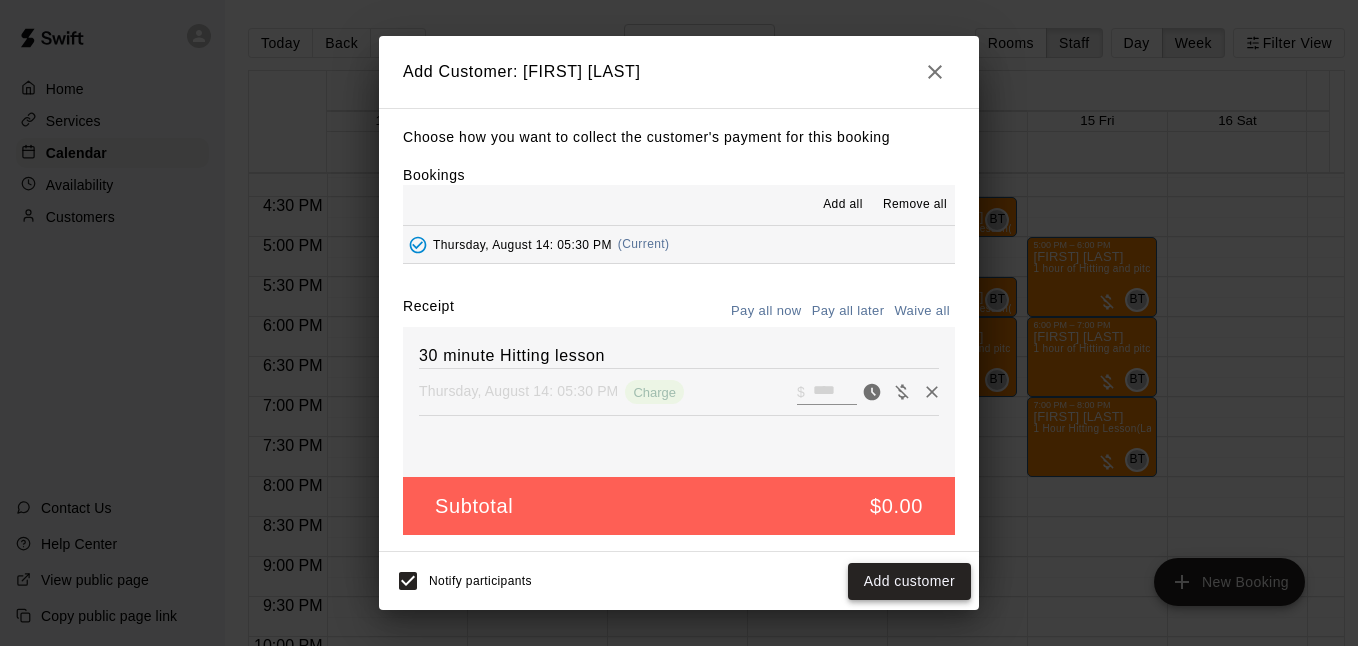 click on "Add customer" at bounding box center [909, 581] 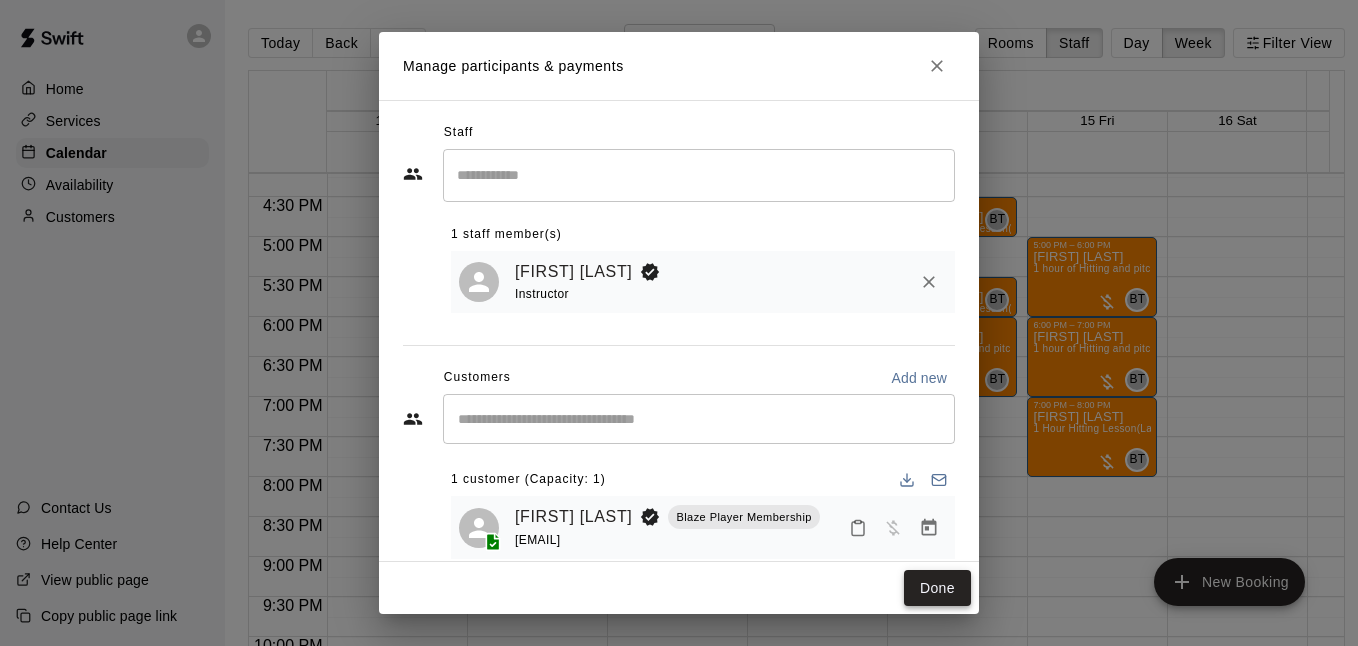 click on "Done" at bounding box center (937, 588) 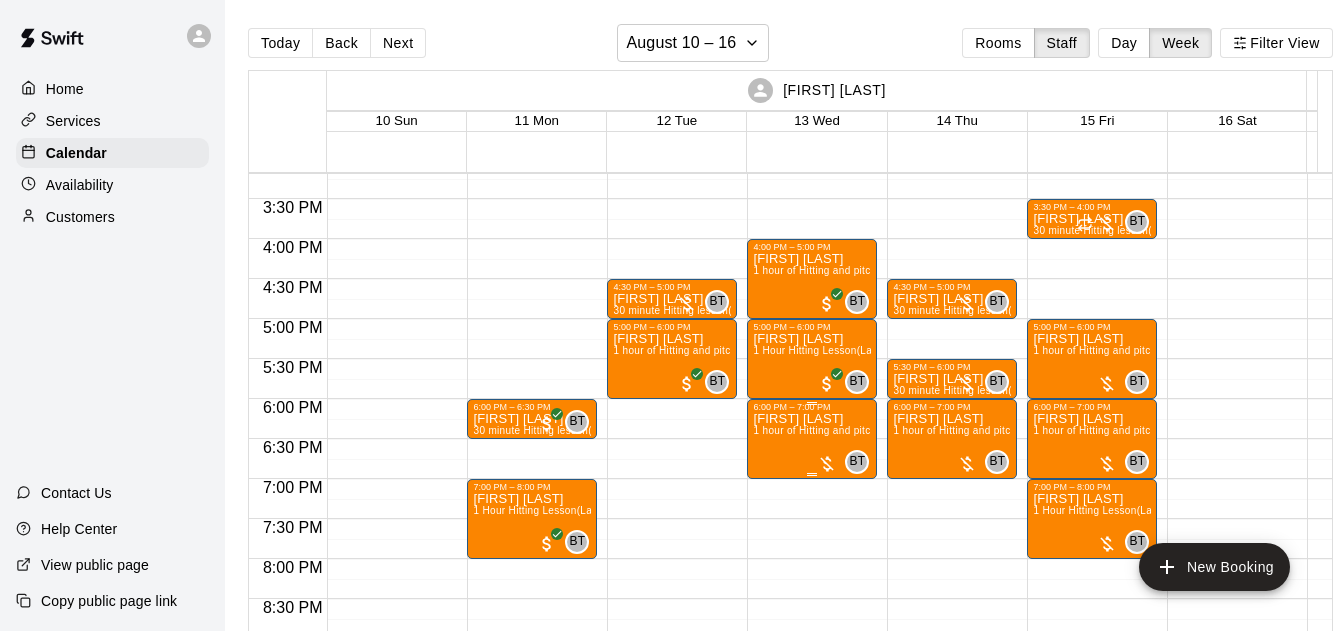 scroll, scrollTop: 1225, scrollLeft: 0, axis: vertical 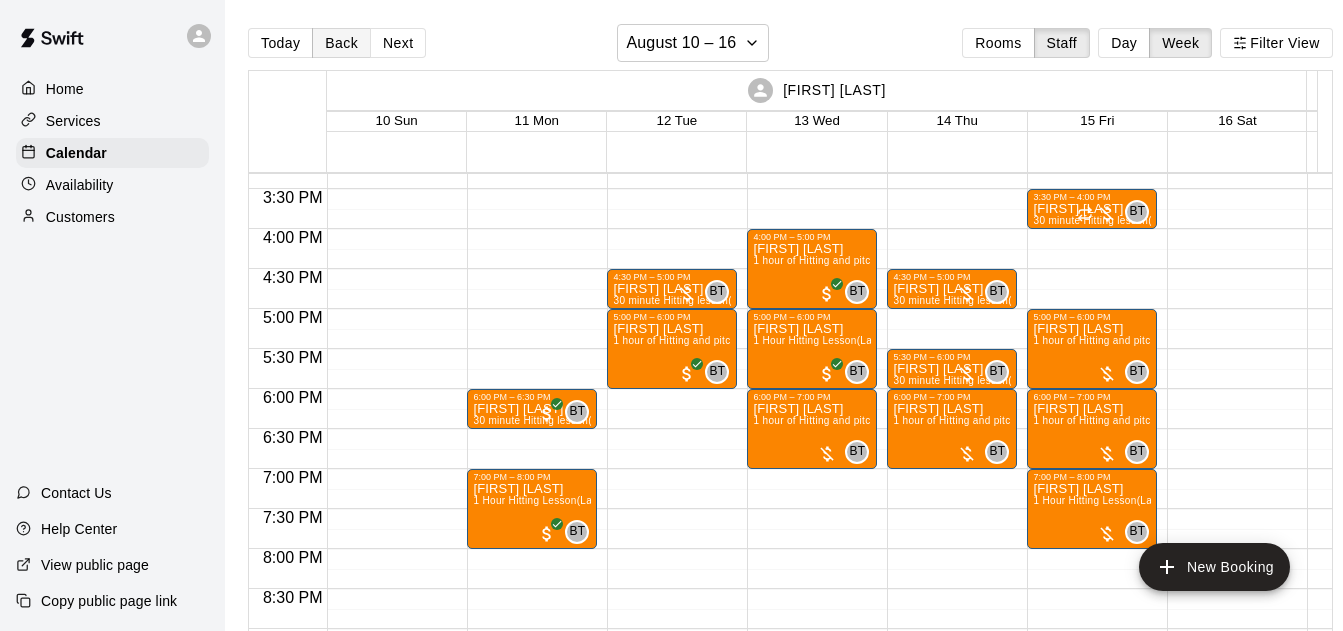 click on "Back" at bounding box center [341, 43] 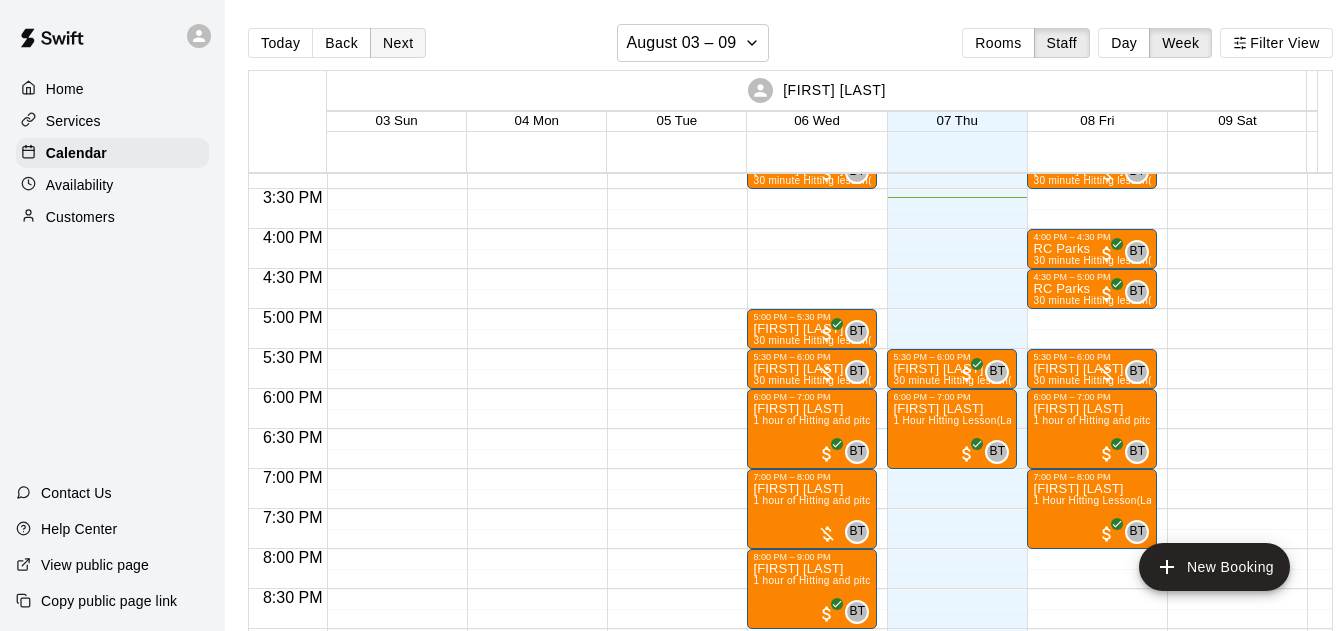 click on "Next" at bounding box center [398, 43] 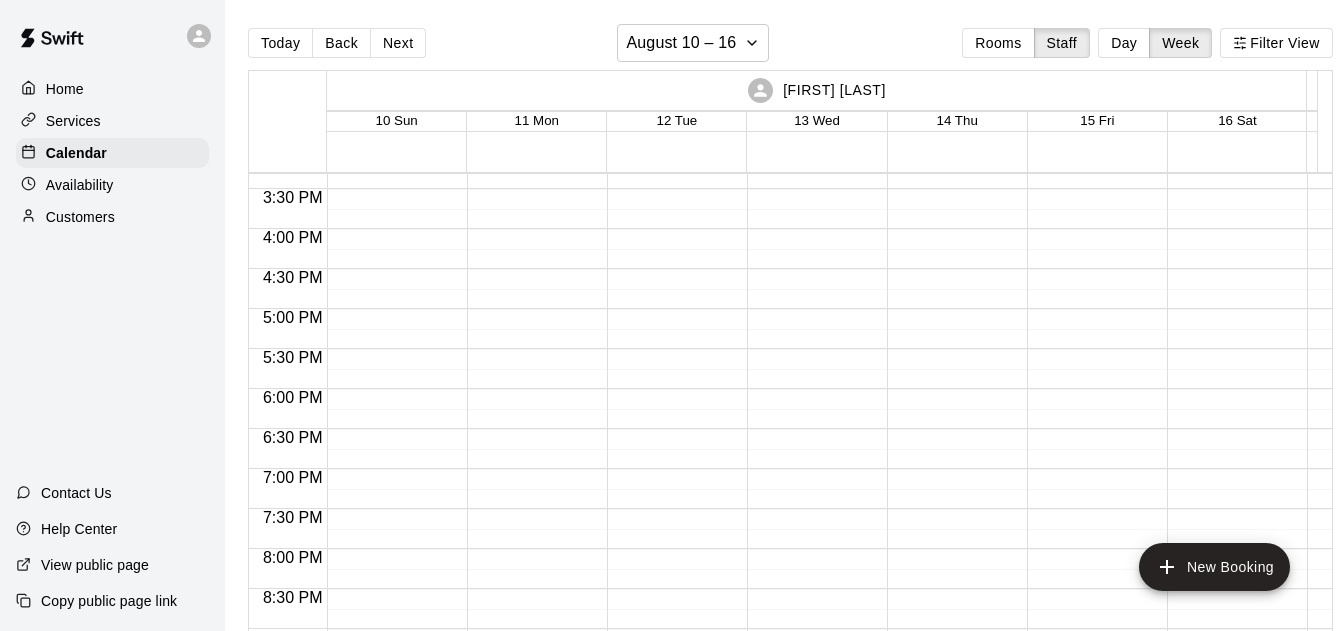 click on "Next" at bounding box center [398, 43] 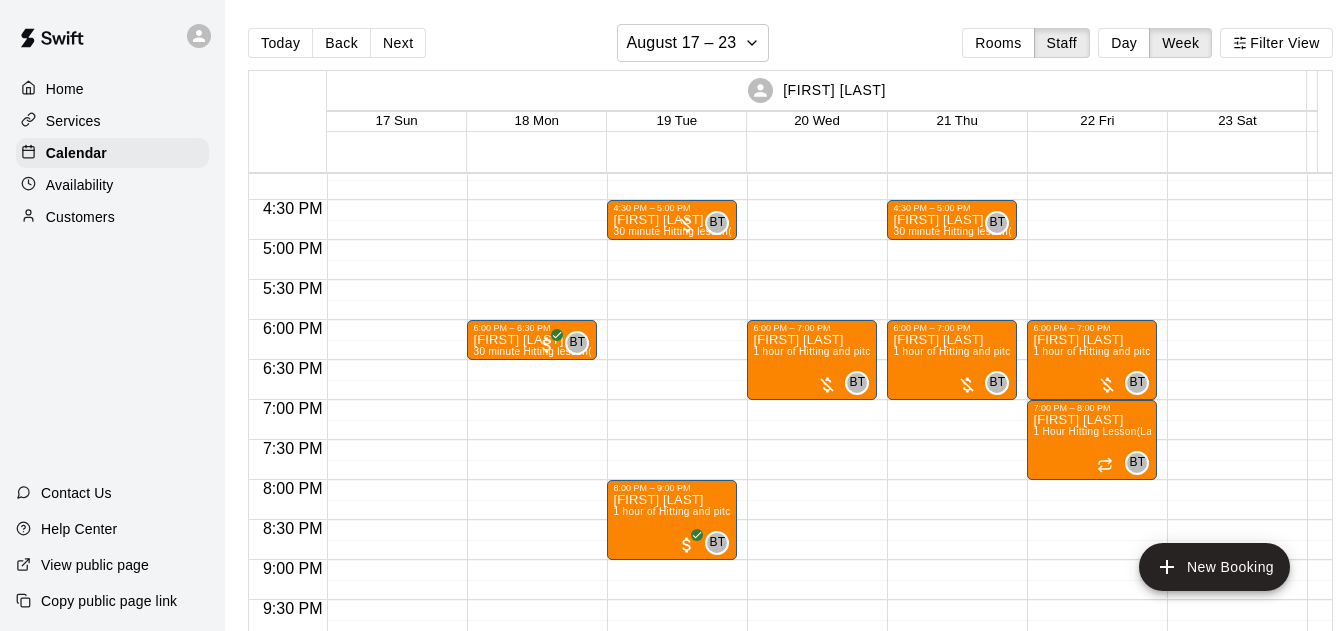 scroll, scrollTop: 1297, scrollLeft: 0, axis: vertical 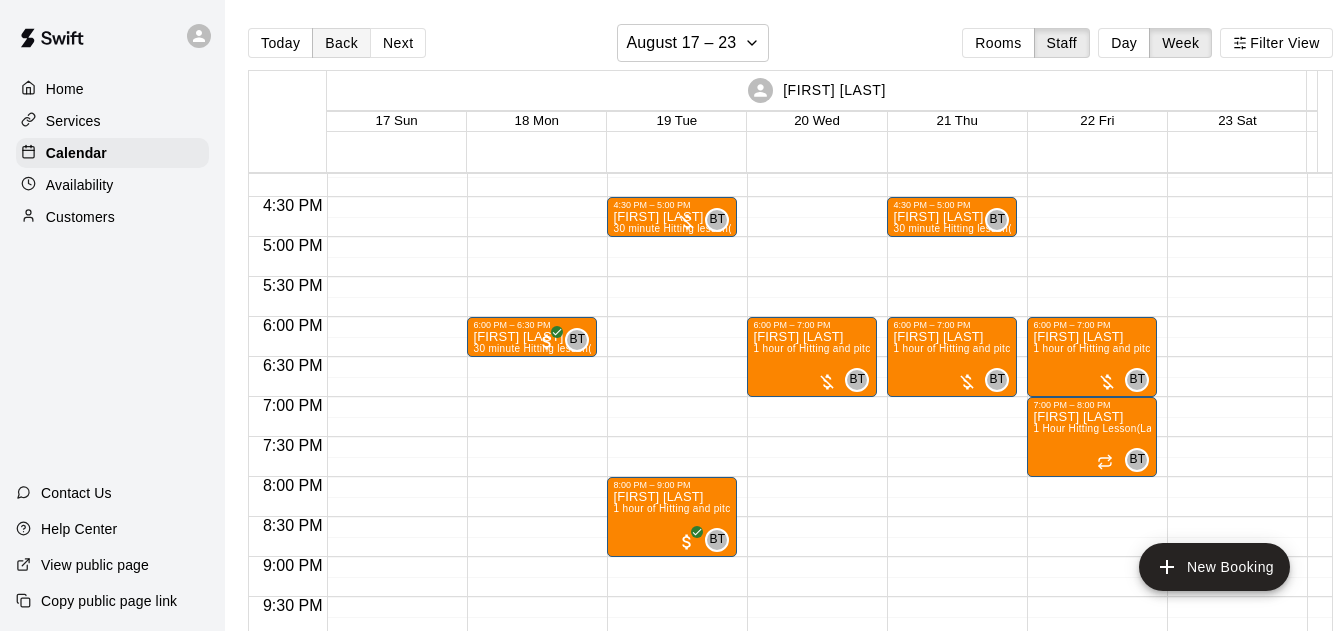click on "Back" at bounding box center (341, 43) 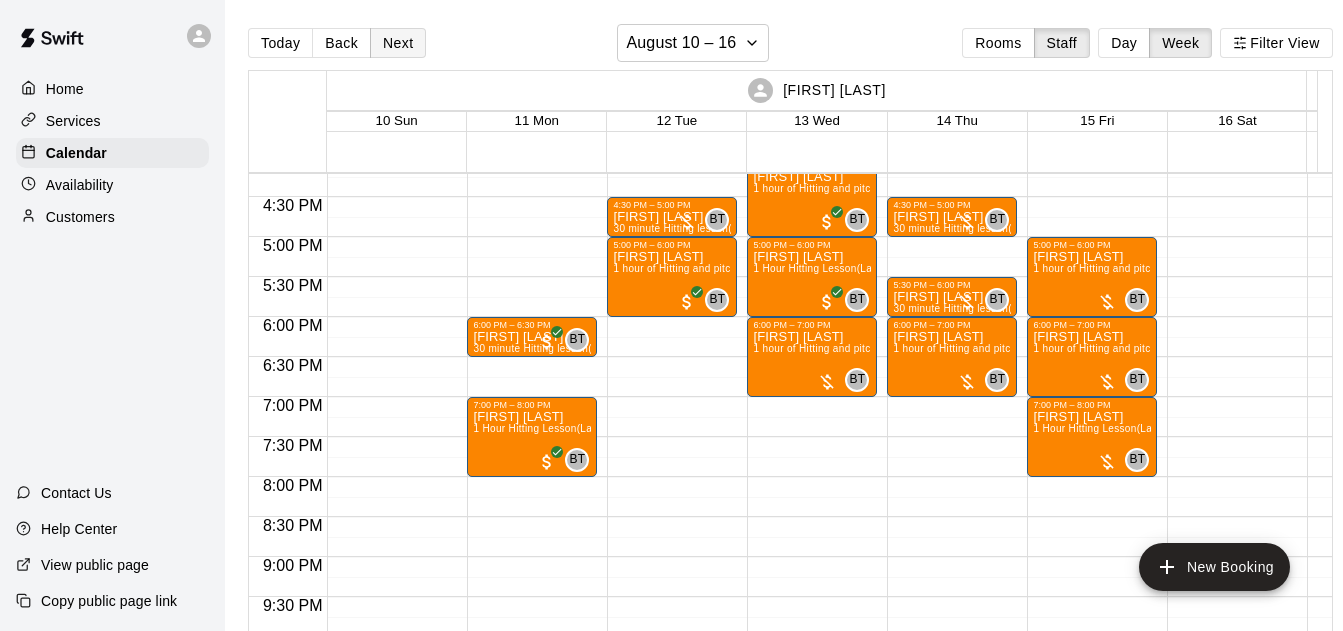 click on "Next" at bounding box center [398, 43] 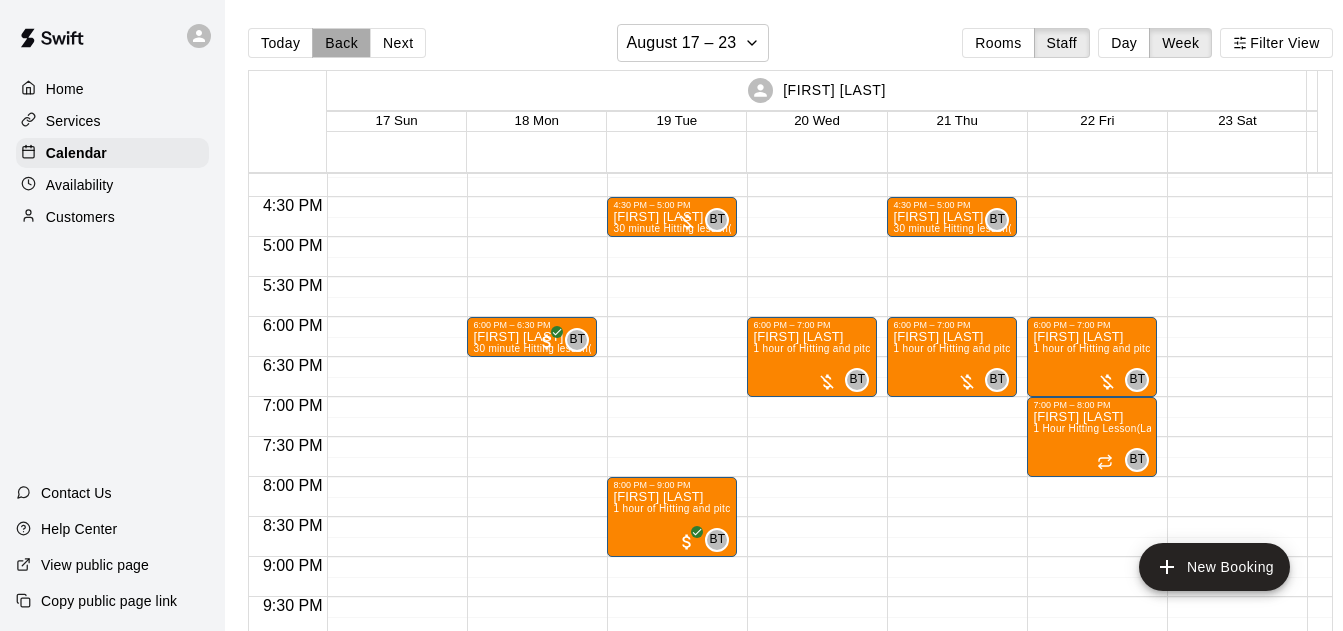 click on "Back" at bounding box center [341, 43] 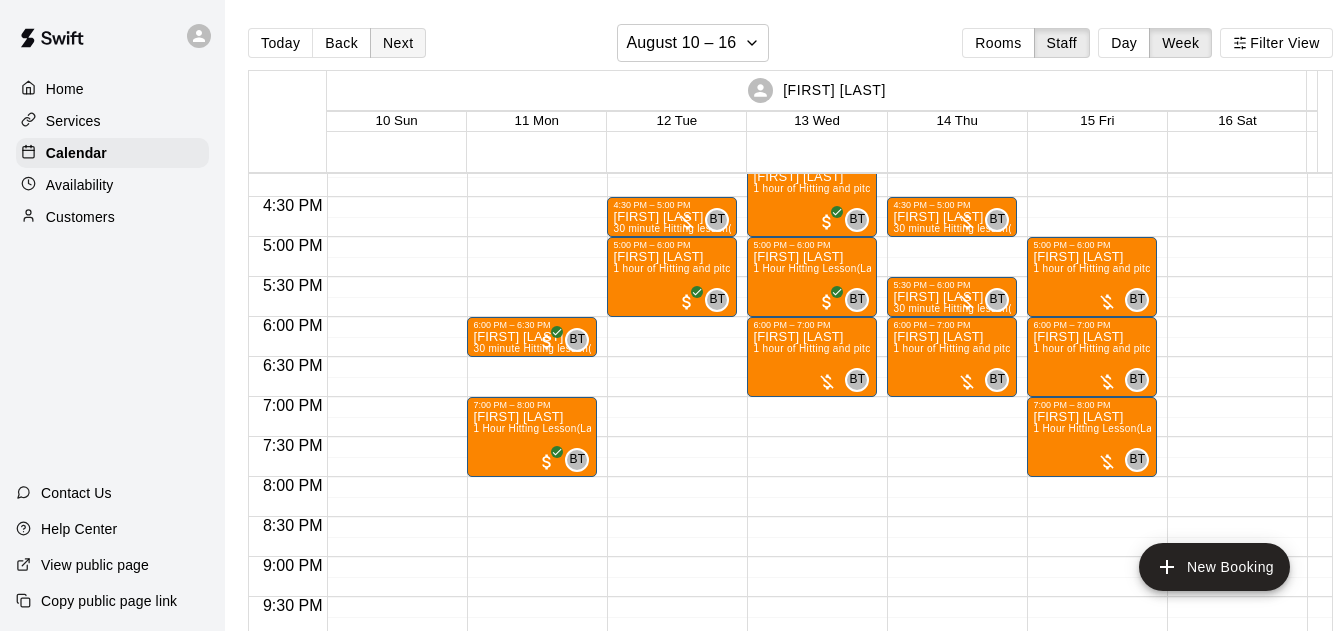 drag, startPoint x: 335, startPoint y: 39, endPoint x: 394, endPoint y: 28, distance: 60.016663 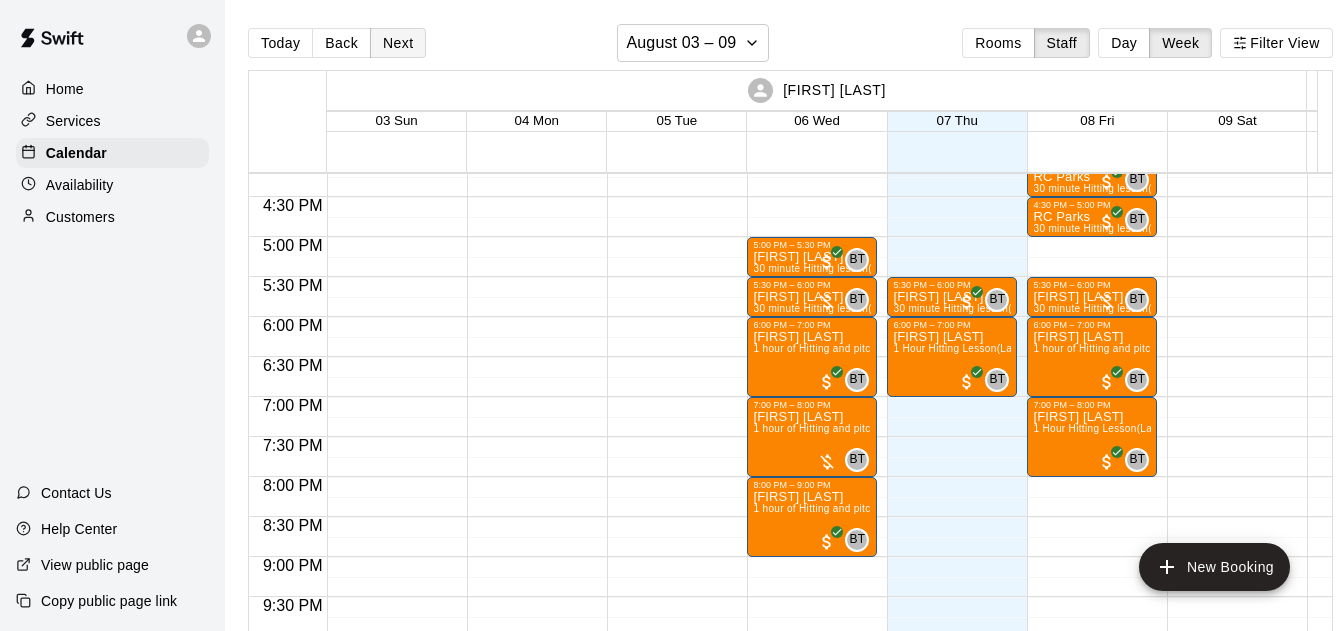 click on "Next" at bounding box center (398, 43) 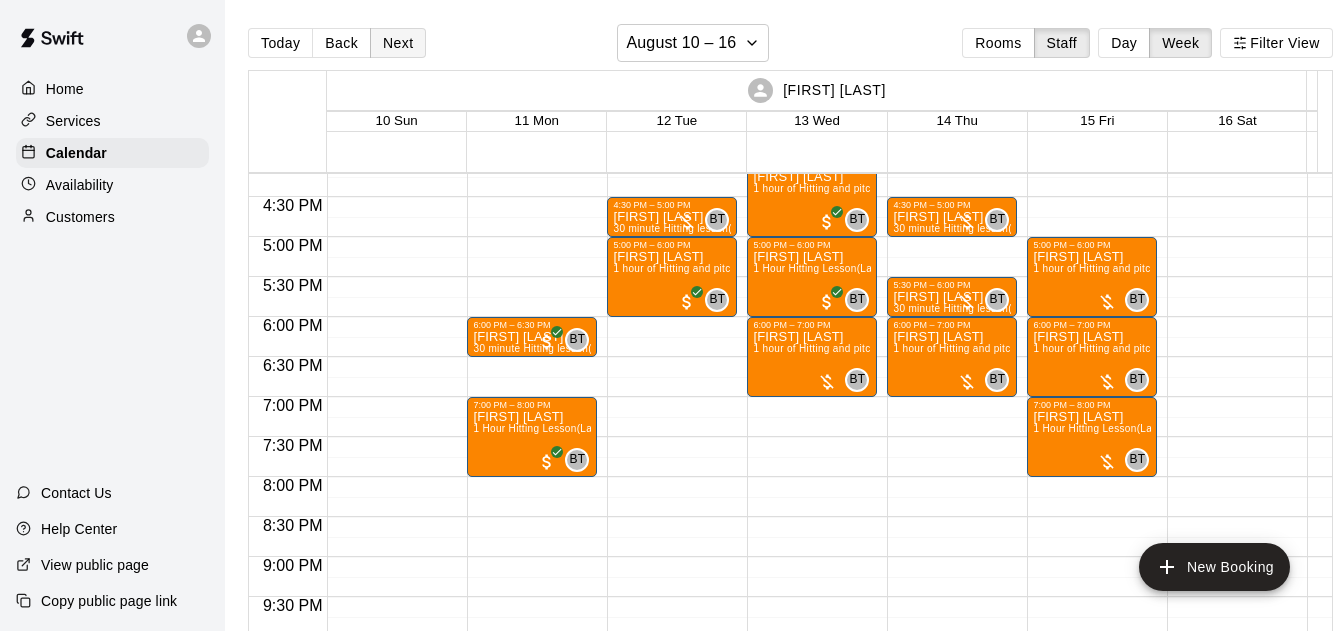 click on "Next" at bounding box center [398, 43] 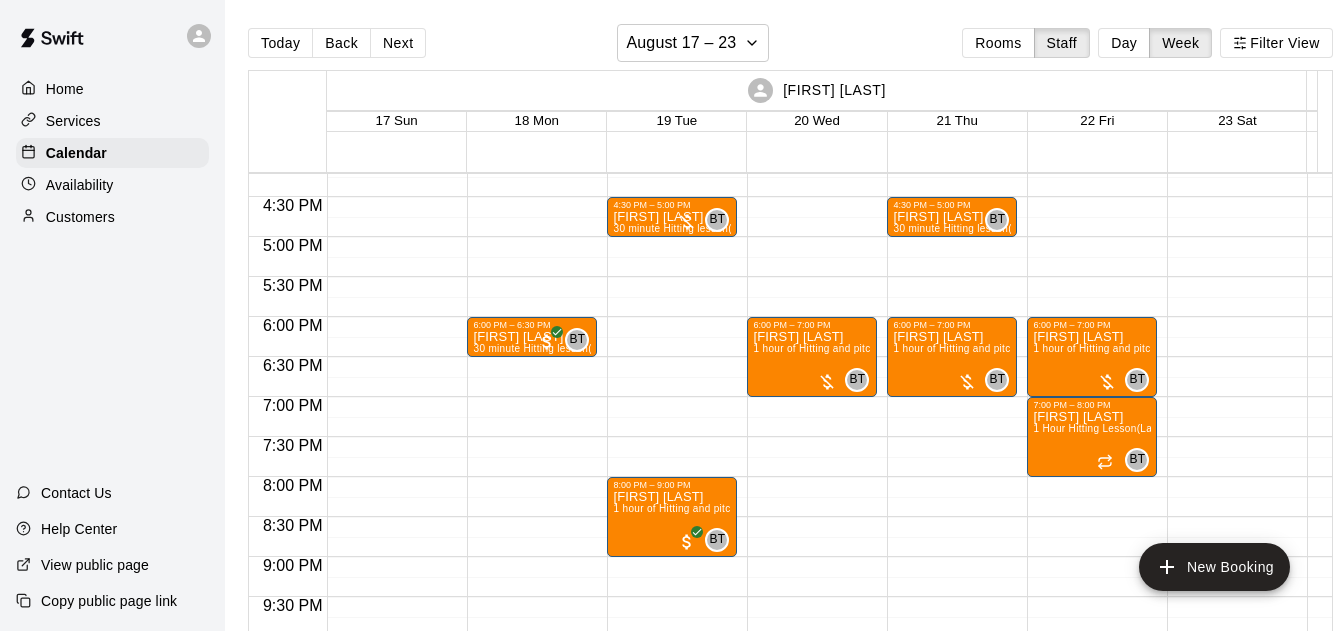 click on "Back" at bounding box center [341, 43] 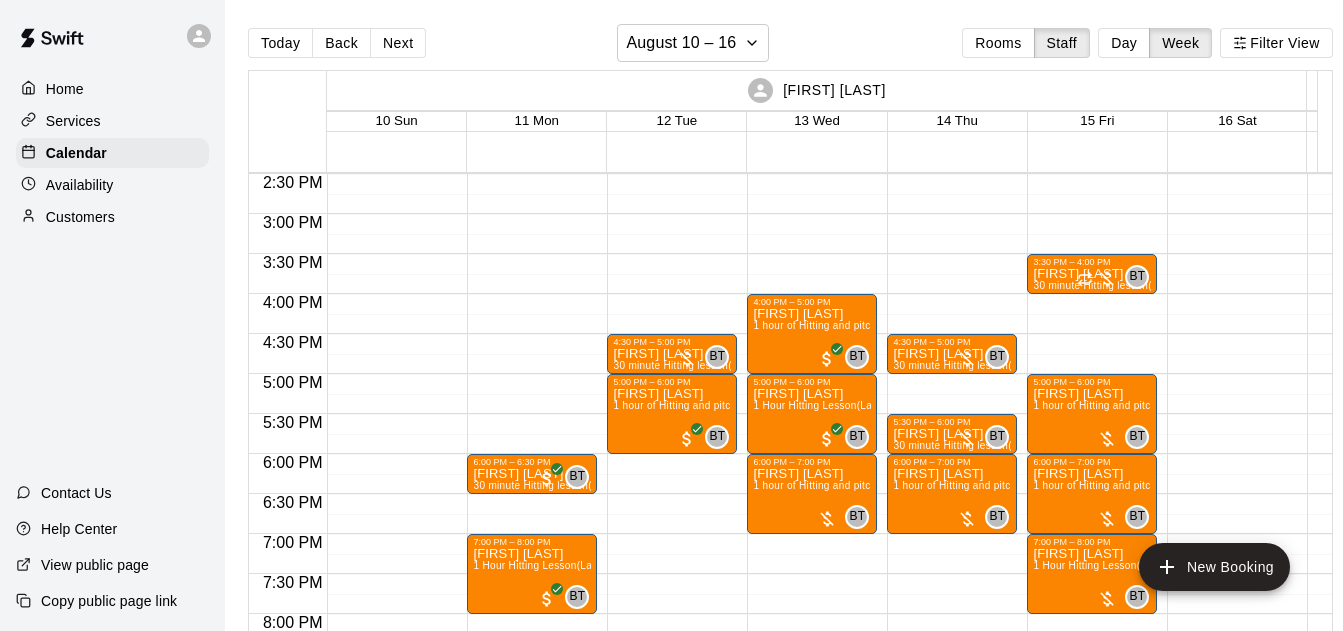 scroll, scrollTop: 1154, scrollLeft: 0, axis: vertical 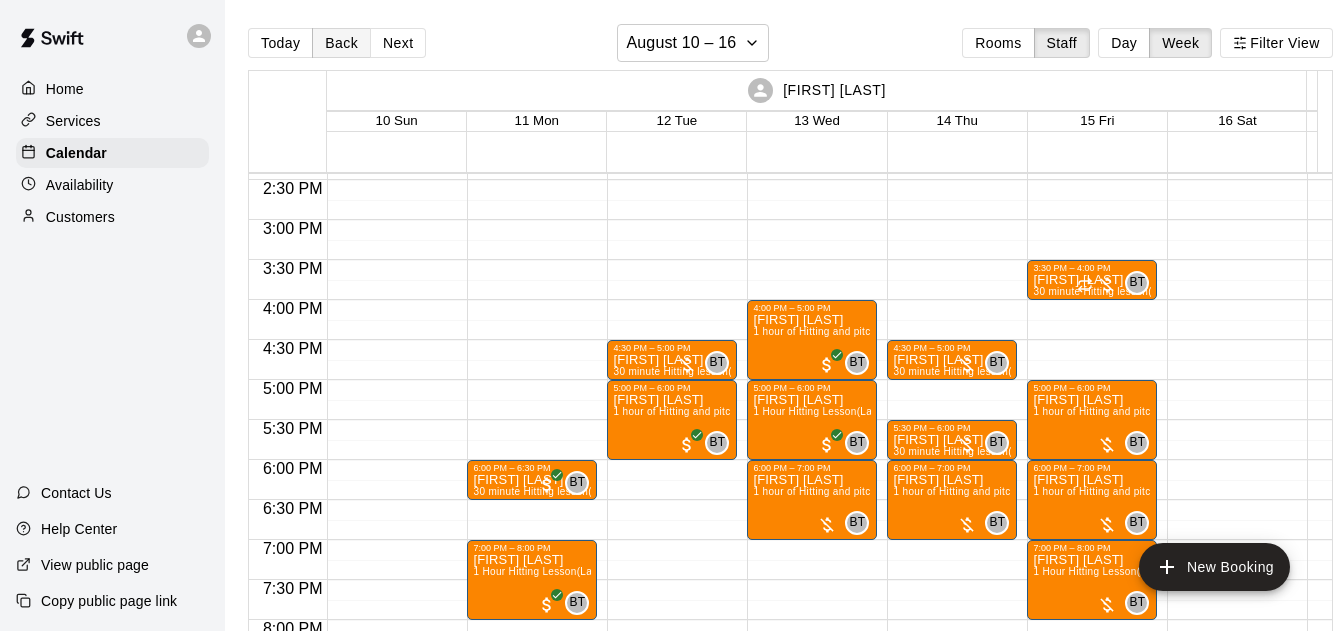 click on "Back" at bounding box center (341, 43) 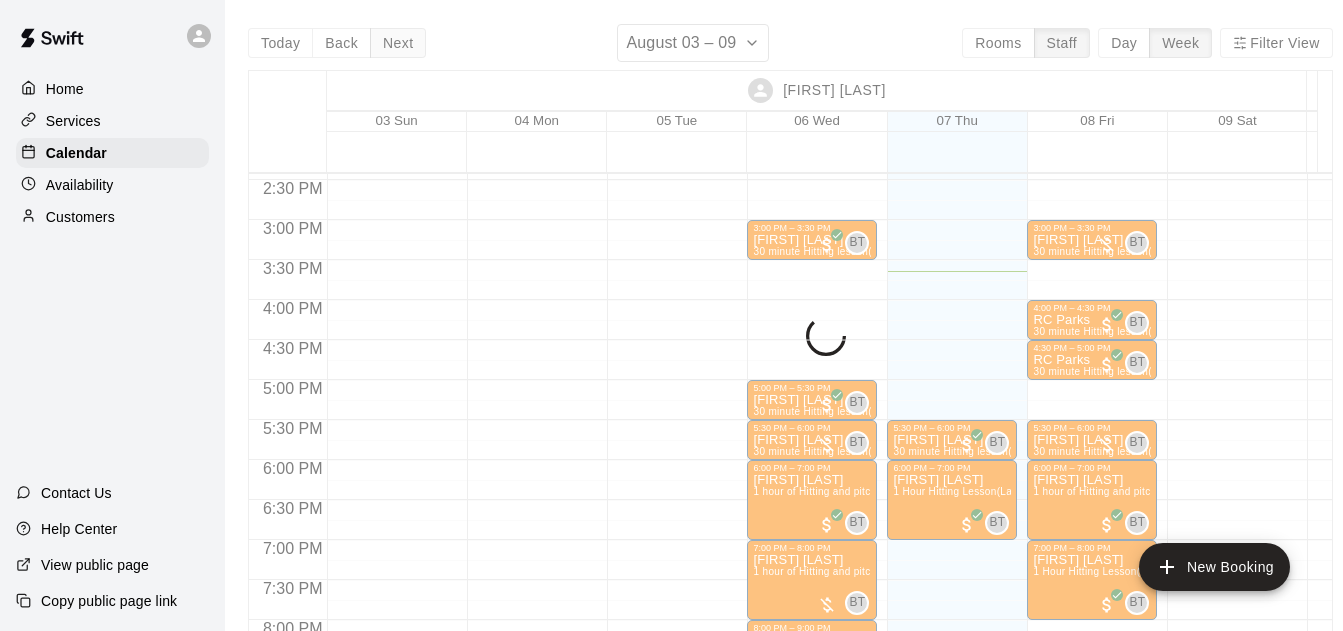 click on "Next" at bounding box center [398, 43] 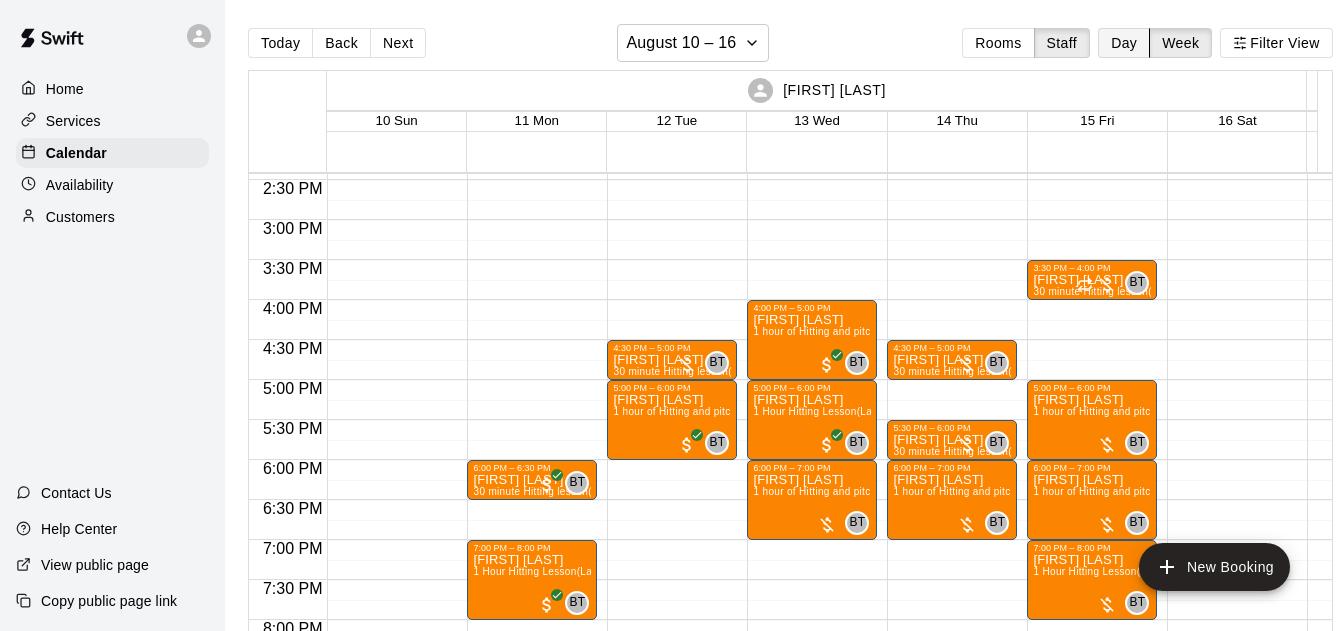 click on "Day" at bounding box center [1124, 43] 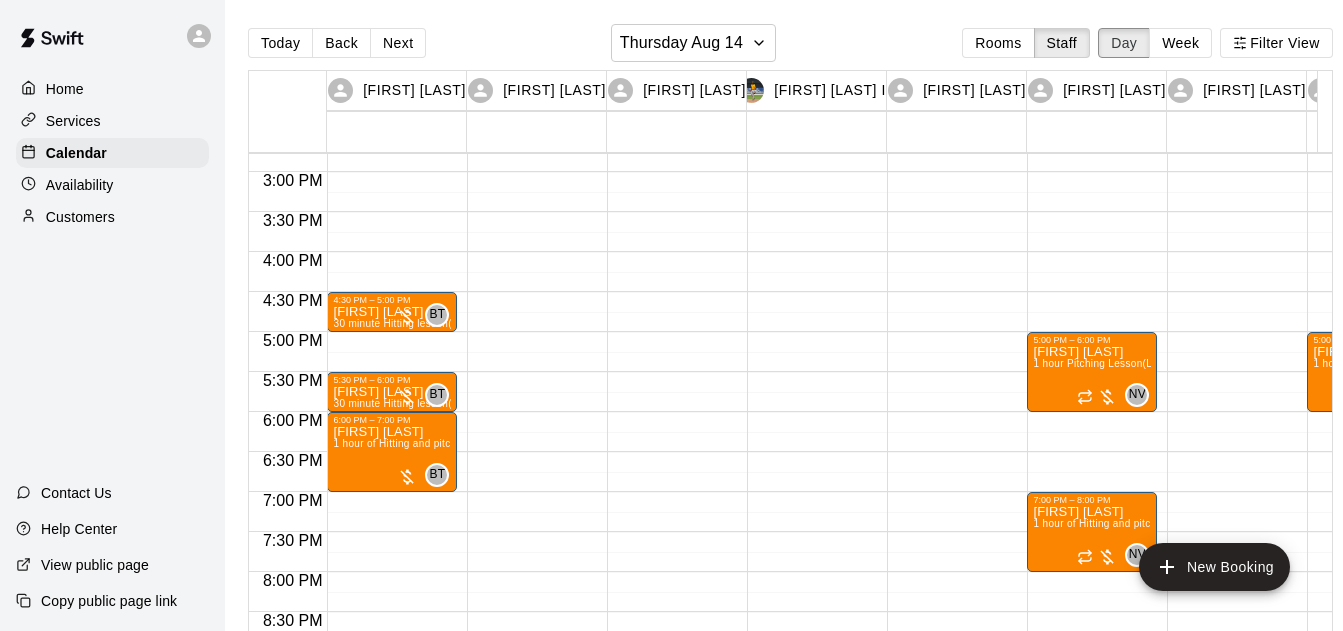 scroll, scrollTop: 1177, scrollLeft: 0, axis: vertical 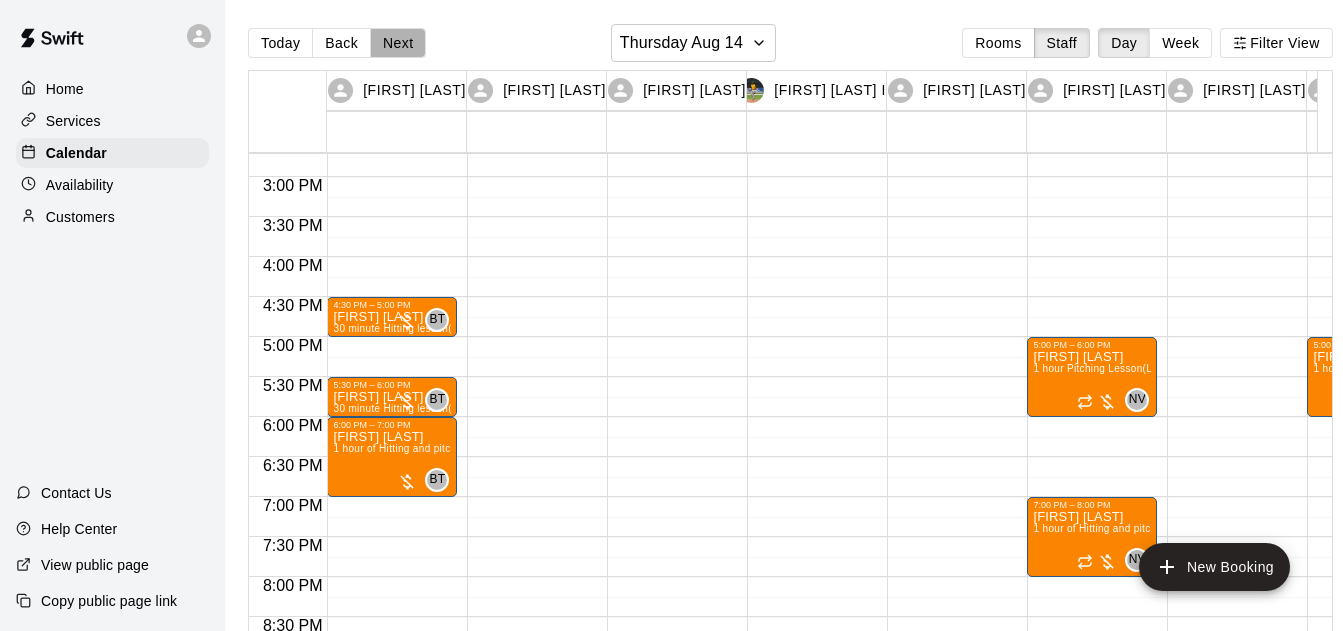 click on "Next" at bounding box center (398, 43) 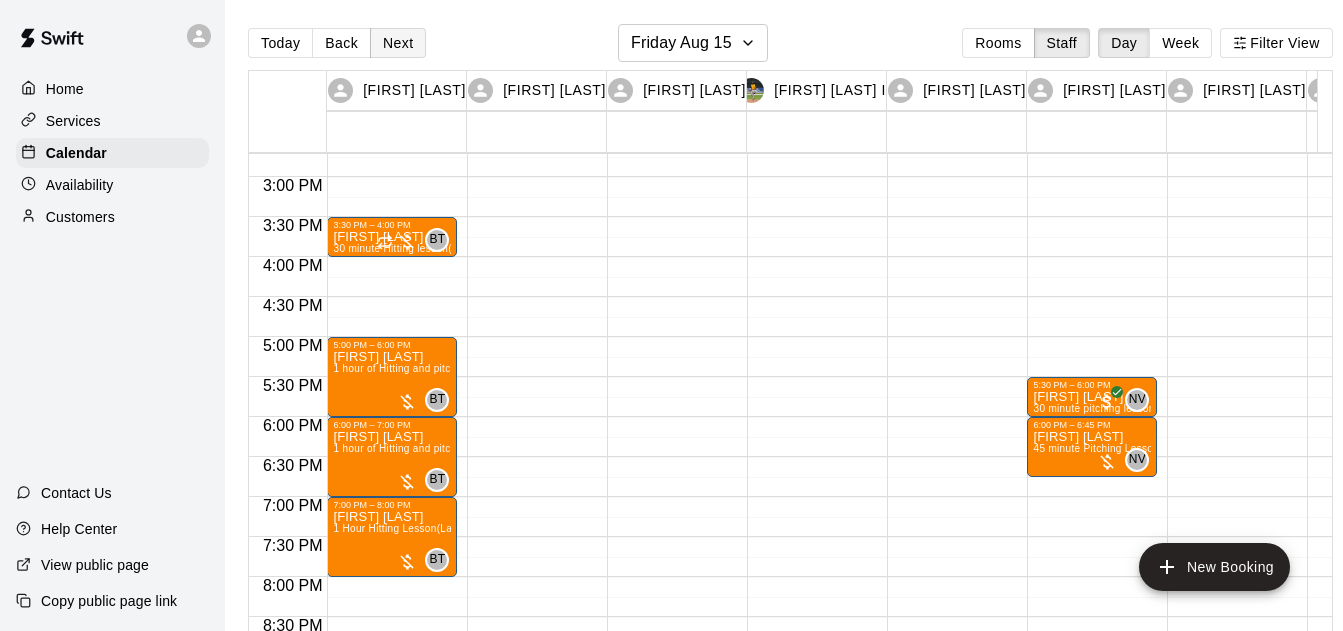 click on "Next" at bounding box center (398, 43) 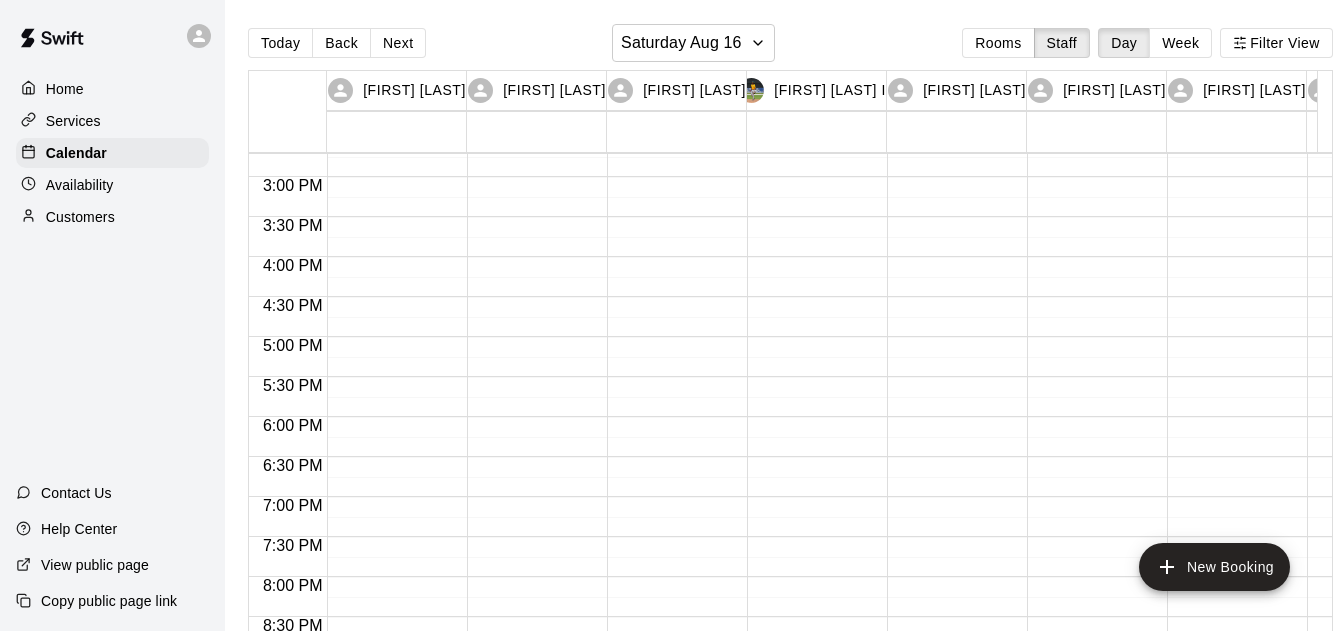 click on "Next" at bounding box center [398, 43] 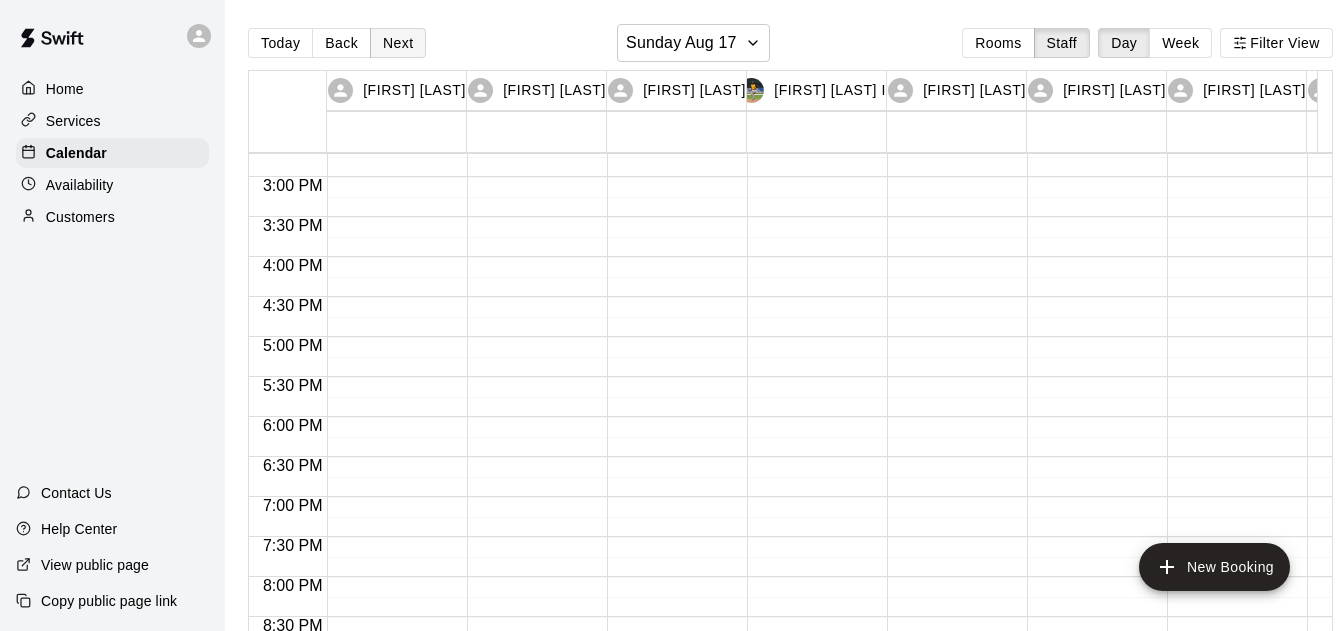 click on "Next" at bounding box center (398, 43) 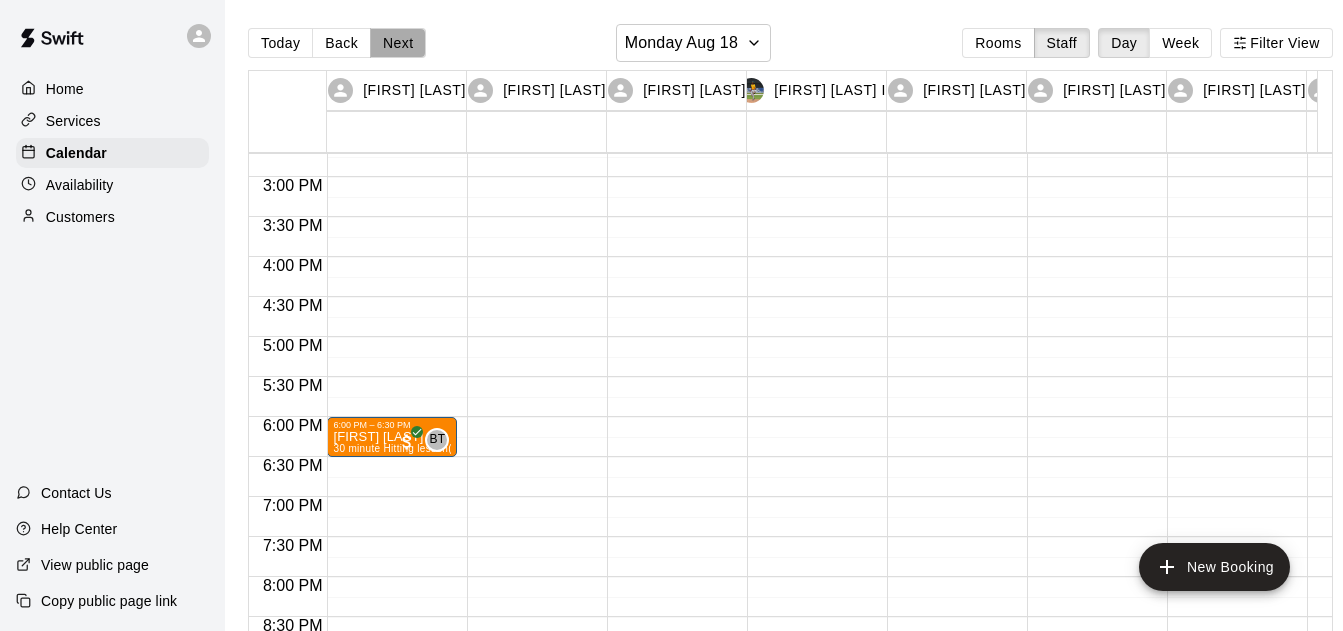 click on "Next" at bounding box center (398, 43) 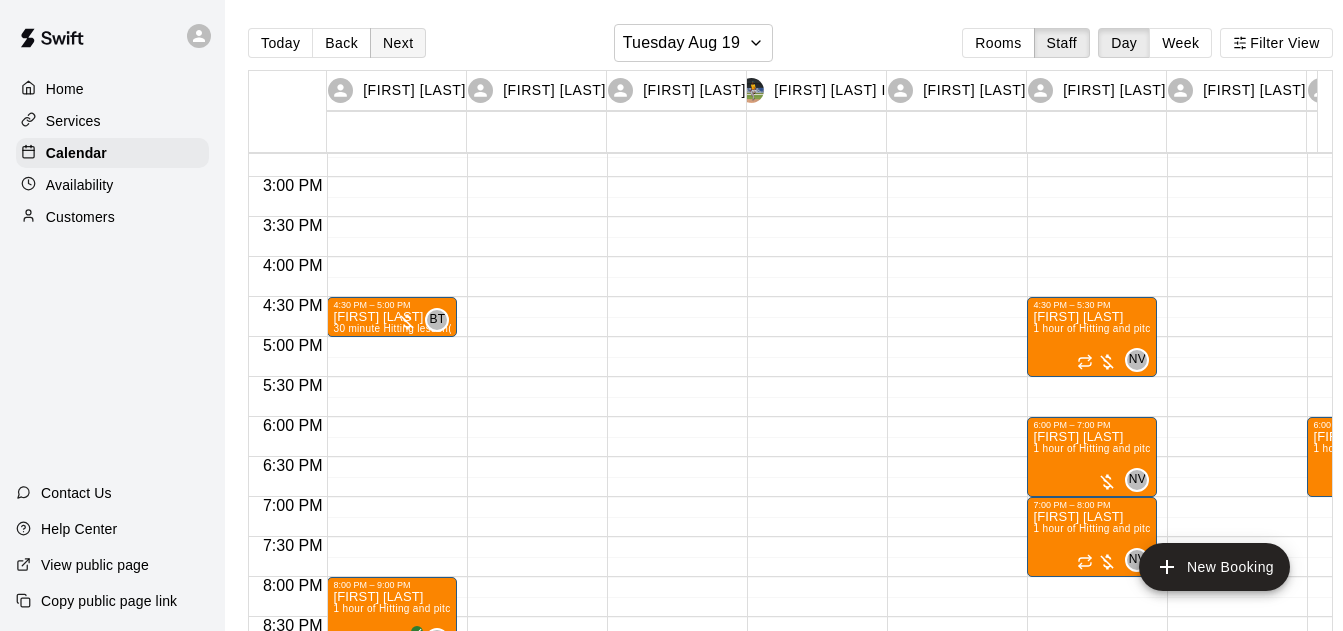 click on "Next" at bounding box center (398, 43) 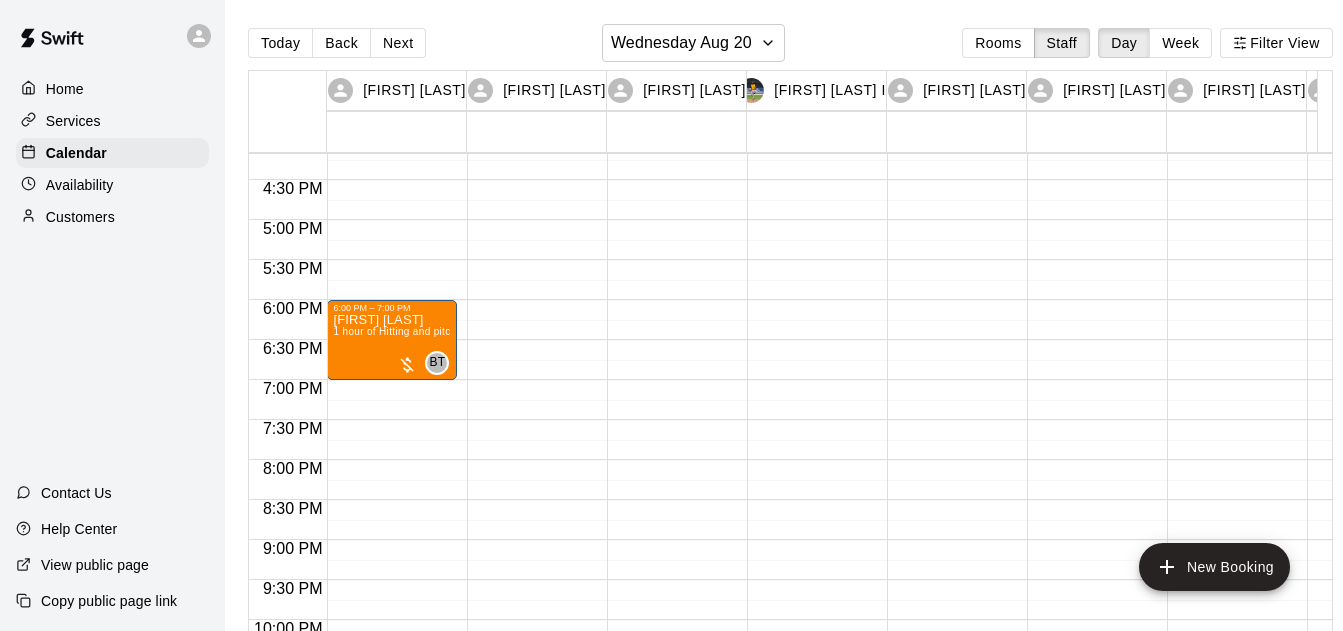 scroll, scrollTop: 1252, scrollLeft: 0, axis: vertical 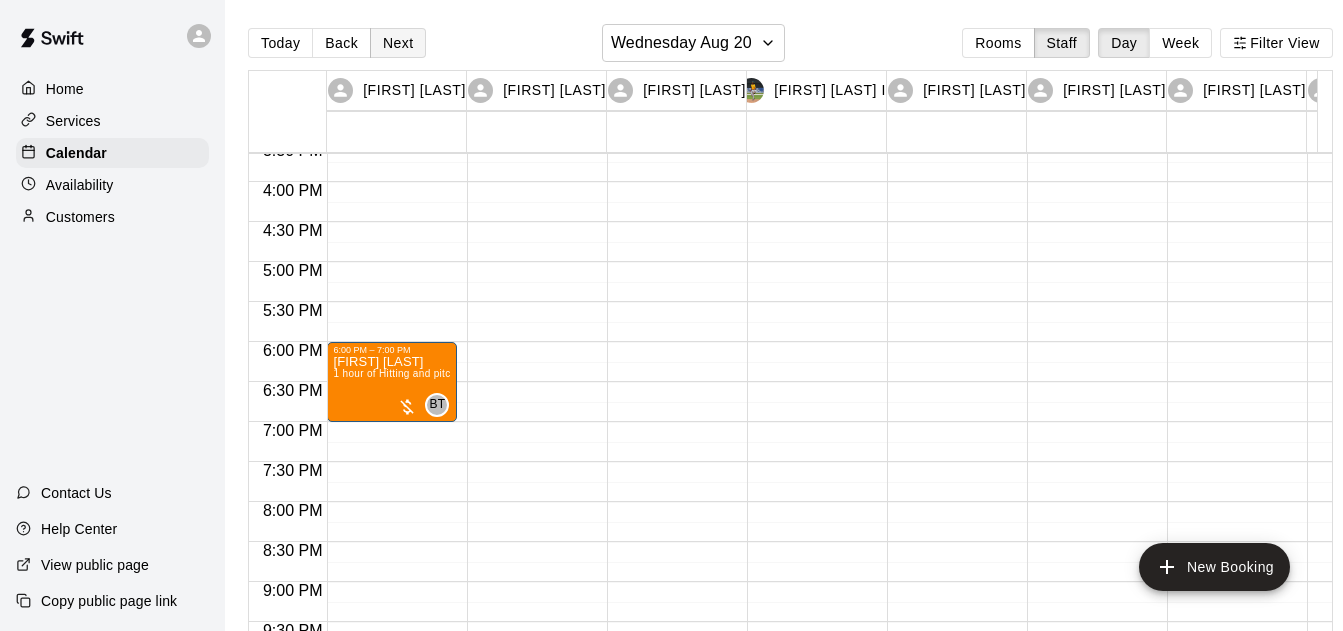 click on "Next" at bounding box center [398, 43] 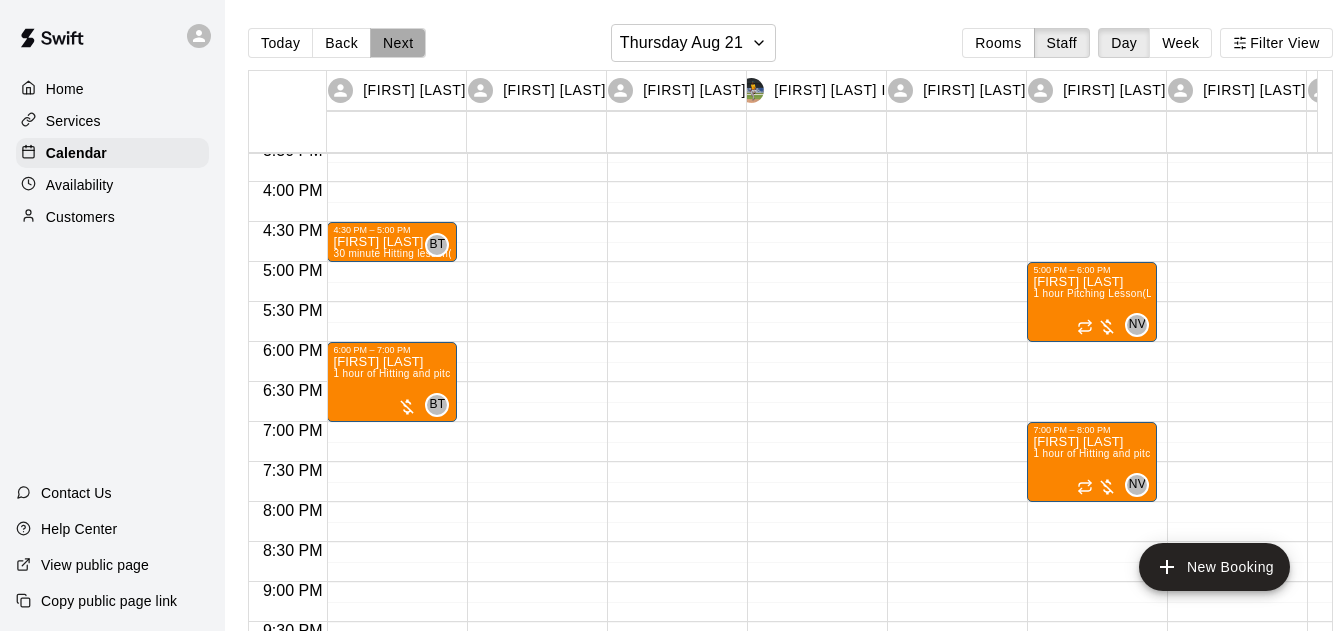 click on "Next" at bounding box center [398, 43] 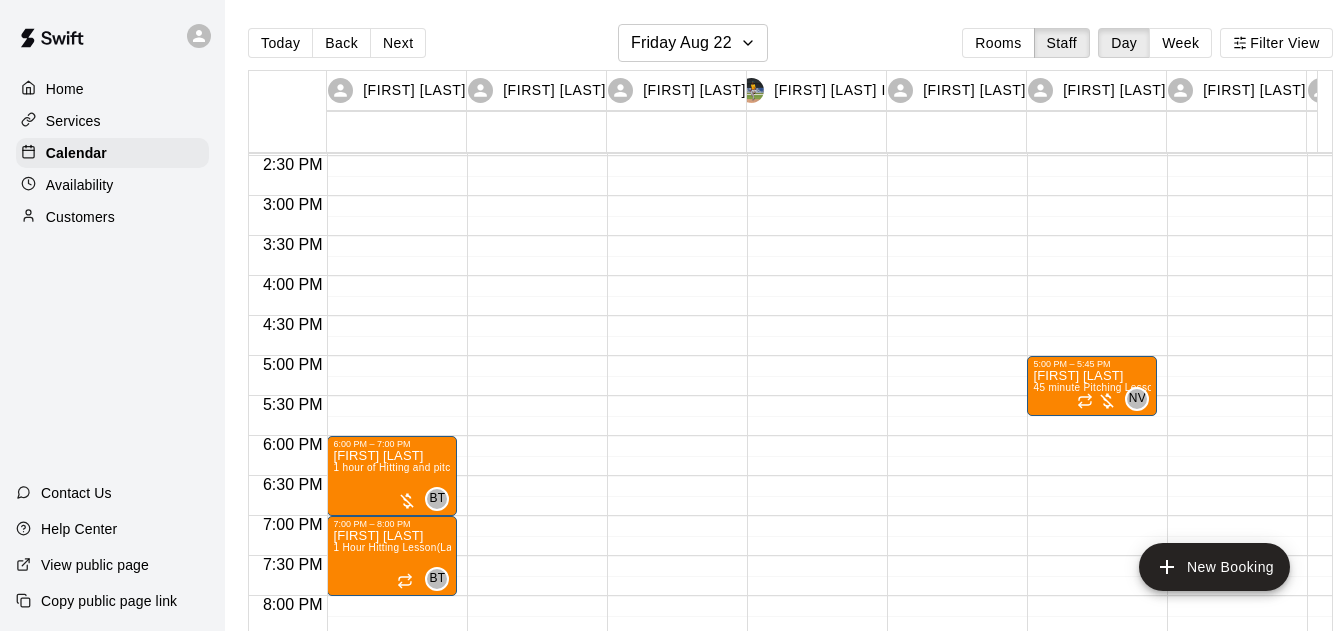 scroll, scrollTop: 1177, scrollLeft: 0, axis: vertical 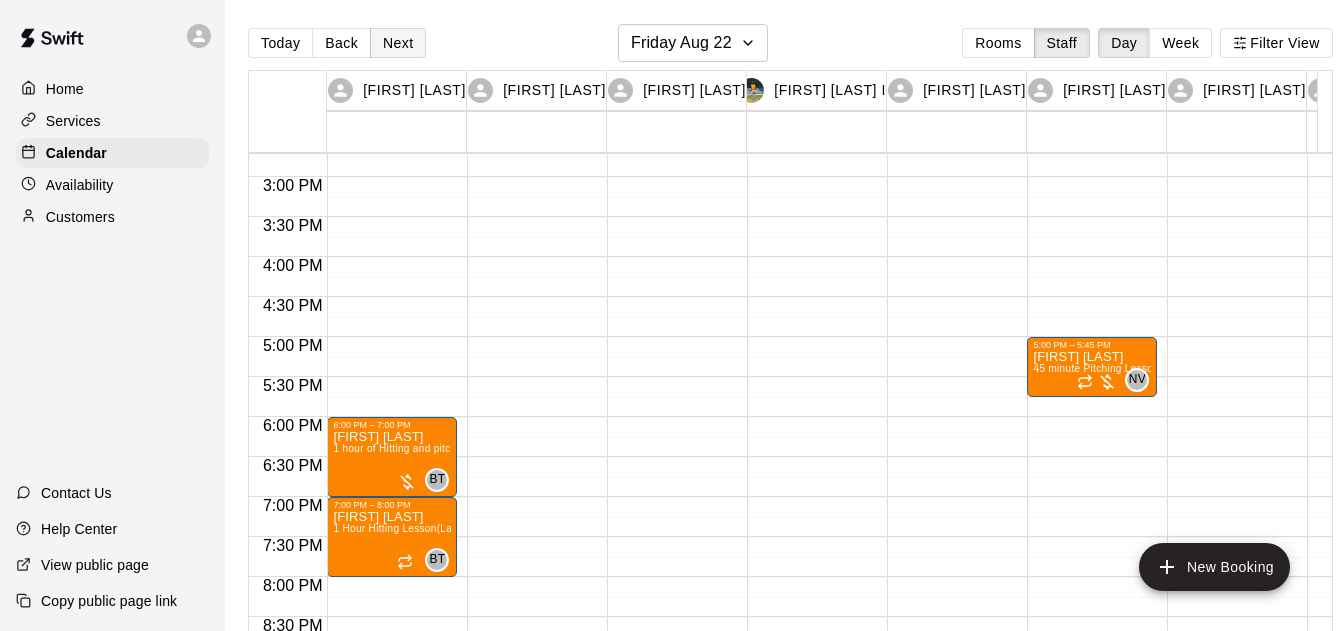 click on "Next" at bounding box center (398, 43) 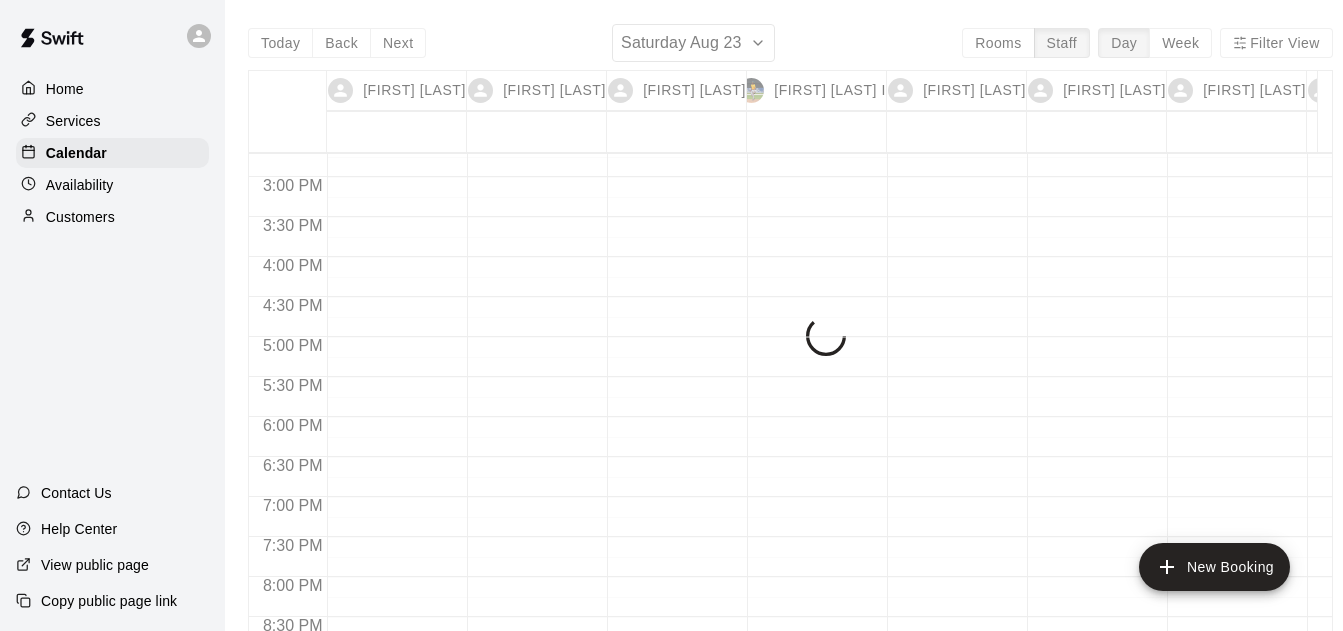 click on "Today" at bounding box center [280, 43] 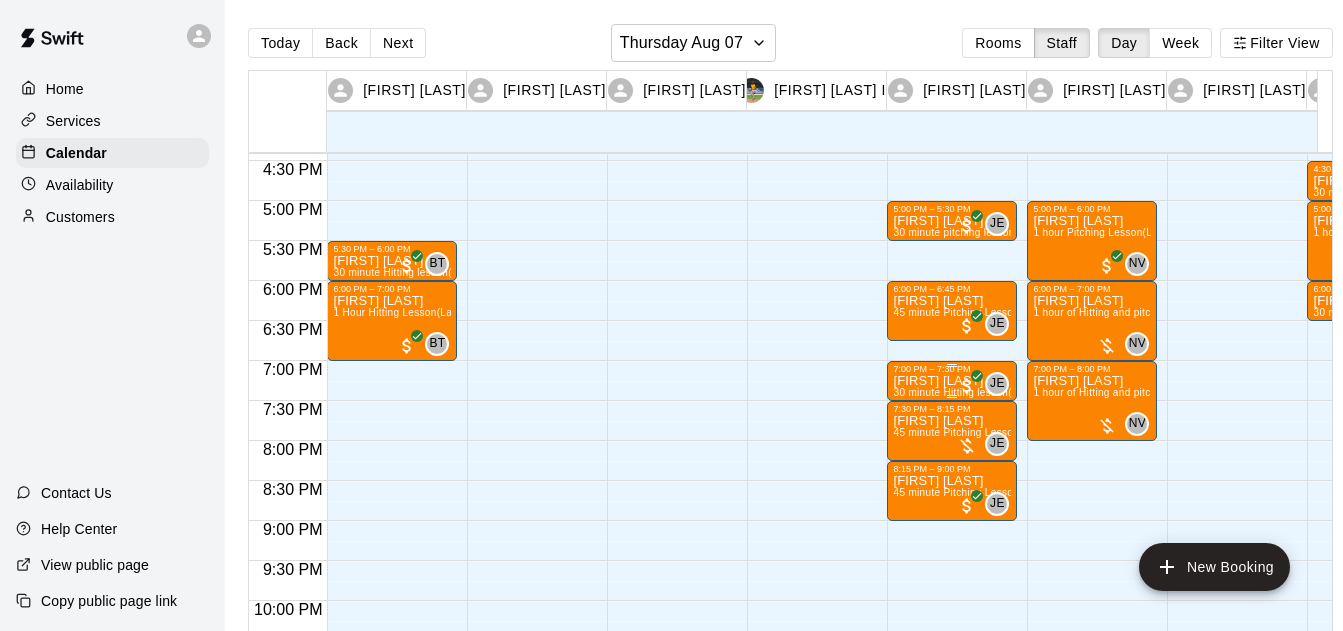 scroll, scrollTop: 1327, scrollLeft: 0, axis: vertical 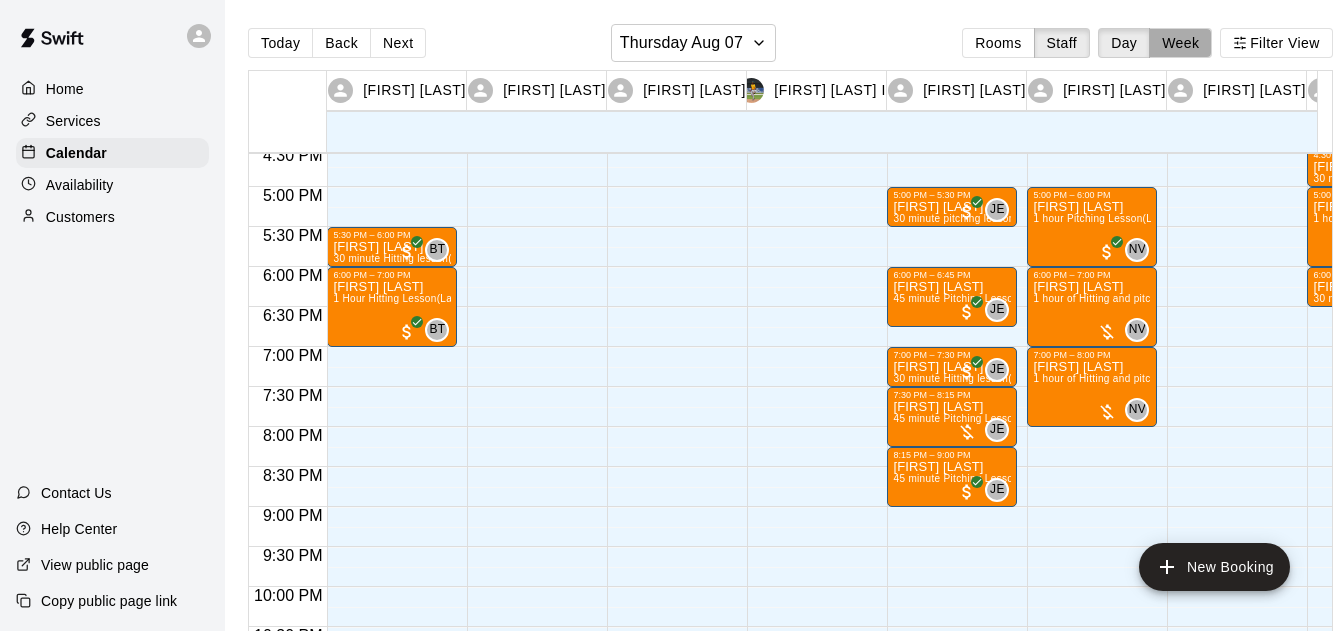 click on "Week" at bounding box center [1180, 43] 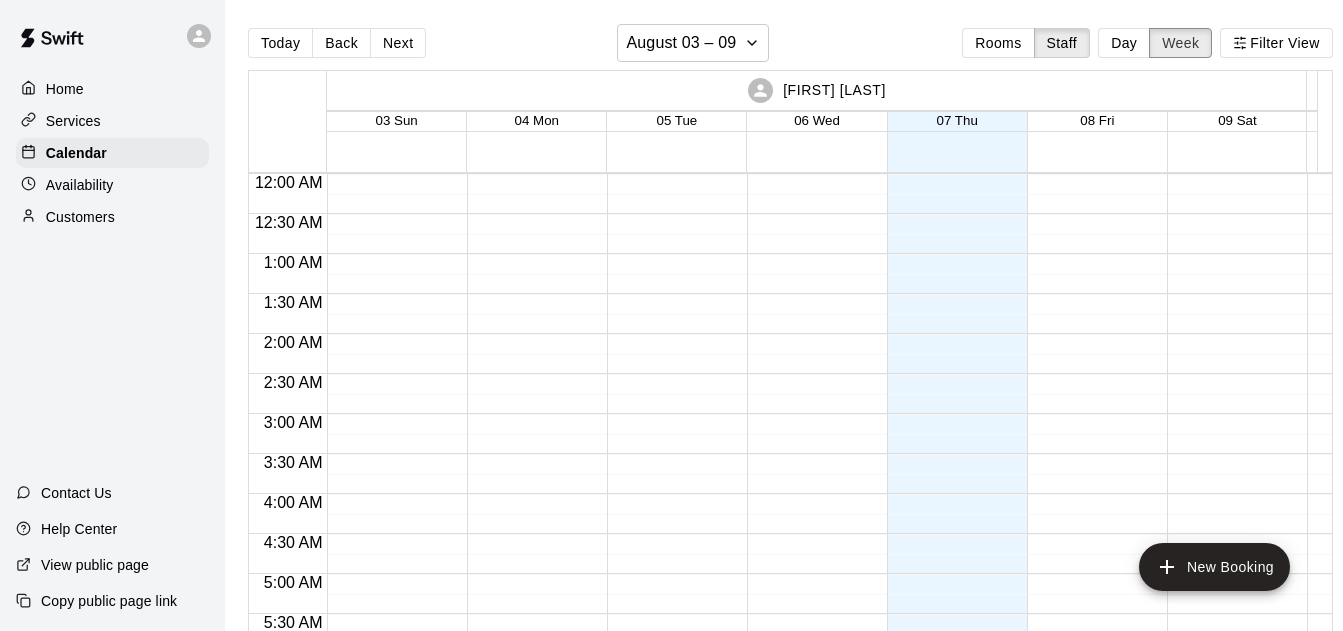 scroll, scrollTop: 1253, scrollLeft: 0, axis: vertical 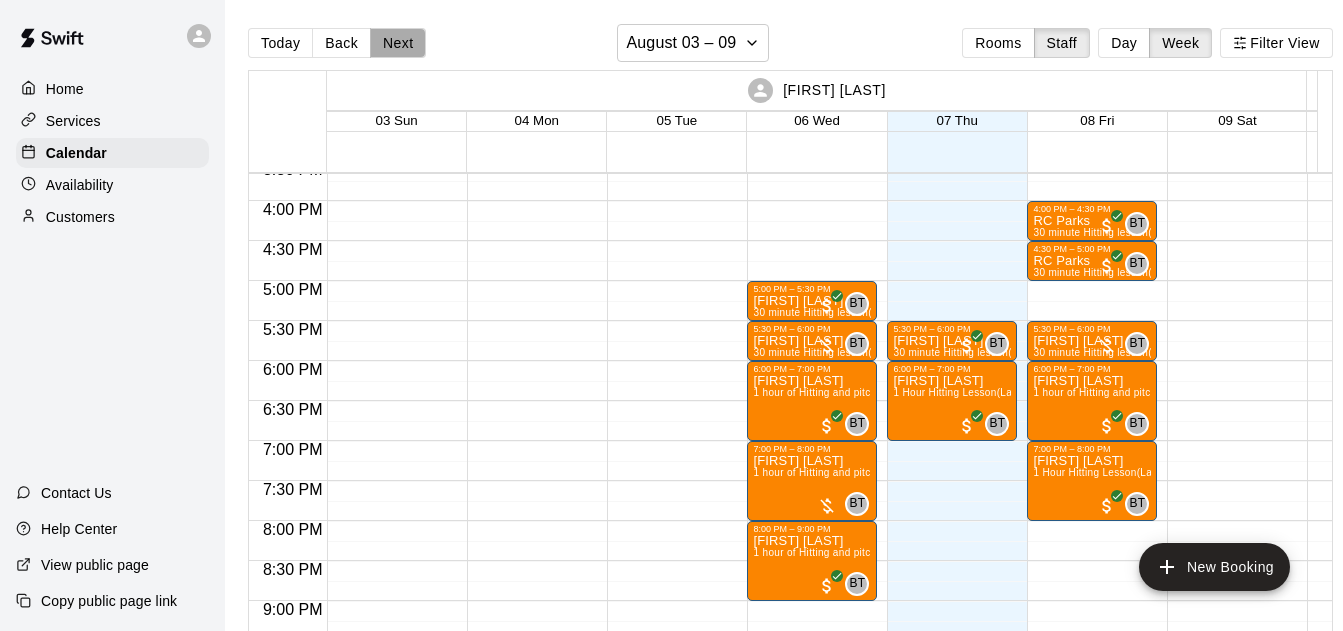 click on "Next" at bounding box center (398, 43) 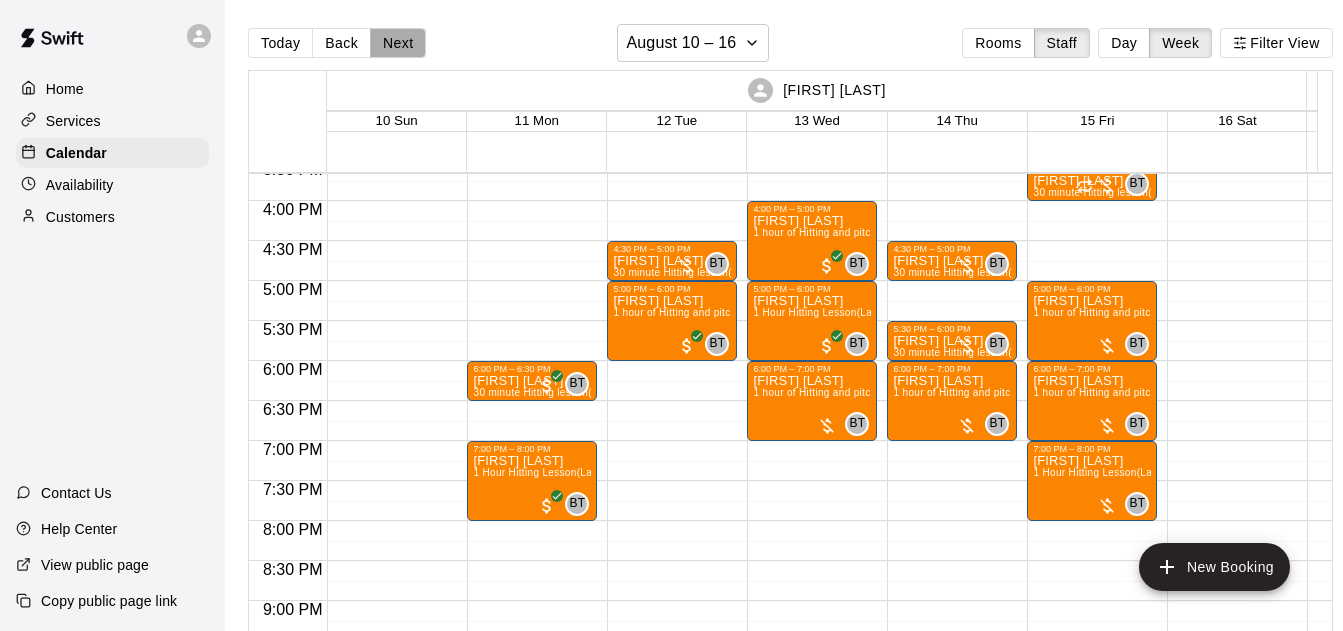 click on "Next" at bounding box center (398, 43) 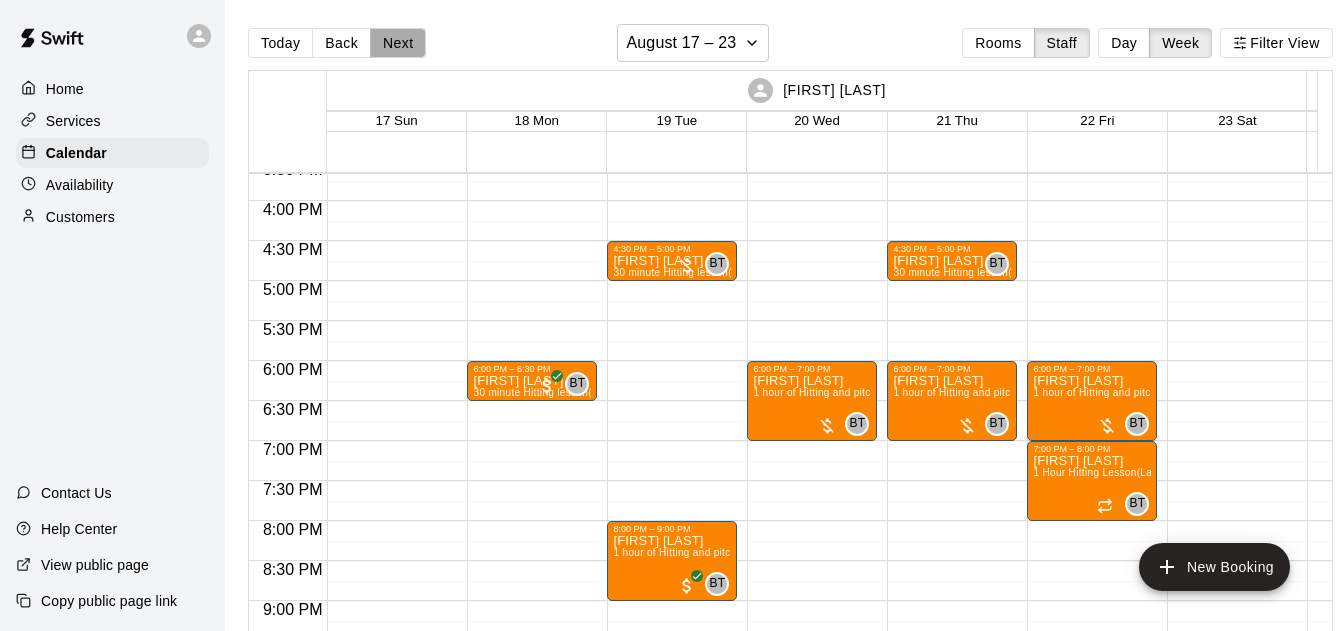 click on "Next" at bounding box center (398, 43) 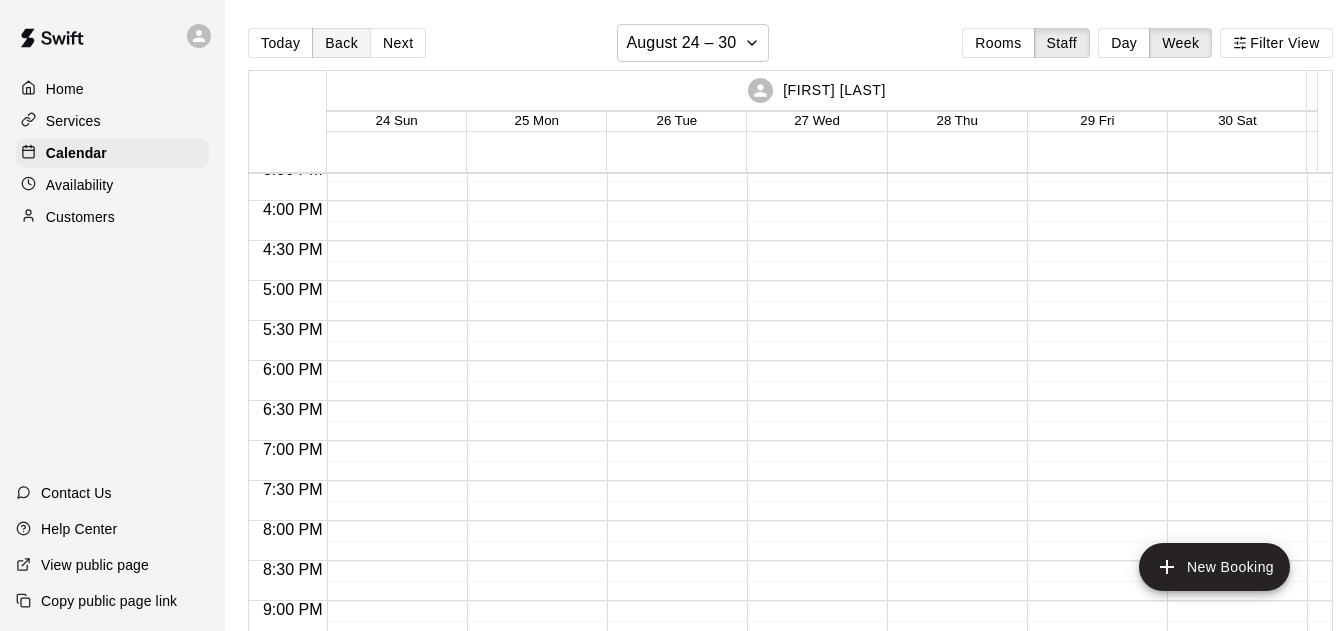 click on "Back" at bounding box center (341, 43) 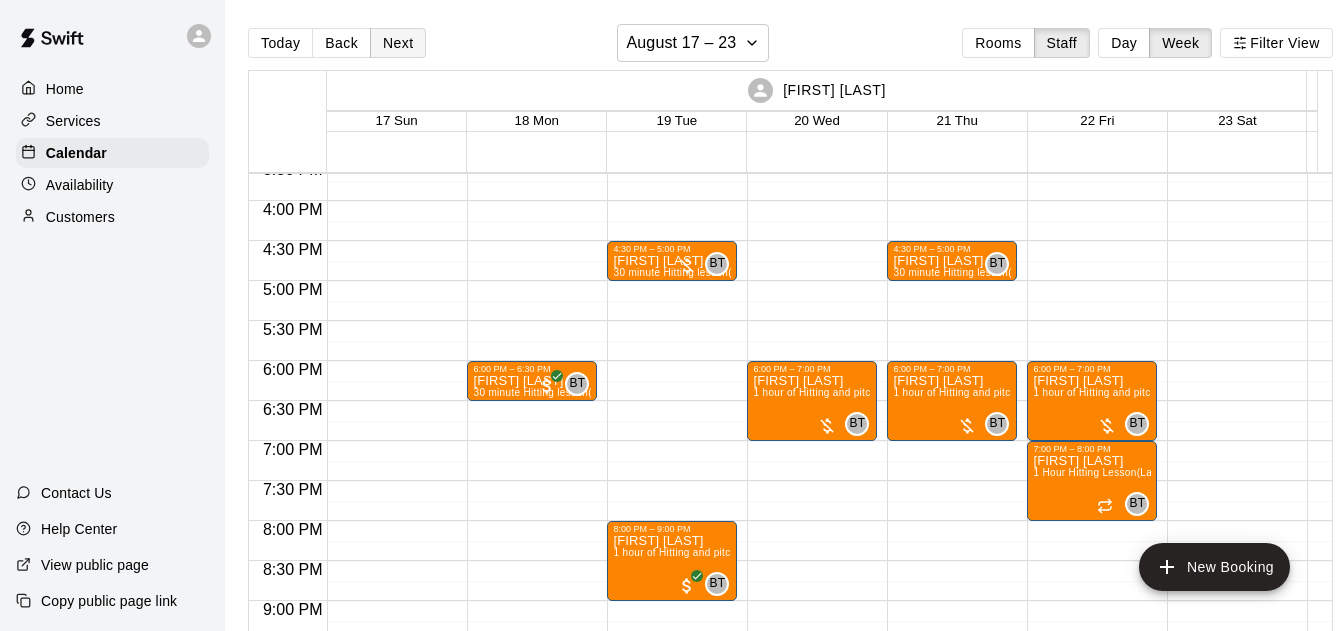 click on "Next" at bounding box center (398, 43) 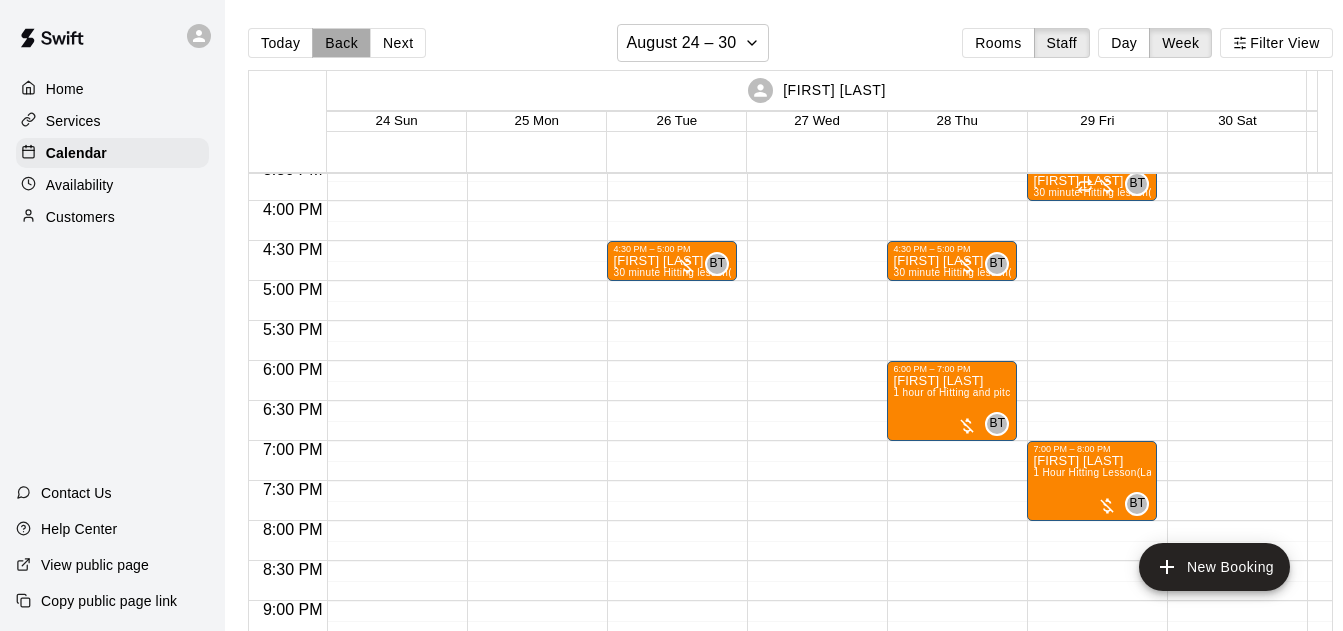 click on "Back" at bounding box center [341, 43] 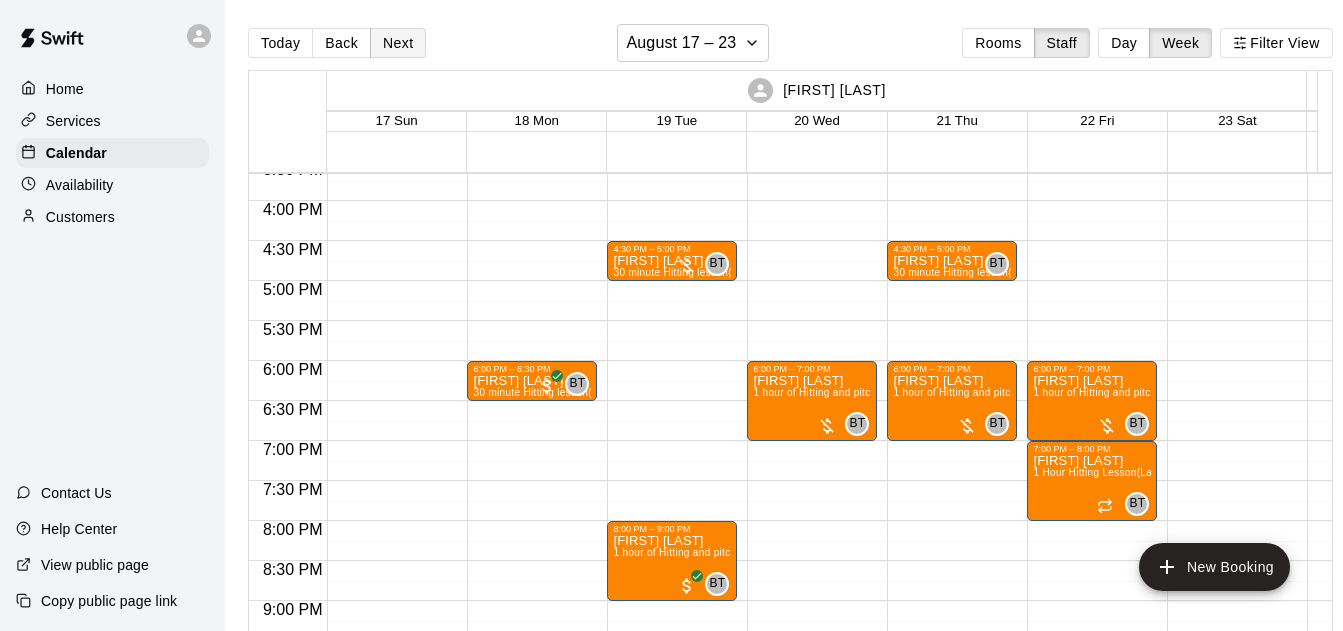 drag, startPoint x: 315, startPoint y: 54, endPoint x: 426, endPoint y: 44, distance: 111.44954 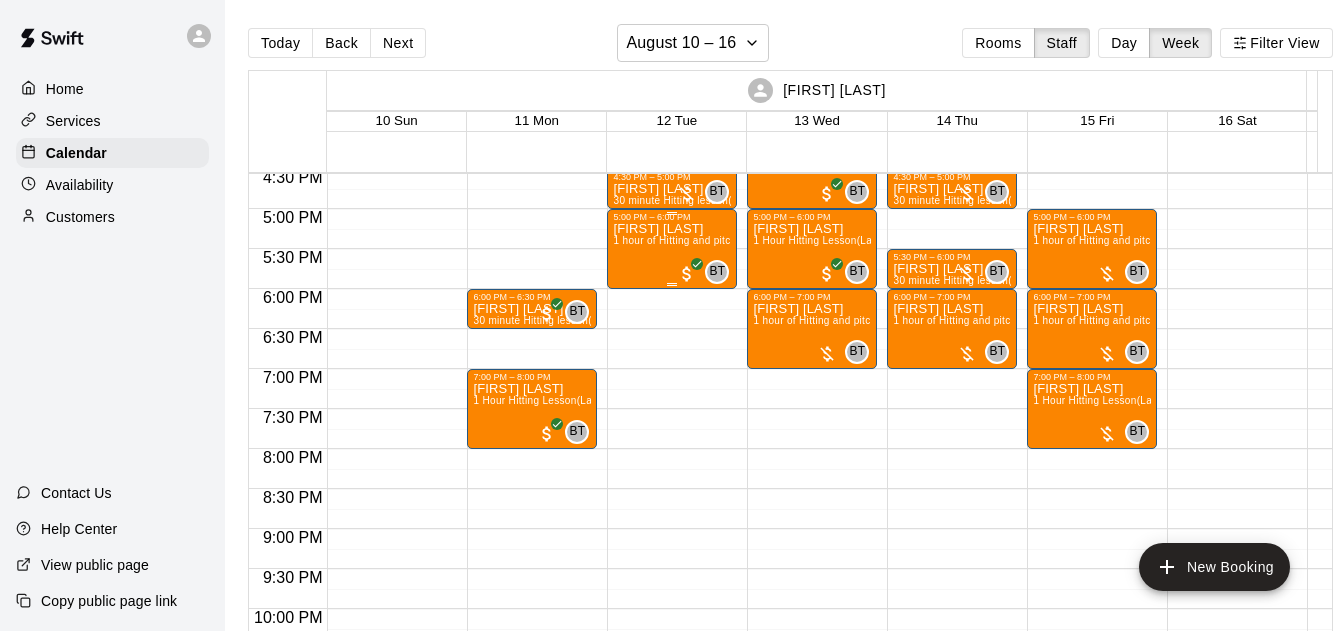 scroll, scrollTop: 1253, scrollLeft: 0, axis: vertical 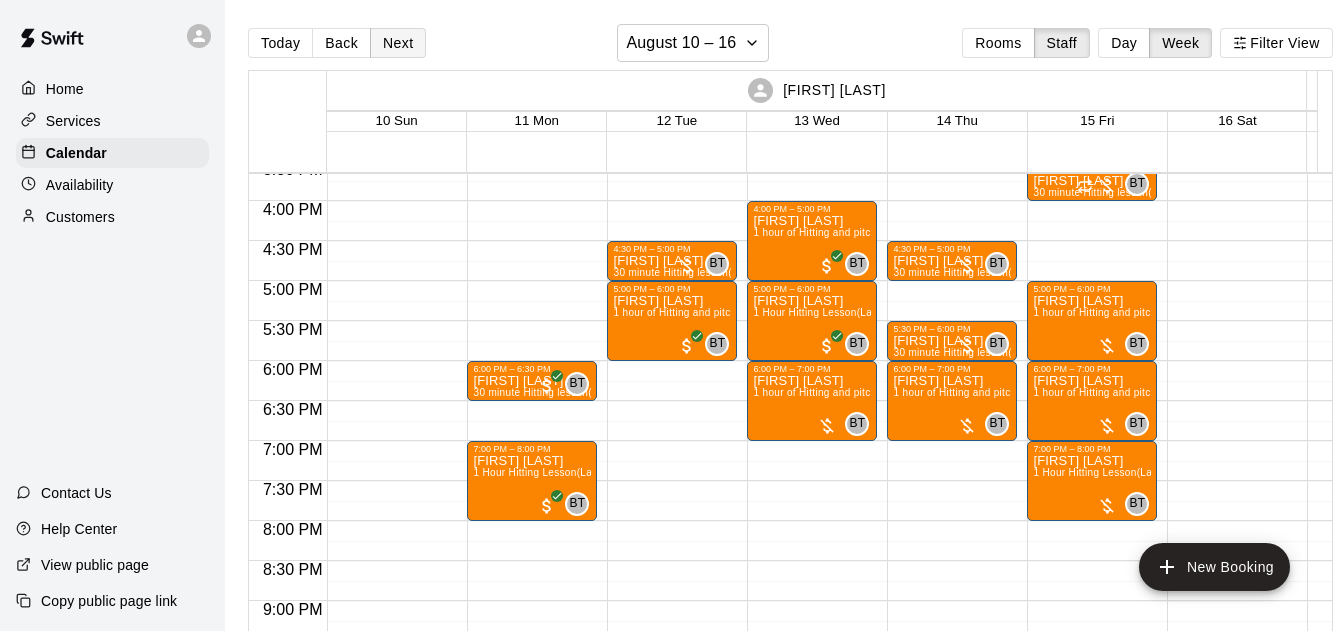 click on "Next" at bounding box center [398, 43] 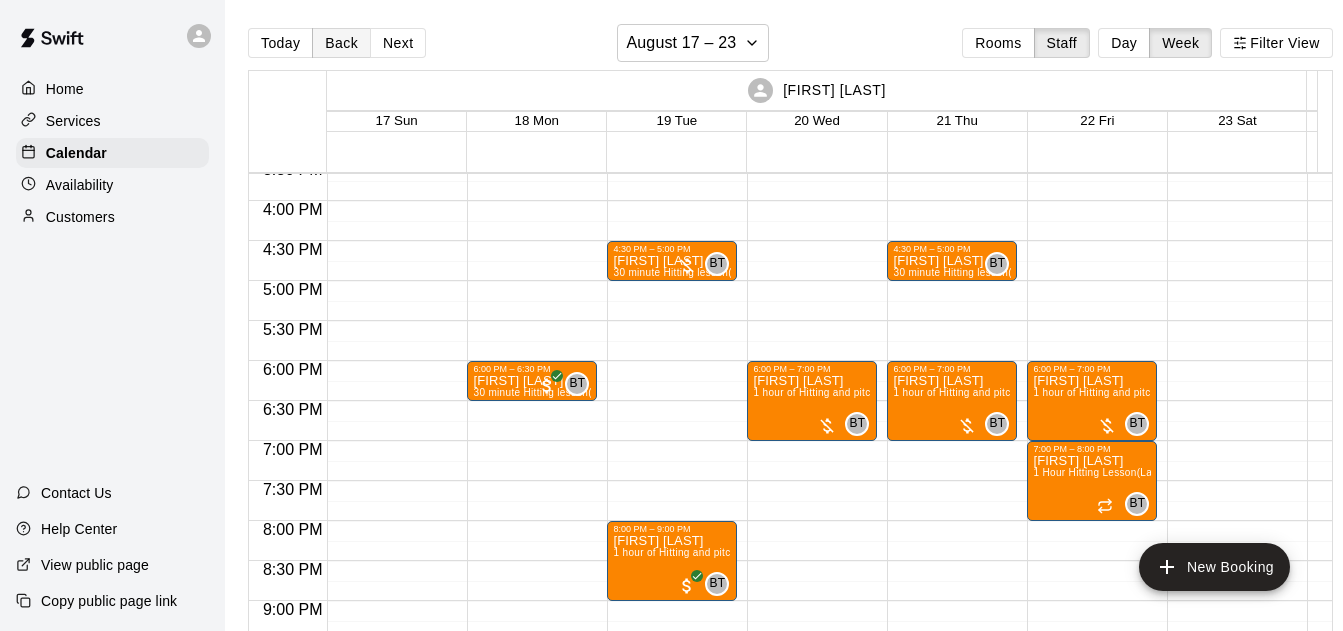 click on "Back" at bounding box center [341, 43] 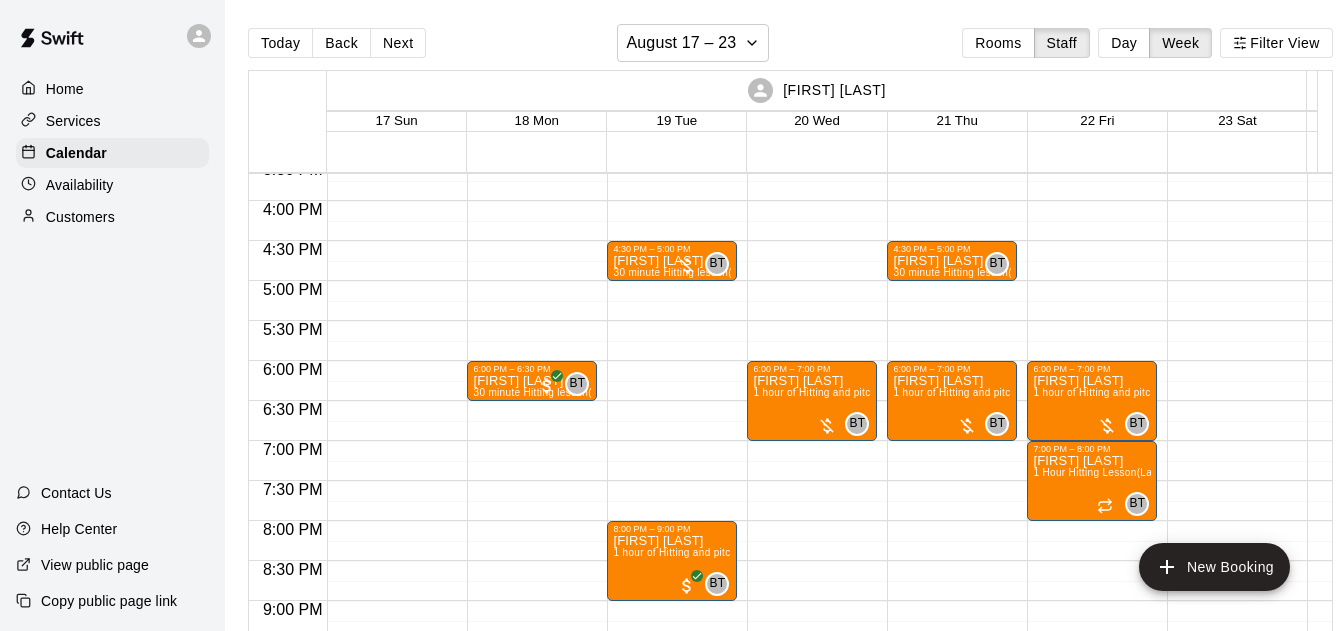 click on "Today Back Next August 17 – 23 Rooms Staff Day Week Filter View [FIRST] [LAST] 17 Sun 18 Mon 19 Tue 20 Wed 21 Thu 22 Fri 23 Sat [FIRST] [LAST] 17 Sun 18 Mon 19 Tue 20 Wed 21 Thu 22 Fri 23 Sat [FIRST] [LAST] 17 Sun 18 Mon 19 Tue 20 Wed 21 Thu 22 Fri 23 Sat [FIRST] [LAST] III 17 Sun 18 Mon 19 Tue 20 Wed 21 Thu 22 Fri 23 Sat [FIRST] [LAST] 17 Sun 18 Mon 19 Tue 20 Wed 21 Thu 22 Fri 23 Sat [FIRST] [LAST] 17 Sun 18 Mon 19 Tue 20 Wed 21 Thu 22 Fri 23 Sat [FIRST] [LAST] 17 Sun 18 Mon 19 Tue 20 Wed 21 Thu 22 Fri 23 Sat [FIRST] [LAST] 17 Sun 18 Mon 19 Tue 20 Wed 21 Thu 22 Fri 23 Sat 12:00 AM 12:30 AM 1:00 AM 1:30 AM 2:00 AM 2:30 AM 3:00 AM 3:30 AM 4:00 AM 4:30 AM 5:00 AM 5:30 AM 6:00 AM 6:30 AM 7:00 AM 7:30 AM 8:00 AM 8:30 AM 9:00 AM 9:30 AM 10:00 AM 10:30 AM 11:00 AM 11:30 AM 12:00 PM 12:30 PM 1:00 PM 1:30 PM 2:00 PM 2:30 PM 3:00 PM 3:30 PM 4:00 PM 4:30 PM 5:00 PM 5:30 PM 6:00 PM 6:30 PM 7:00 PM 7:30 PM 8:00 PM 8:30 PM 9:00 PM 9:30 PM 10:00 PM 10:30 PM 11:00 PM 11:30 PM 6:00 PM – 6:30 PM [FIRST] [LAST] (Lane 1 (40)) BT" at bounding box center [790, 339] 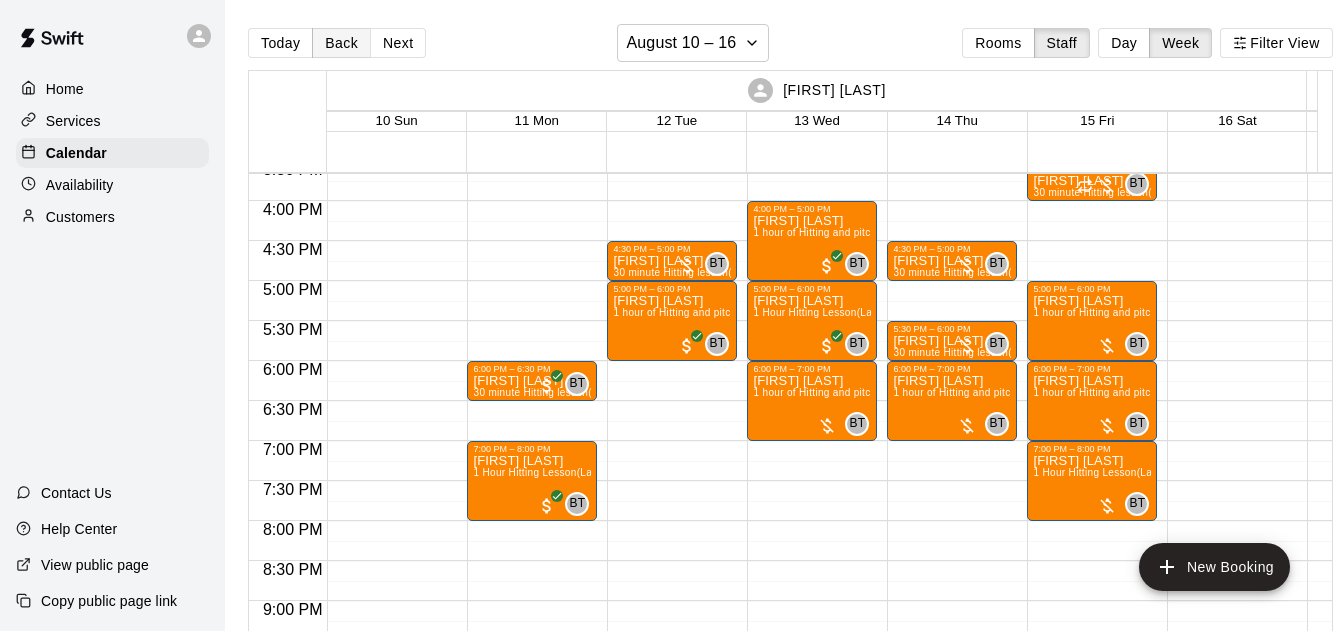 click on "Back" at bounding box center [341, 43] 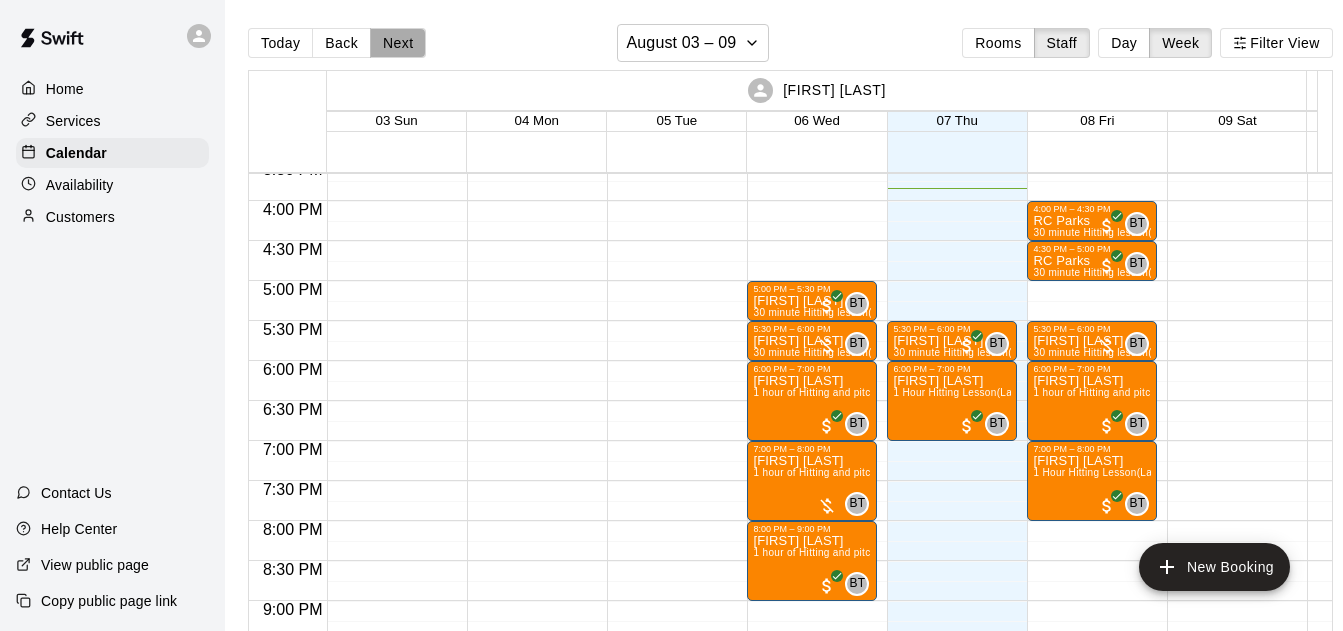 click on "Next" at bounding box center [398, 43] 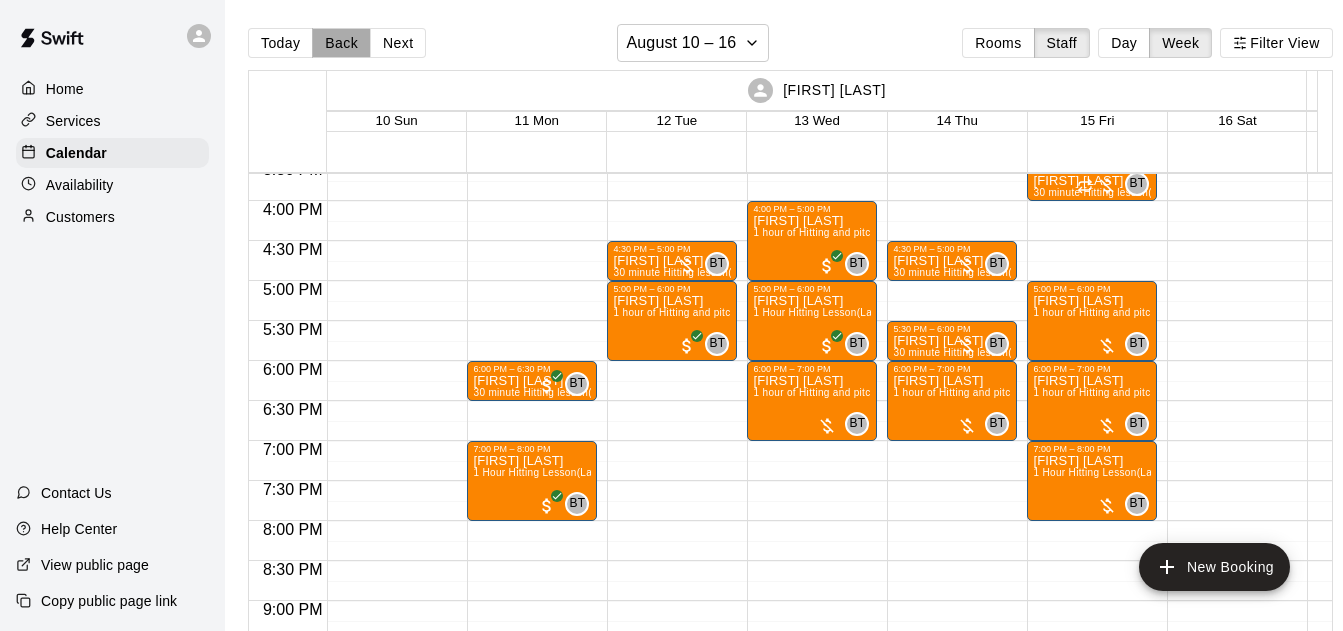 click on "Back" at bounding box center [341, 43] 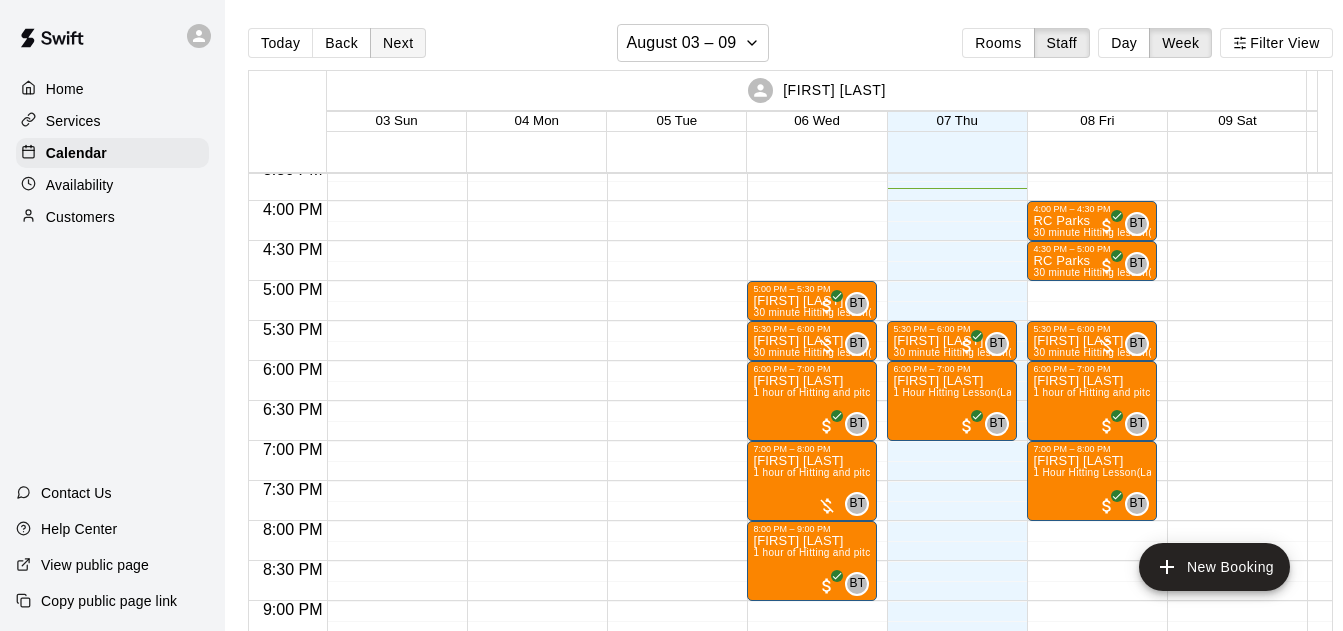click on "Next" at bounding box center (398, 43) 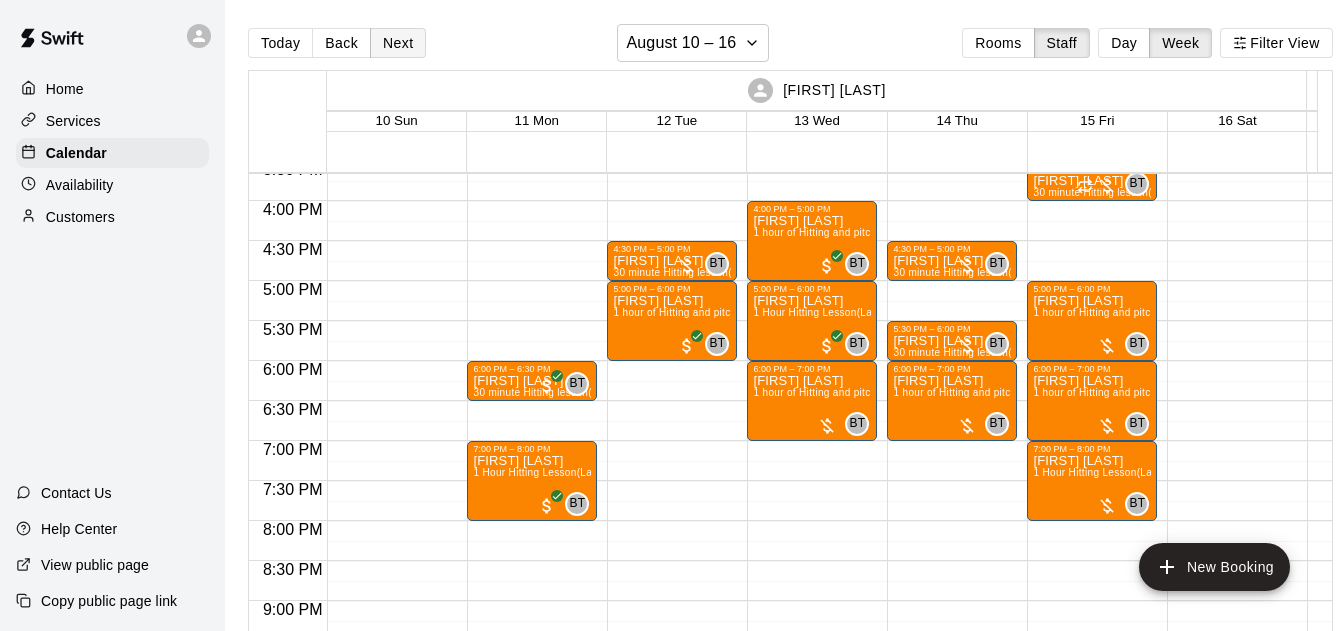 click on "Next" at bounding box center (398, 43) 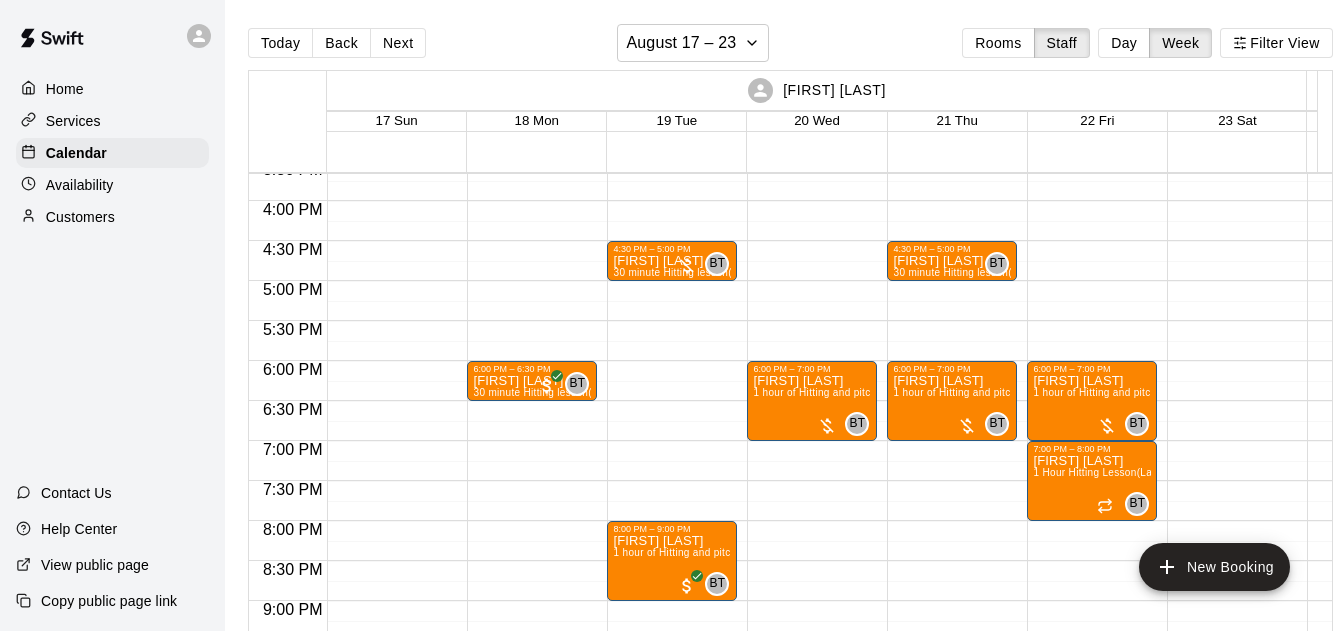click on "Back" at bounding box center (341, 43) 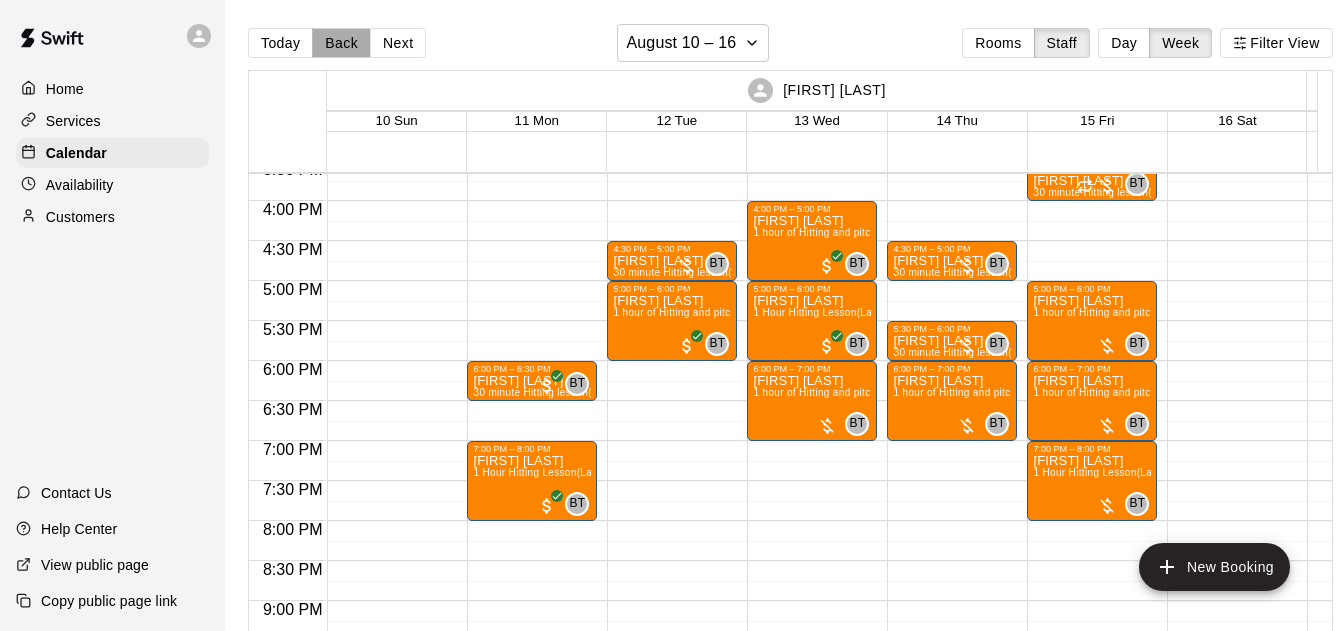 click on "Back" at bounding box center [341, 43] 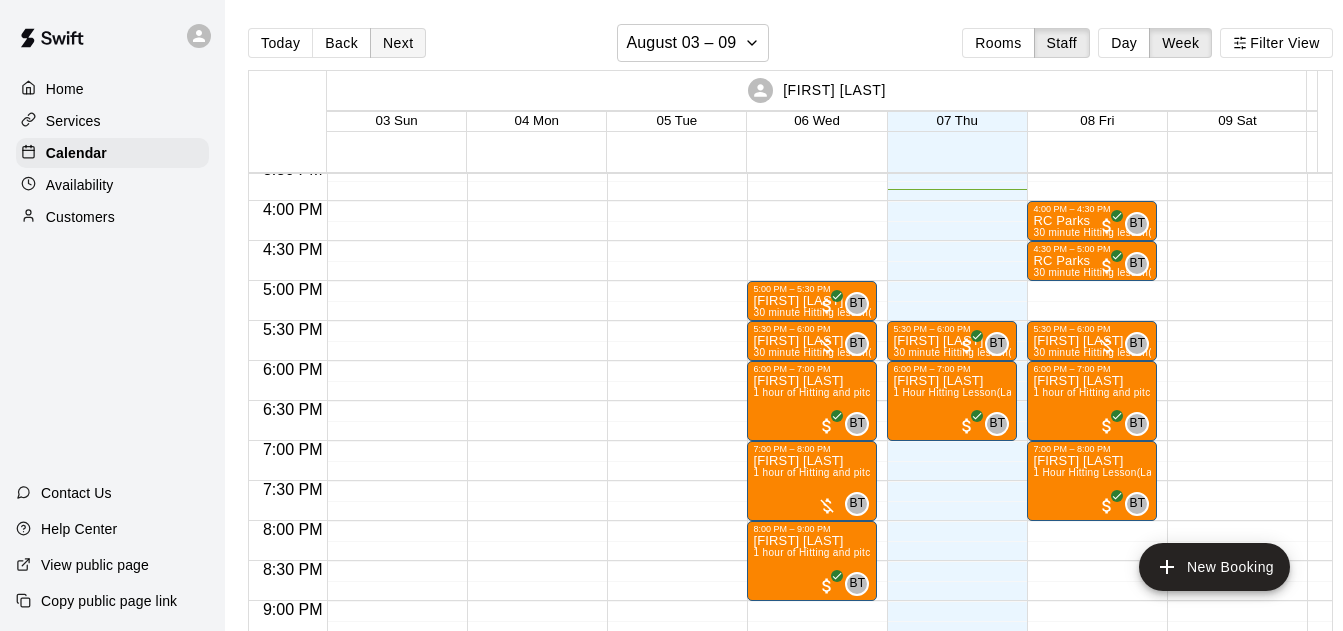 click on "Next" at bounding box center (398, 43) 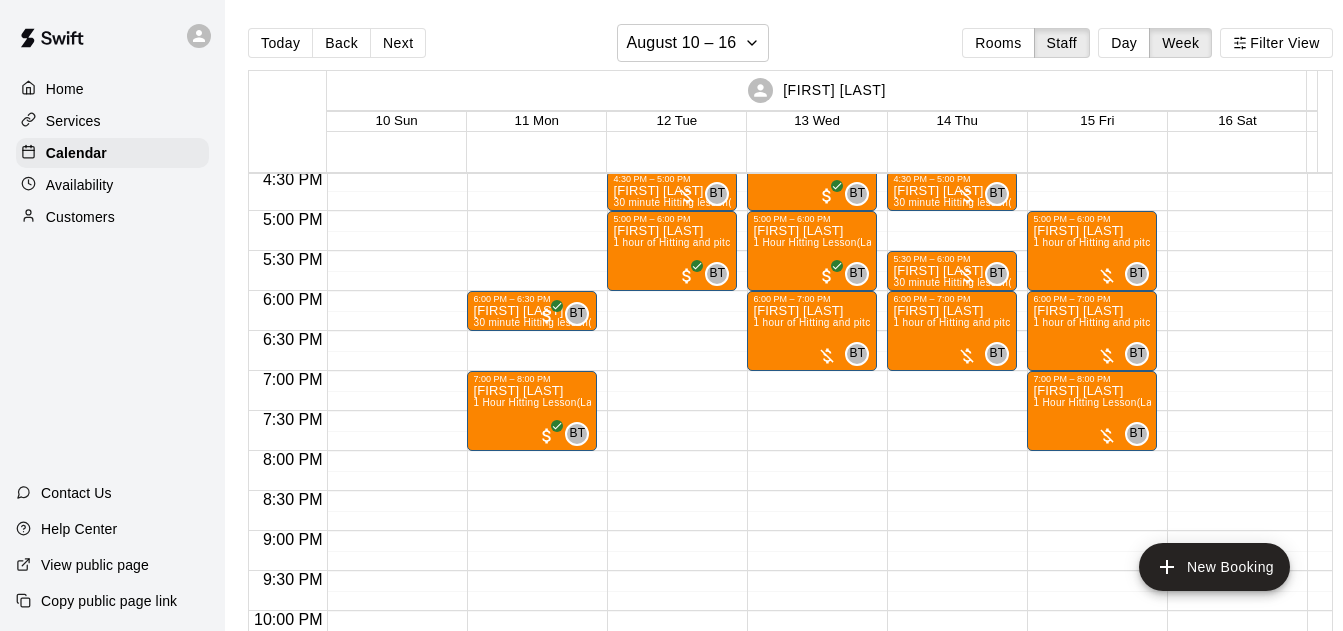 scroll, scrollTop: 1325, scrollLeft: 0, axis: vertical 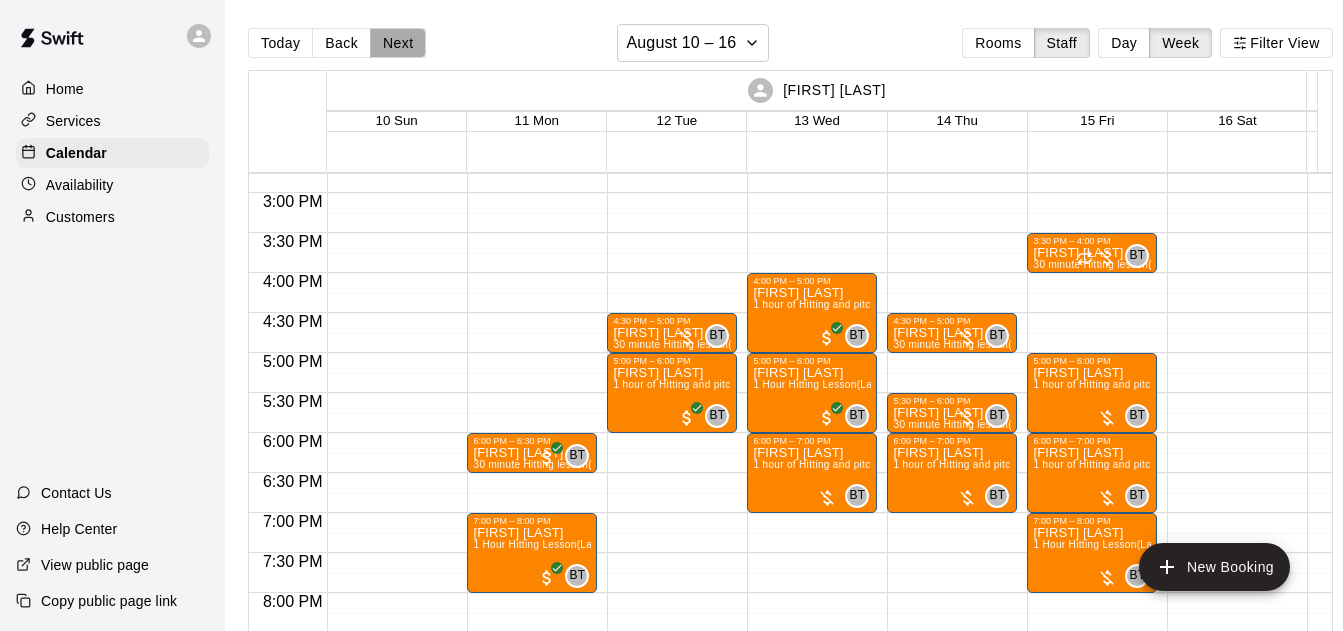 click on "Next" at bounding box center (398, 43) 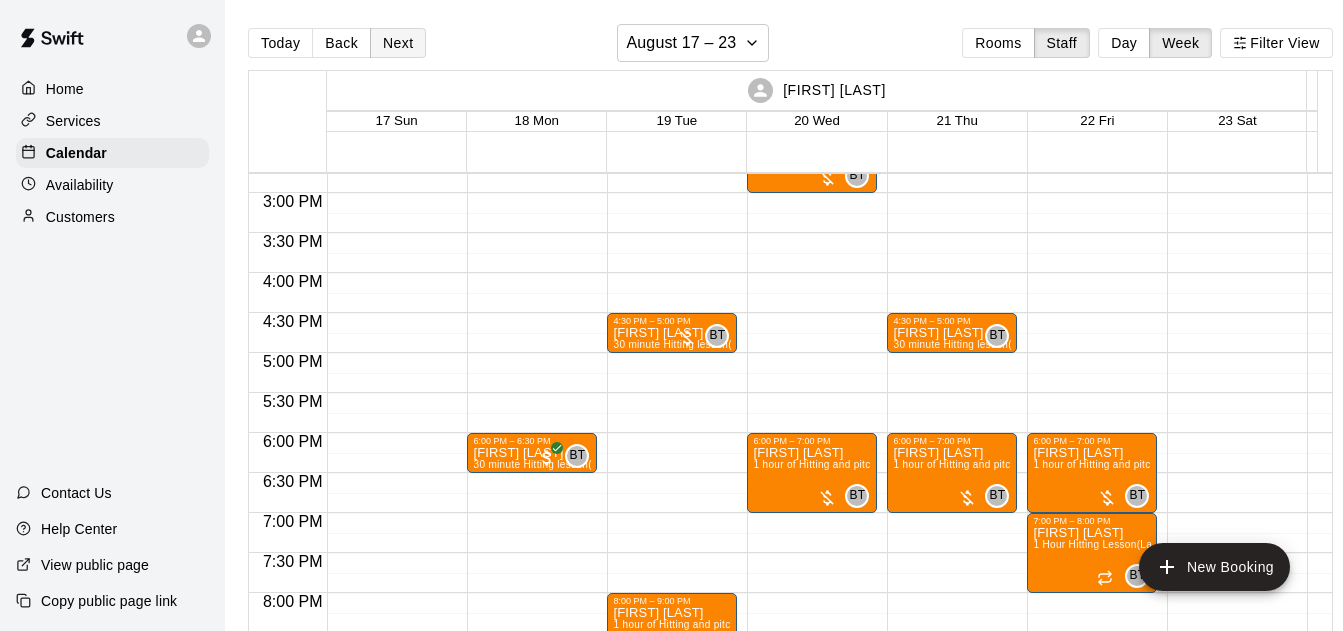 click on "Next" at bounding box center (398, 43) 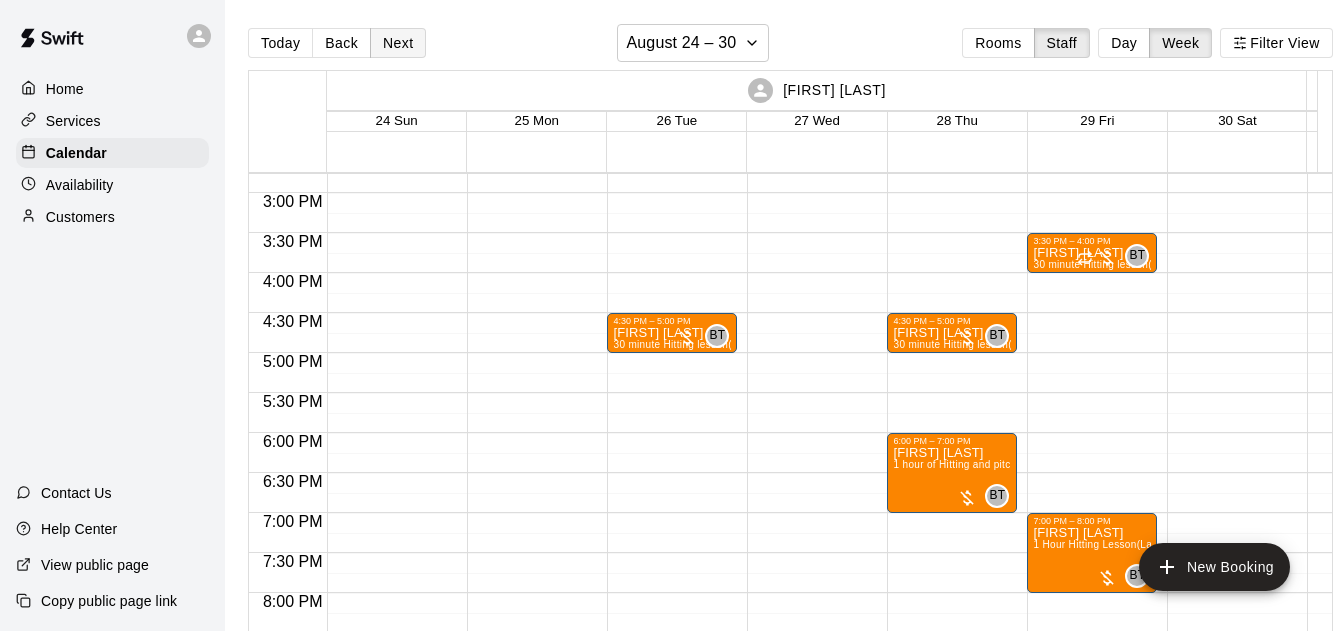 click on "Next" at bounding box center (398, 43) 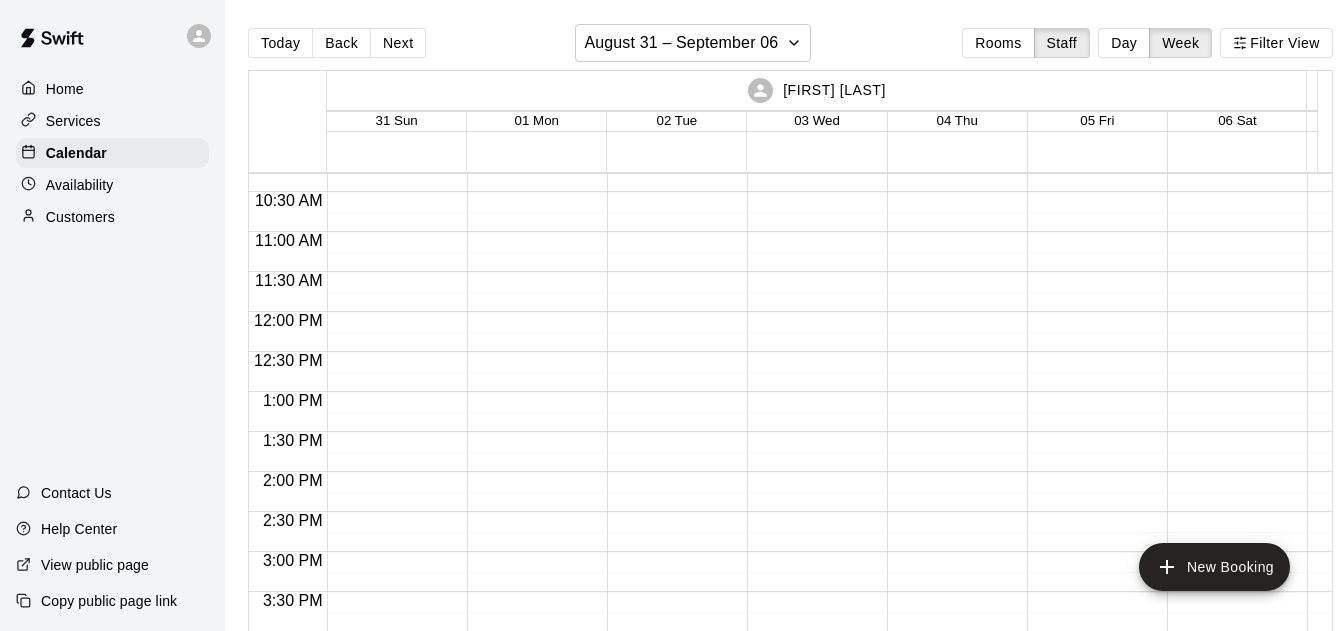 scroll, scrollTop: 750, scrollLeft: 0, axis: vertical 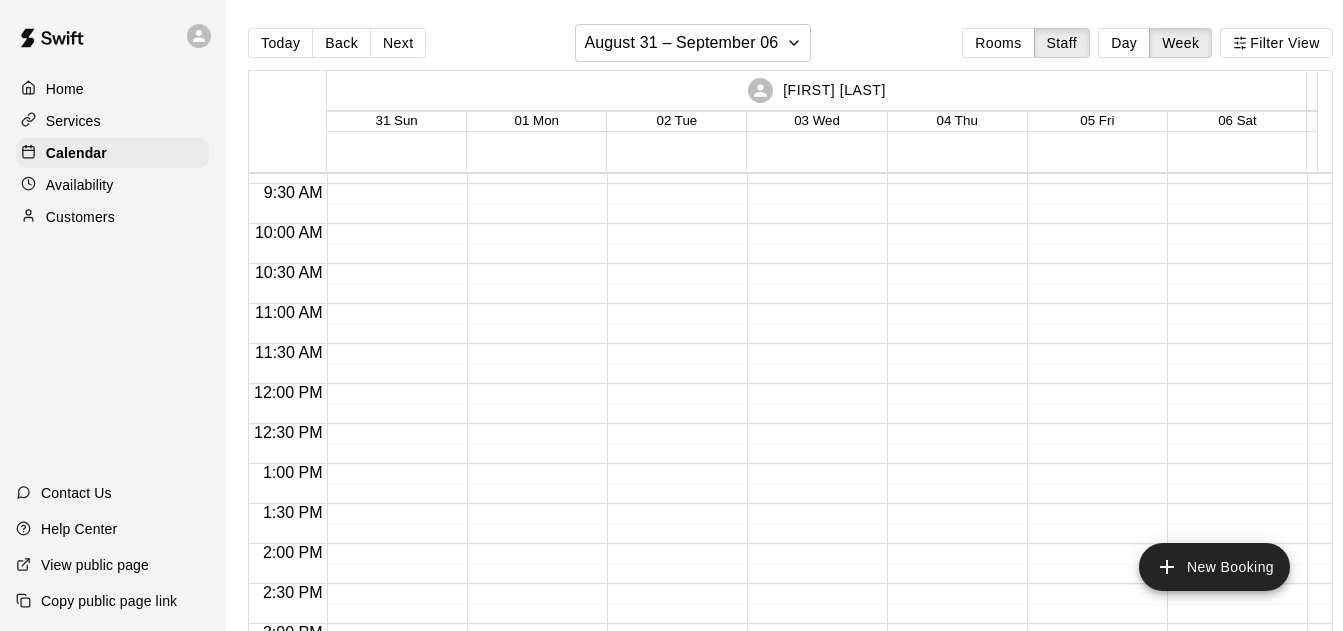 click on "Customers" at bounding box center [112, 217] 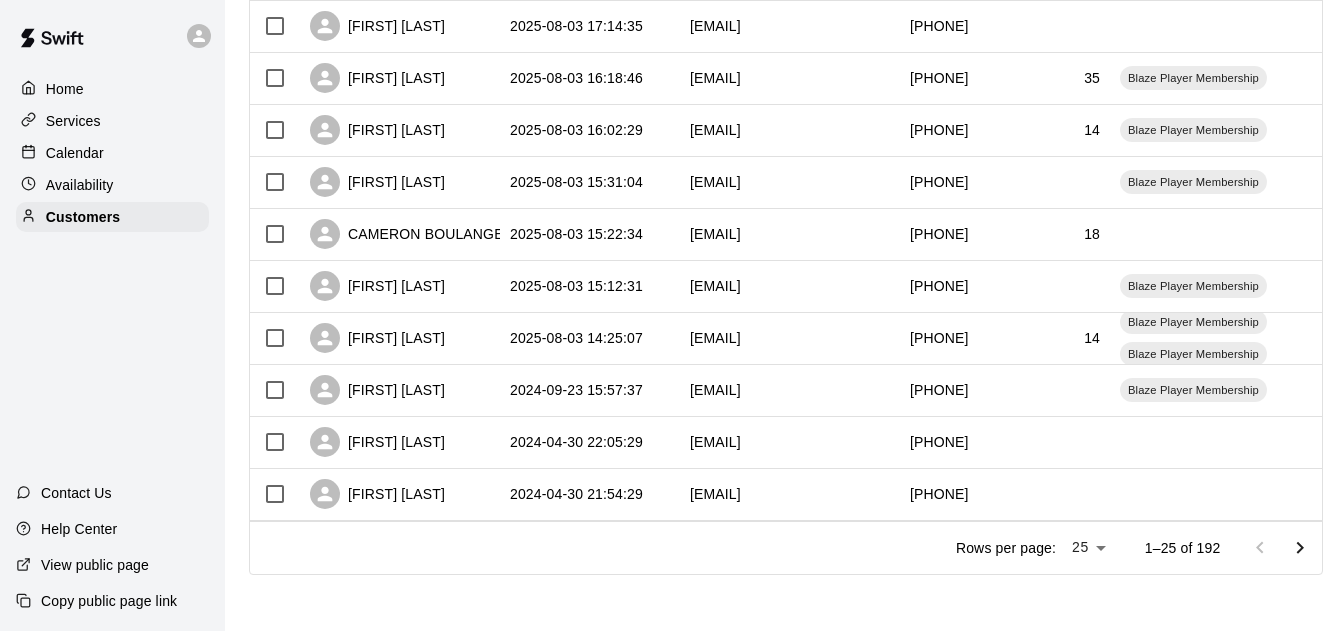 scroll, scrollTop: 1113, scrollLeft: 0, axis: vertical 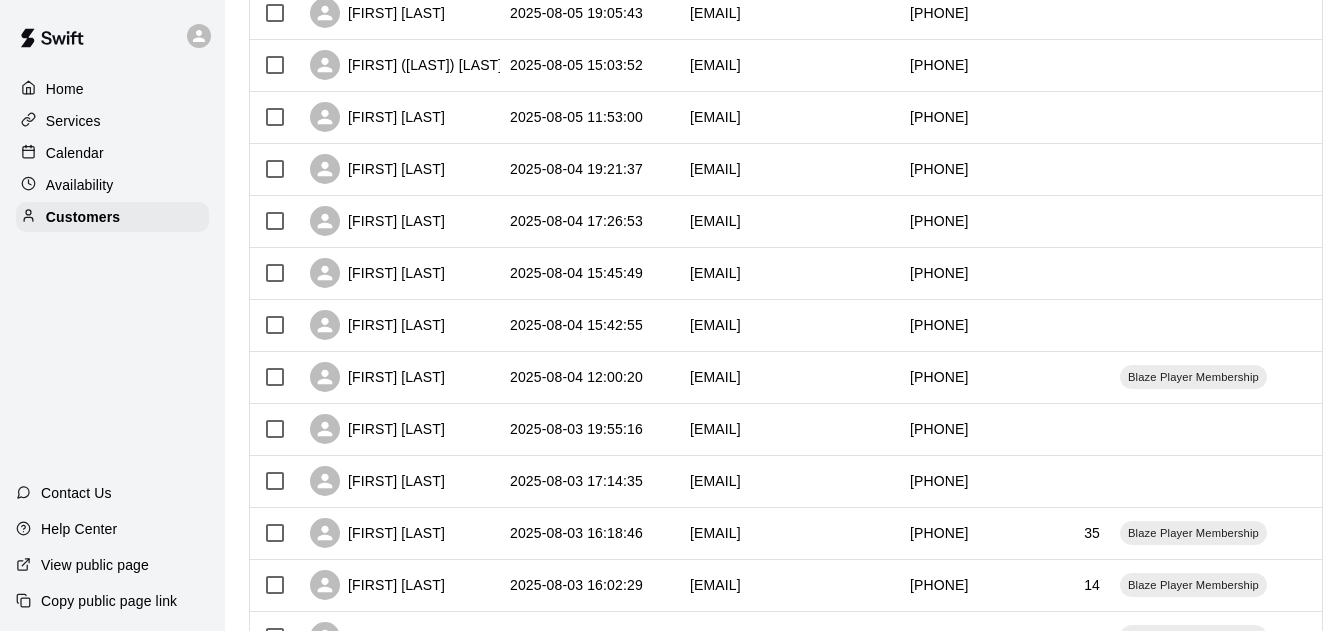 click on "Home" at bounding box center [65, 89] 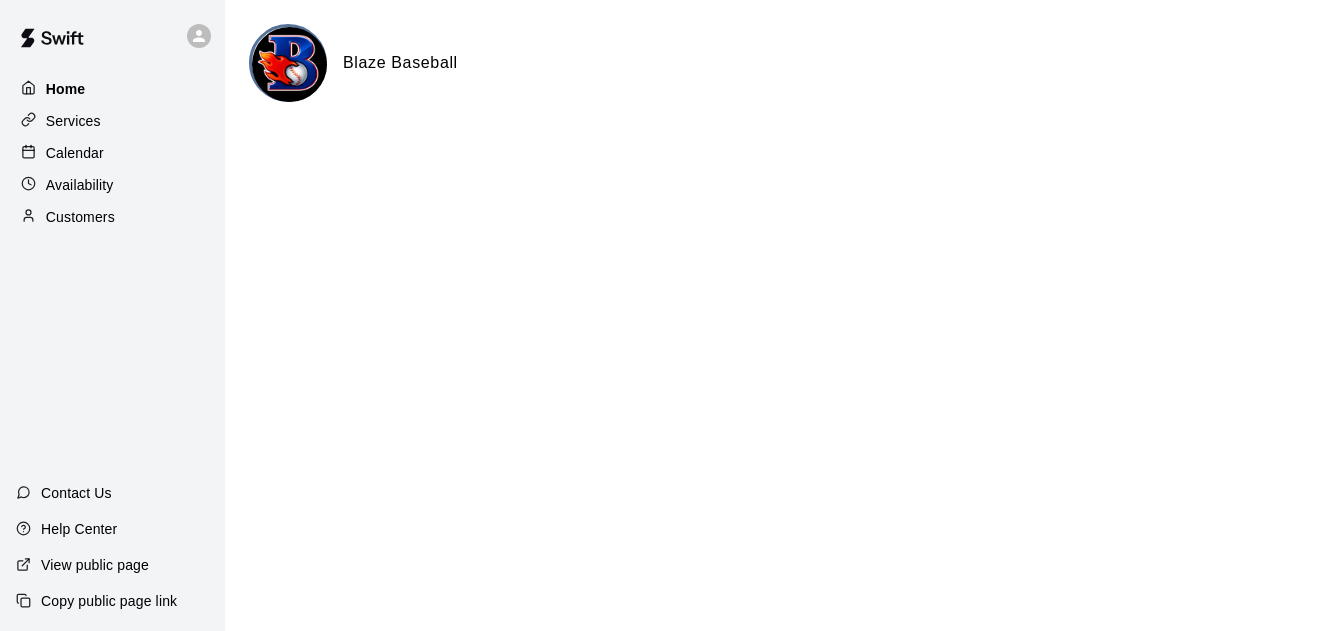 scroll, scrollTop: 0, scrollLeft: 0, axis: both 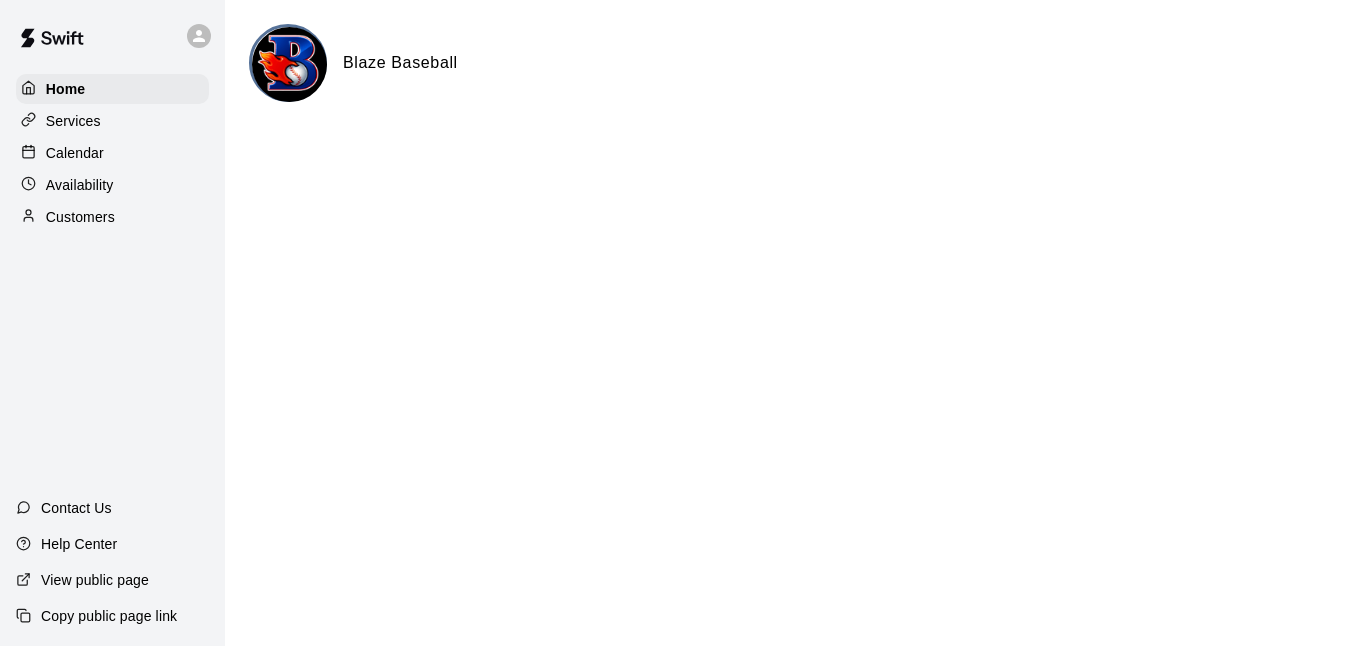 click on "Calendar" at bounding box center [112, 153] 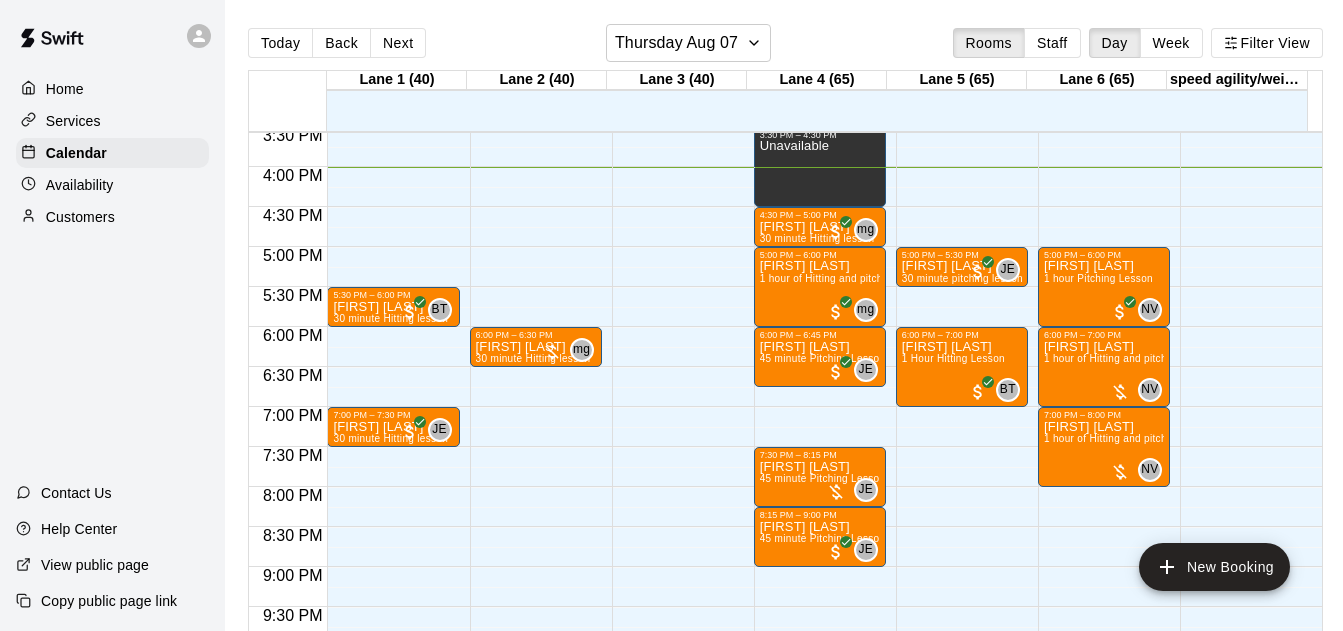scroll, scrollTop: 1226, scrollLeft: 0, axis: vertical 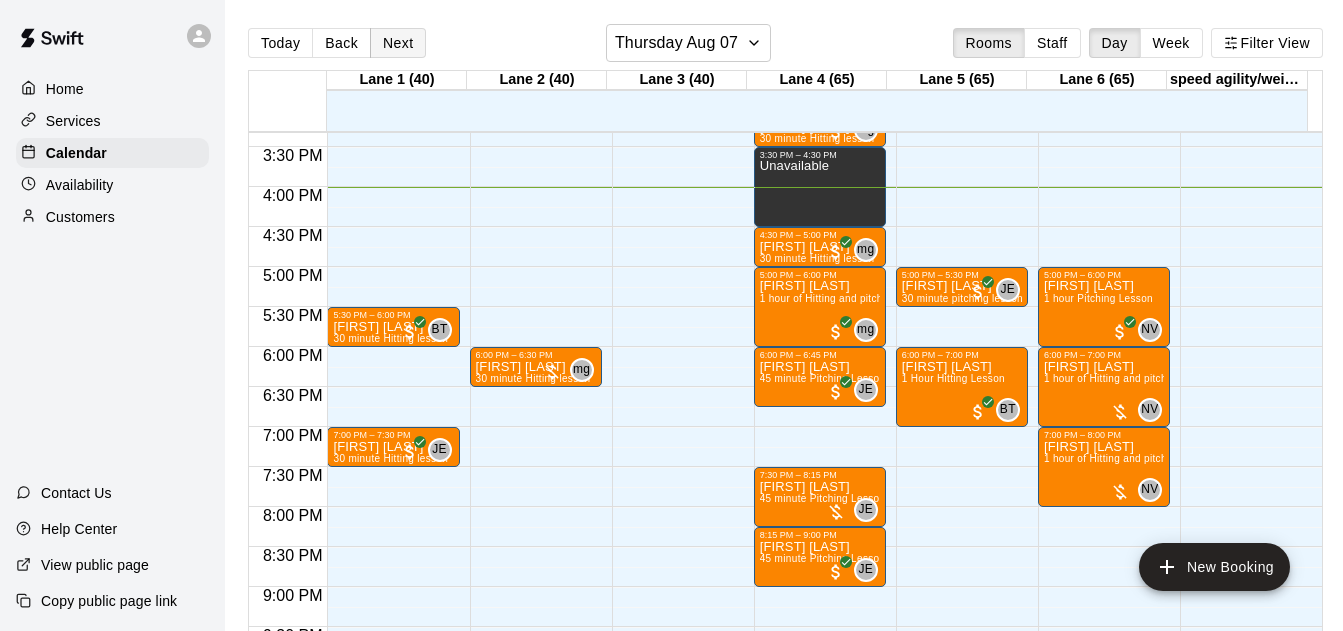 click on "Next" at bounding box center [398, 43] 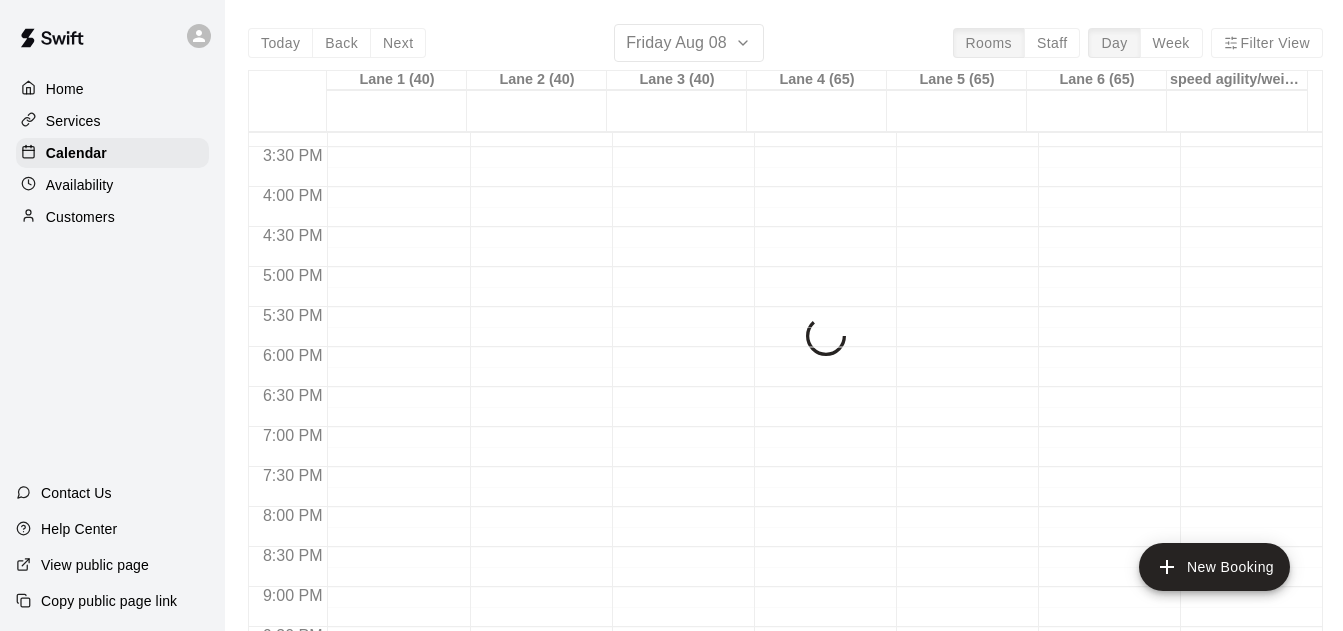 click on "Today Back Next Friday Aug 08 Rooms Staff Day Week Filter View Lane 1 (40) 08 Fri Lane 2 (40) 08 Fri Lane 3 (40) 08 Fri Lane 4 (65) 08 Fri Lane 5 (65) 08 Fri Lane 6 (65) 08 Fri speed agility/weight room 08 Fri 12:00 AM 12:30 AM 1:00 AM 1:30 AM 2:00 AM 2:30 AM 3:00 AM 3:30 AM 4:00 AM 4:30 AM 5:00 AM 5:30 AM 6:00 AM 6:30 AM 7:00 AM 7:30 AM 8:00 AM 8:30 AM 9:00 AM 9:30 AM 10:00 AM 10:30 AM 11:00 AM 11:30 AM 12:00 PM 12:30 PM 1:00 PM 1:30 PM 2:00 PM 2:30 PM 3:00 PM 3:30 PM 4:00 PM 4:30 PM 5:00 PM 5:30 PM 6:00 PM 6:30 PM 7:00 PM 7:30 PM 8:00 PM 8:30 PM 9:00 PM 9:30 PM 10:00 PM 10:30 PM 11:00 PM 11:30 PM 12:00 AM – 8:00 AM Closed 10:00 PM – 11:59 PM Closed 12:00 AM – 8:00 AM Closed 10:00 PM – 11:59 PM Closed 12:00 AM – 8:00 AM Closed 10:00 PM – 11:59 PM Closed 12:00 AM – 8:00 AM Closed 10:00 PM – 11:59 PM Closed 12:00 AM – 8:00 AM Closed 10:00 PM – 11:59 PM Closed 12:00 AM – 8:00 AM Closed 10:00 PM – 11:59 PM Closed 12:00 AM – 8:00 AM Closed 10:00 PM – 11:59 PM Closed" at bounding box center [785, 339] 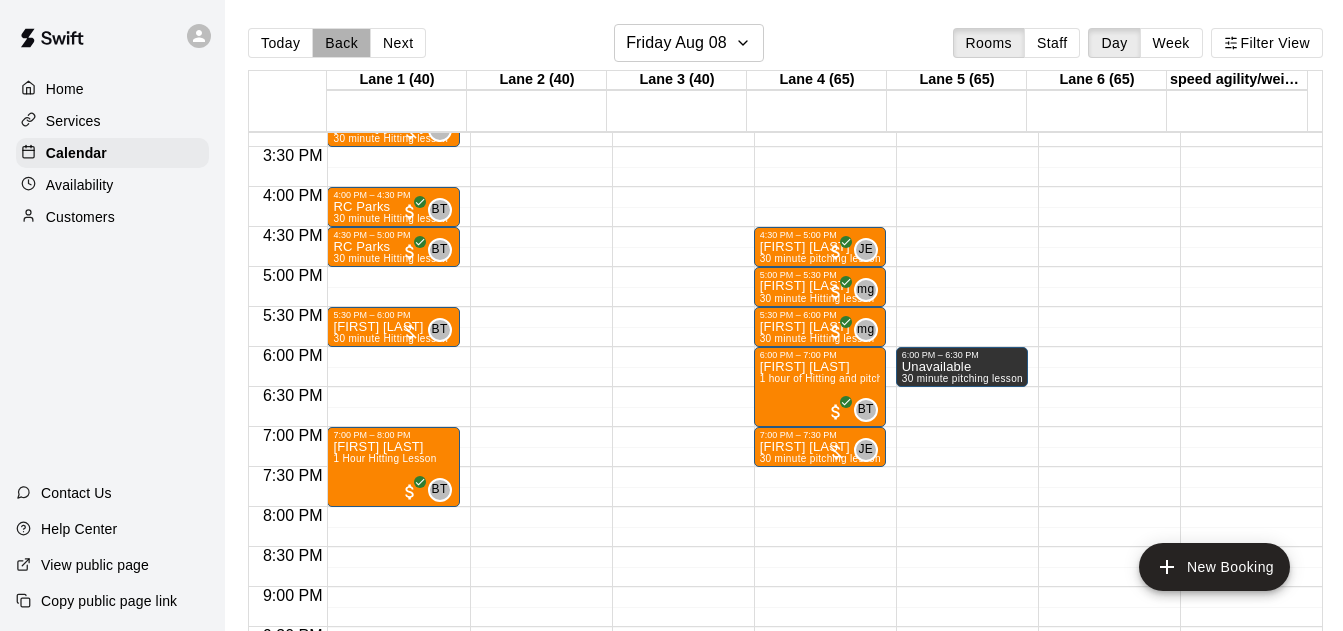 drag, startPoint x: 345, startPoint y: 42, endPoint x: 390, endPoint y: 70, distance: 53 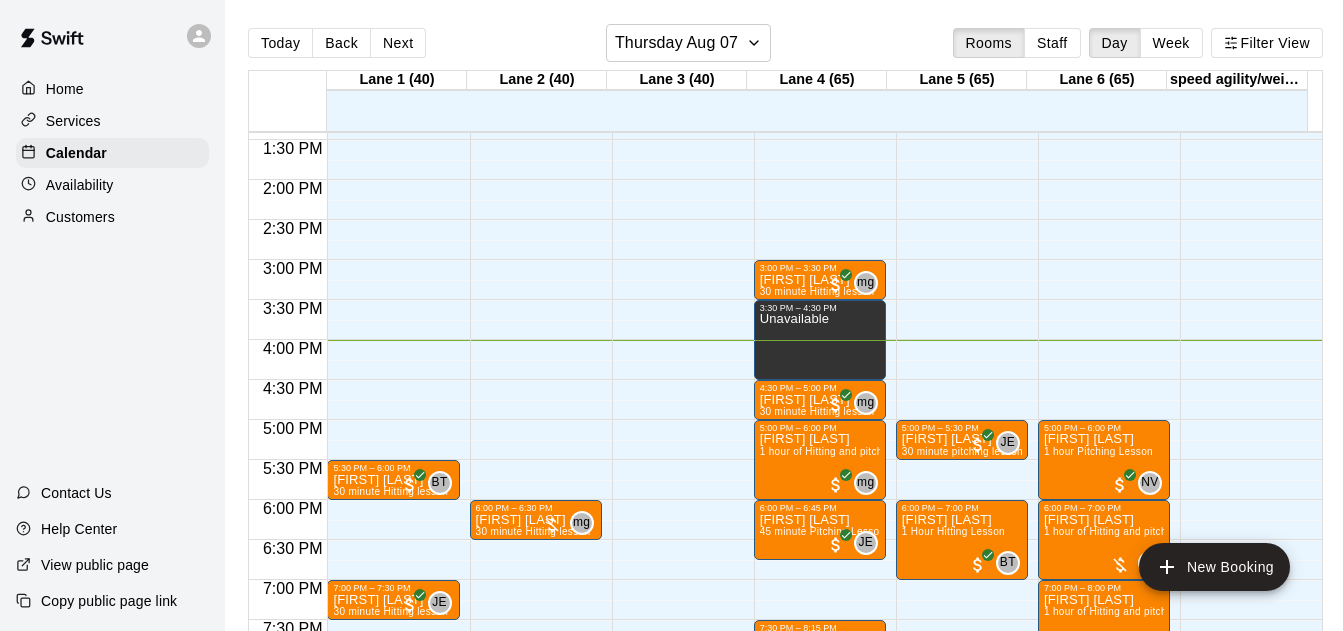 scroll, scrollTop: 1066, scrollLeft: 0, axis: vertical 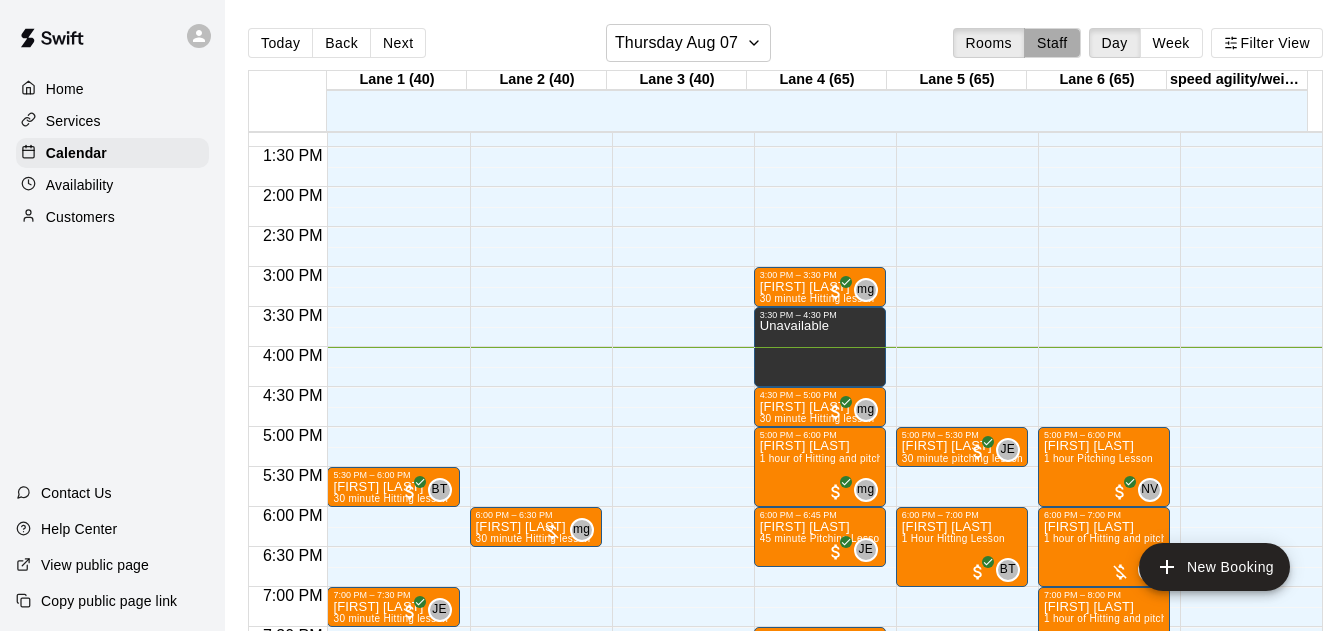 click on "Staff" at bounding box center [1052, 43] 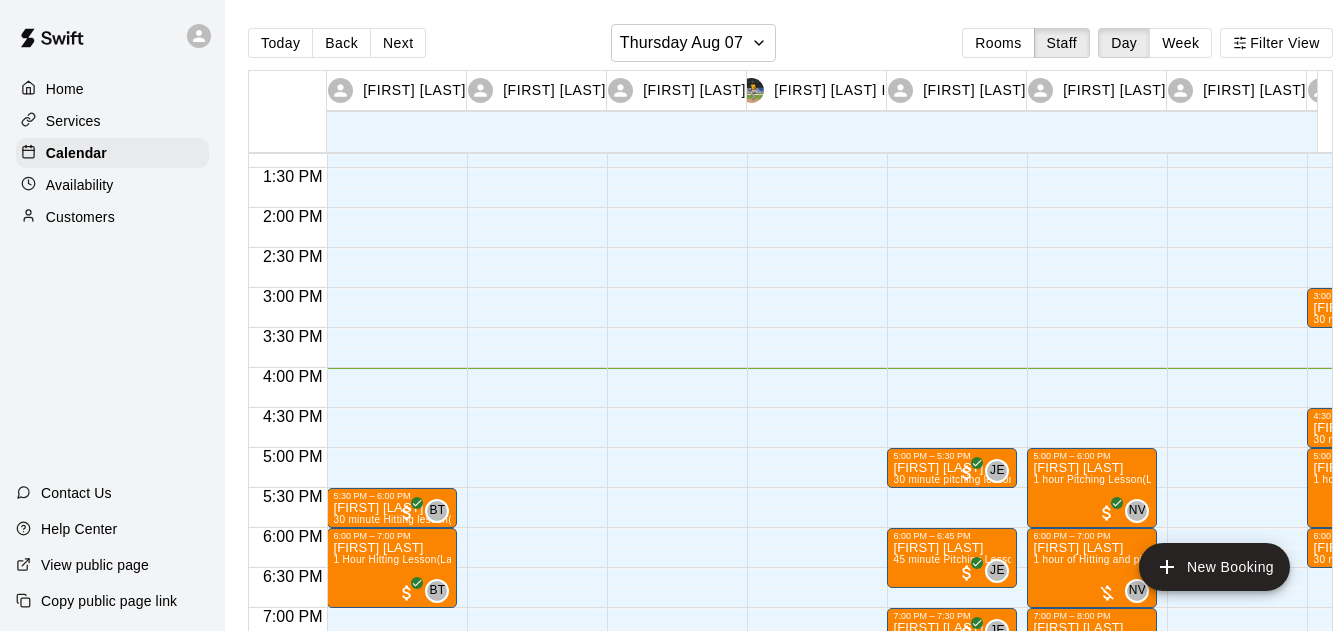 click on "Week" at bounding box center (1180, 43) 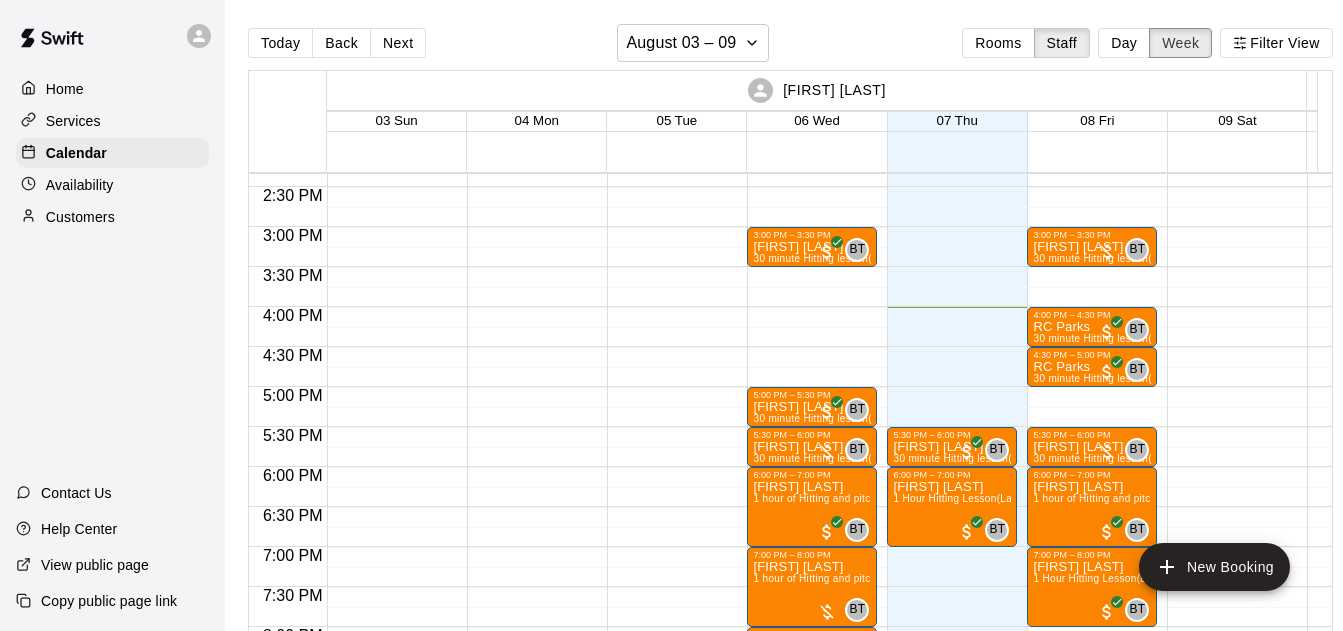 scroll, scrollTop: 1136, scrollLeft: 0, axis: vertical 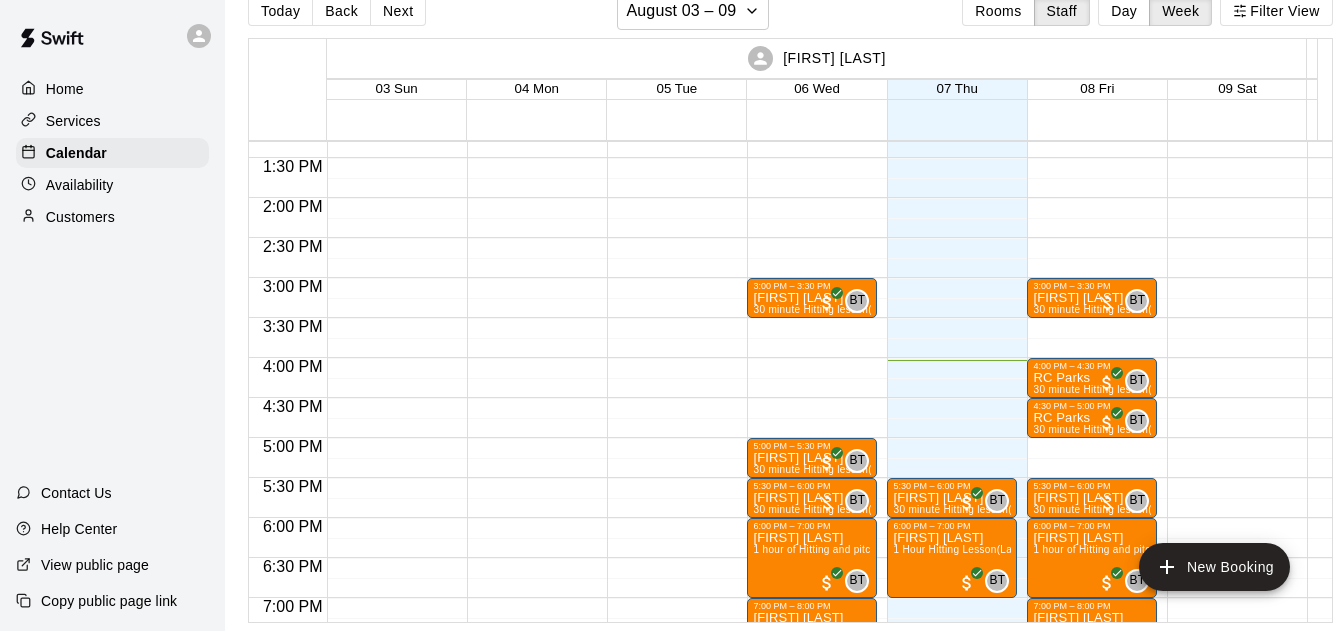 click on "Next" at bounding box center [398, 11] 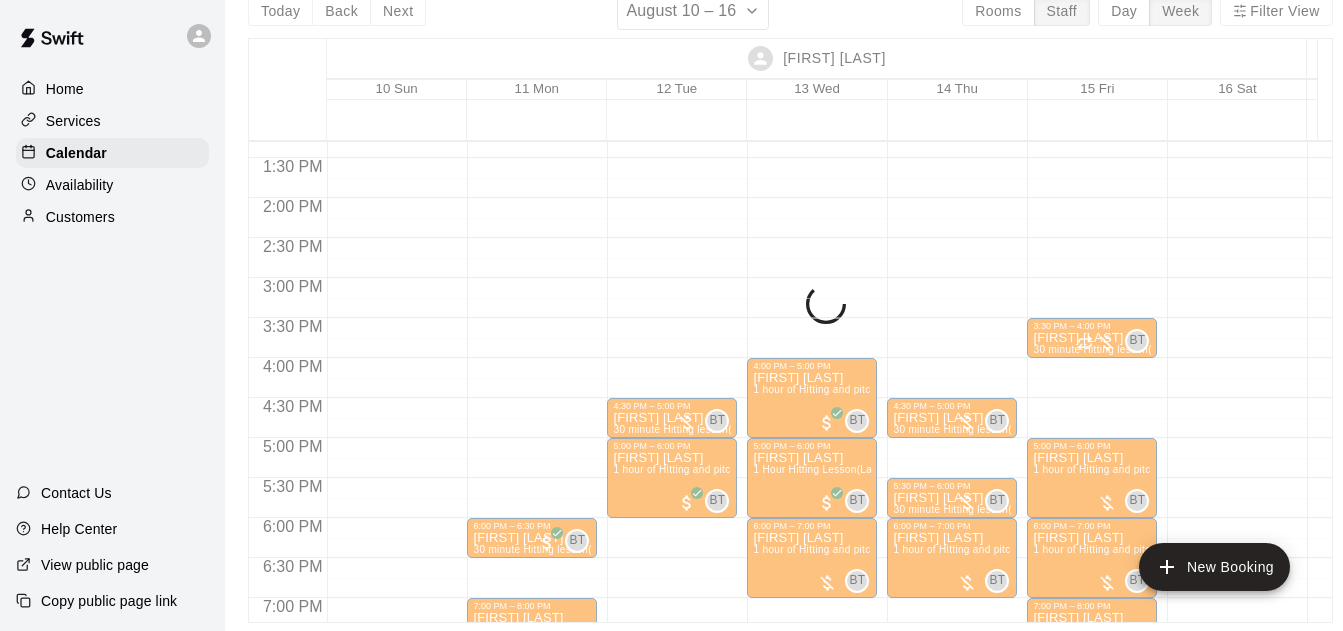 scroll, scrollTop: 0, scrollLeft: 0, axis: both 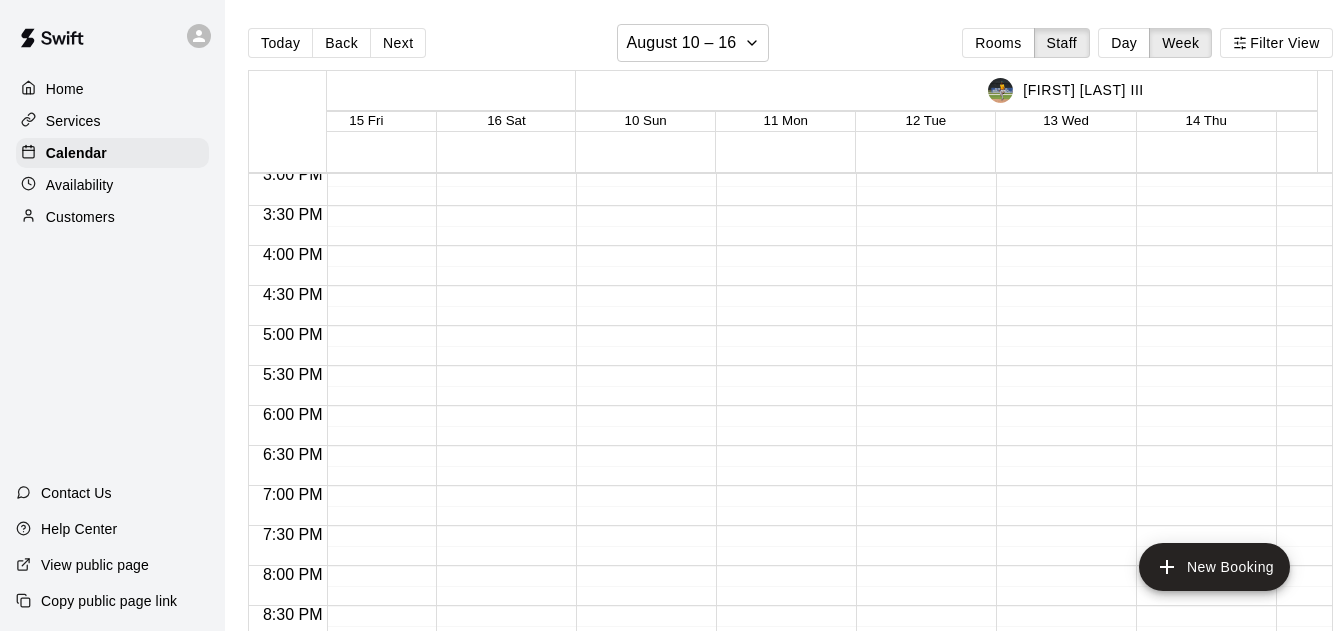 drag, startPoint x: 553, startPoint y: 565, endPoint x: 529, endPoint y: 8, distance: 557.51685 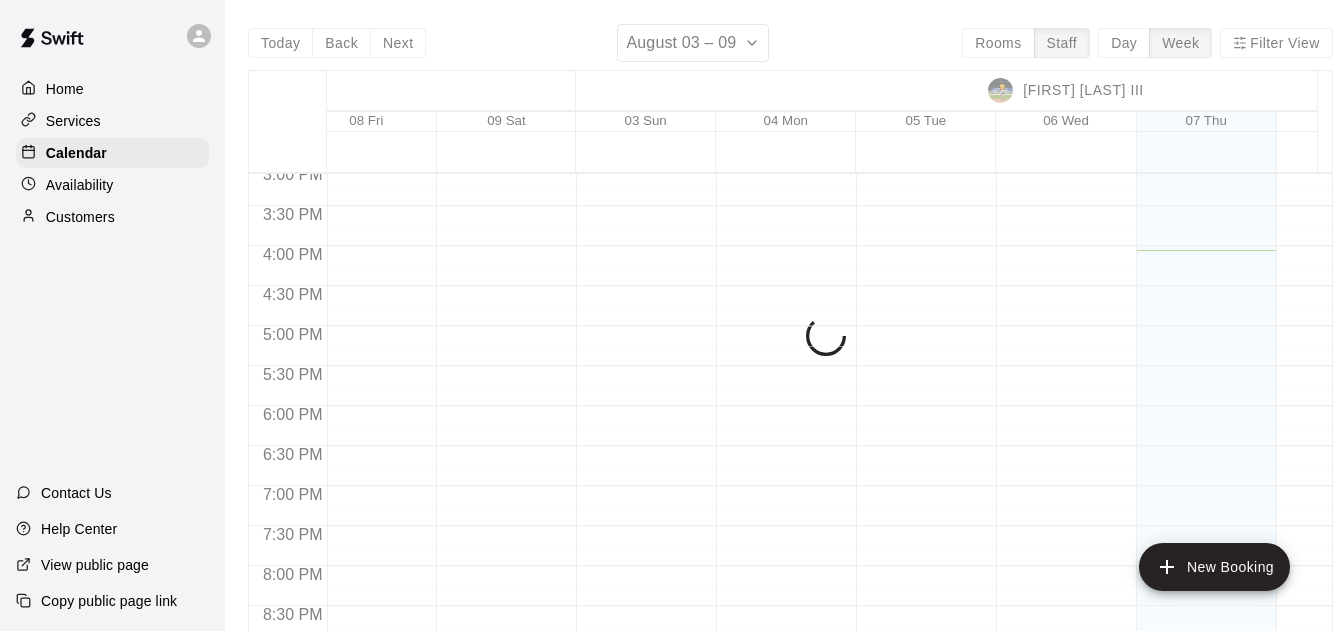 click on "Today Back Next August 03 – 09 Rooms Staff Day Week Filter View [FIRST] [LAST] 03 Sun 04 Mon 05 Tue 06 Wed 07 Thu 08 Fri 09 Sat [FIRST] [LAST] 03 Sun 04 Mon 05 Tue 06 Wed 07 Thu 08 Fri 09 Sat [FIRST] [LAST] 03 Sun 04 Mon 05 Tue 06 Wed 07 Thu 08 Fri 09 Sat [FIRST] [LAST] III 03 Sun 04 Mon 05 Tue 06 Wed 07 Thu 08 Fri 09 Sat [FIRST] [LAST] 03 Sun 04 Mon 05 Tue 06 Wed 07 Thu 08 Fri 09 Sat [FIRST] [LAST] 03 Sun 04 Mon 05 Tue 06 Wed 07 Thu 08 Fri 09 Sat [FIRST] [LAST] 03 Sun 04 Mon 05 Tue 06 Wed 07 Thu 08 Fri 09 Sat [FIRST] [LAST] 03 Sun 04 Mon 05 Tue 06 Wed 07 Thu 08 Fri 09 Sat 12:00 AM 12:30 AM 1:00 AM 1:30 AM 2:00 AM 2:30 AM 3:00 AM 3:30 AM 4:00 AM 4:30 AM 5:00 AM 5:30 AM 6:00 AM 6:30 AM 7:00 AM 7:30 AM 8:00 AM 8:30 AM 9:00 AM 9:30 AM 10:00 AM 10:30 AM 11:00 AM 11:30 AM 12:00 PM 12:30 PM 1:00 PM 1:30 PM 2:00 PM 2:30 PM 3:00 PM 3:30 PM 4:00 PM 4:30 PM 5:00 PM 5:30 PM 6:00 PM 6:30 PM 7:00 PM 7:30 PM 8:00 PM 8:30 PM 9:00 PM 9:30 PM 10:00 PM 10:30 PM 11:00 PM 11:30 PM" at bounding box center (790, 339) 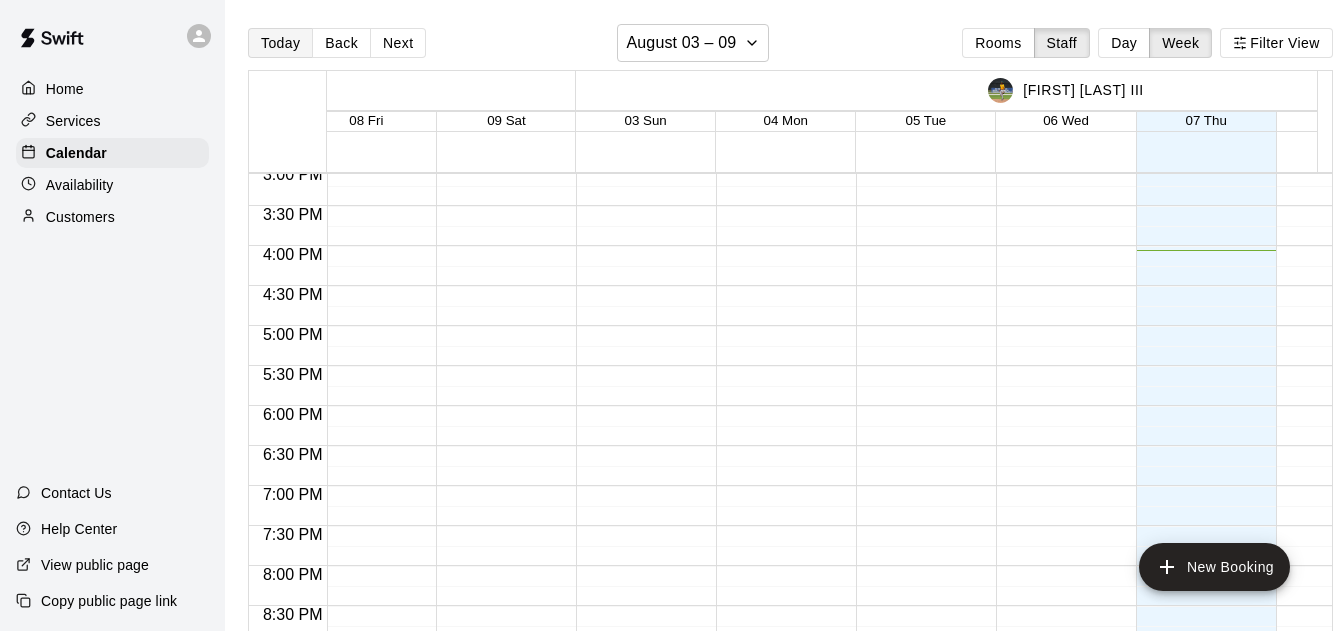 click on "Today" at bounding box center (280, 43) 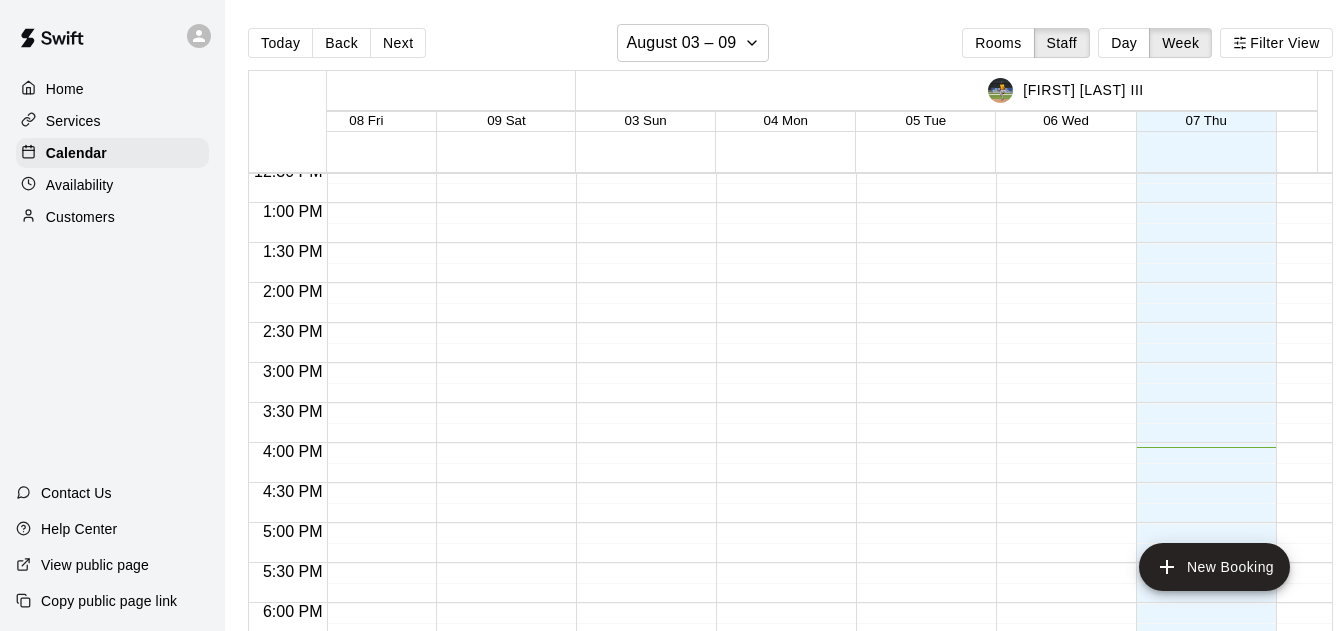 scroll, scrollTop: 1010, scrollLeft: 2691, axis: both 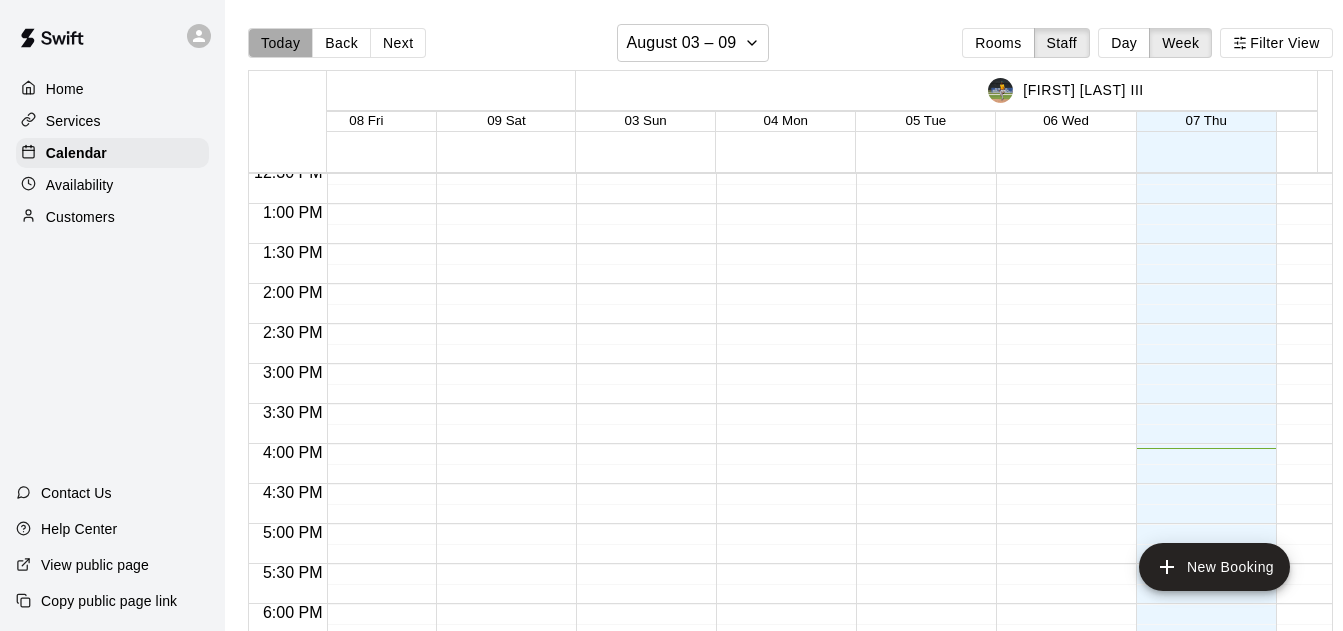 click on "Today" at bounding box center [280, 43] 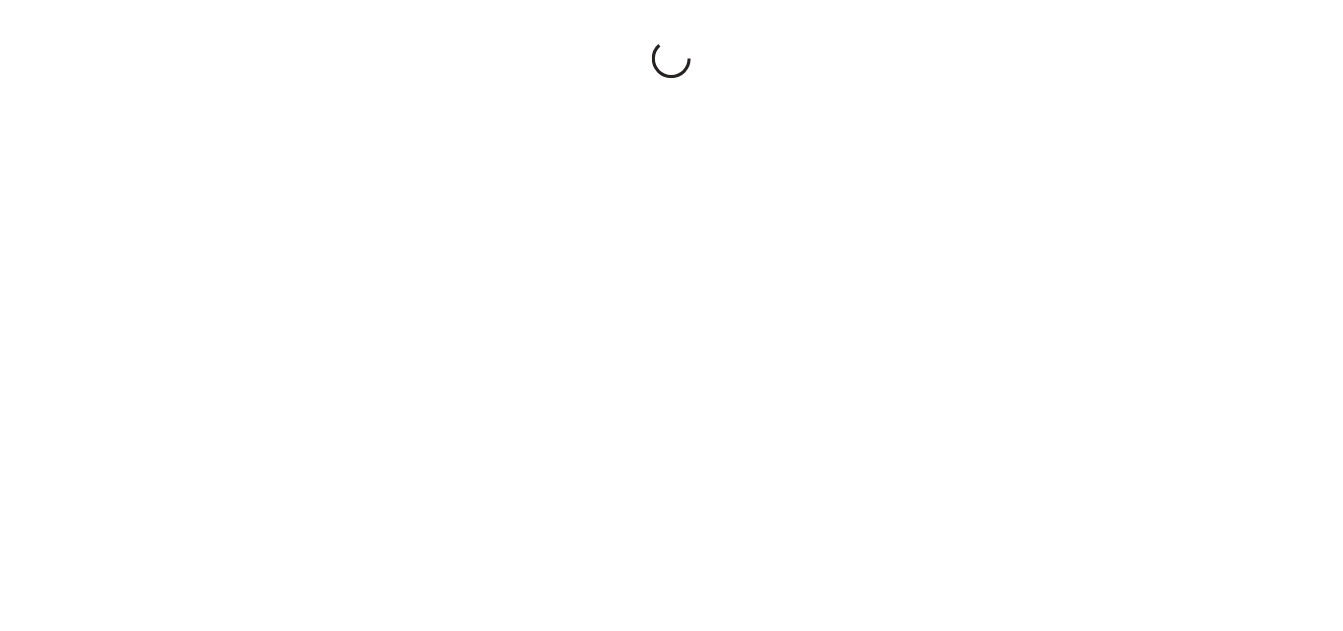 scroll, scrollTop: 0, scrollLeft: 0, axis: both 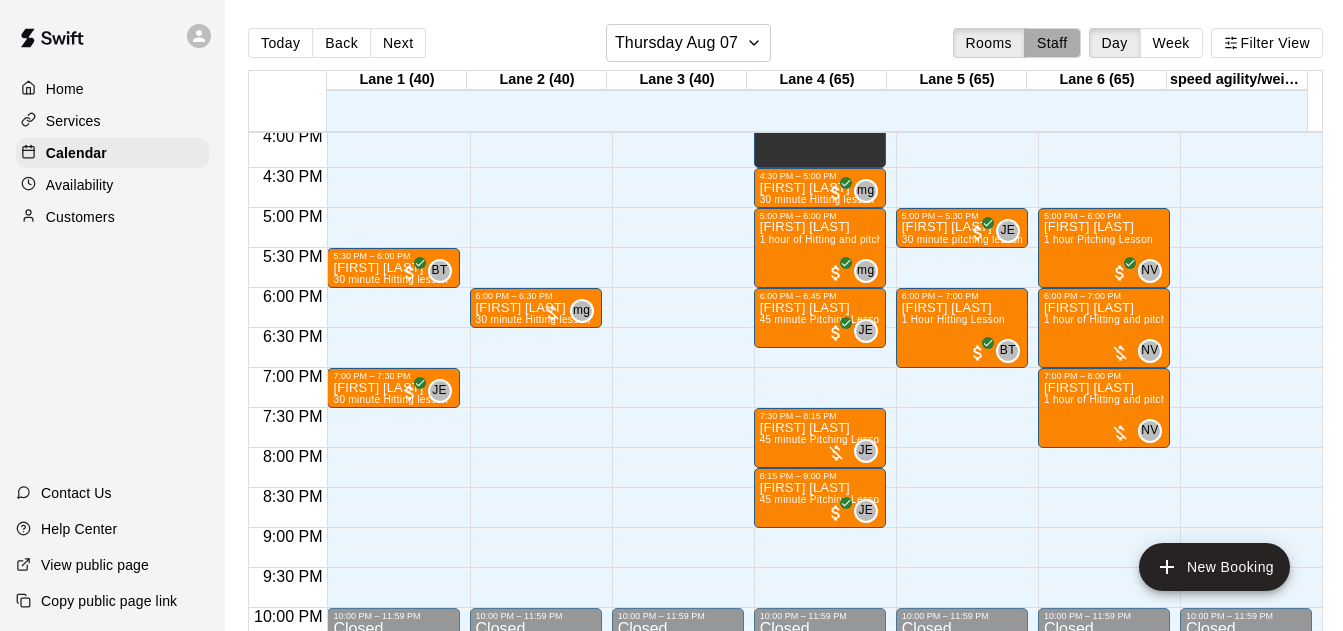 click on "Staff" at bounding box center [1052, 43] 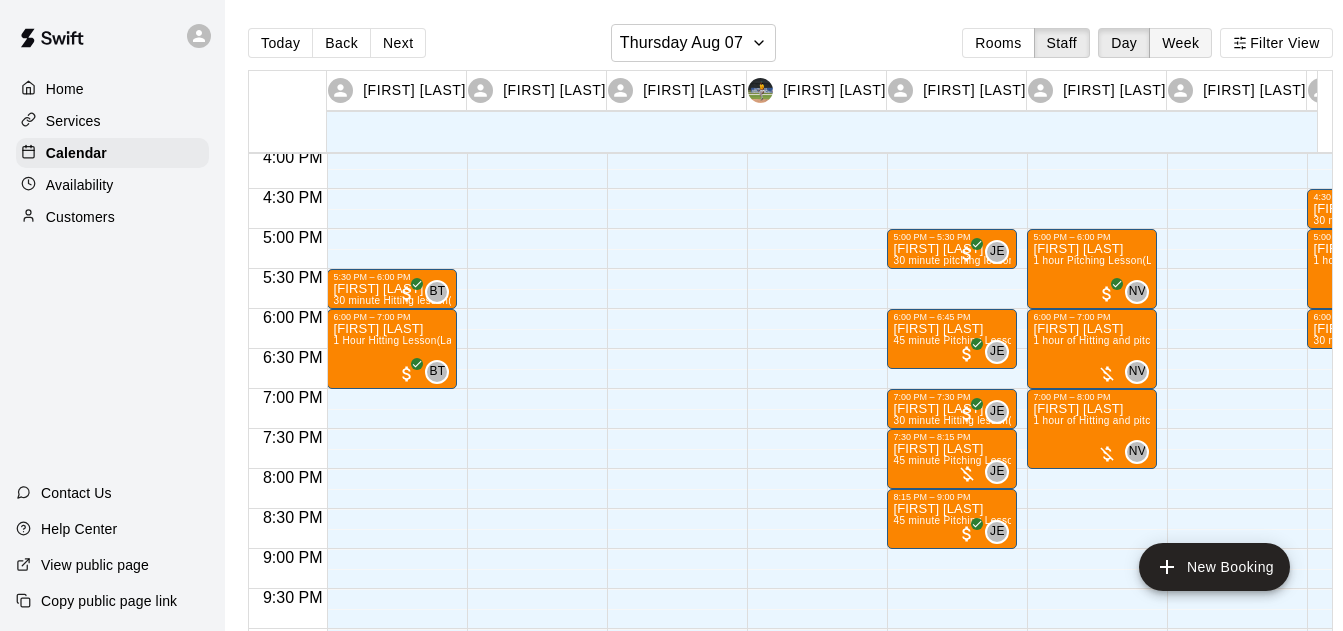 click on "Week" at bounding box center [1180, 43] 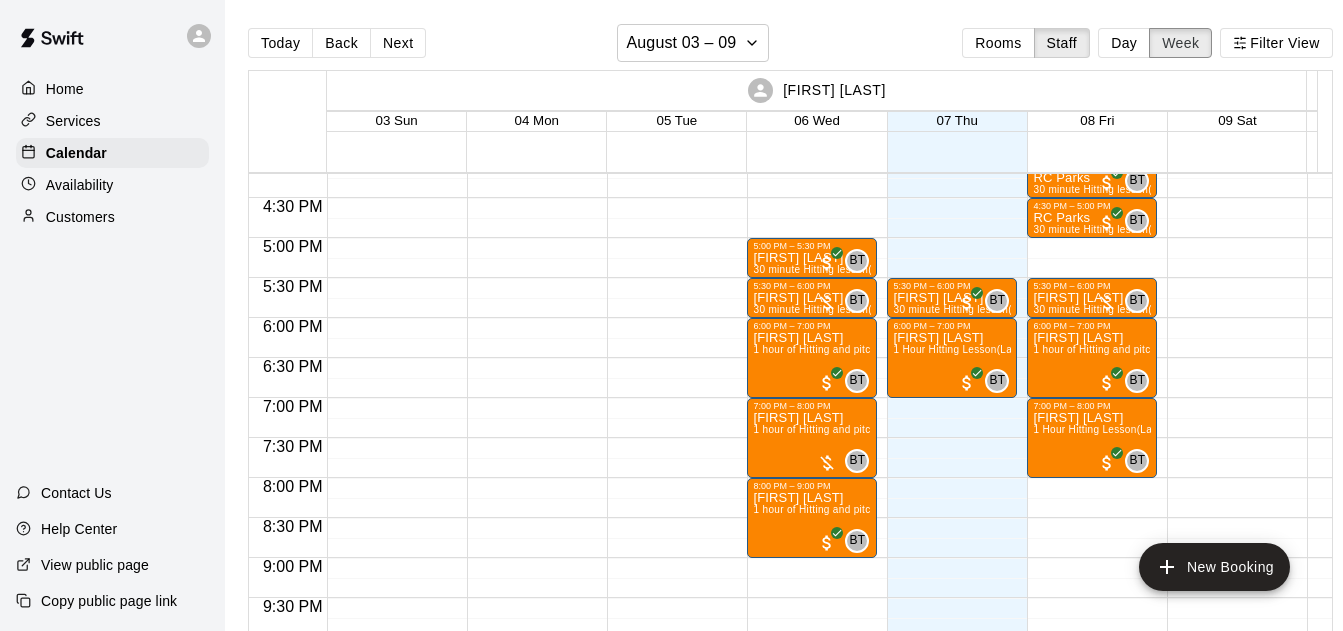 scroll, scrollTop: 1297, scrollLeft: 0, axis: vertical 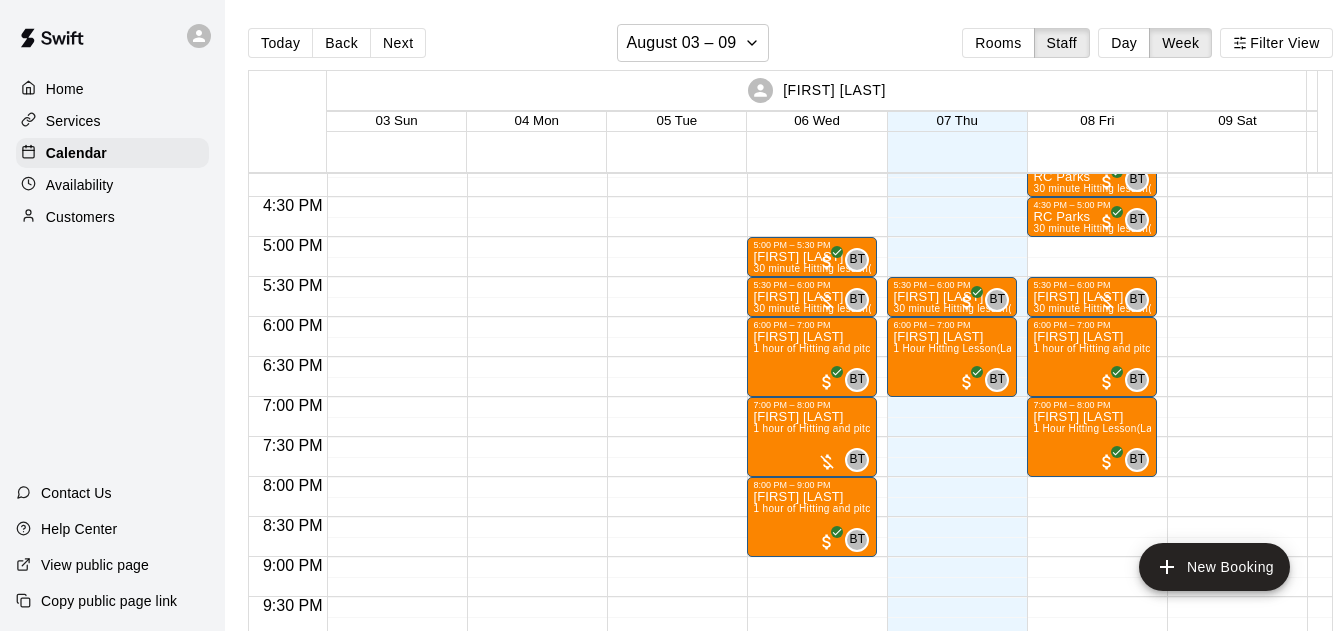 click at bounding box center (532, -163) 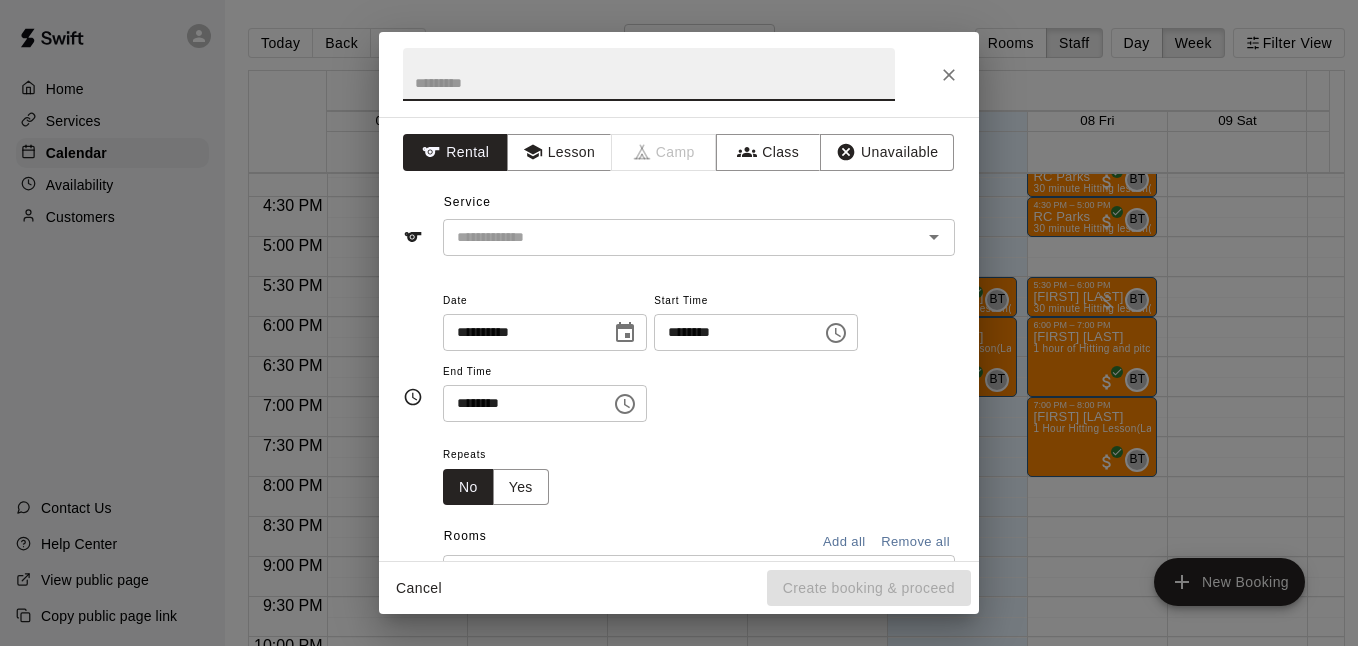 click at bounding box center [949, 75] 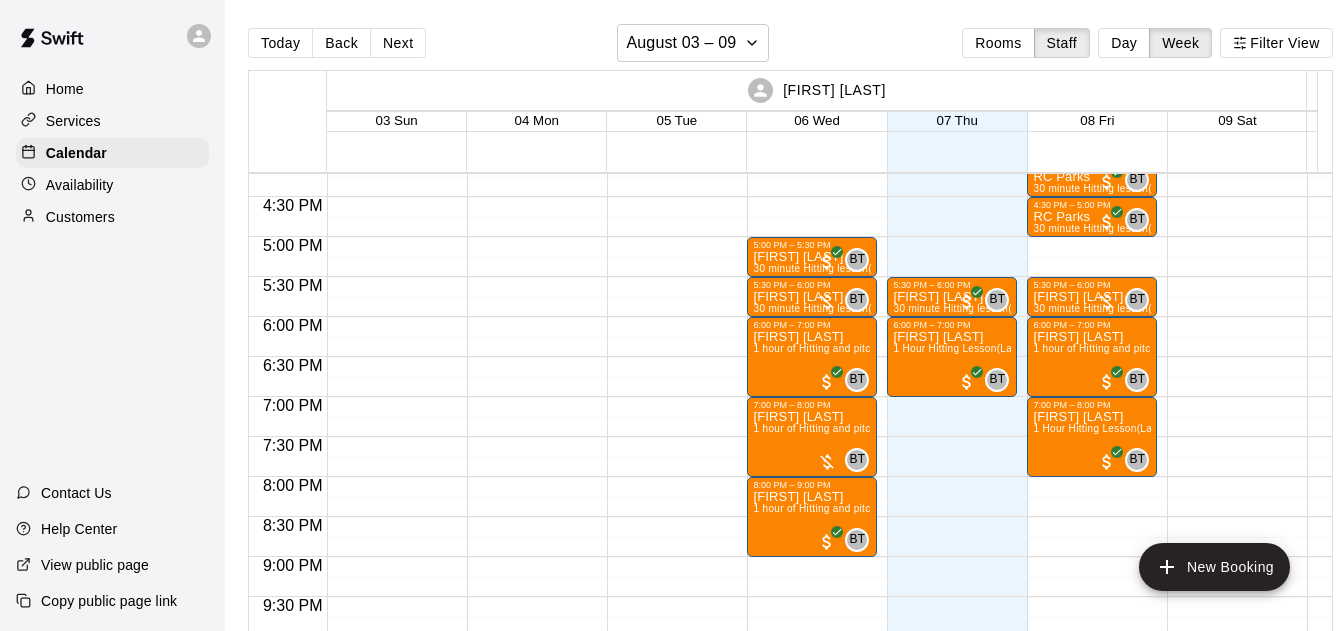 click on "Next" at bounding box center [398, 43] 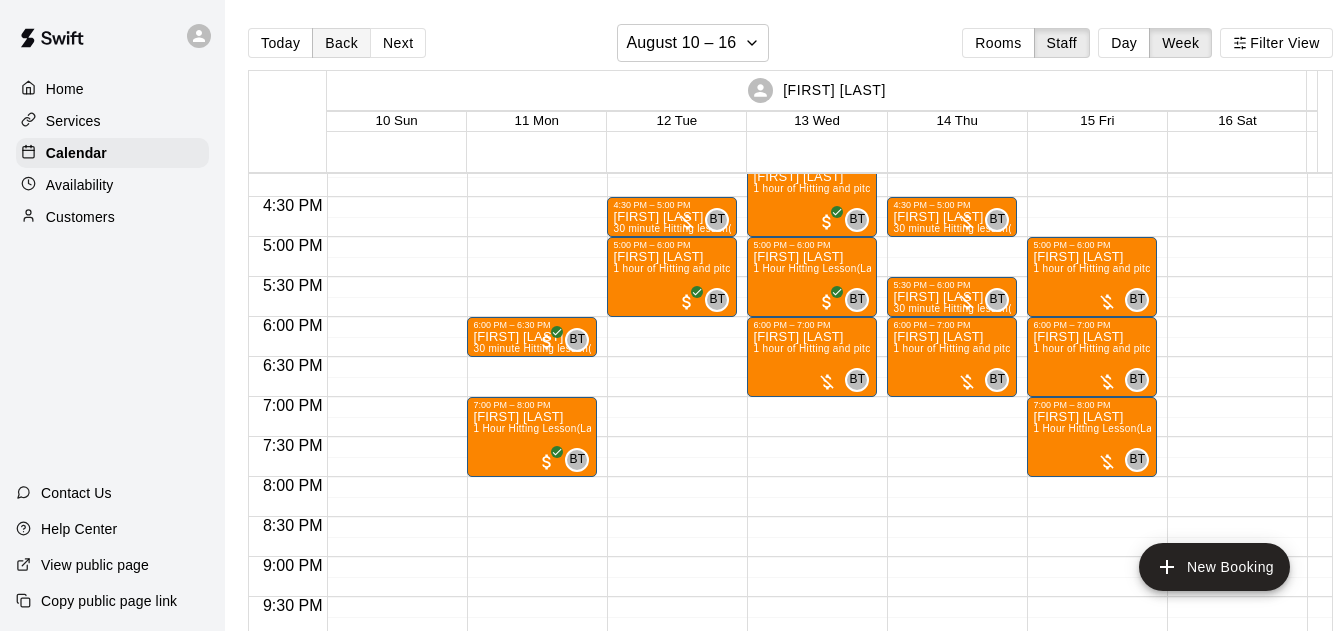 click on "Back" at bounding box center (341, 43) 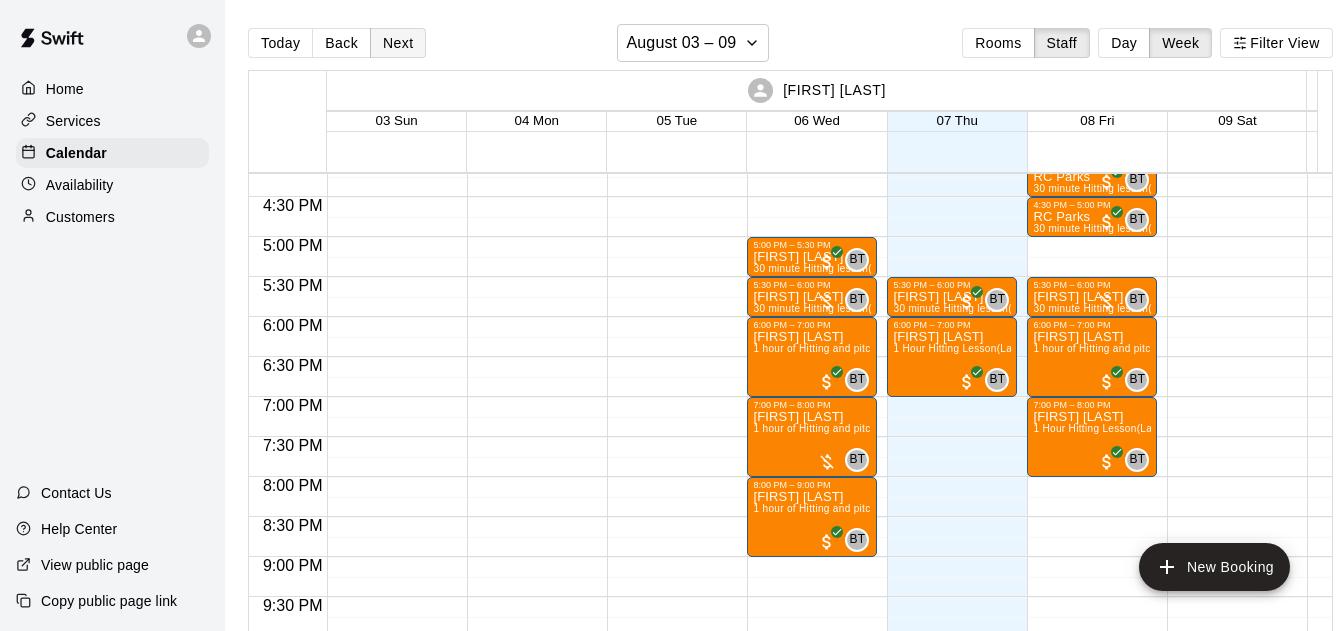 click on "Next" at bounding box center (398, 43) 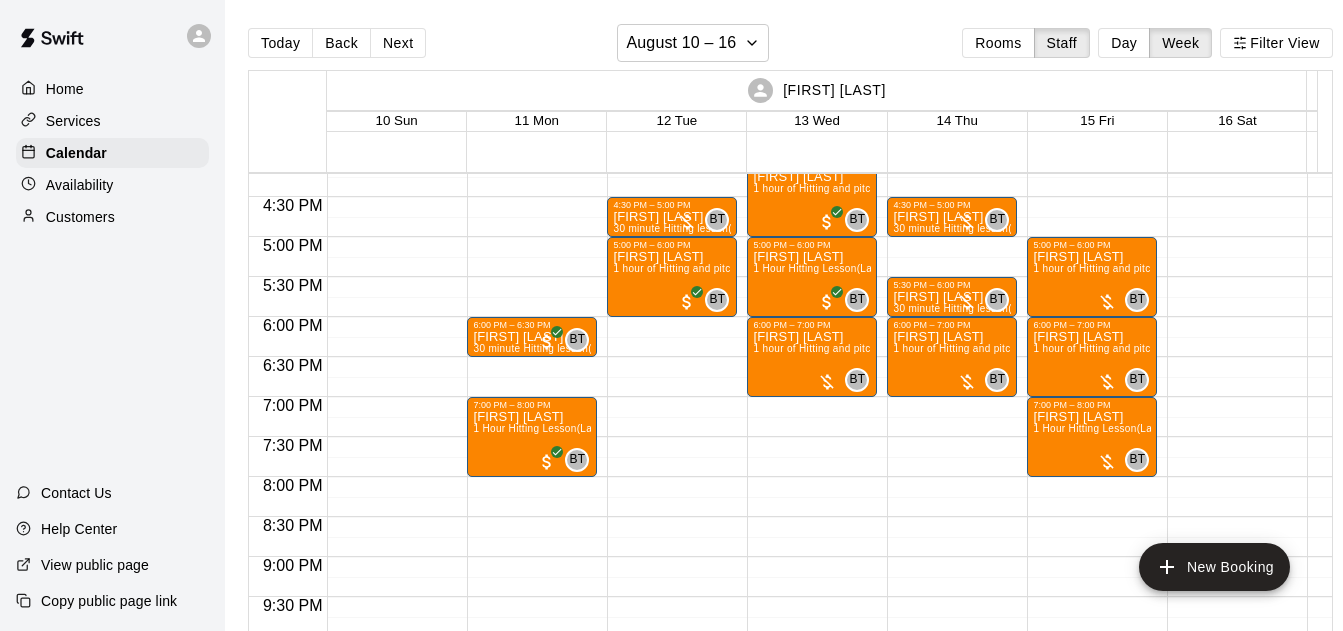 click on "3:30 PM – 4:00 PM Isaiah Lopez 30 minute Hitting lesson  (Lane 1 (40)) BT 0 5:00 PM – 6:00 PM Johnathan Henderson  1 hour of Hitting and pitching/fielding  (Lane 5 (65)) BT 0 6:00 PM – 7:00 PM Austin Taylor  1 hour of Hitting and pitching/fielding  (Lane 5 (65)) BT 0 7:00 PM – 8:00 PM Luke Wehner 1 Hour Hitting Lesson  (Lane 1 (40)) BT 0" at bounding box center [1092, -163] 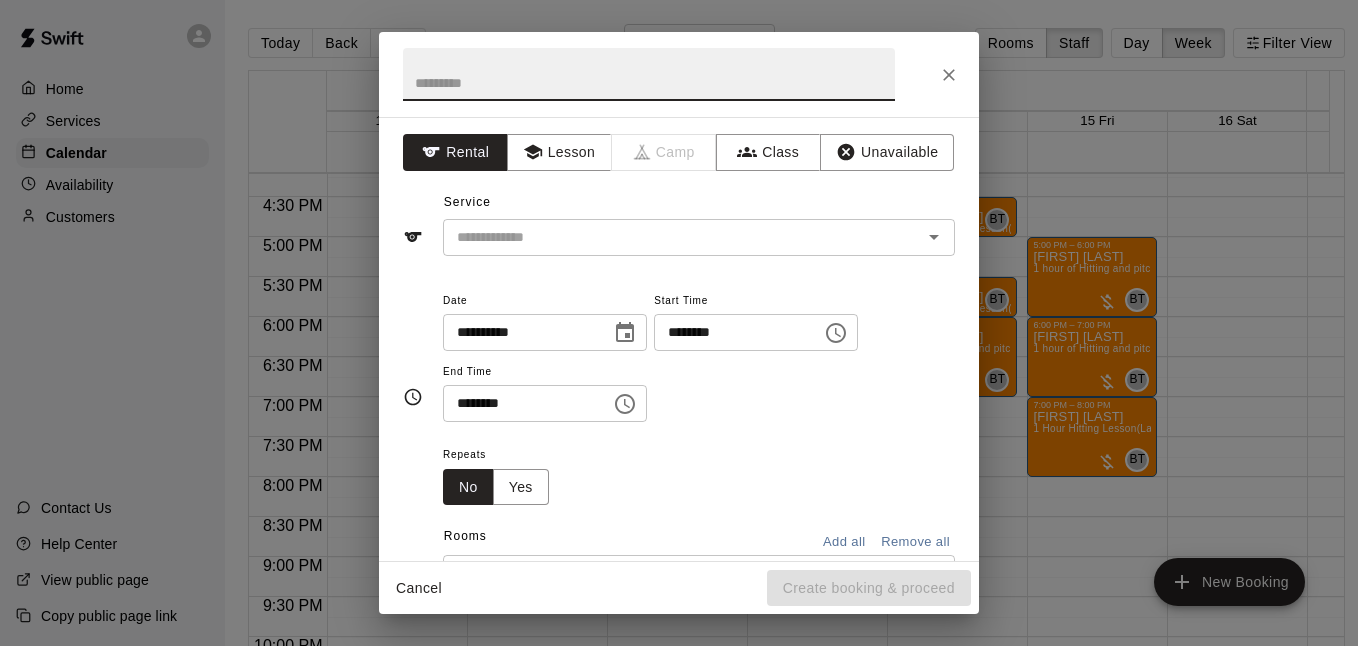 click 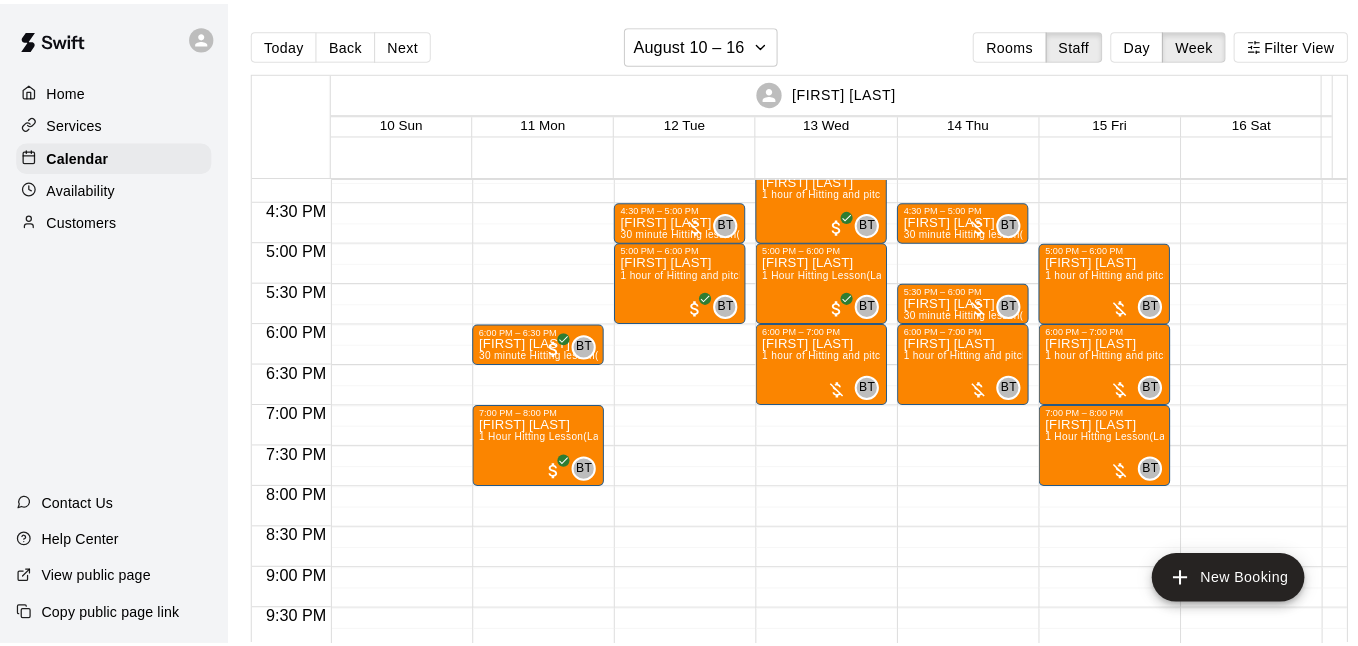 scroll, scrollTop: 1225, scrollLeft: 0, axis: vertical 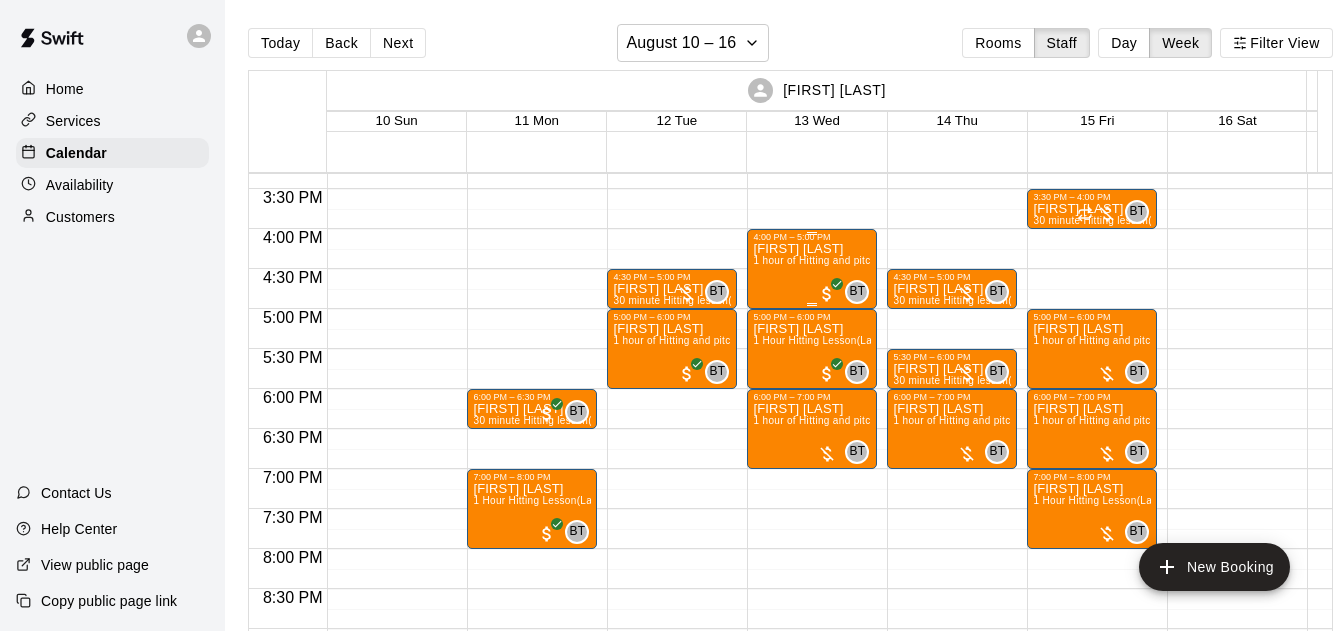 click on "Zane  Ibedu  1 hour of Hitting and pitching/fielding  (Lane 4 (65))" at bounding box center (812, 557) 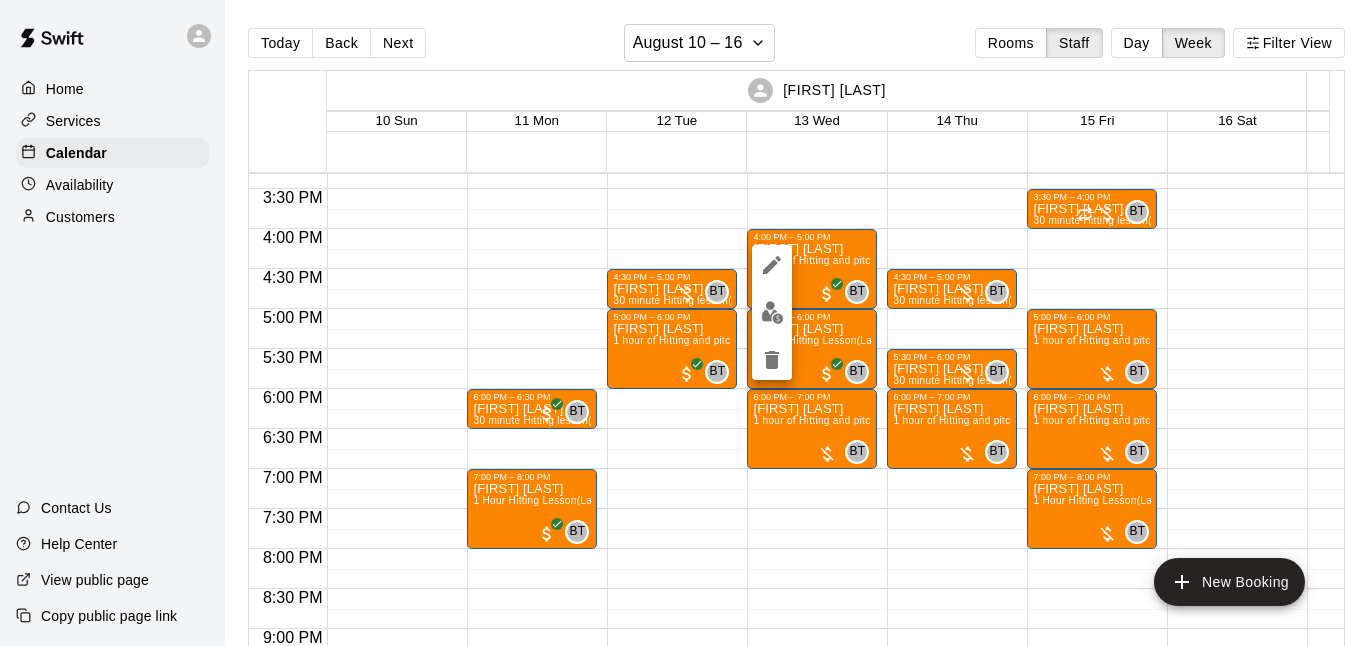 click at bounding box center [679, 323] 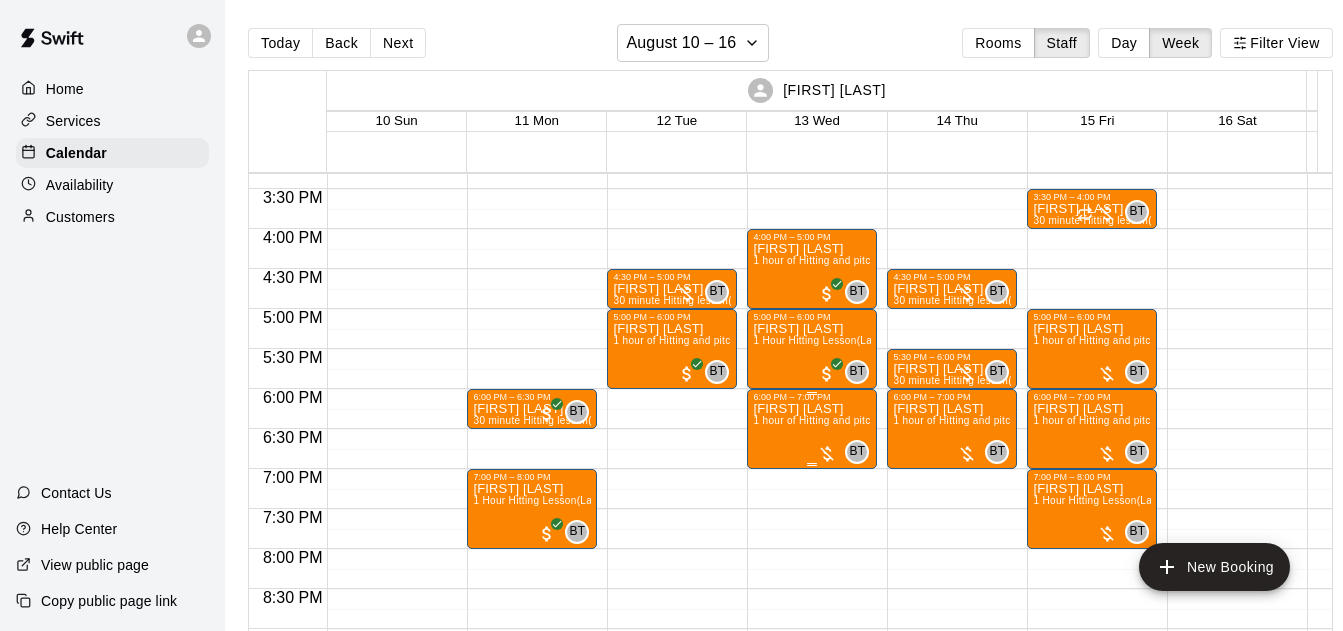 click on "[FIRST] [LAST]" at bounding box center [812, 409] 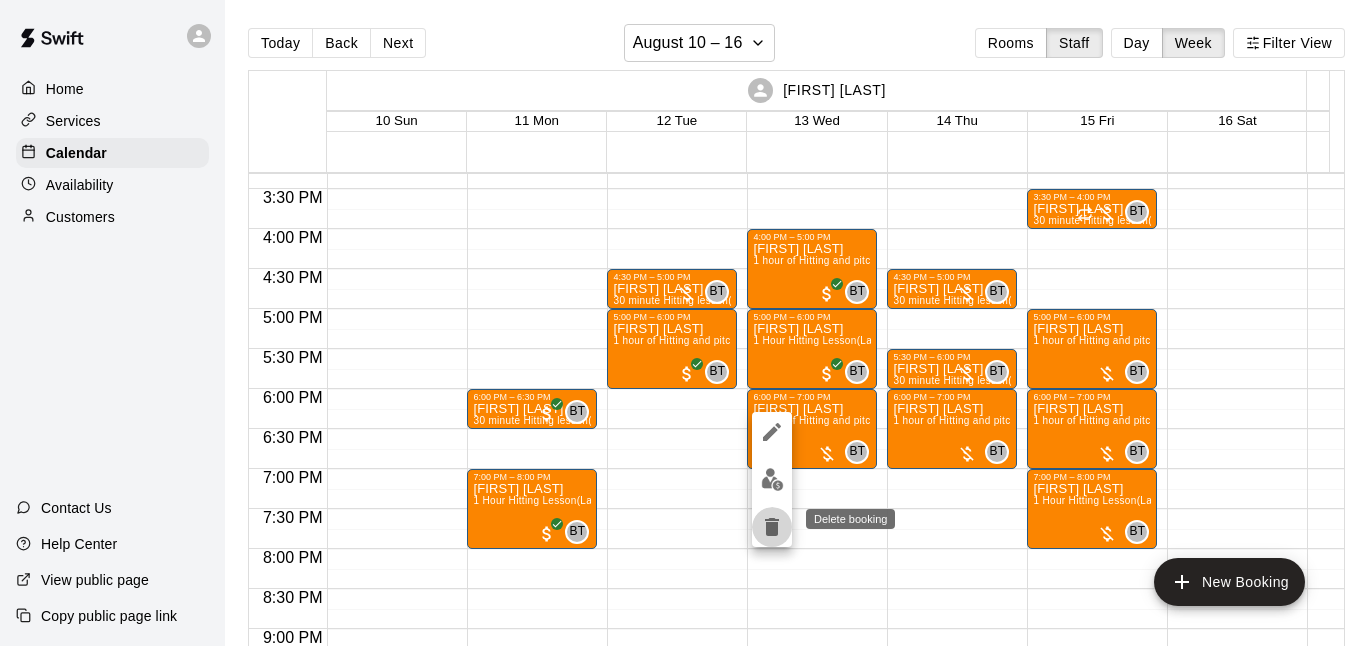 drag, startPoint x: 783, startPoint y: 520, endPoint x: 772, endPoint y: 520, distance: 11 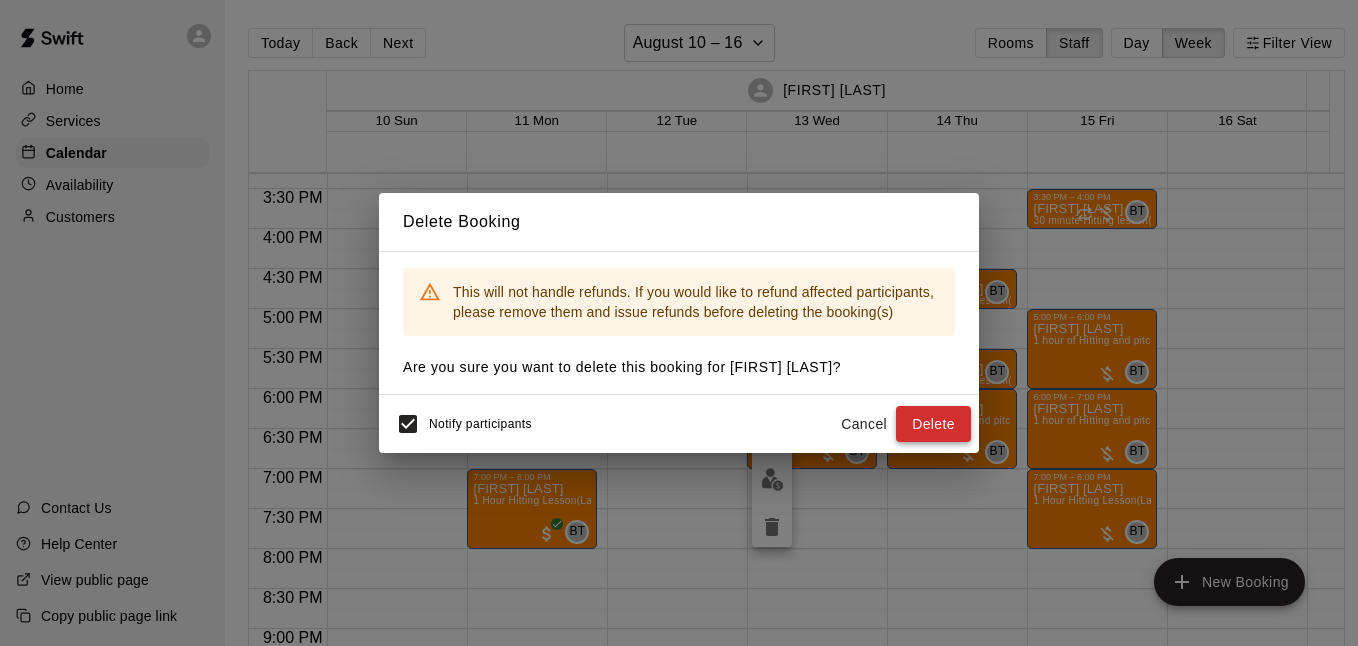 click on "Delete" at bounding box center [933, 424] 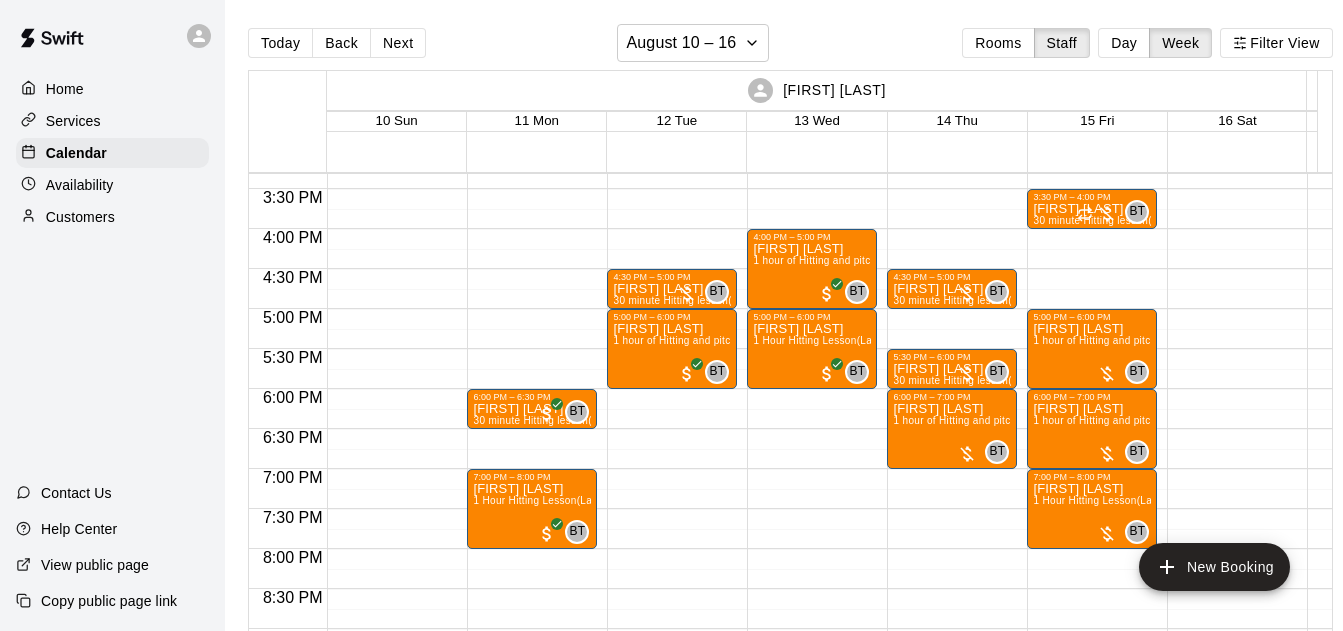 click on "4:30 PM – 5:00 PM Joe Chandler 30 minute Hitting lesson  (Lane 1 (40)) BT 0 5:00 PM – 6:00 PM Hudson Schmitt 1 hour of Hitting and pitching/fielding  (Lane 4 (65)) BT 0" at bounding box center (672, -91) 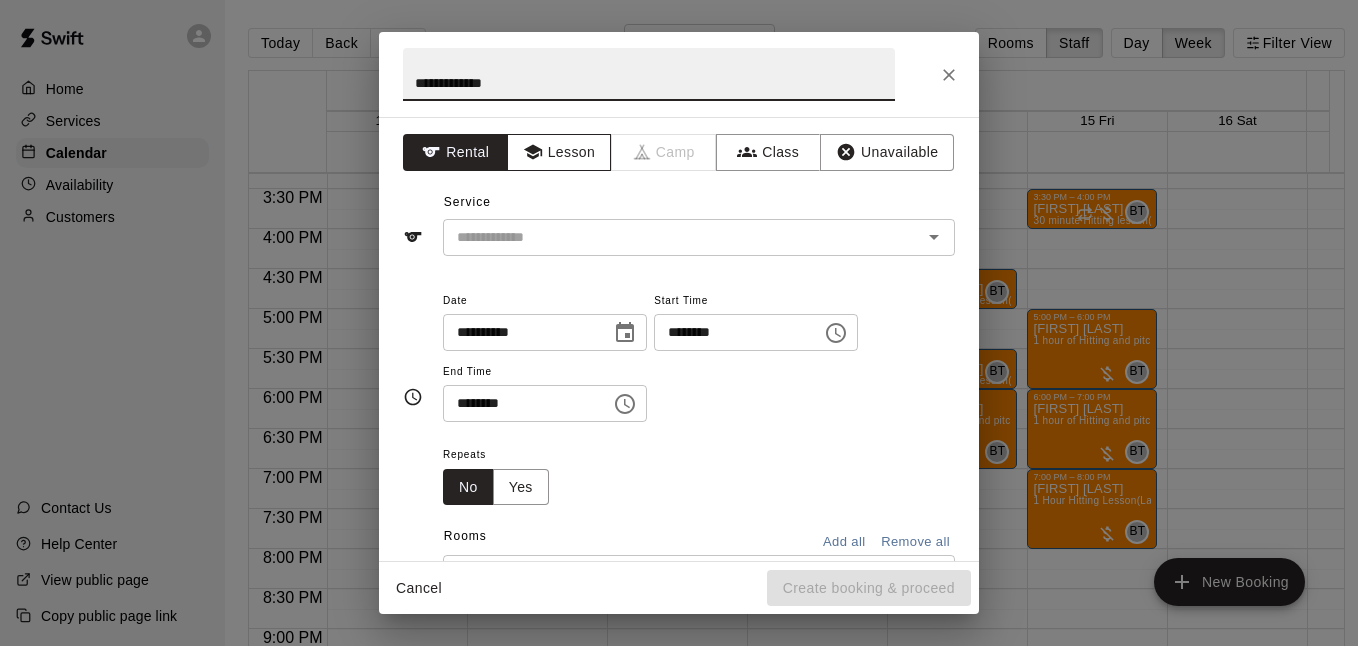 type on "**********" 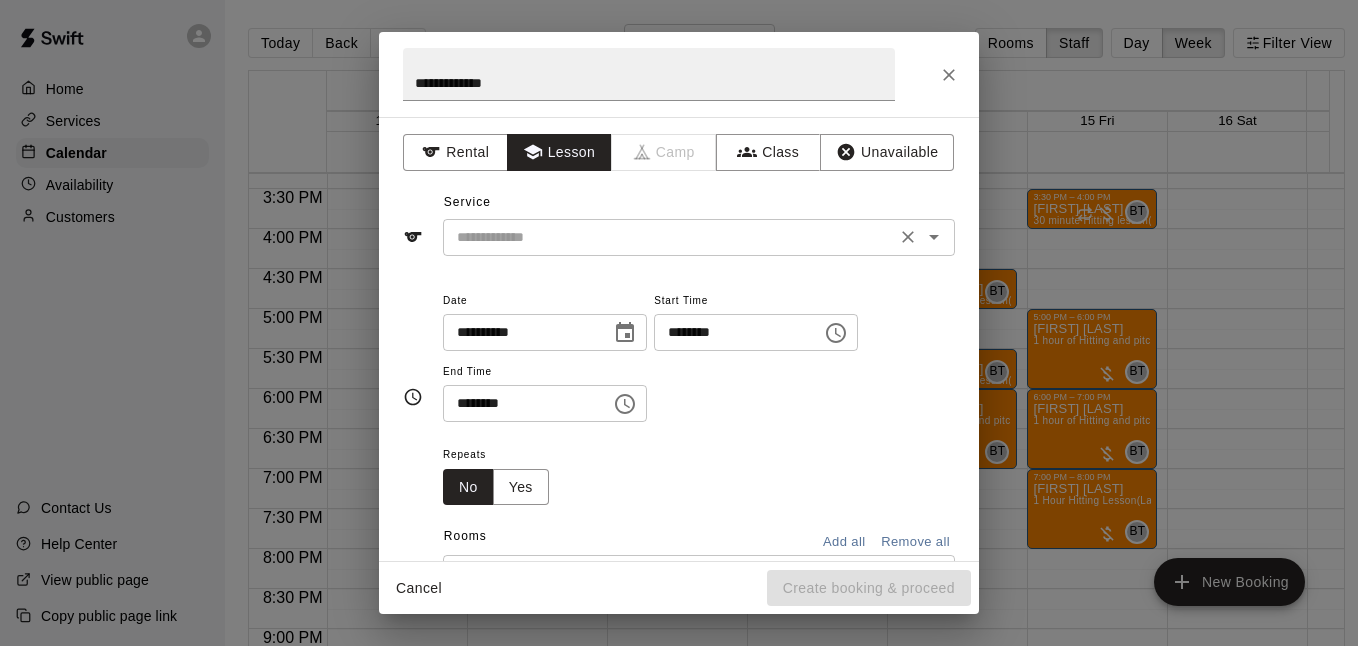 click 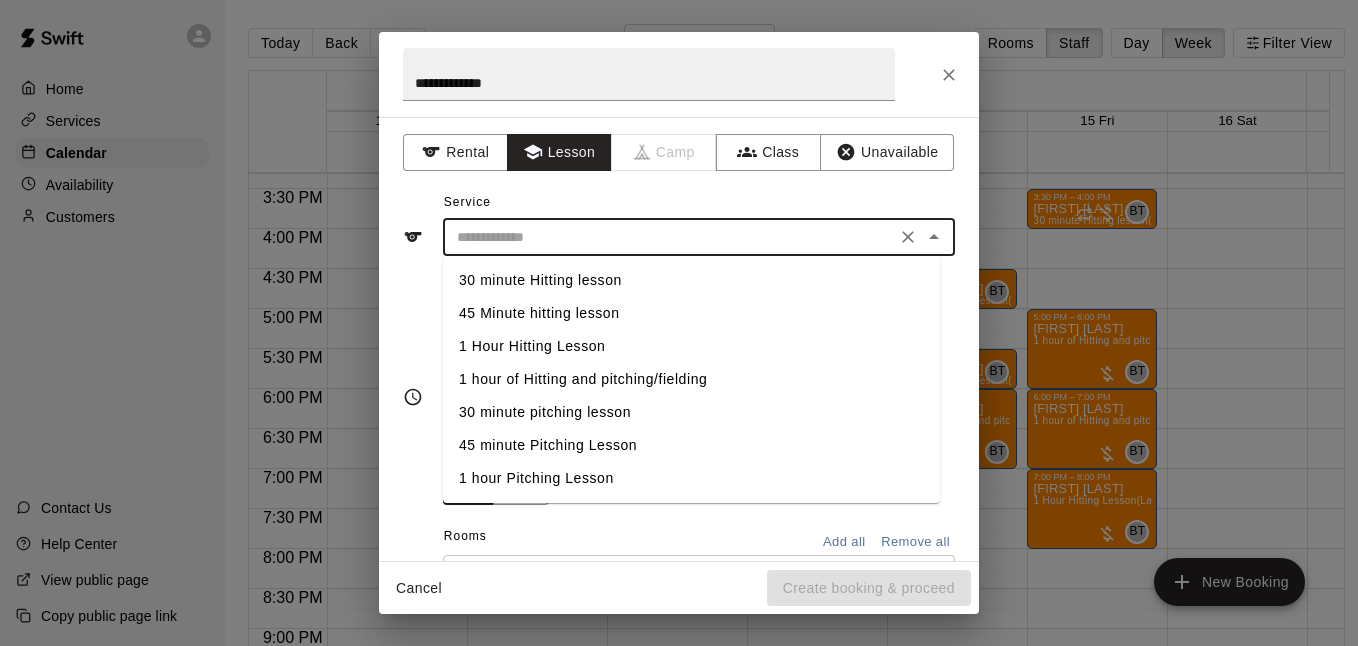 click on "30 minute Hitting lesson" at bounding box center [691, 280] 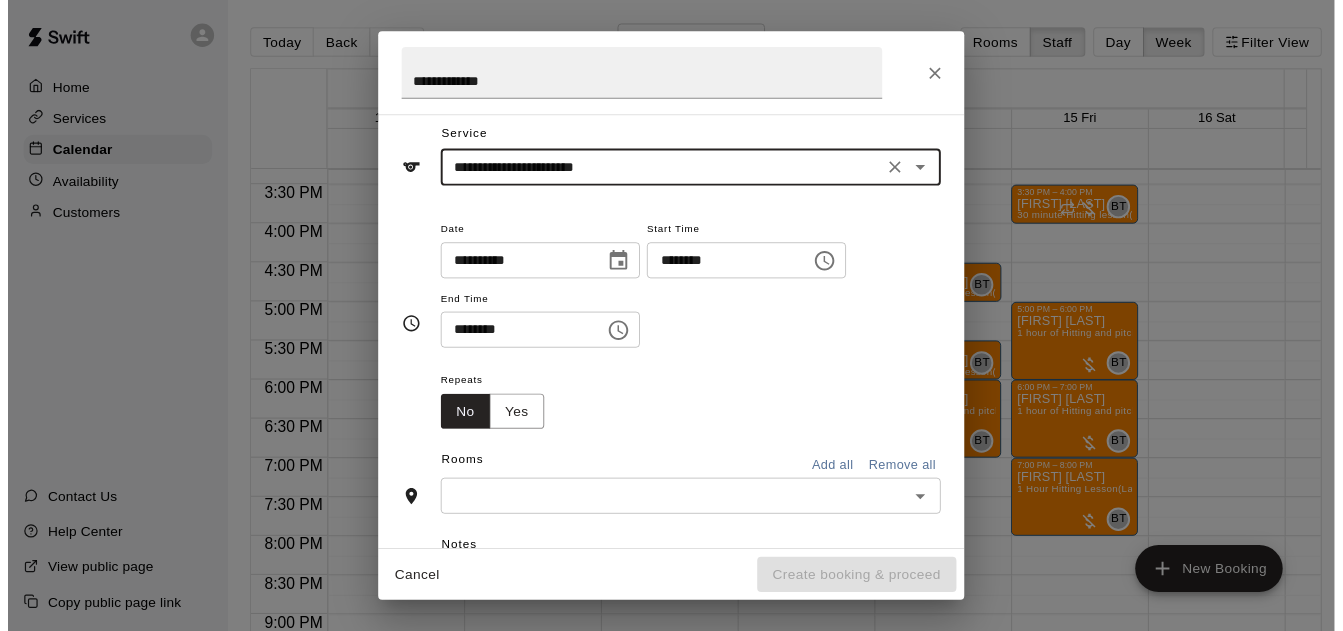 scroll, scrollTop: 133, scrollLeft: 0, axis: vertical 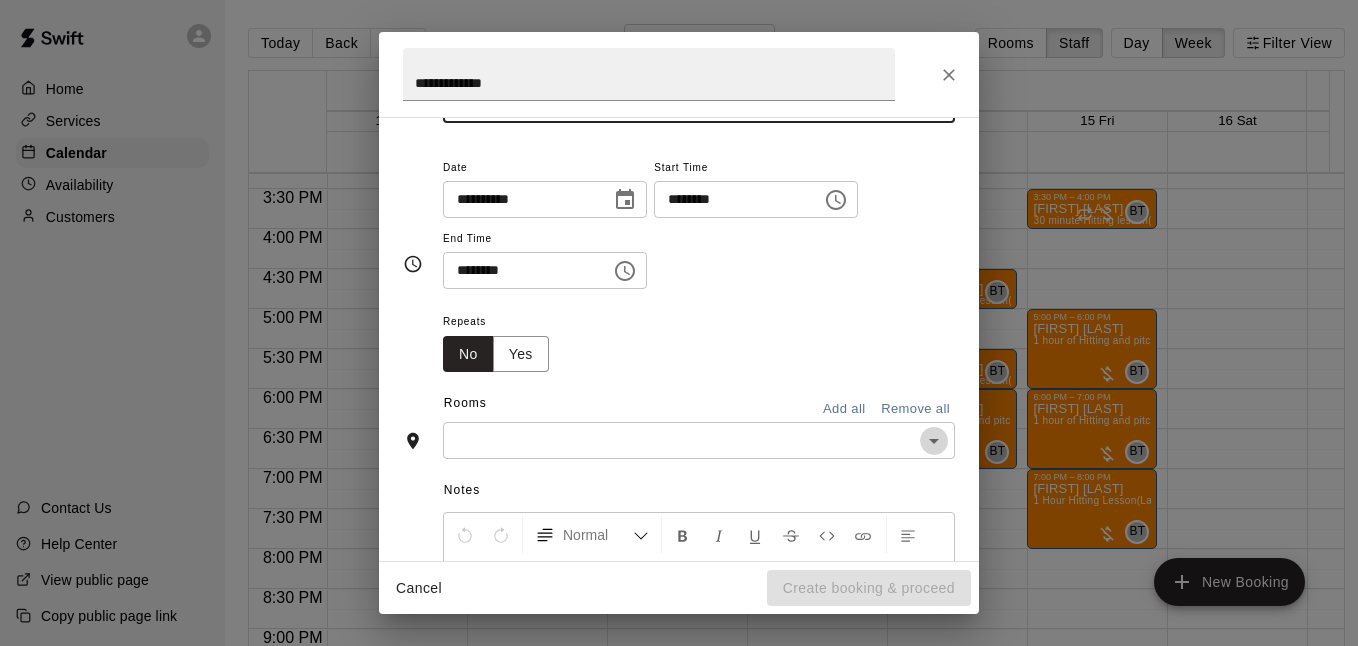 click 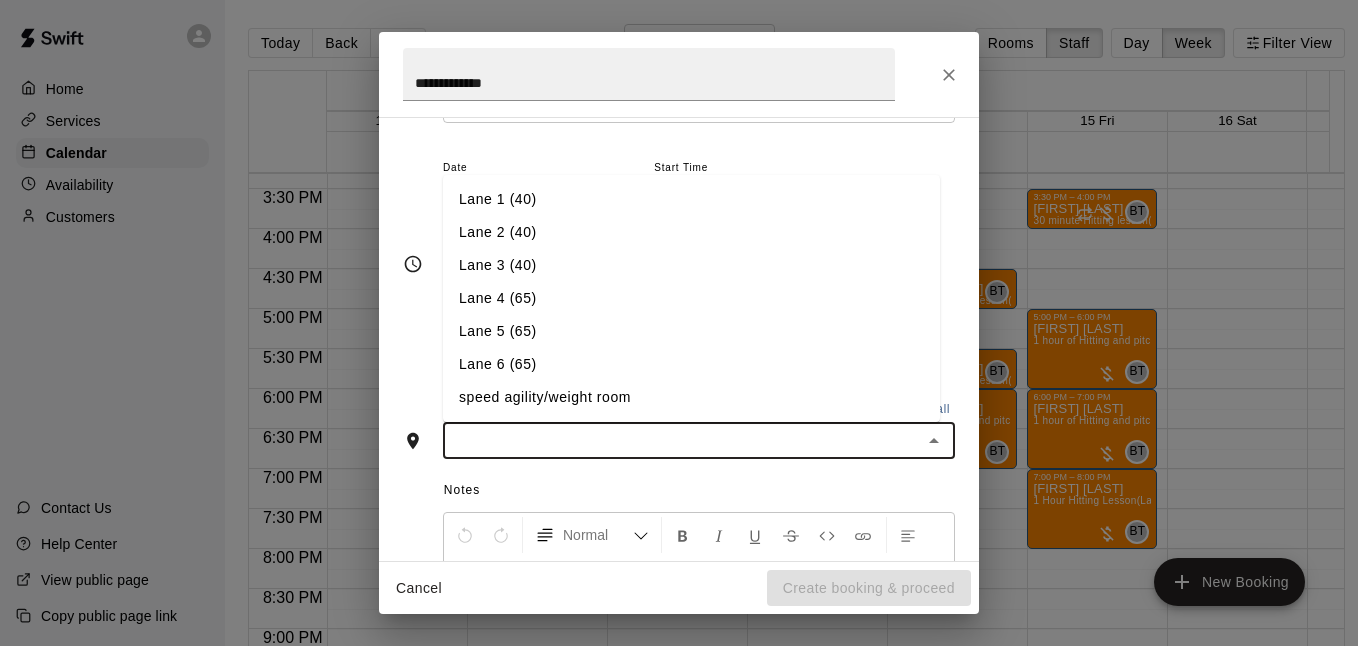 click on "Lane 1 (40)" at bounding box center (691, 199) 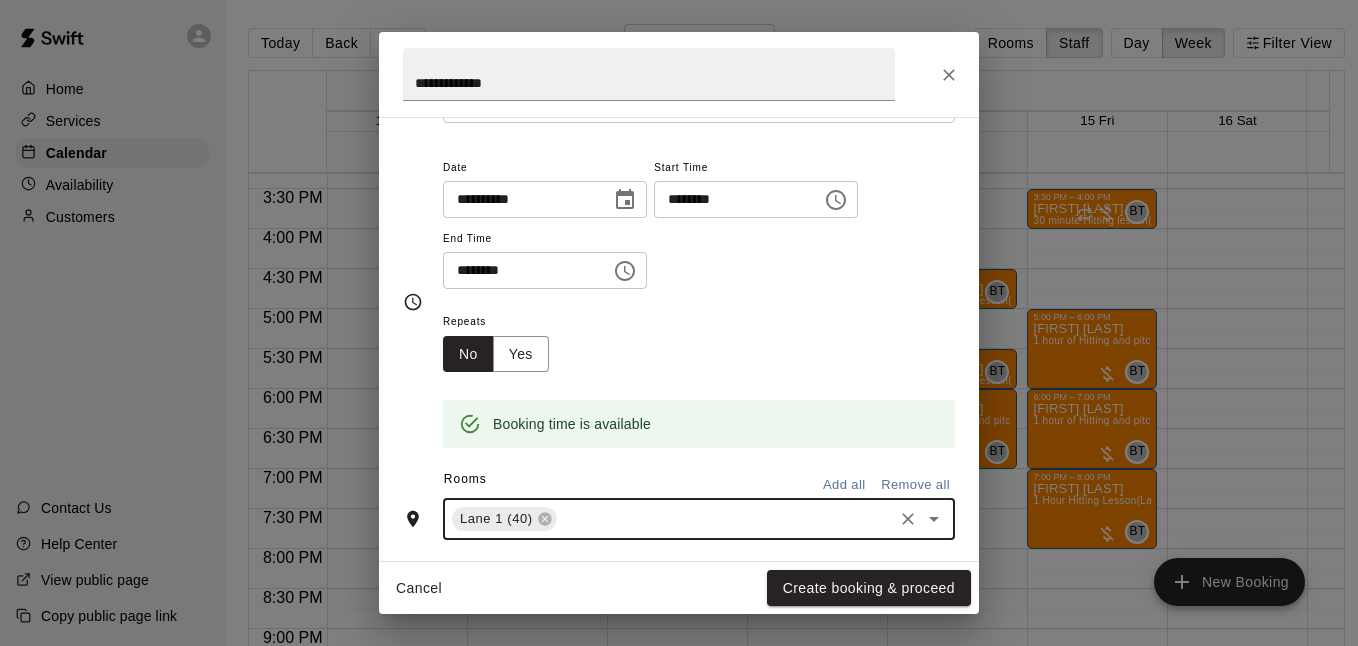 click on "Create booking & proceed" at bounding box center [869, 588] 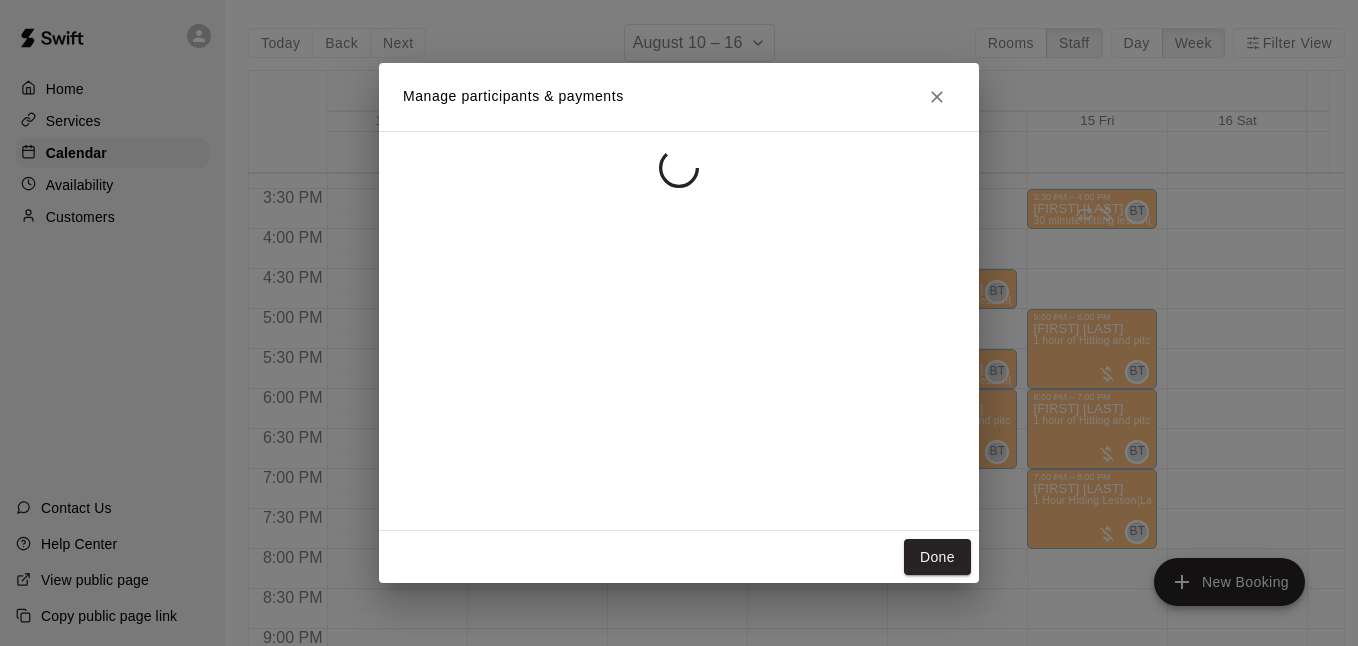 click on "Done" at bounding box center (937, 557) 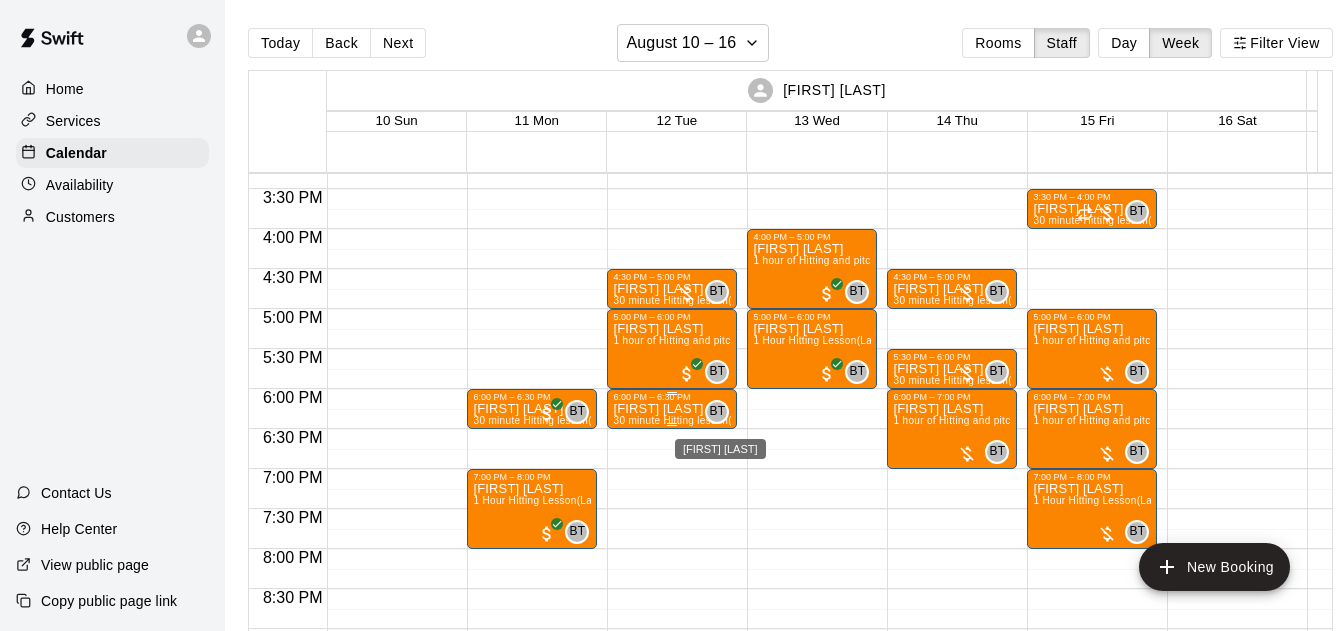 click on "[FIRST] [LAST]" at bounding box center (672, 409) 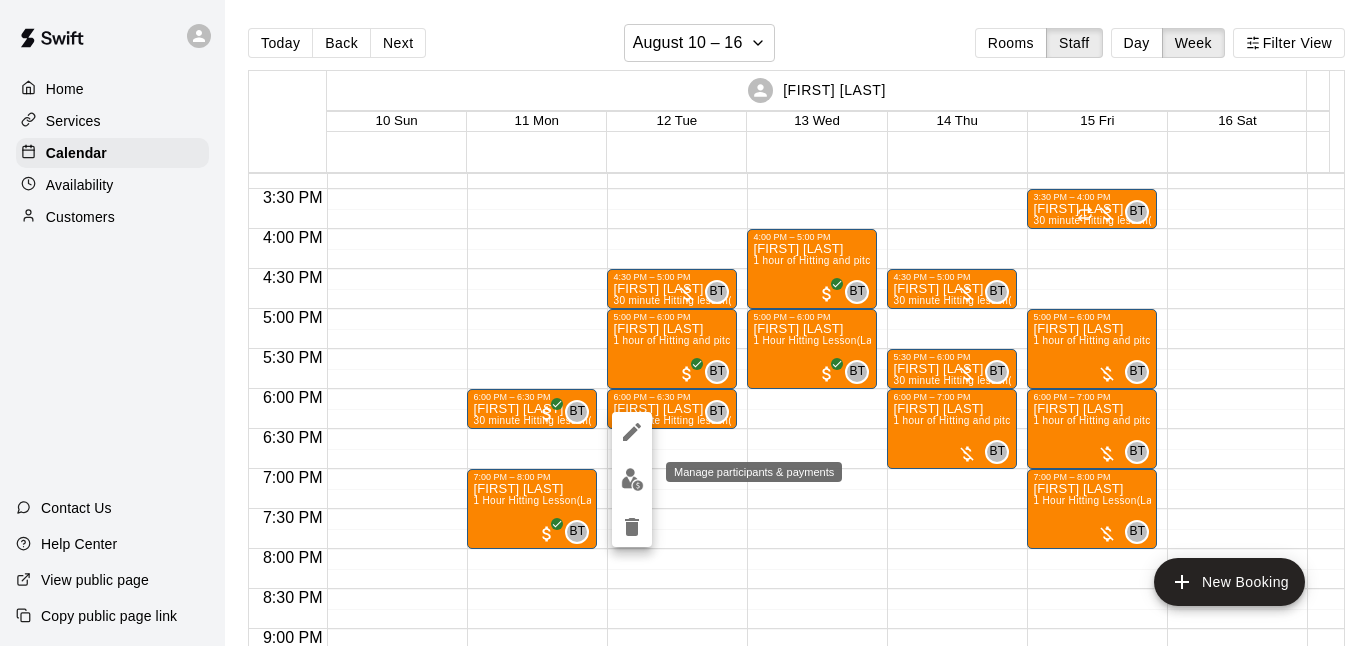 click at bounding box center (632, 479) 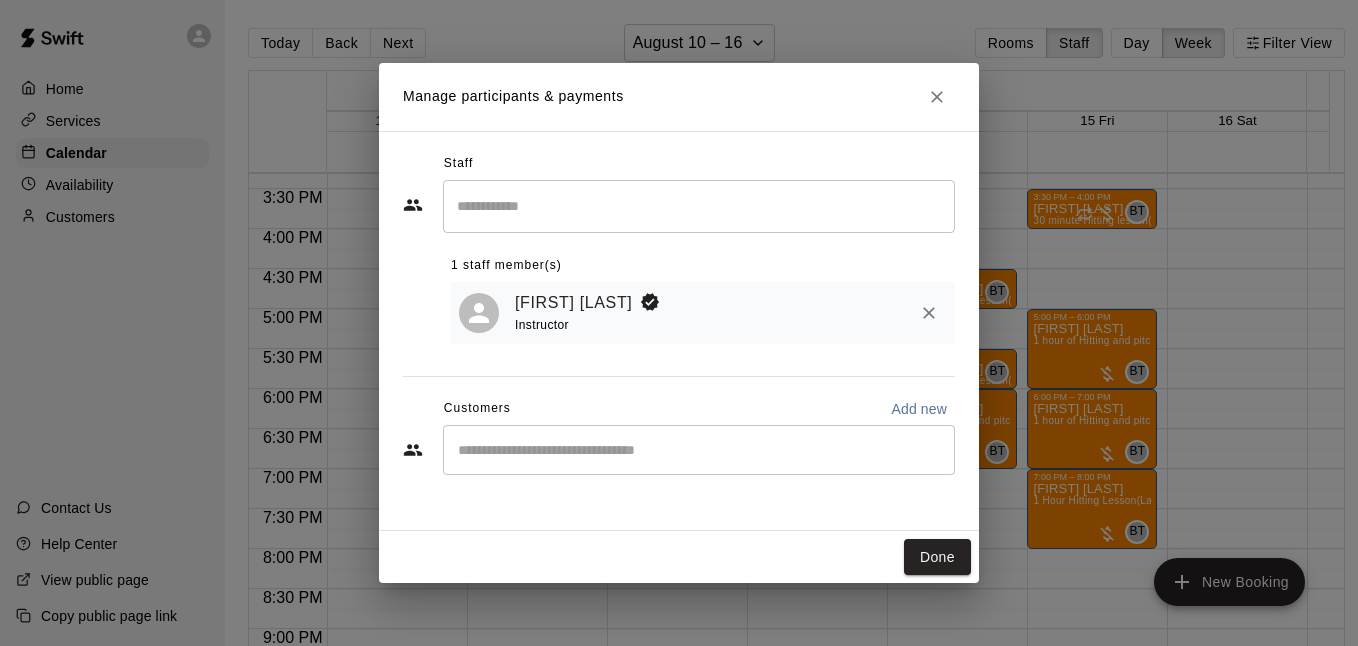 click at bounding box center (699, 450) 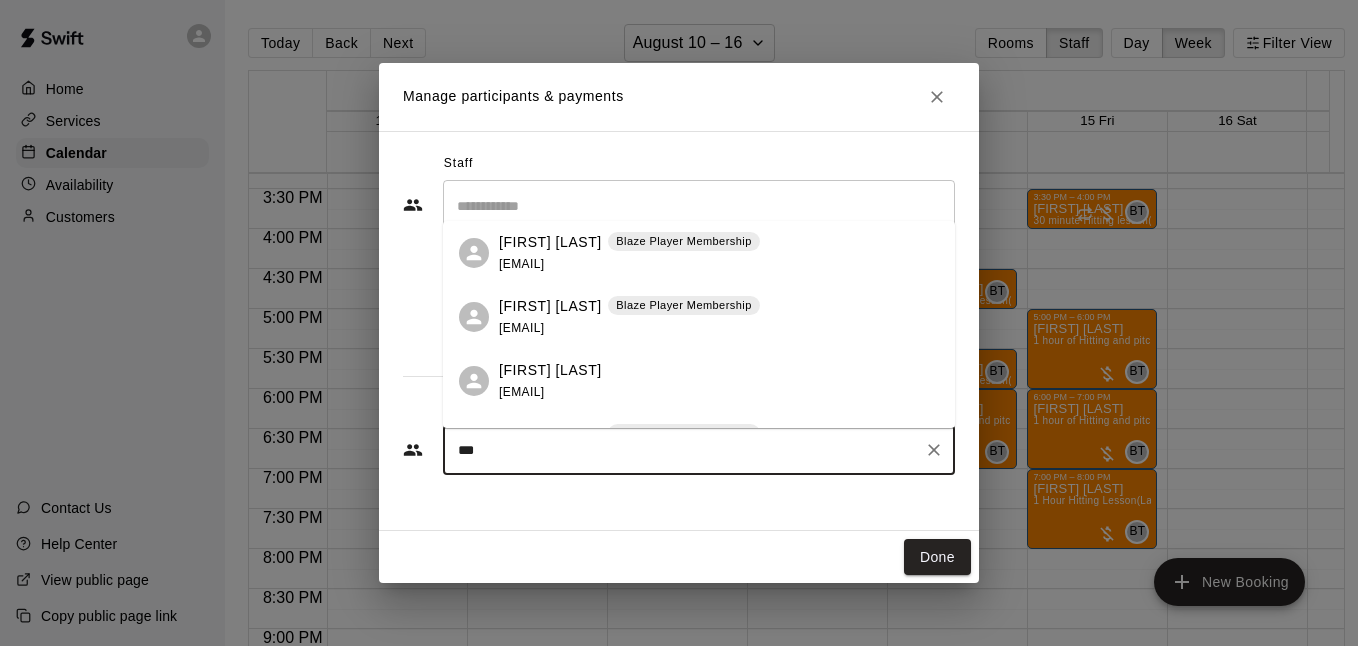 type on "****" 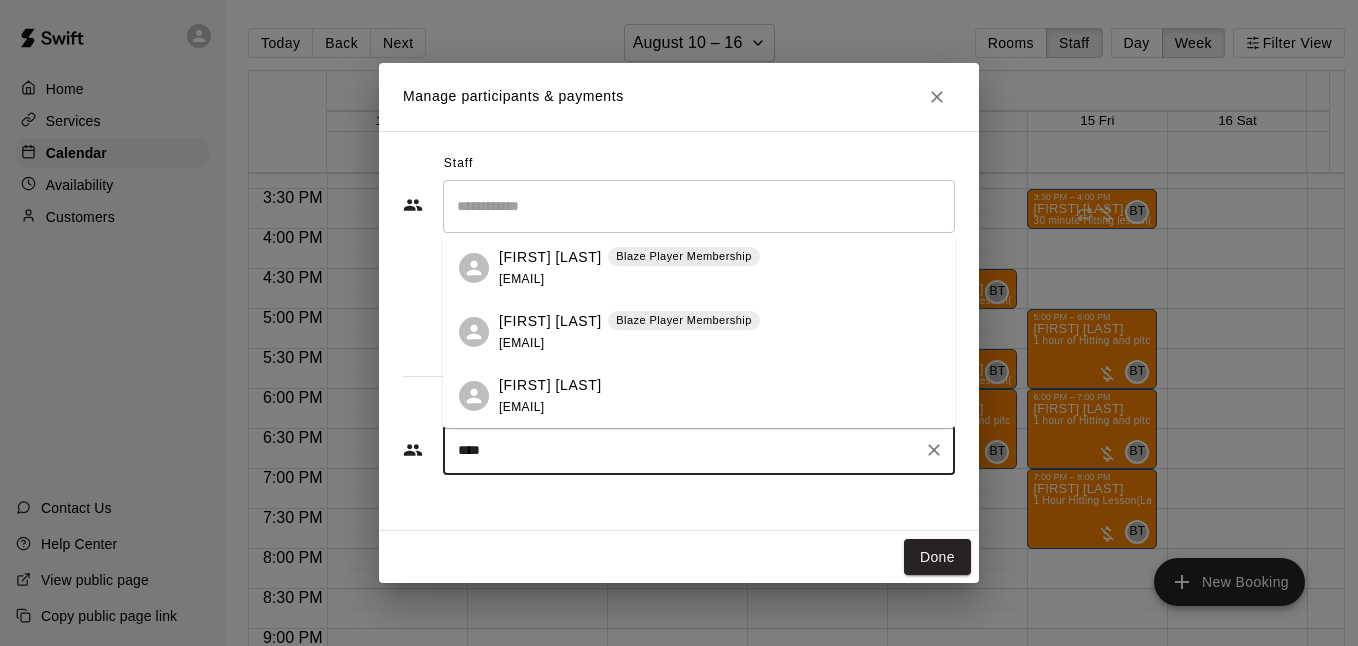 click on "Austin Taylor jamesbamasteven@yahoo.com" at bounding box center (719, 396) 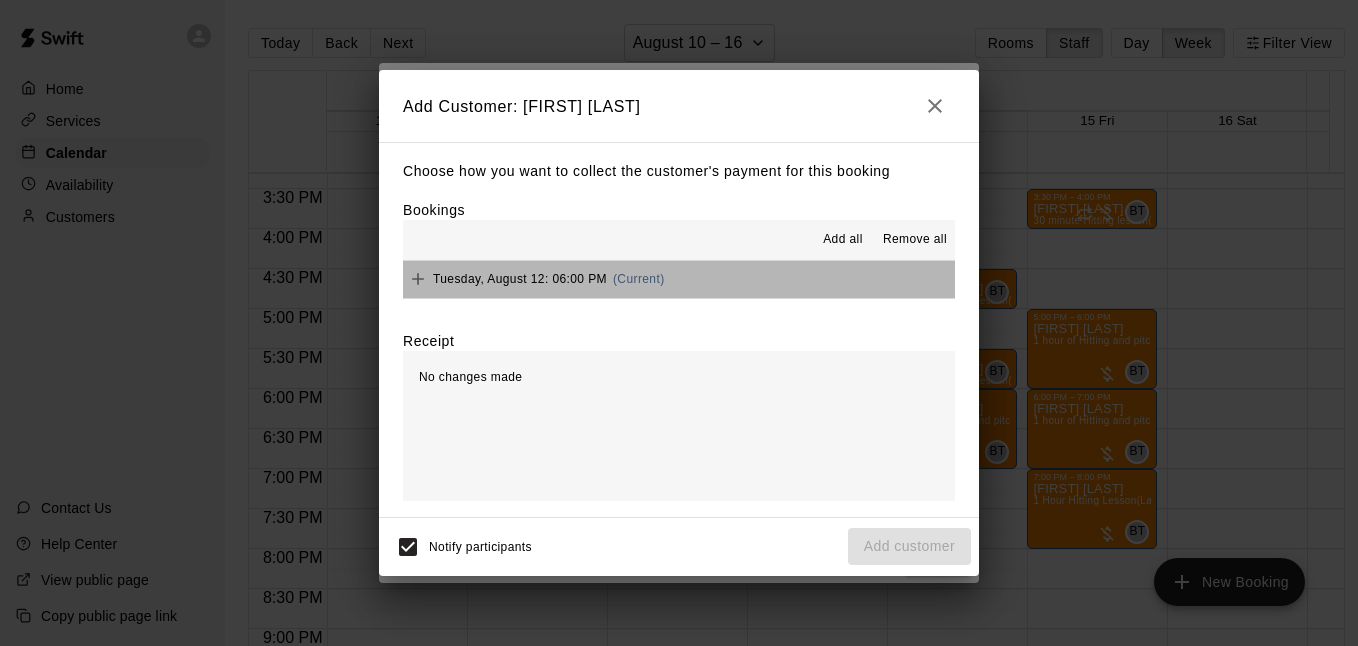 click on "Tuesday, August 12: 06:00 PM (Current)" at bounding box center (679, 279) 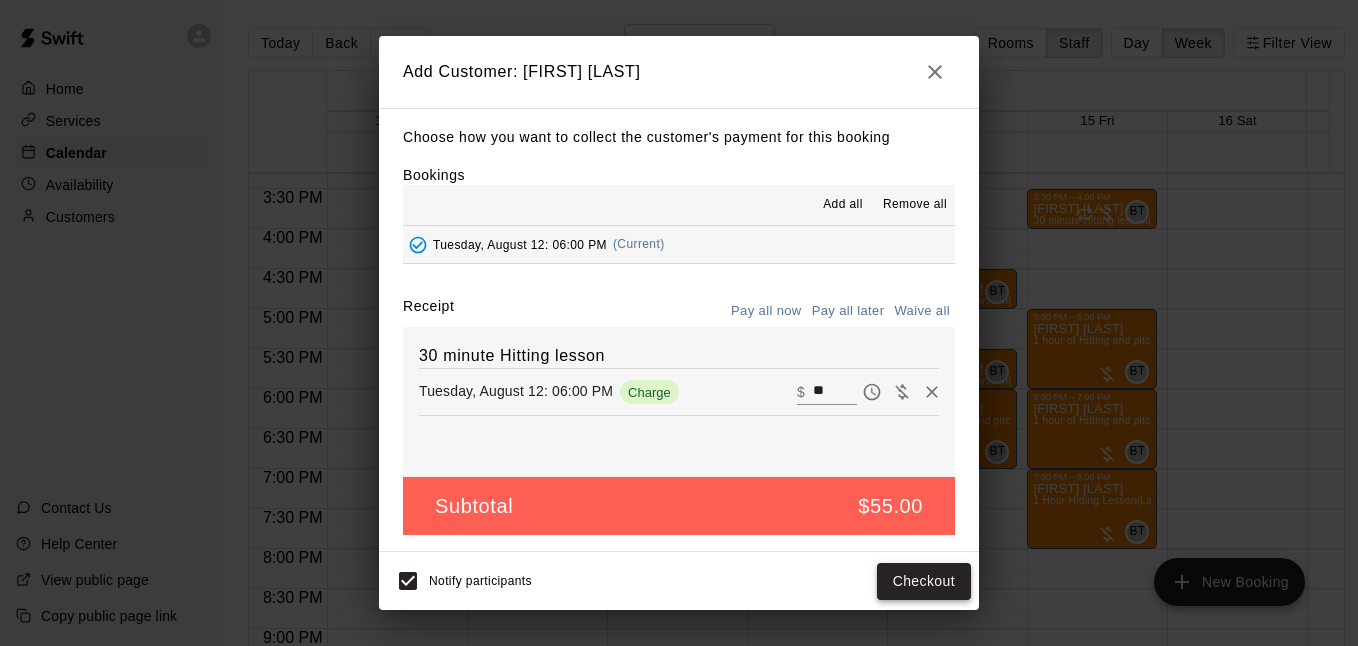click on "Checkout" at bounding box center (924, 581) 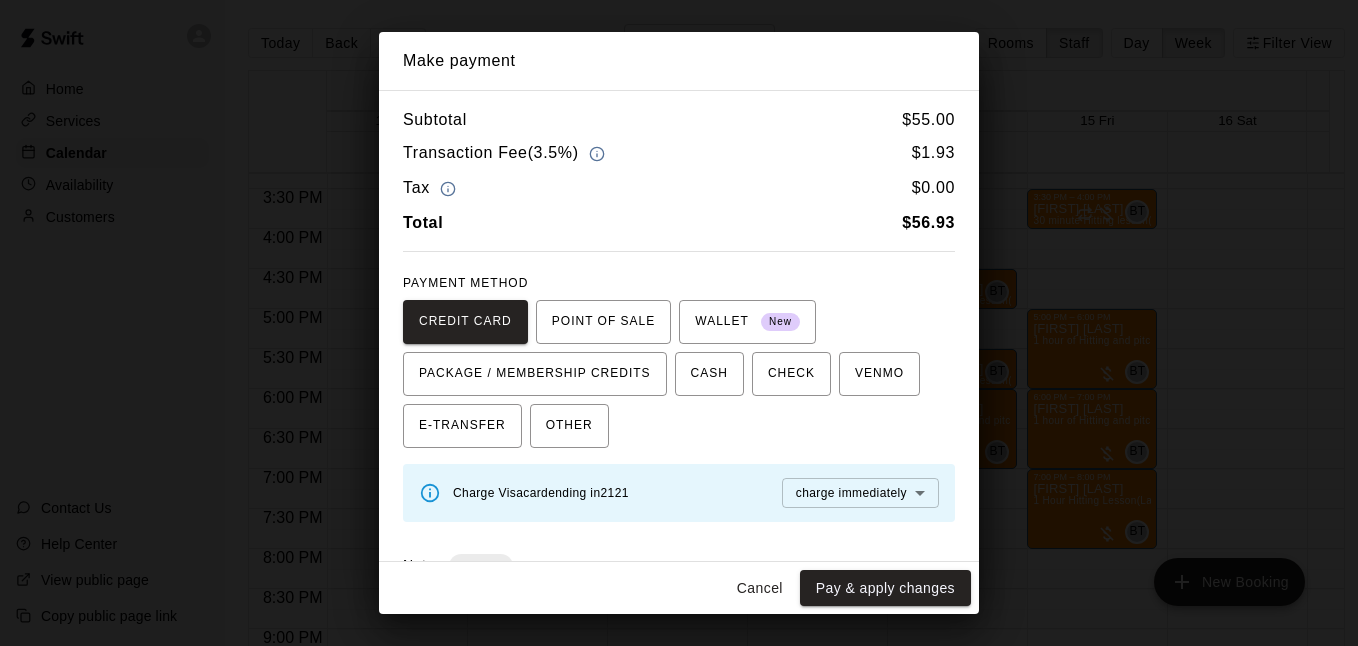 click on "Cancel" at bounding box center [760, 588] 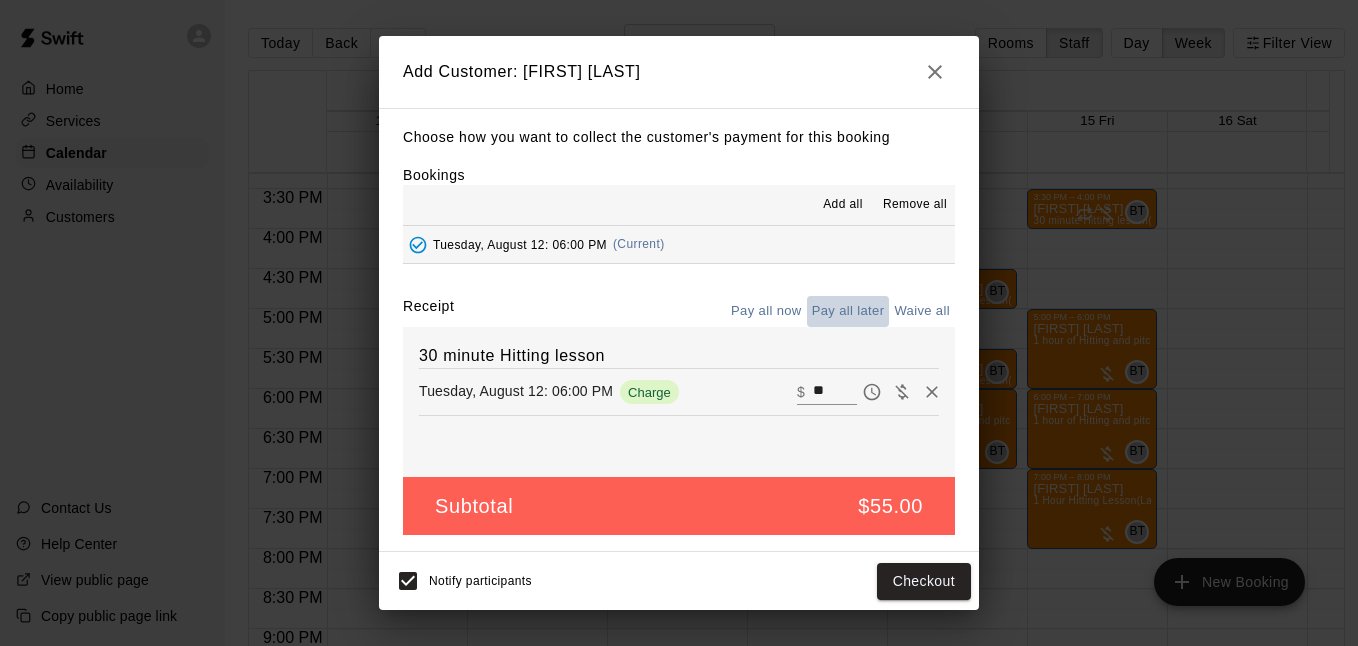 click on "Pay all later" at bounding box center [848, 311] 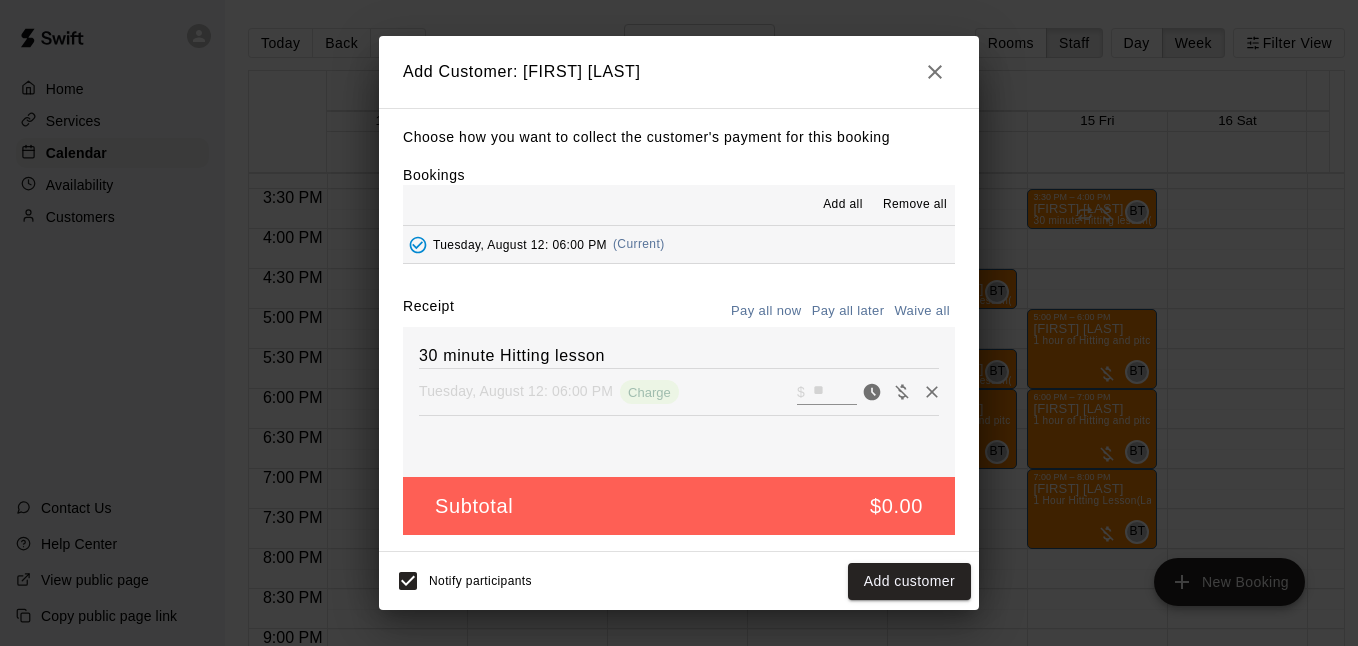 click on "Add customer" at bounding box center [909, 581] 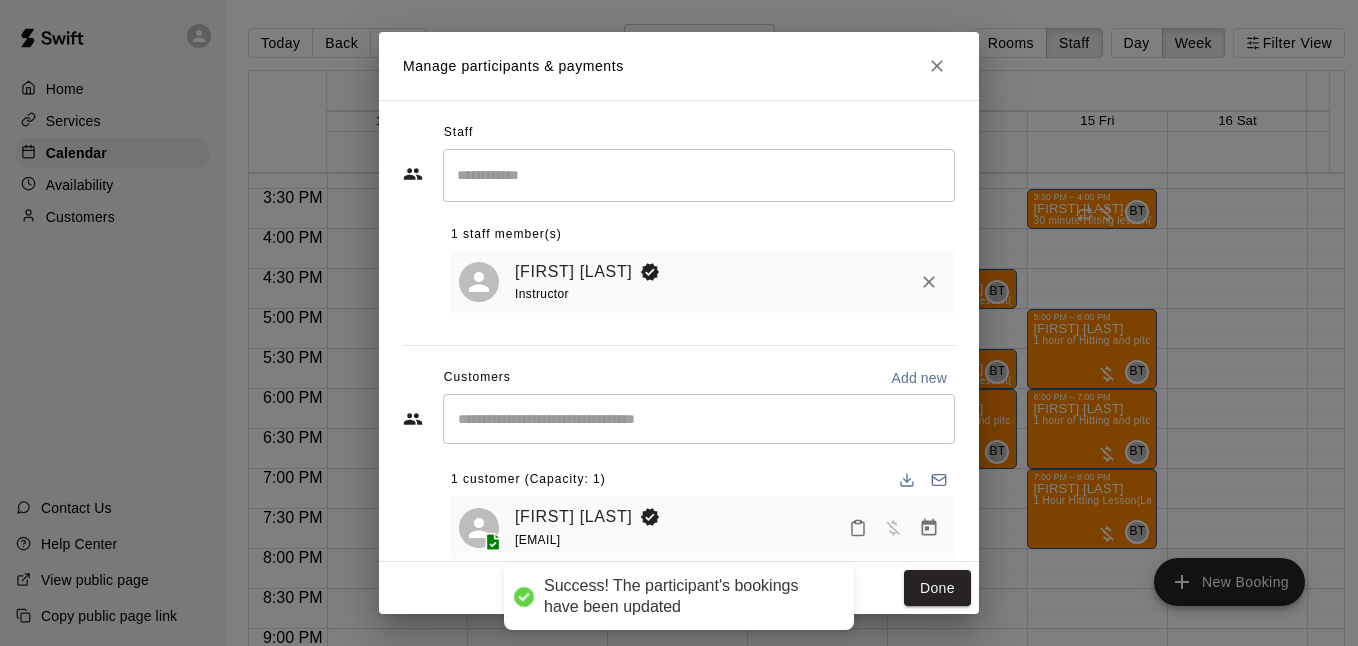 click on "Done" at bounding box center (937, 588) 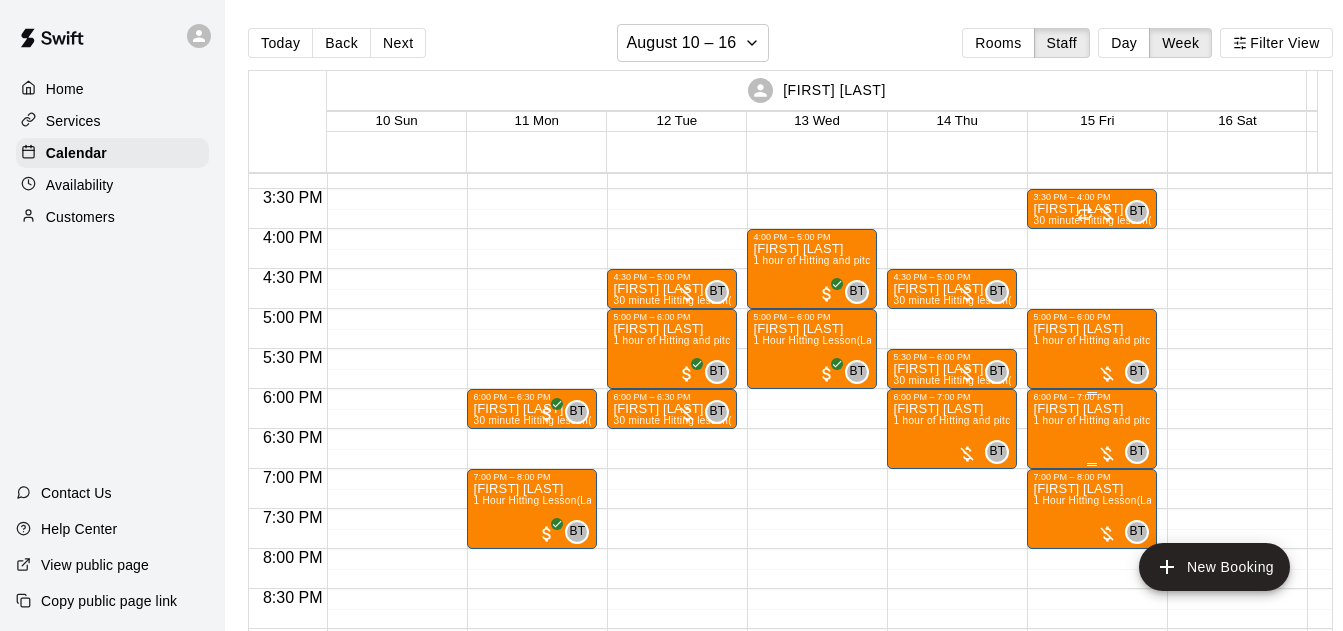 click on "Austin Taylor  1 hour of Hitting and pitching/fielding  (Lane 5 (65))" at bounding box center (1092, 717) 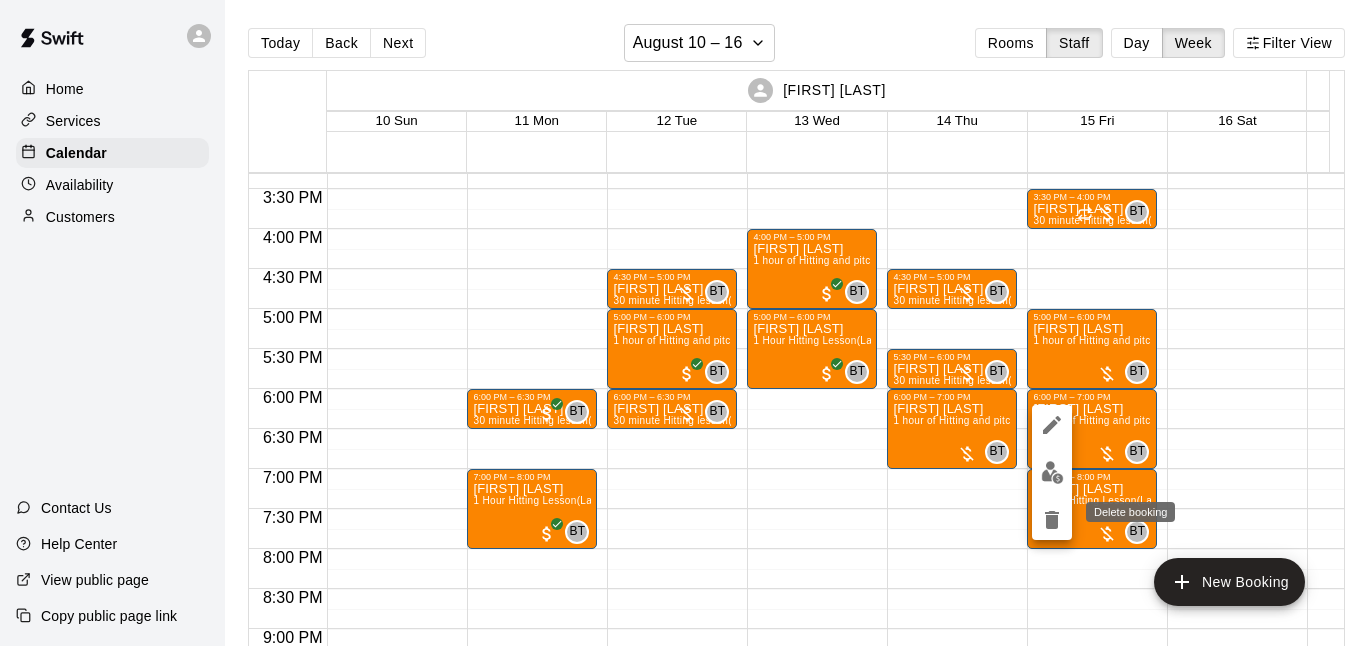 click 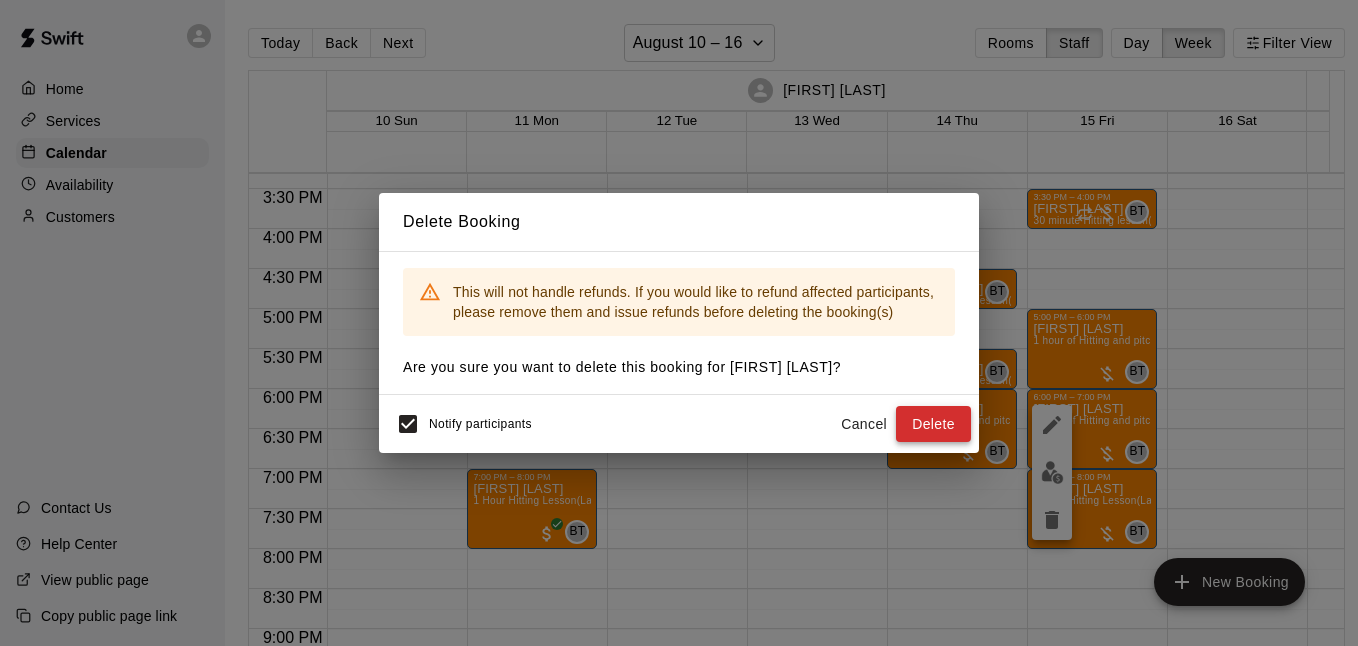 click on "Delete" at bounding box center (933, 424) 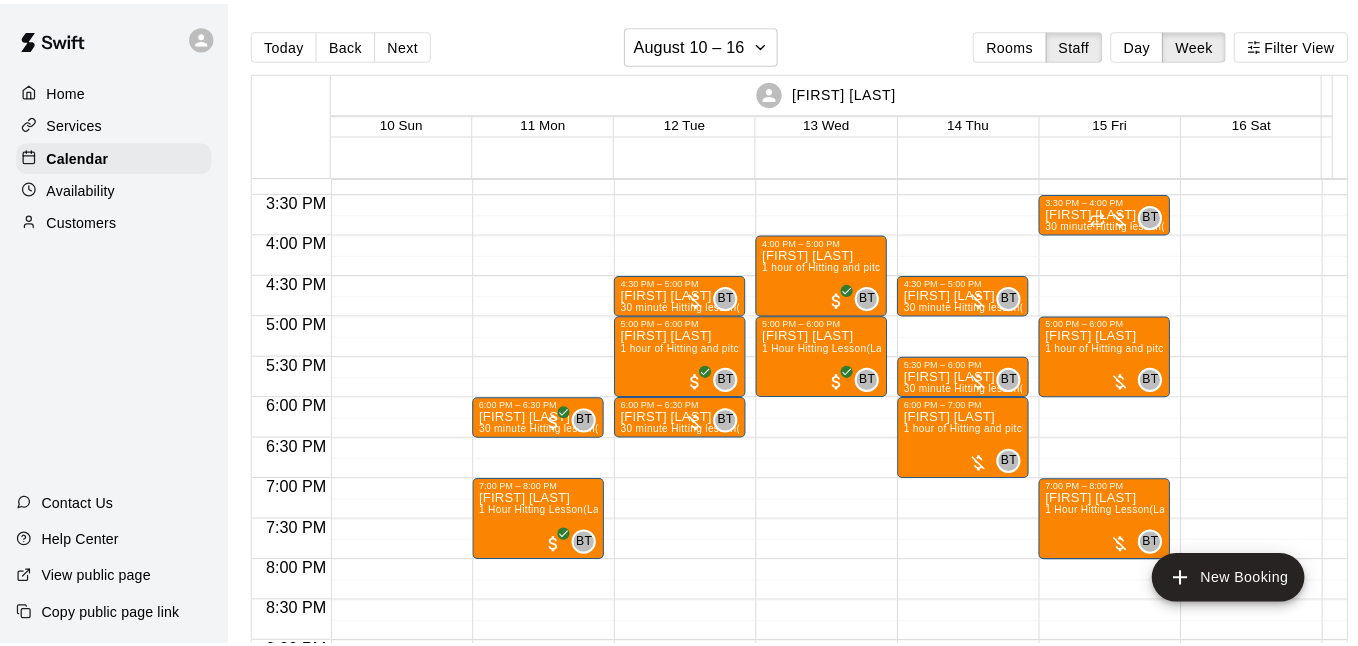 scroll, scrollTop: 1297, scrollLeft: 0, axis: vertical 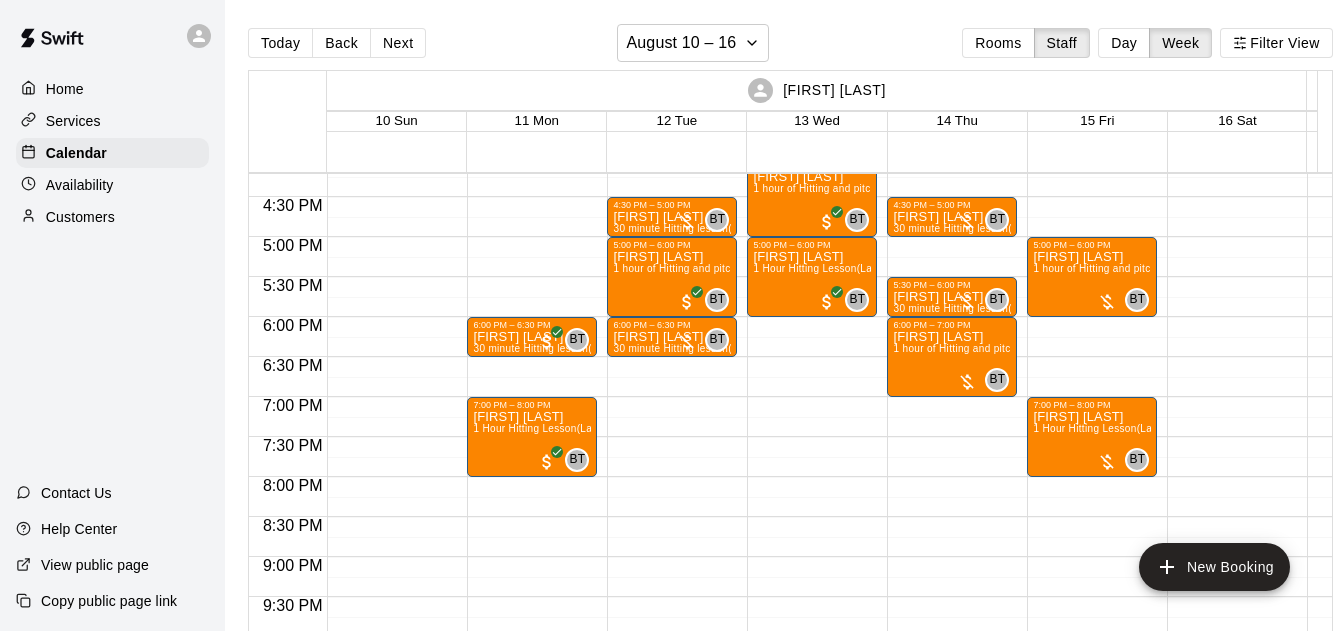 click on "3:30 PM – 4:00 PM Isaiah Lopez 30 minute Hitting lesson  (Lane 1 (40)) BT 0 5:00 PM – 6:00 PM Johnathan Henderson  1 hour of Hitting and pitching/fielding  (Lane 5 (65)) BT 0 7:00 PM – 8:00 PM Luke Wehner 1 Hour Hitting Lesson  (Lane 1 (40)) BT 0" at bounding box center (1092, -163) 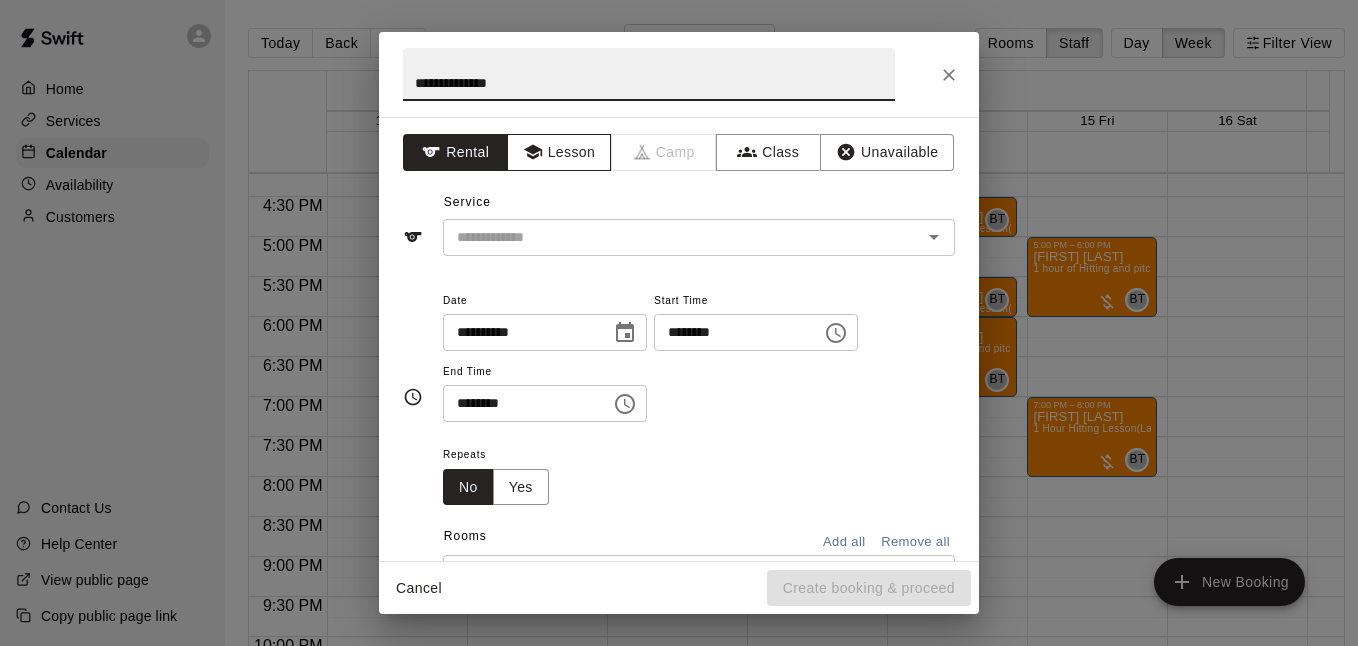 type on "**********" 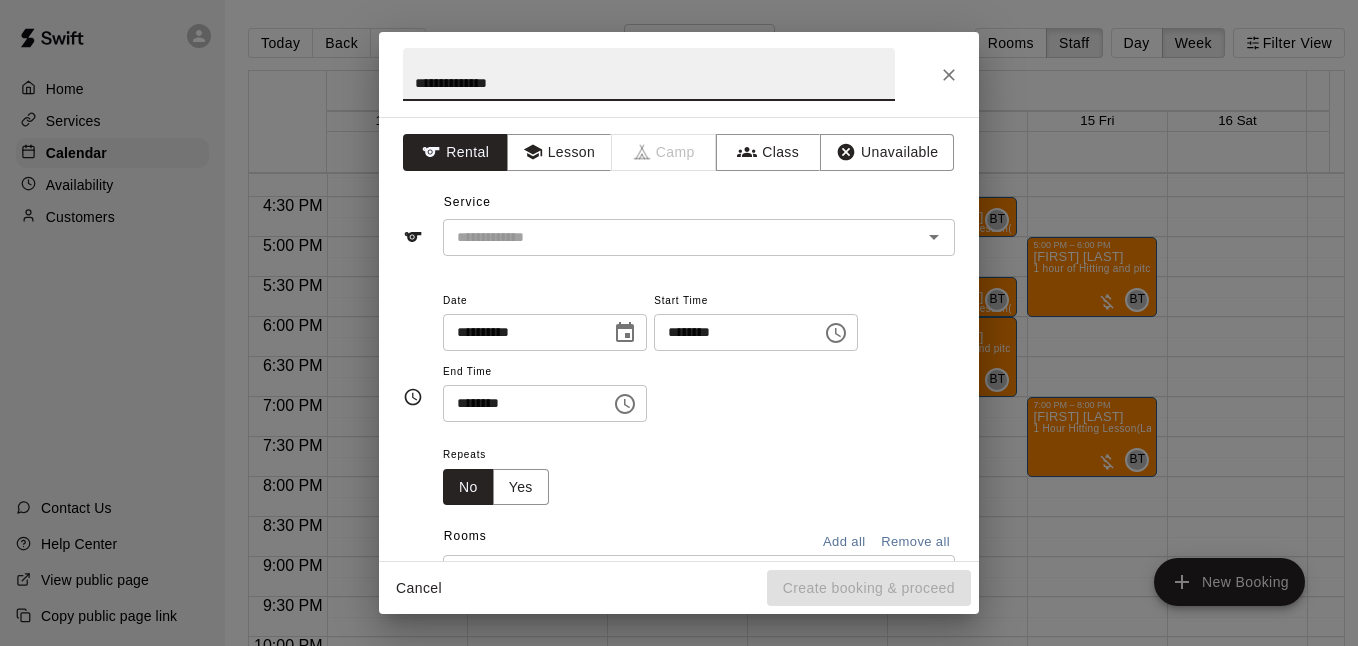click on "Lesson" at bounding box center [559, 152] 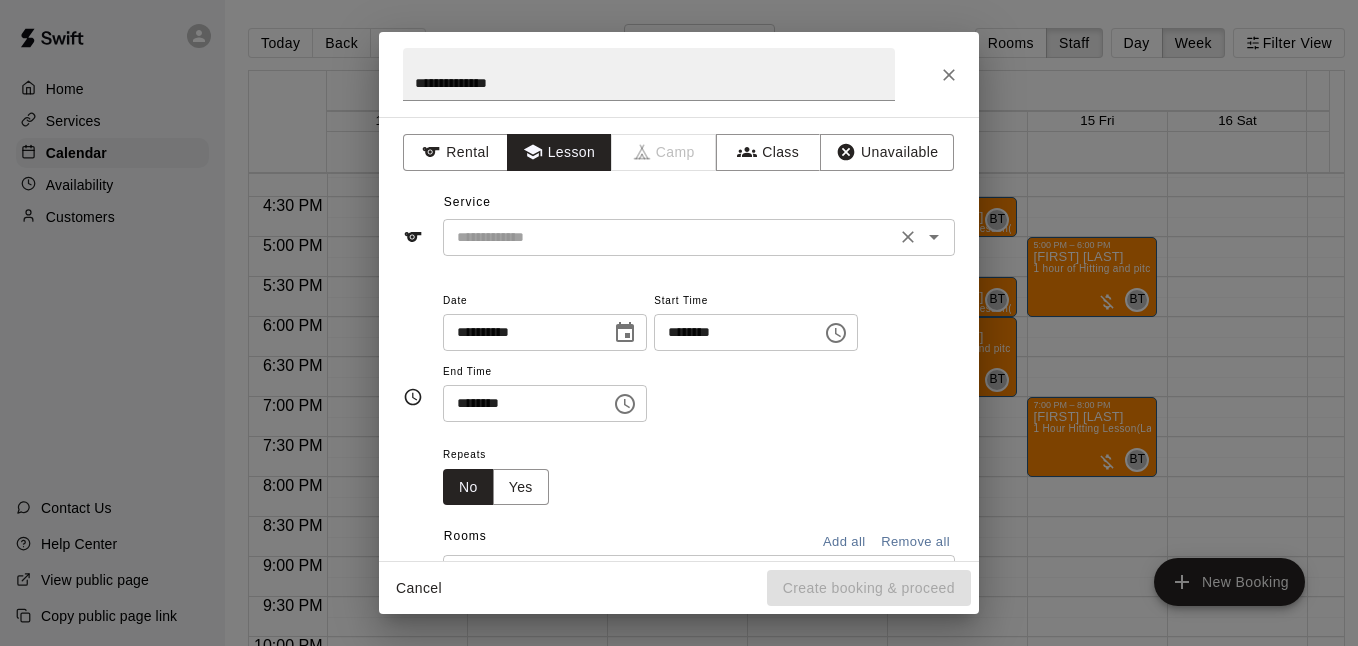 click 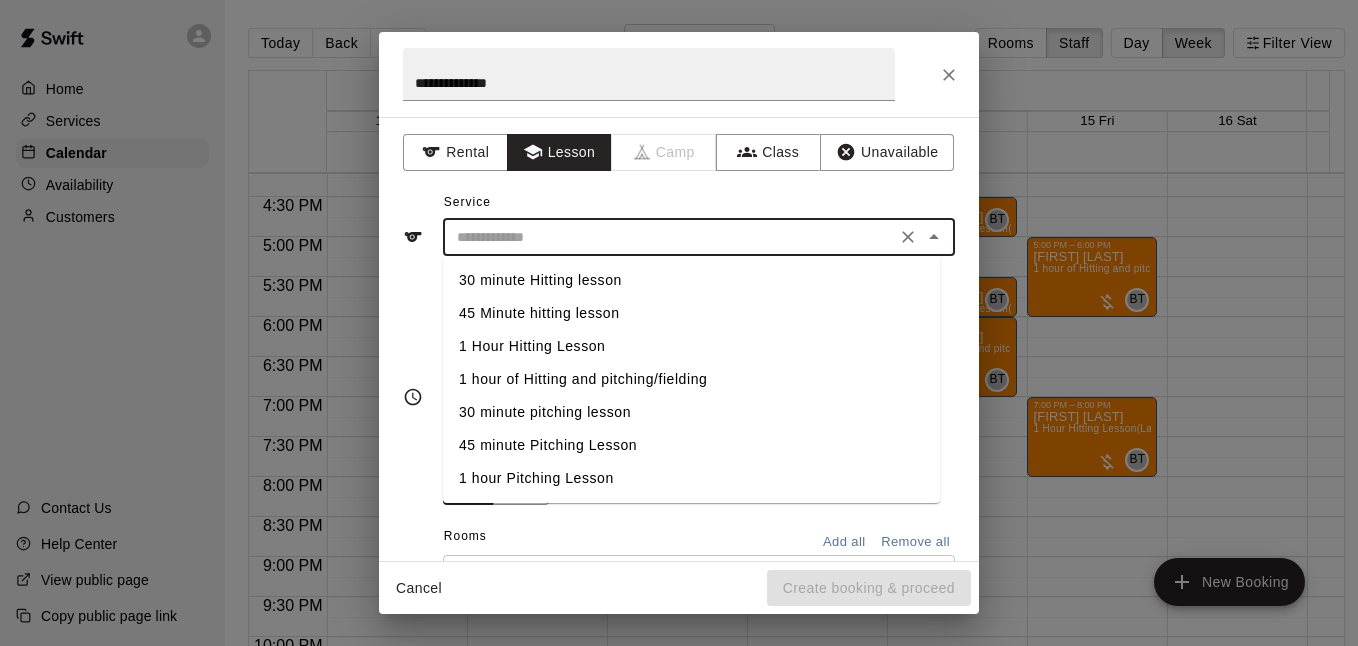 click on "45 Minute hitting lesson" at bounding box center [691, 313] 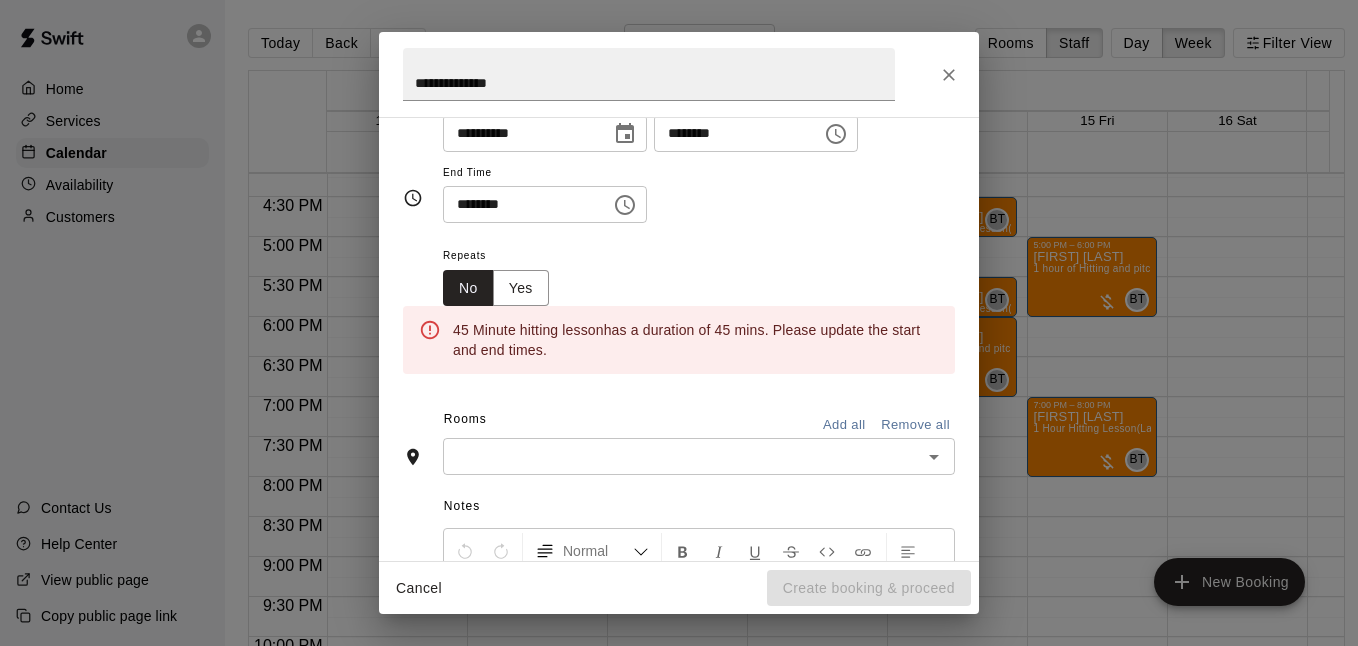 scroll, scrollTop: 266, scrollLeft: 0, axis: vertical 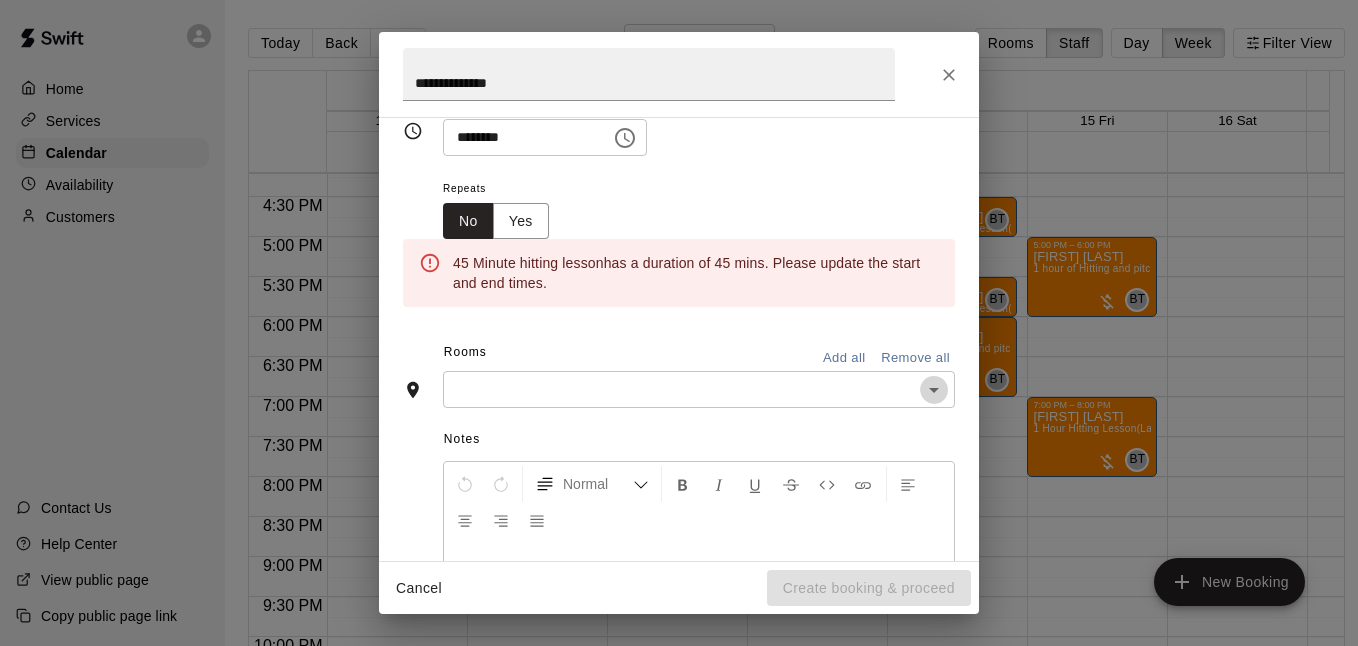 click 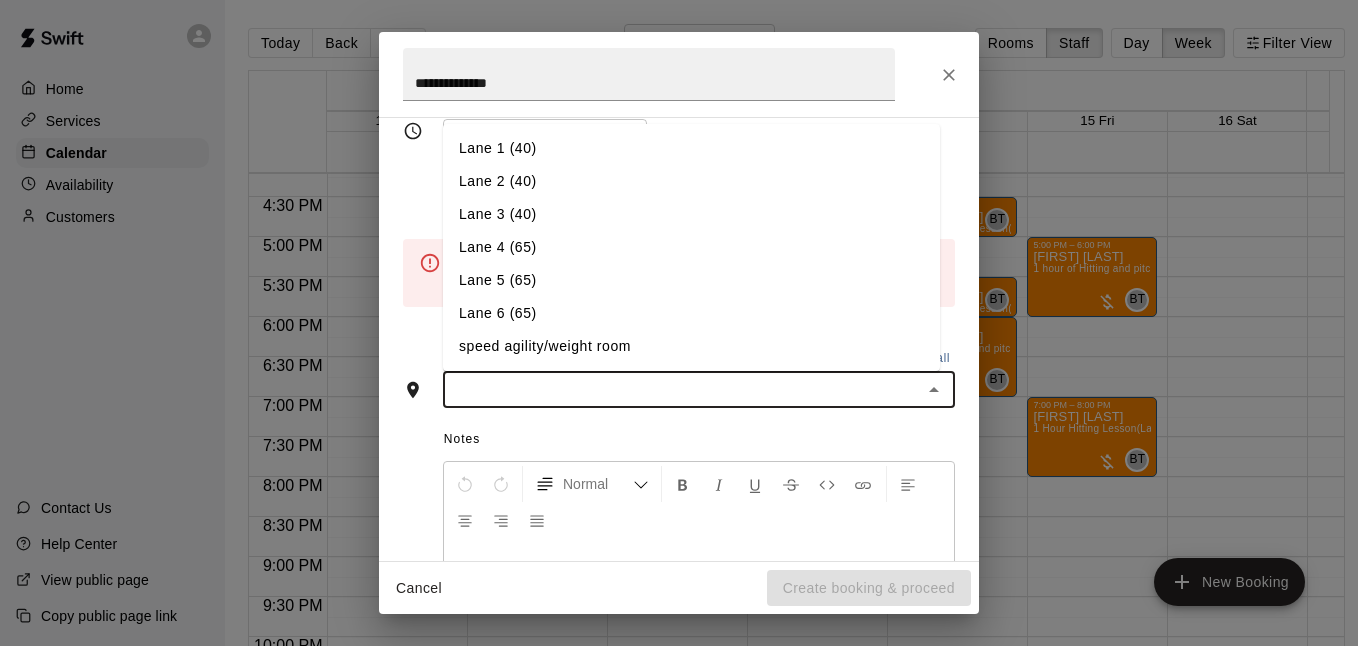 click on "Lane 5 (65)" at bounding box center (691, 280) 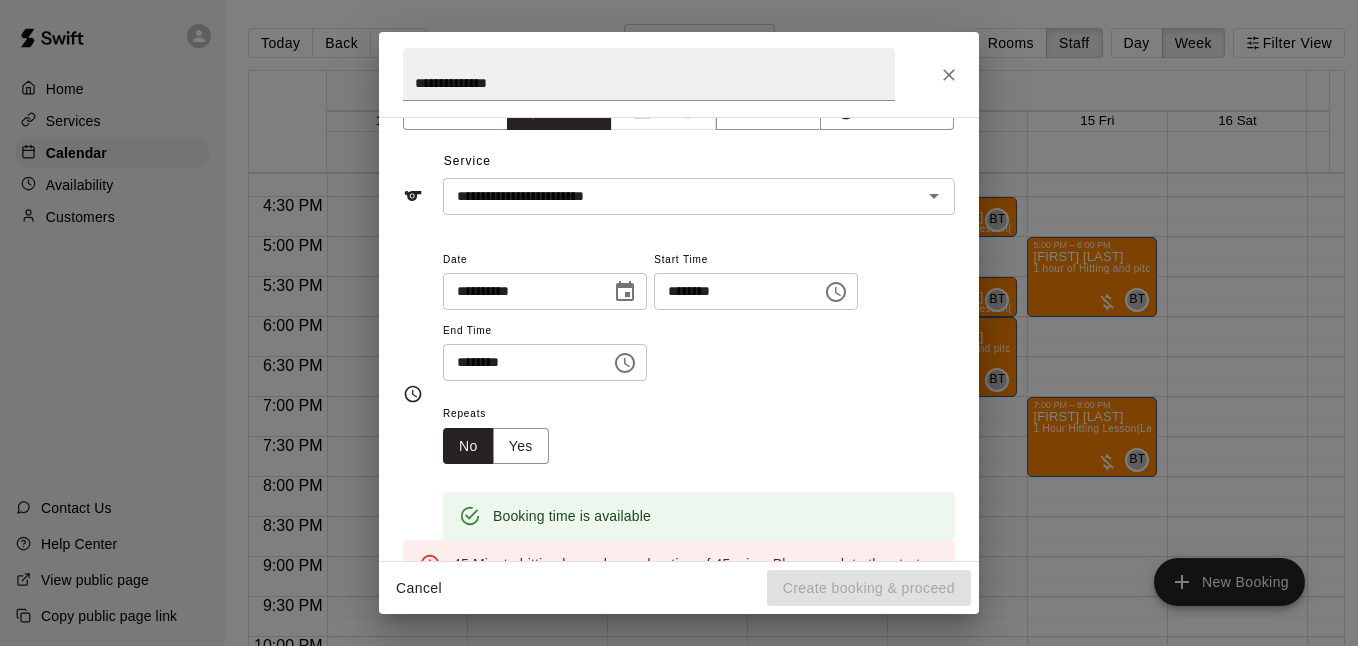 scroll, scrollTop: 38, scrollLeft: 0, axis: vertical 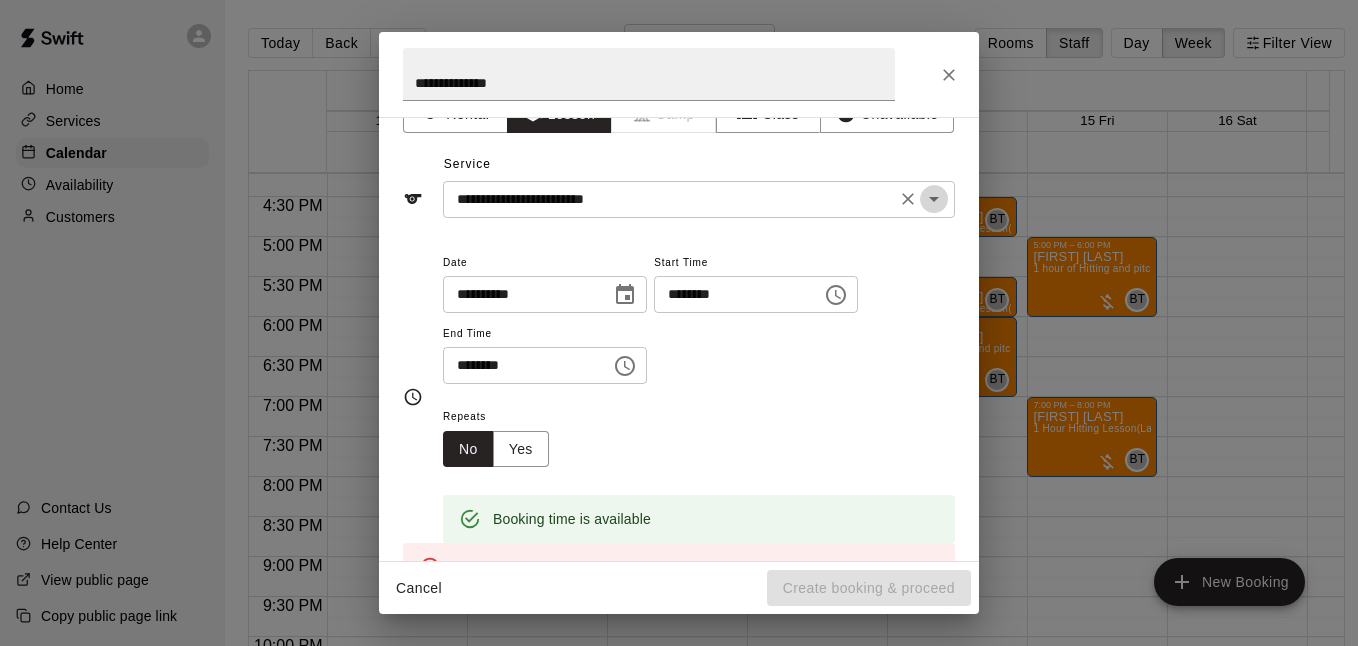 click 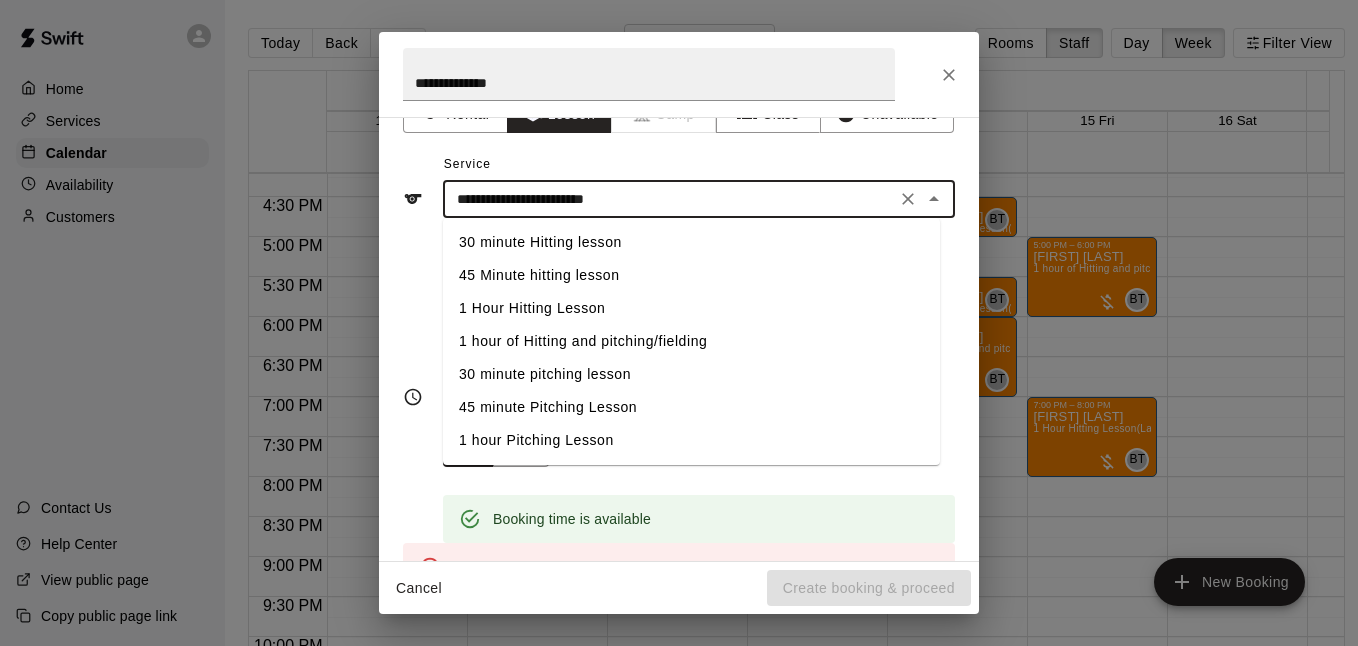 drag, startPoint x: 919, startPoint y: 196, endPoint x: 909, endPoint y: 208, distance: 15.6205 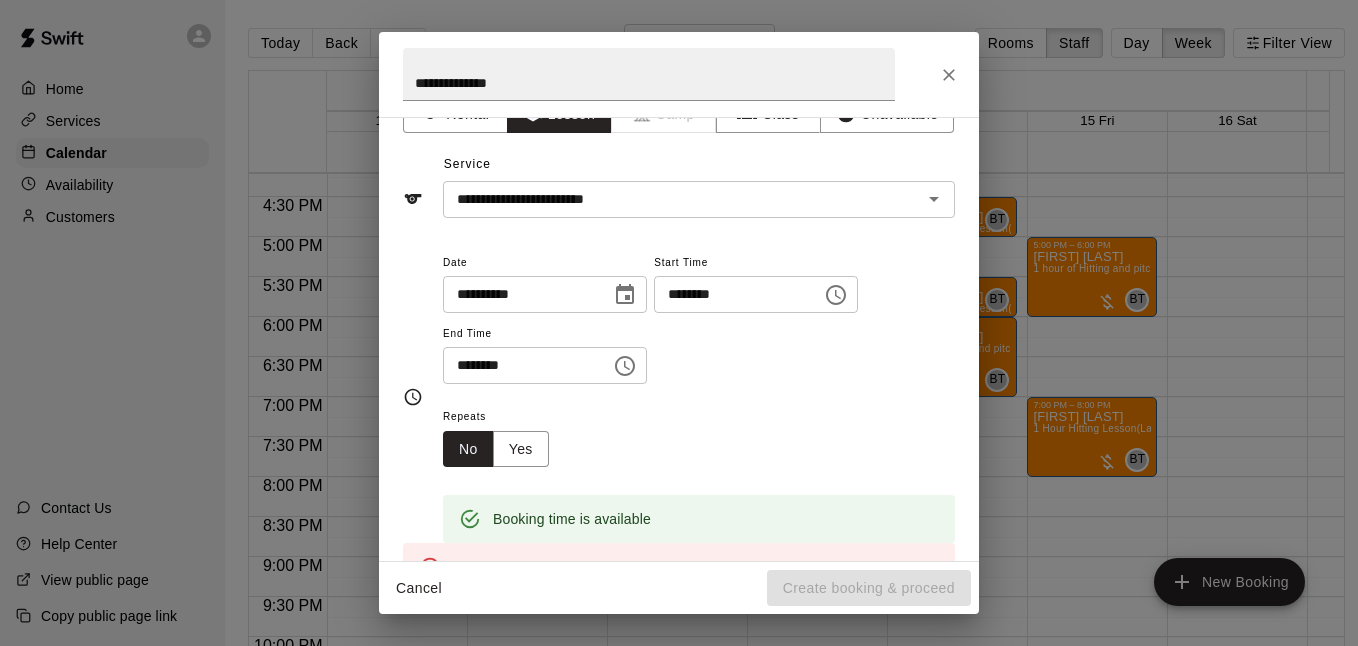 click on "**********" at bounding box center (679, 438) 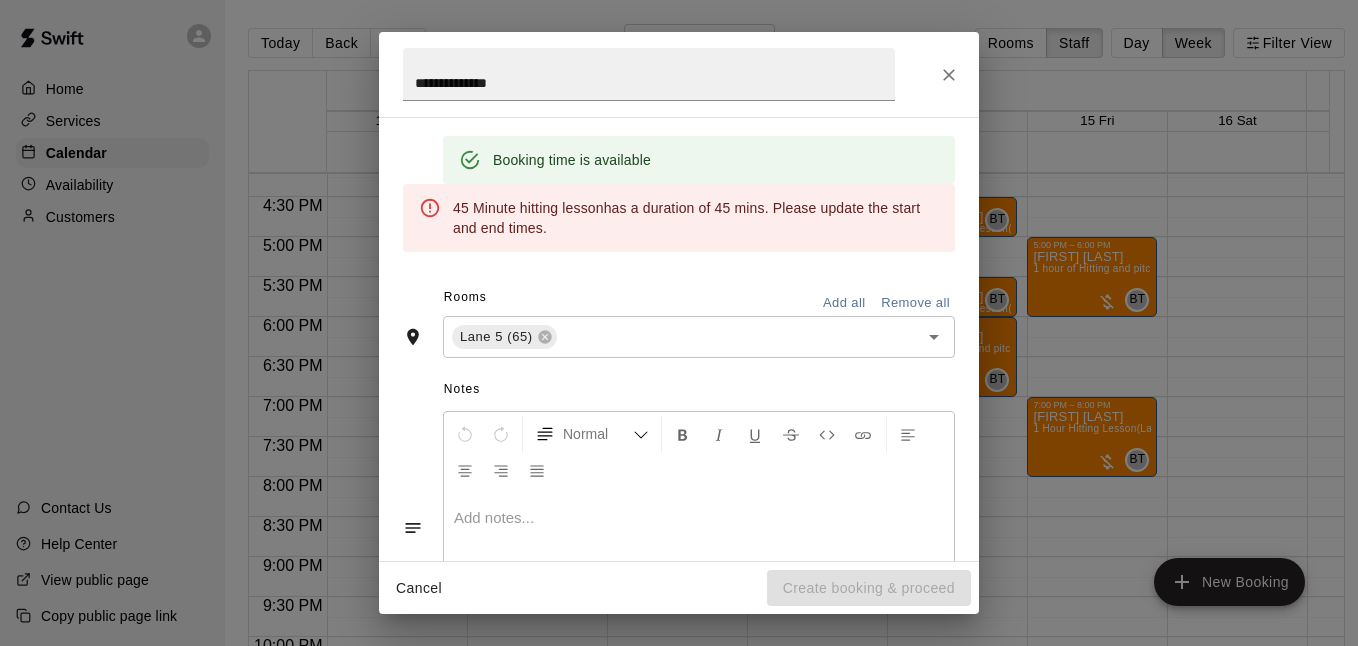 scroll, scrollTop: 399, scrollLeft: 0, axis: vertical 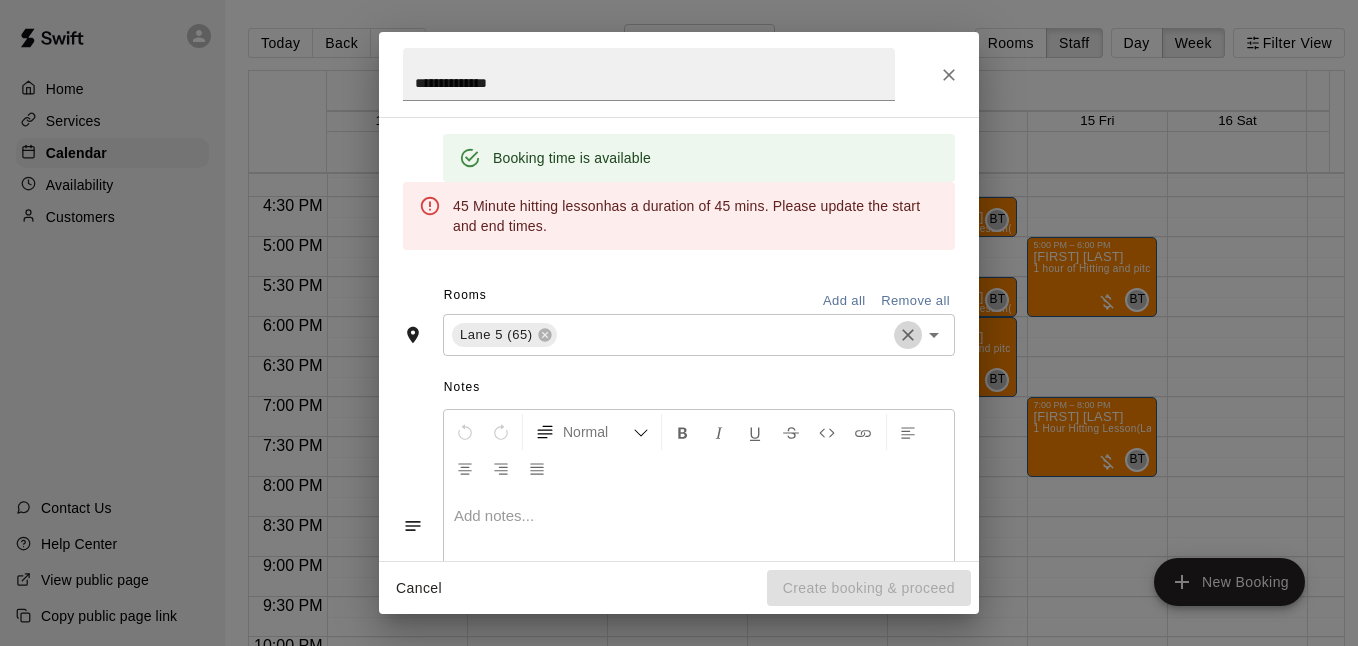 click 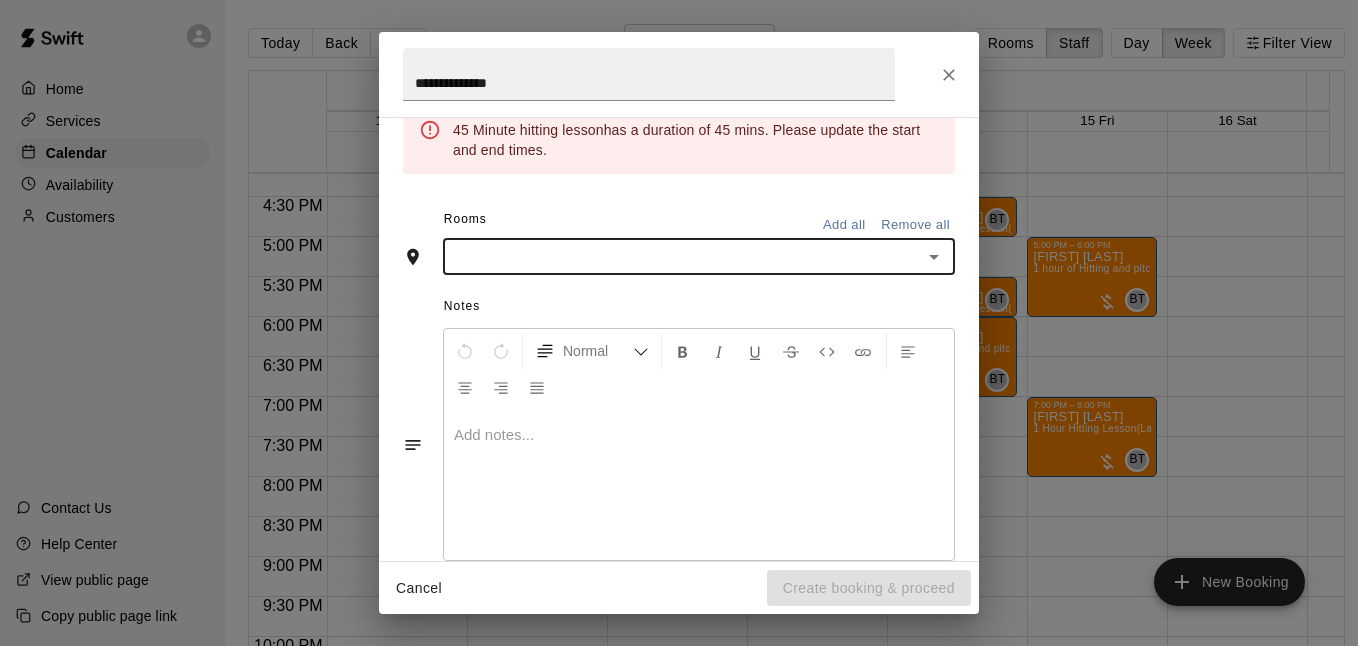 click 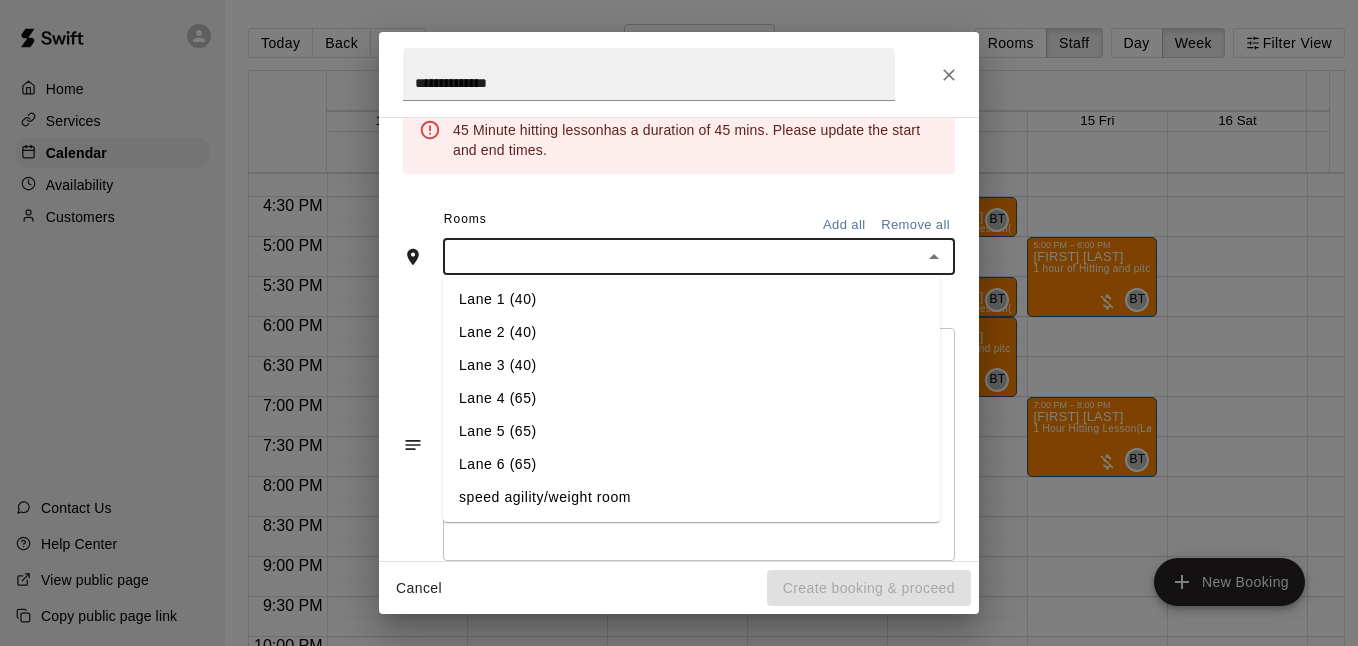 click on "Lane 6 (65)" at bounding box center [691, 464] 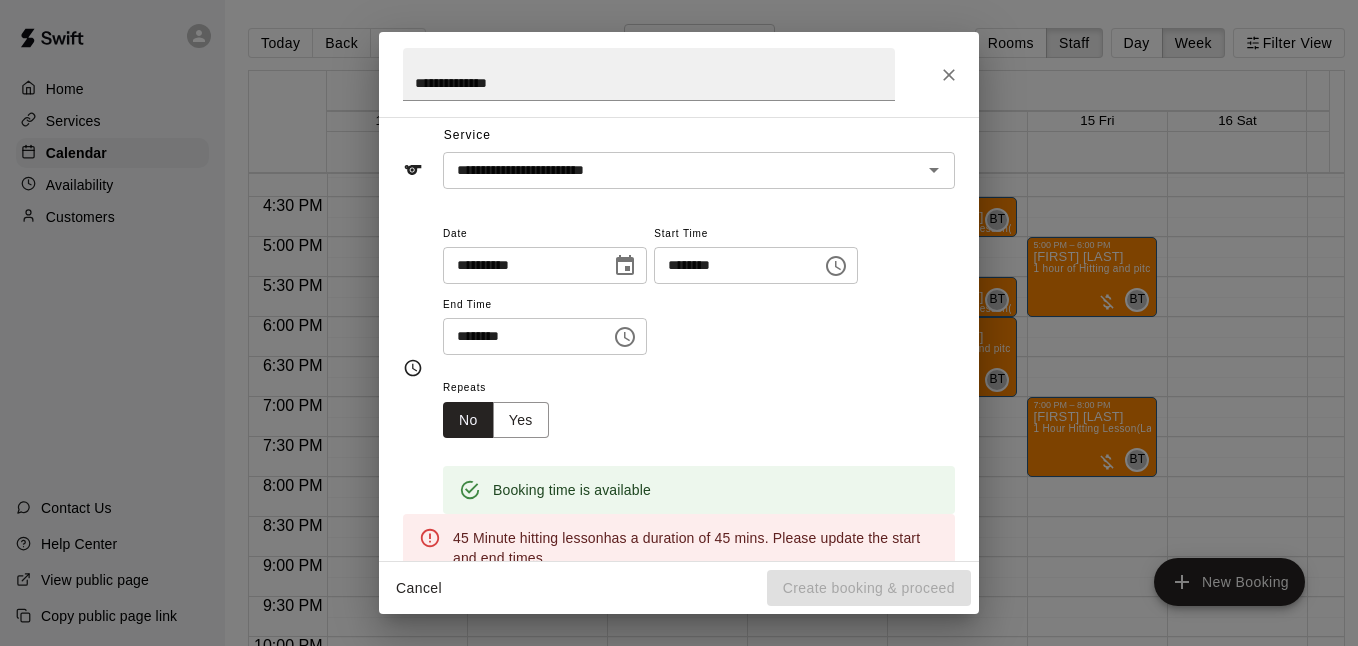 scroll, scrollTop: 66, scrollLeft: 0, axis: vertical 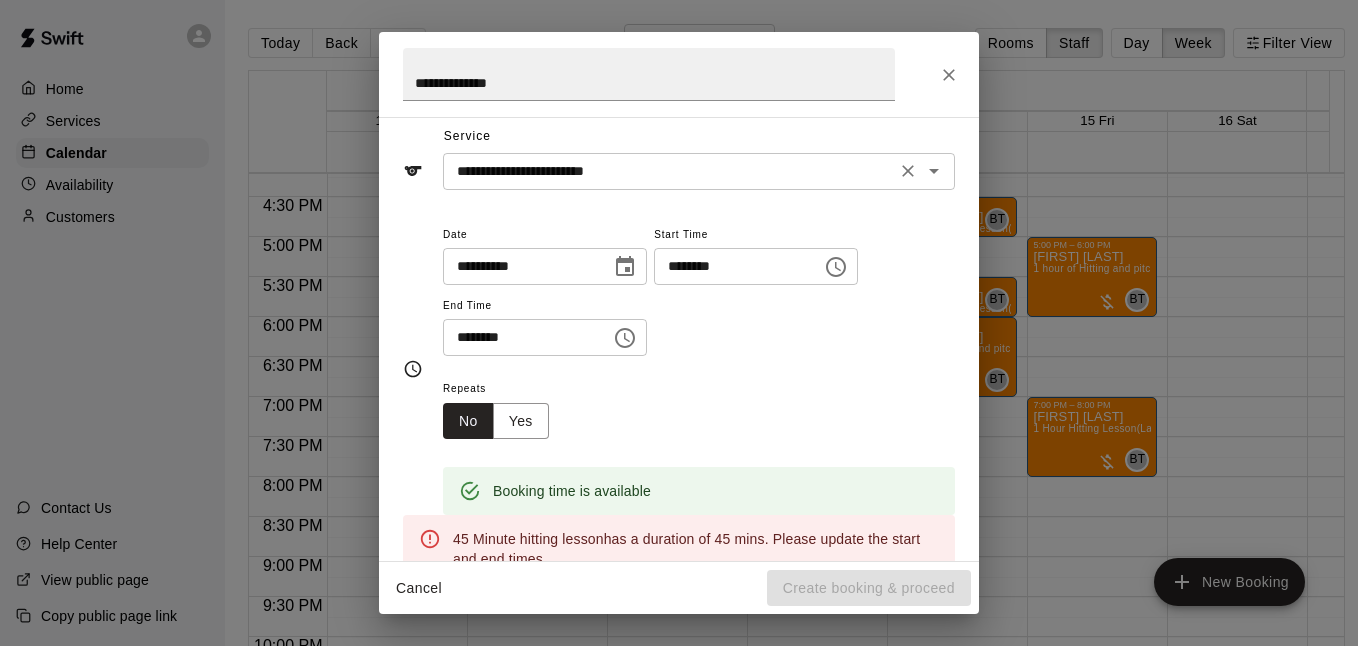 click 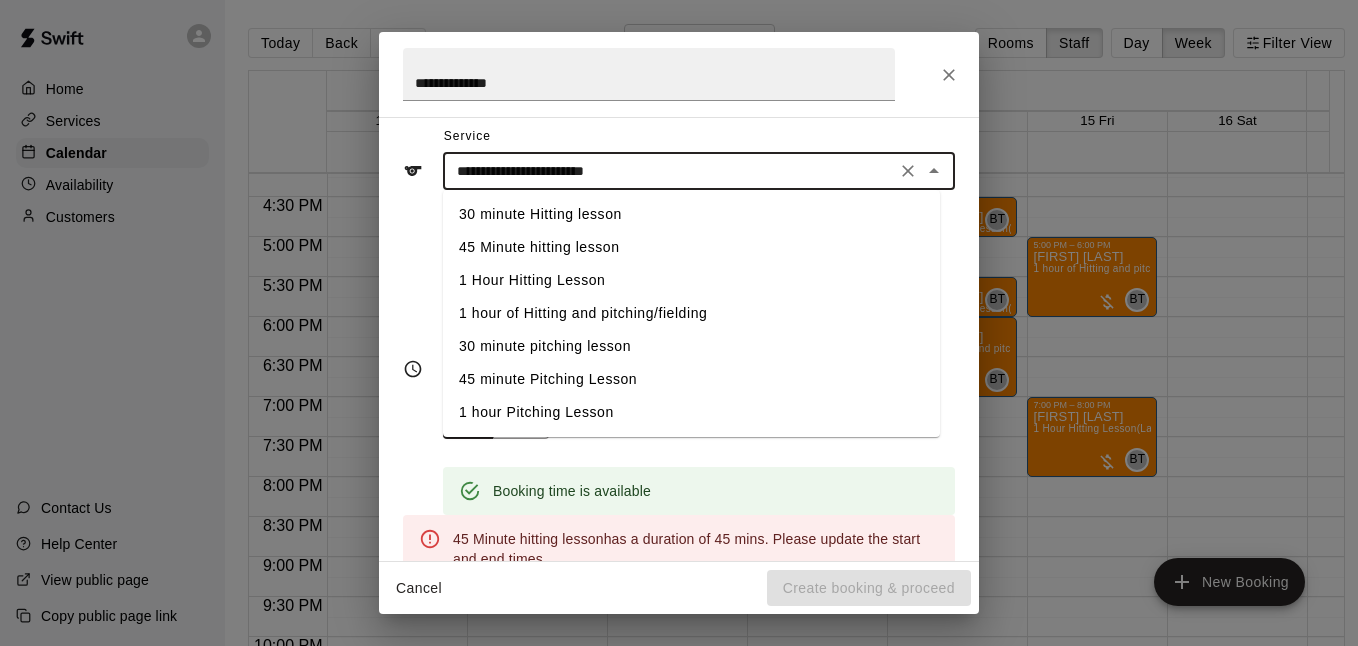 click on "45 minute Pitching Lesson" at bounding box center [691, 379] 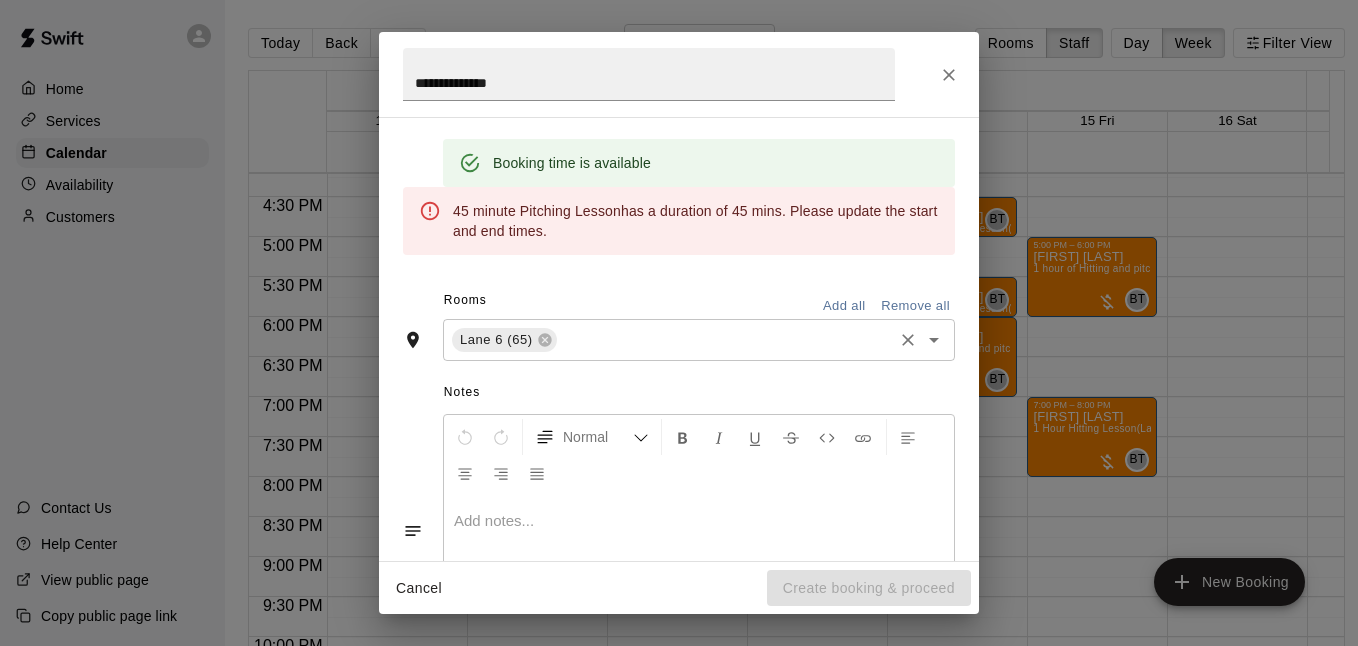 scroll, scrollTop: 399, scrollLeft: 0, axis: vertical 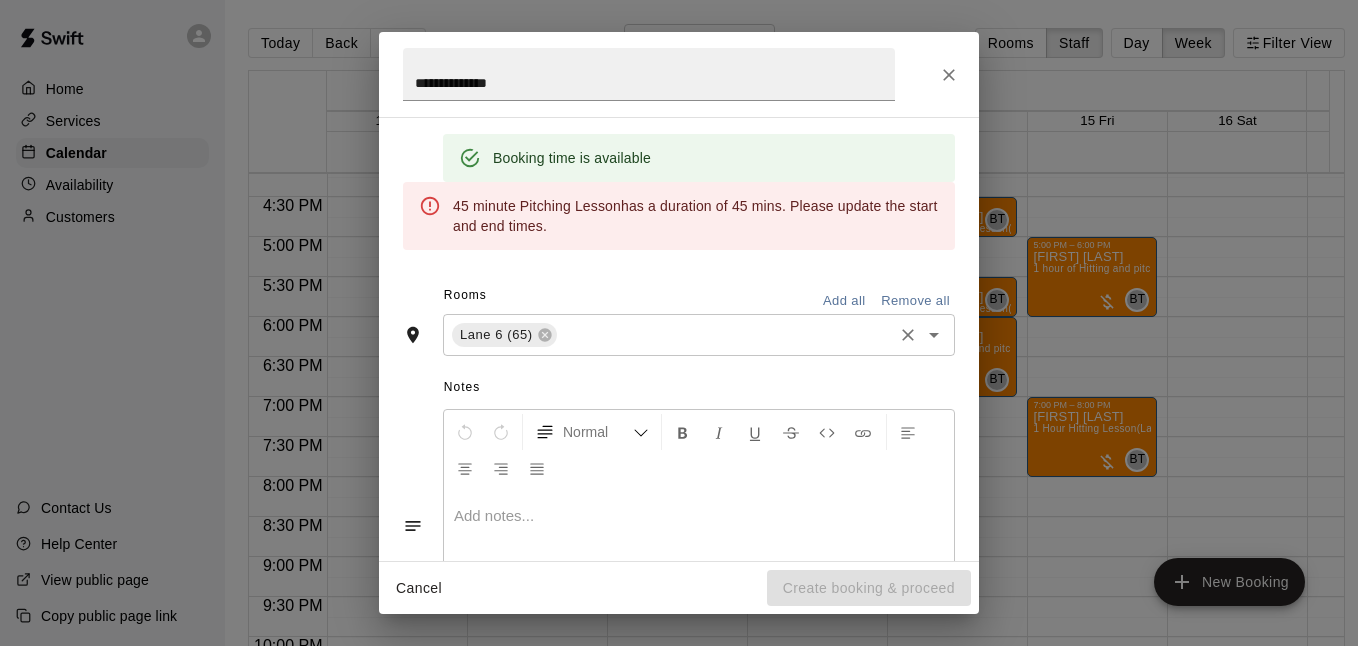 click 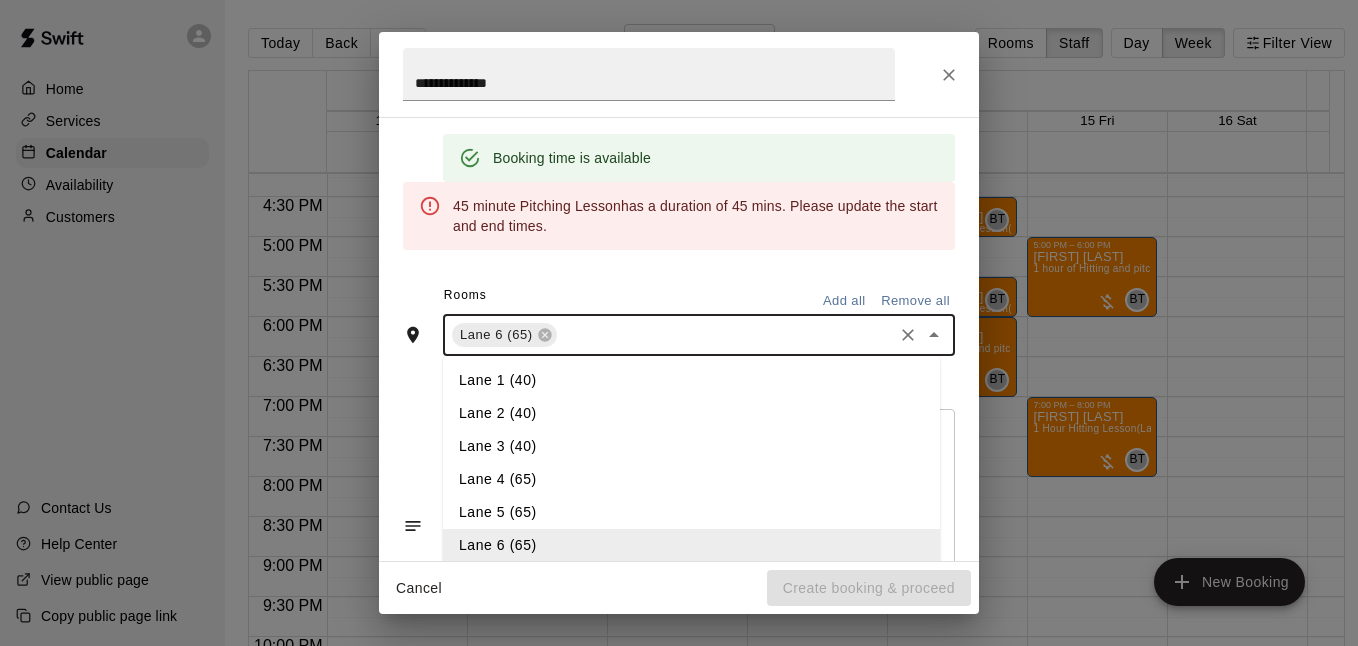 click on "Lane 4 (65)" at bounding box center (691, 479) 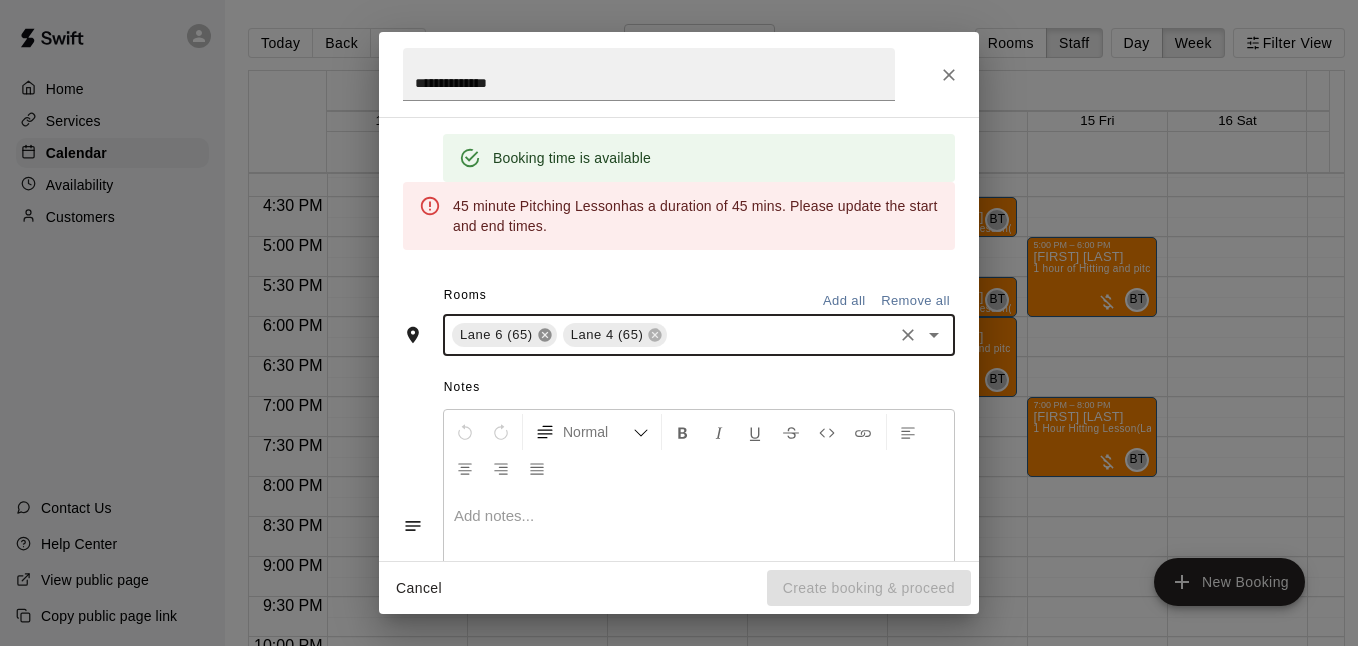 click 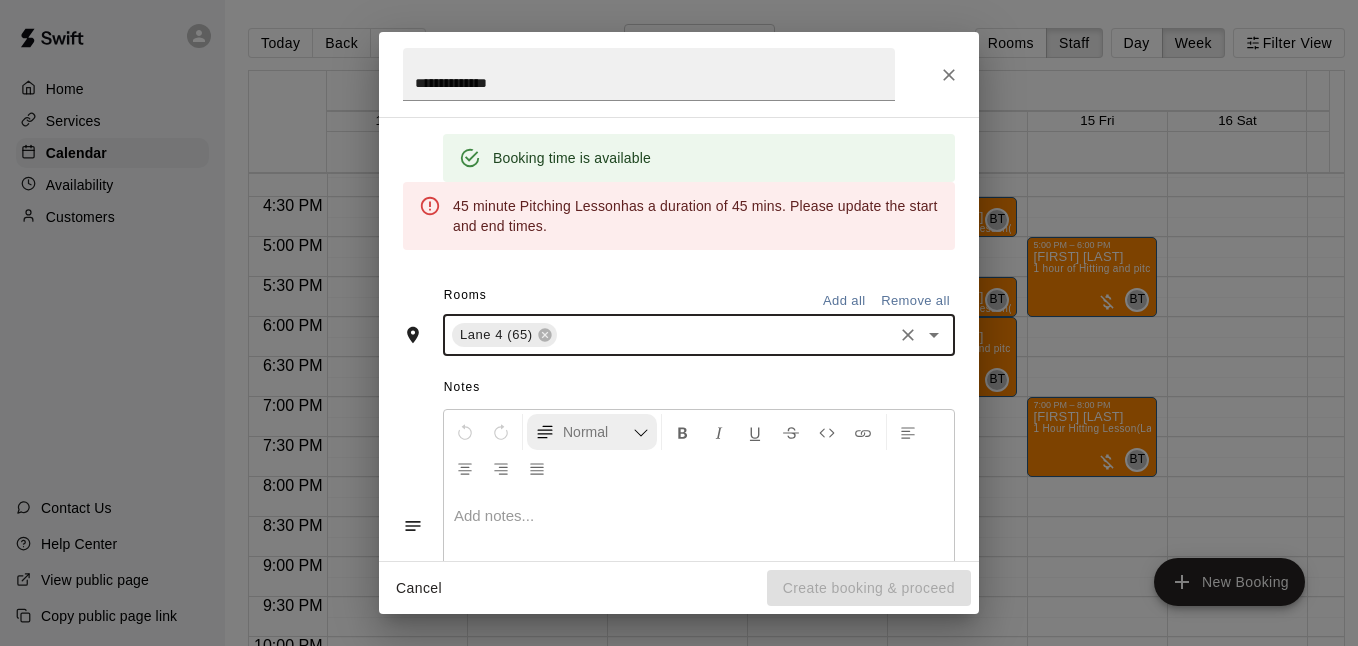 click 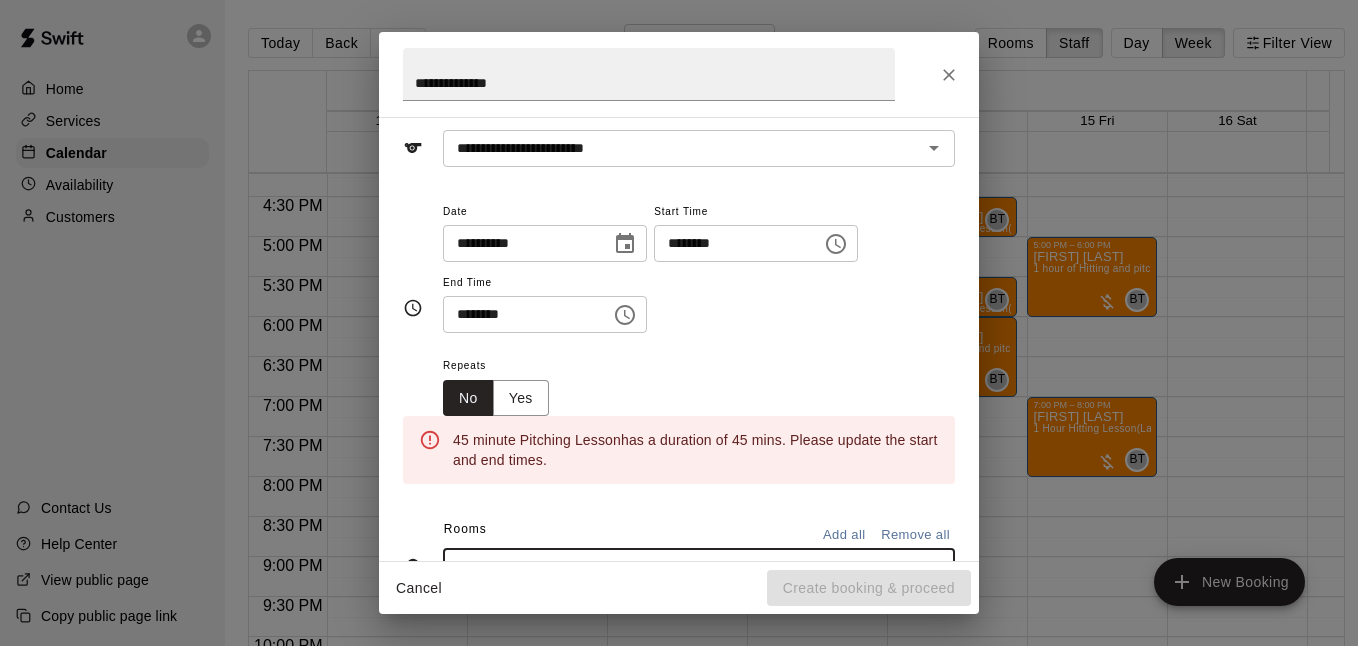 scroll, scrollTop: 66, scrollLeft: 0, axis: vertical 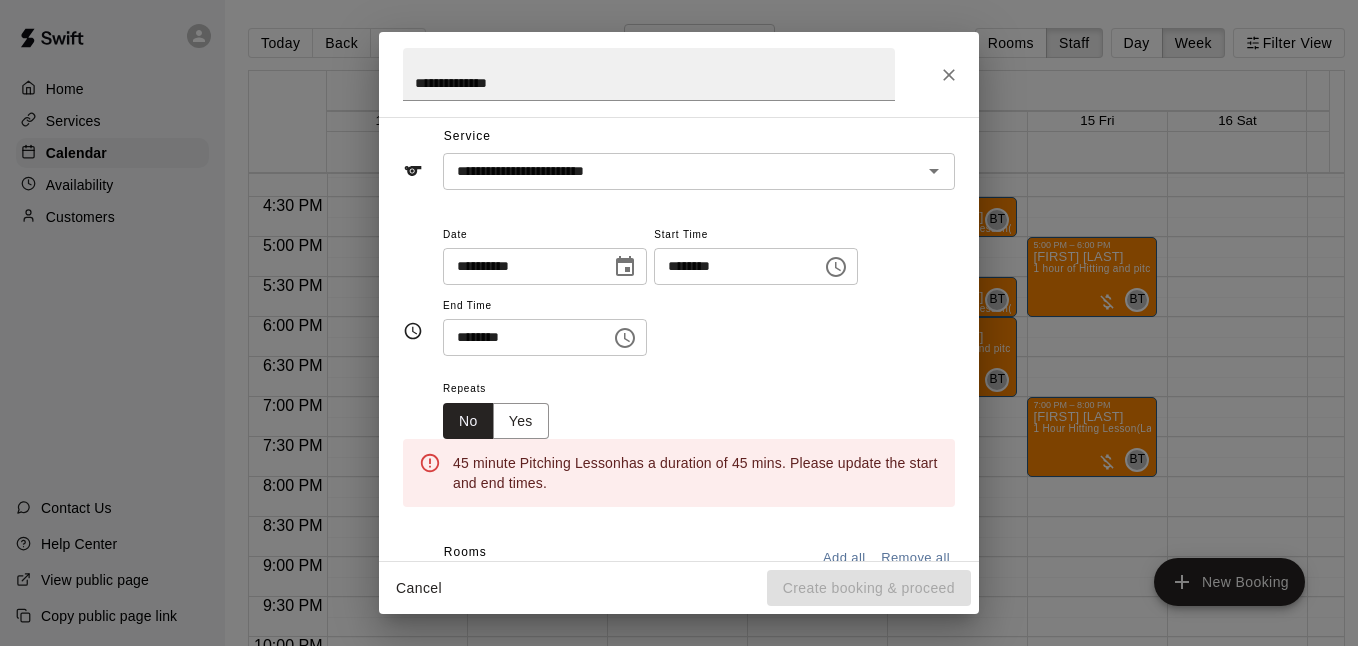 click 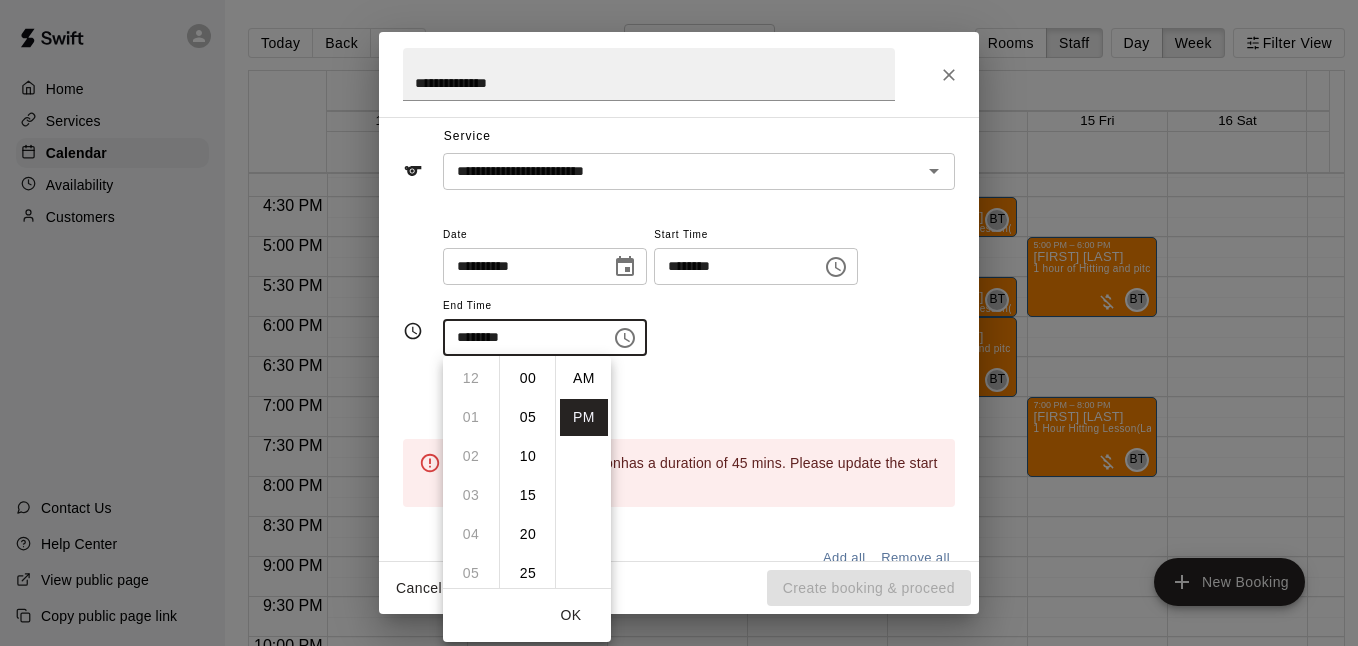 scroll, scrollTop: 312, scrollLeft: 0, axis: vertical 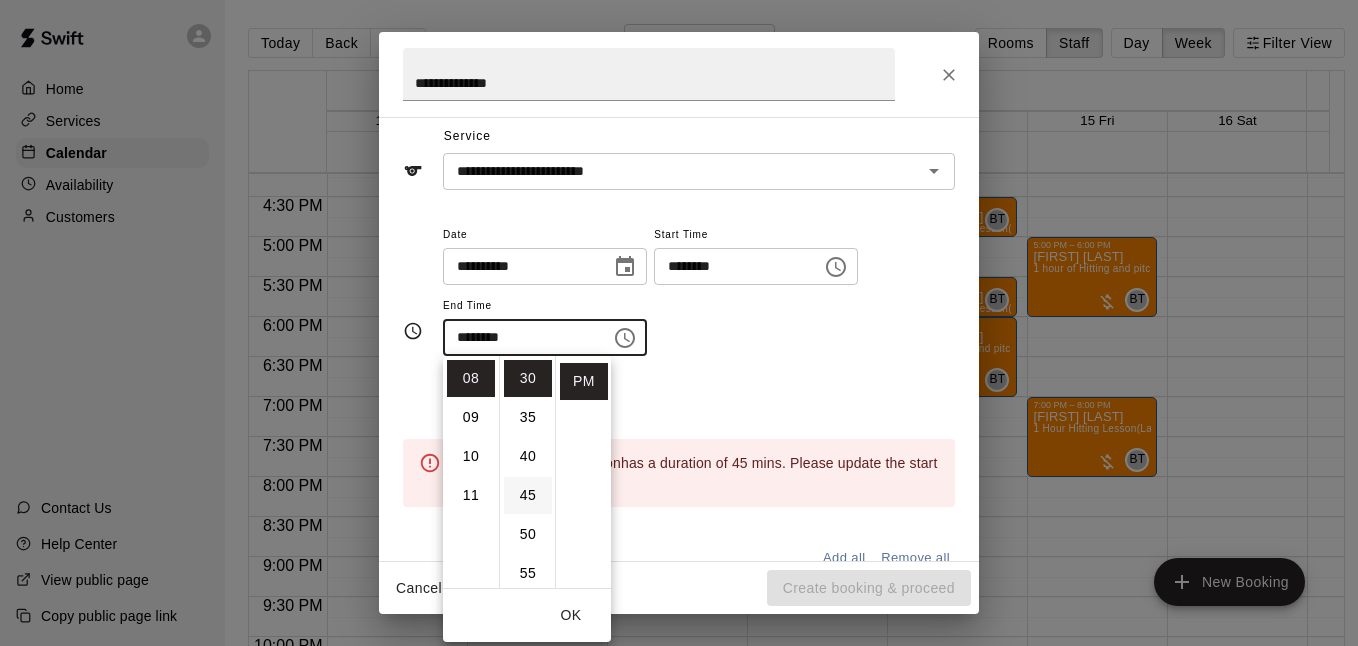drag, startPoint x: 525, startPoint y: 491, endPoint x: 514, endPoint y: 506, distance: 18.601076 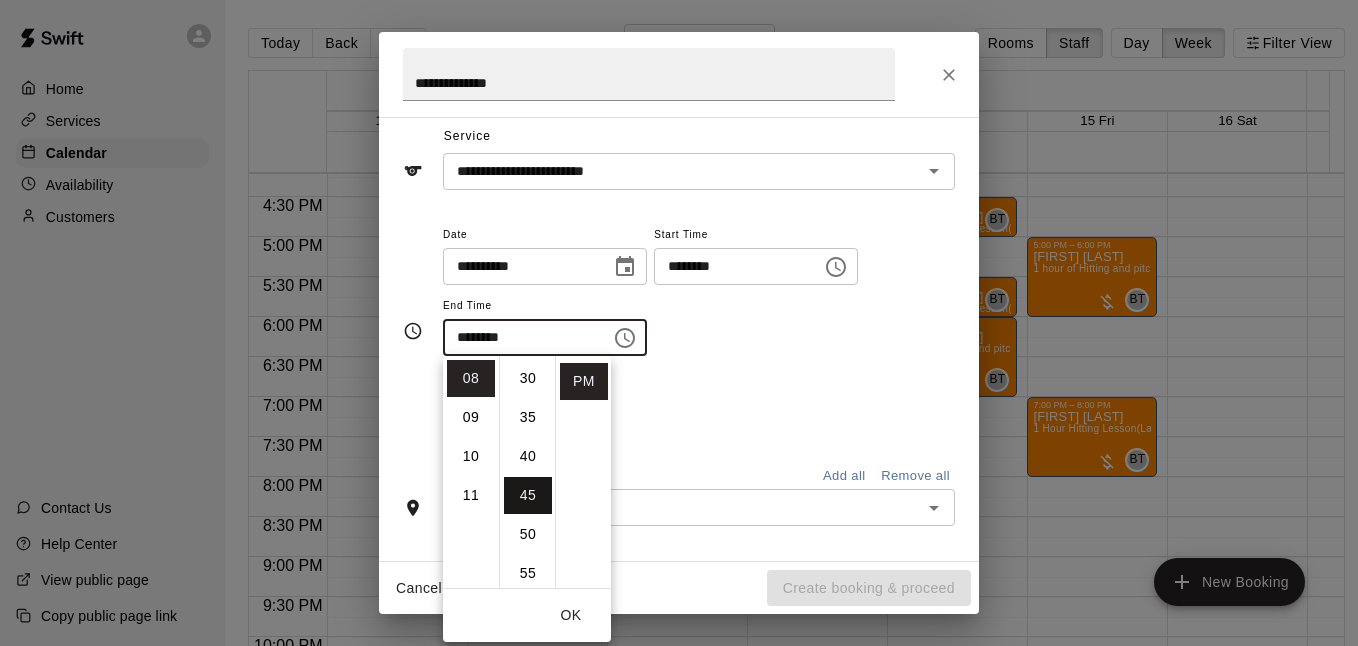 type on "********" 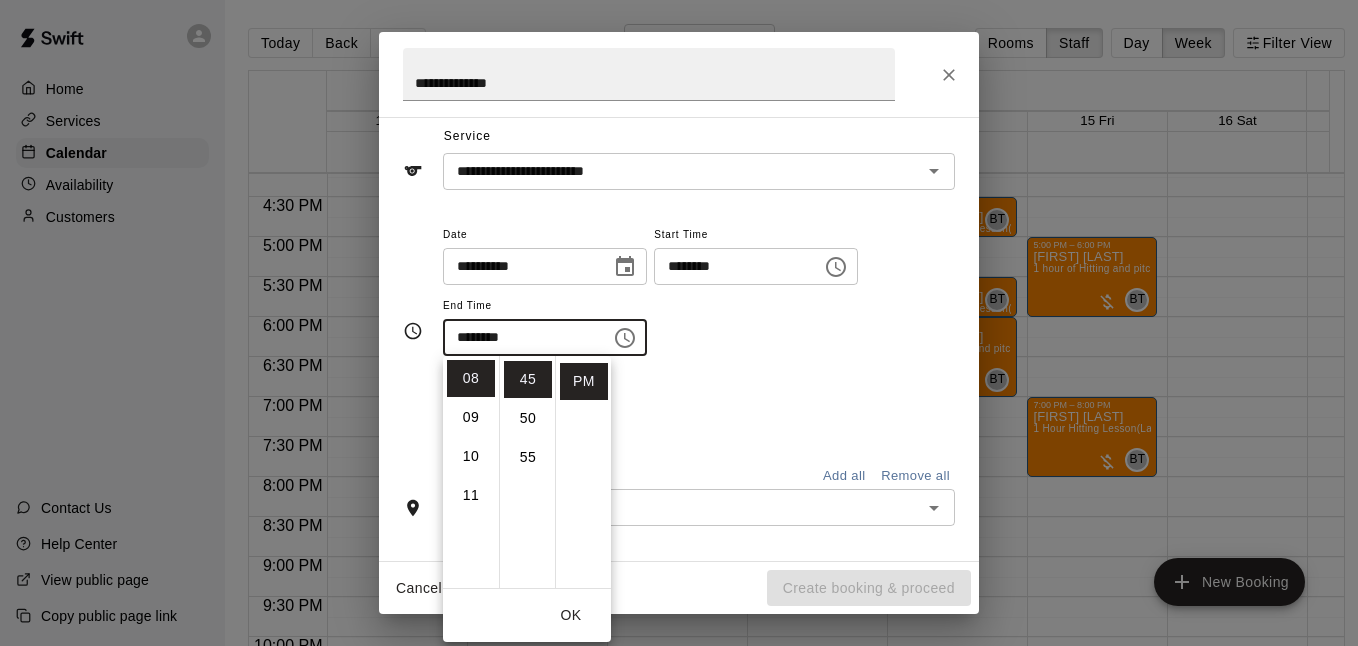 scroll, scrollTop: 351, scrollLeft: 0, axis: vertical 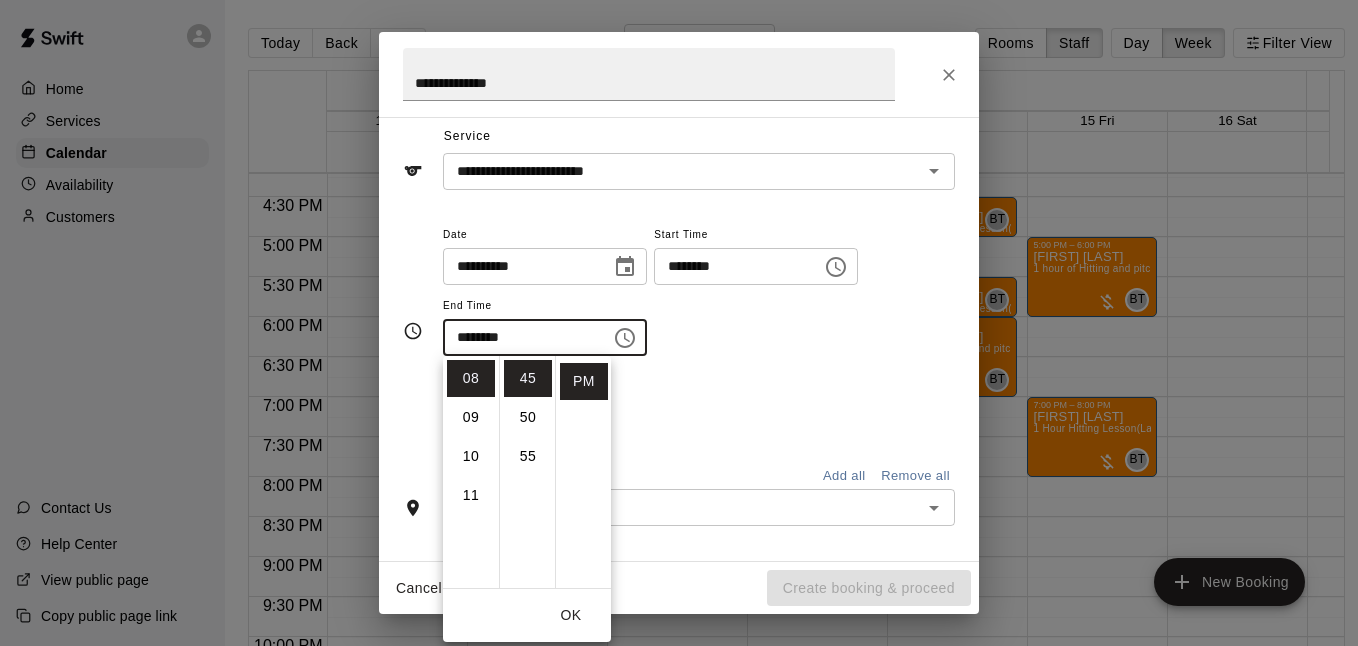 click on "**********" at bounding box center (699, 299) 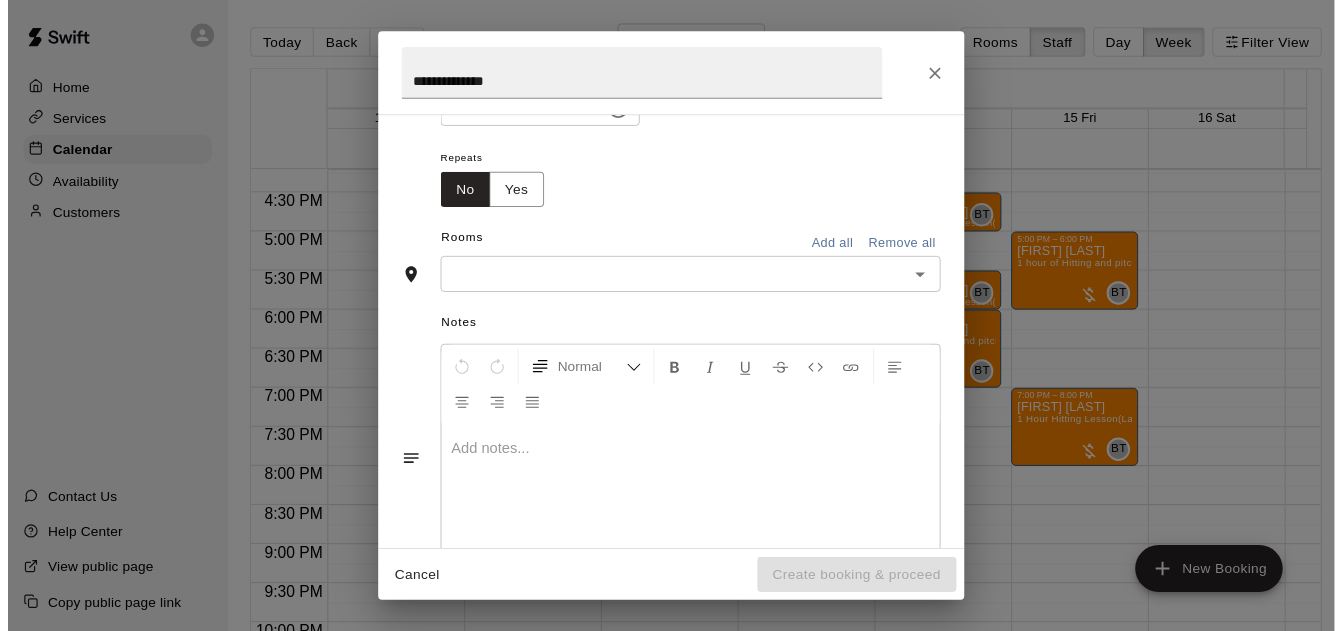 scroll, scrollTop: 332, scrollLeft: 0, axis: vertical 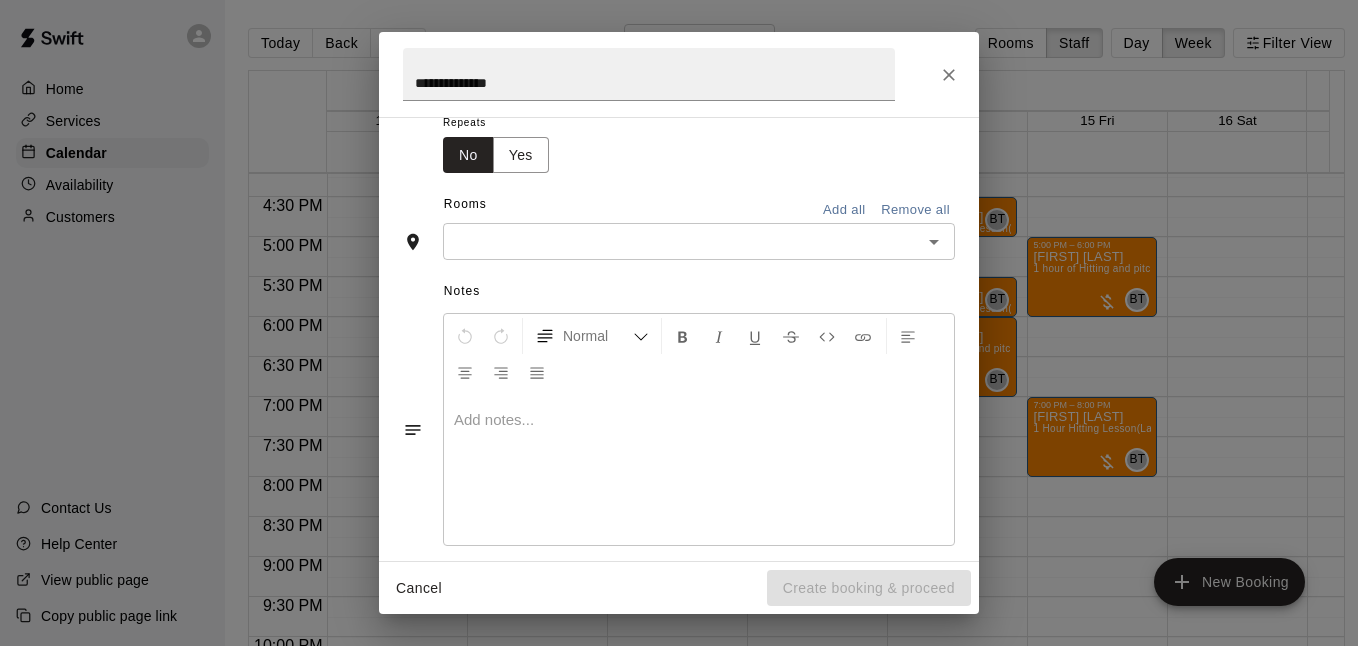 click 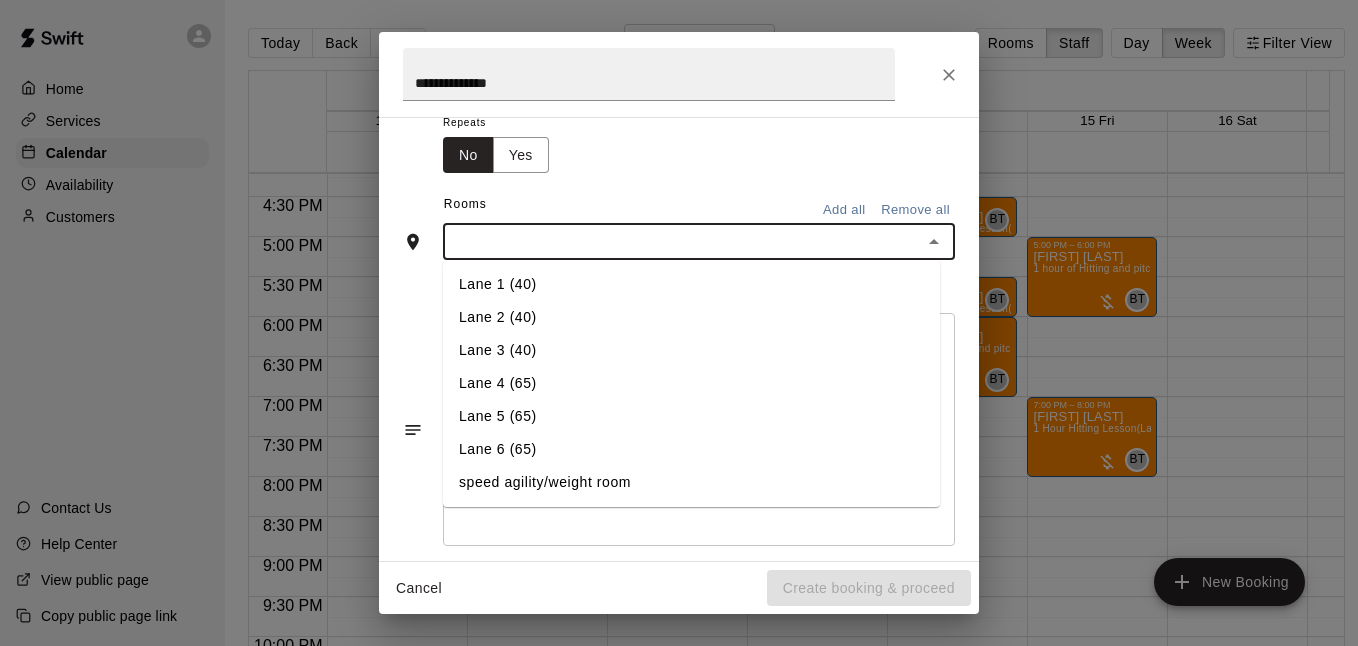 click on "Lane 5 (65)" at bounding box center (691, 416) 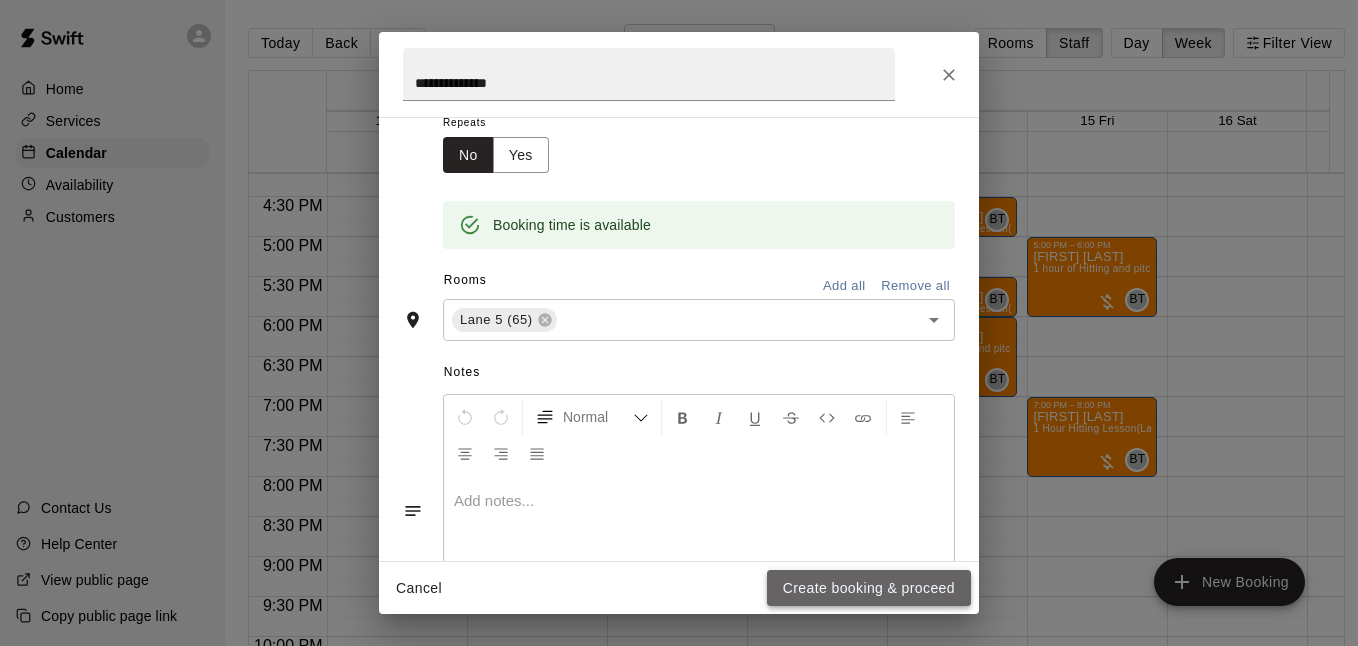 click on "Create booking & proceed" at bounding box center (869, 588) 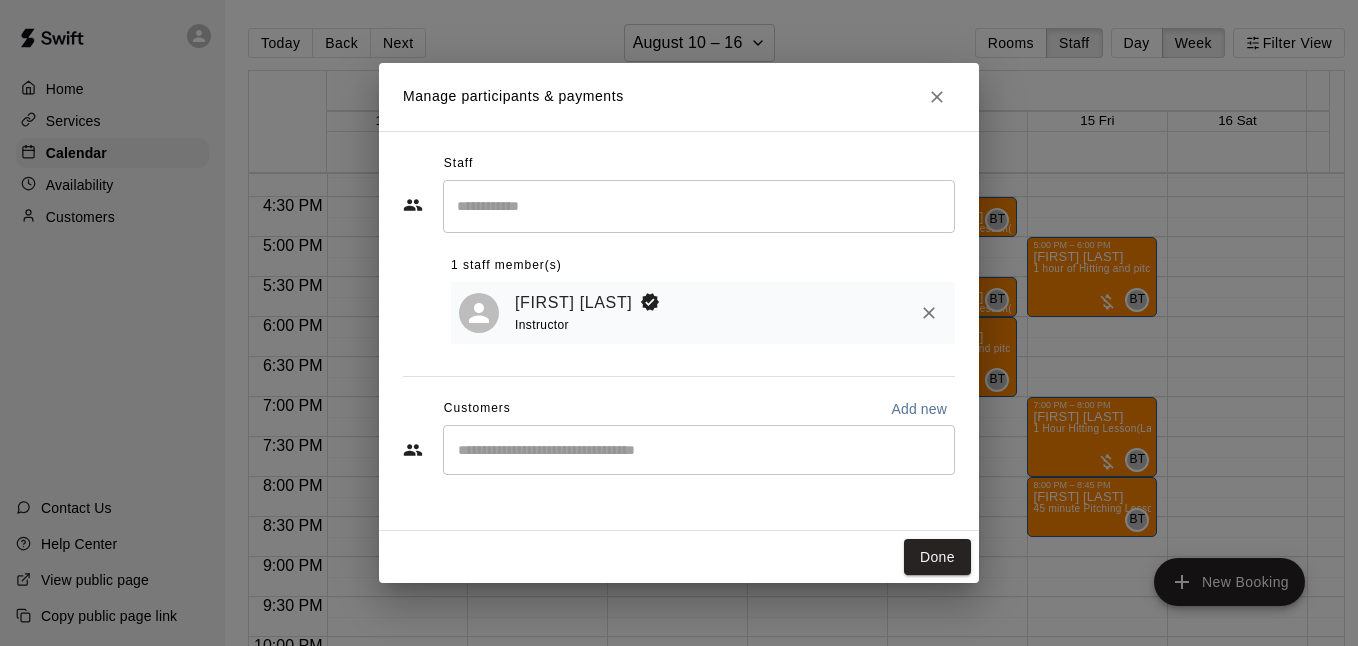 click at bounding box center [699, 450] 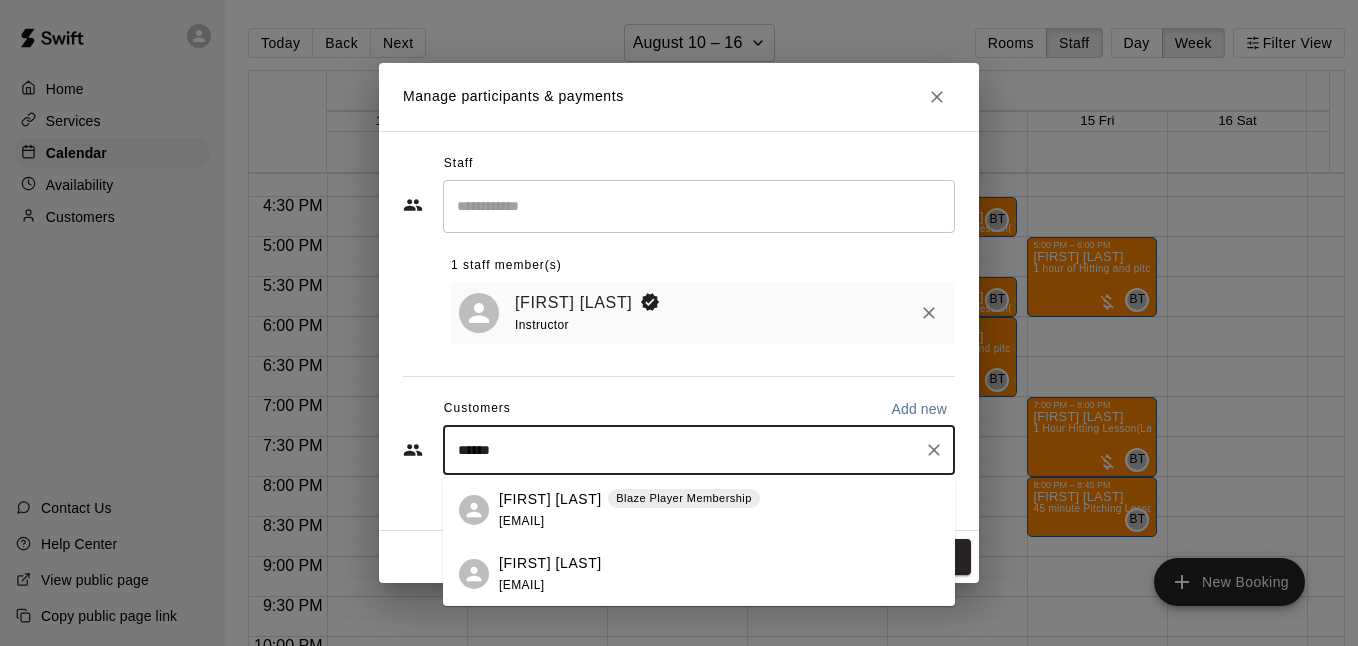 type on "******" 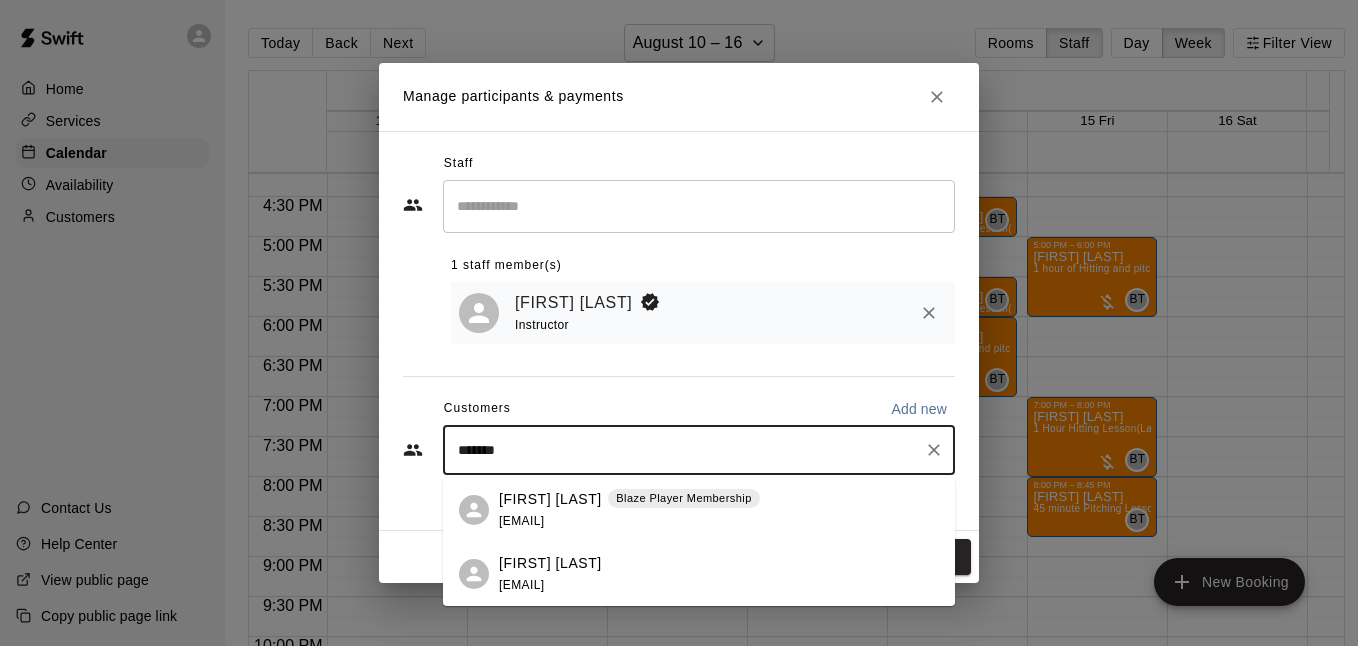 click on "Austin Taylor jamesbamasteven@yahoo.com" at bounding box center (719, 574) 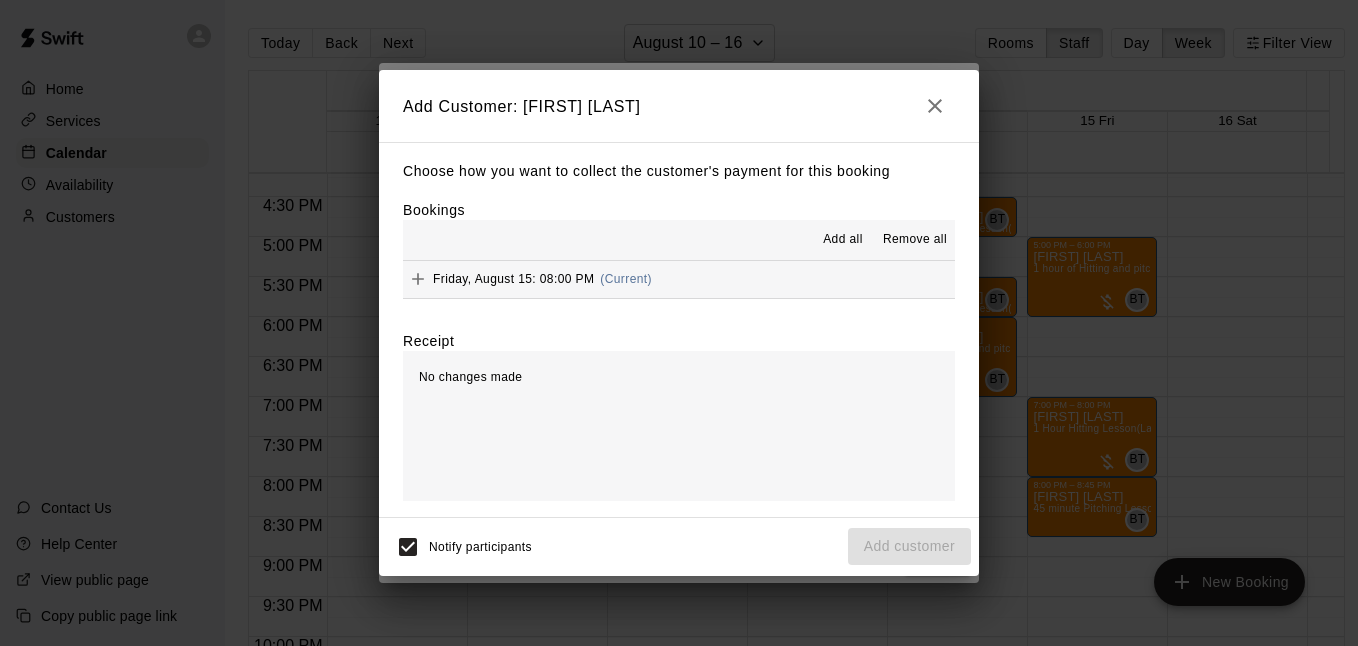 click on "Choose how you want to collect the customer's payment for this booking Bookings Add all Remove all Friday, August 15: 08:00 PM (Current) Receipt No changes made Subtotal $0.00" at bounding box center (679, 329) 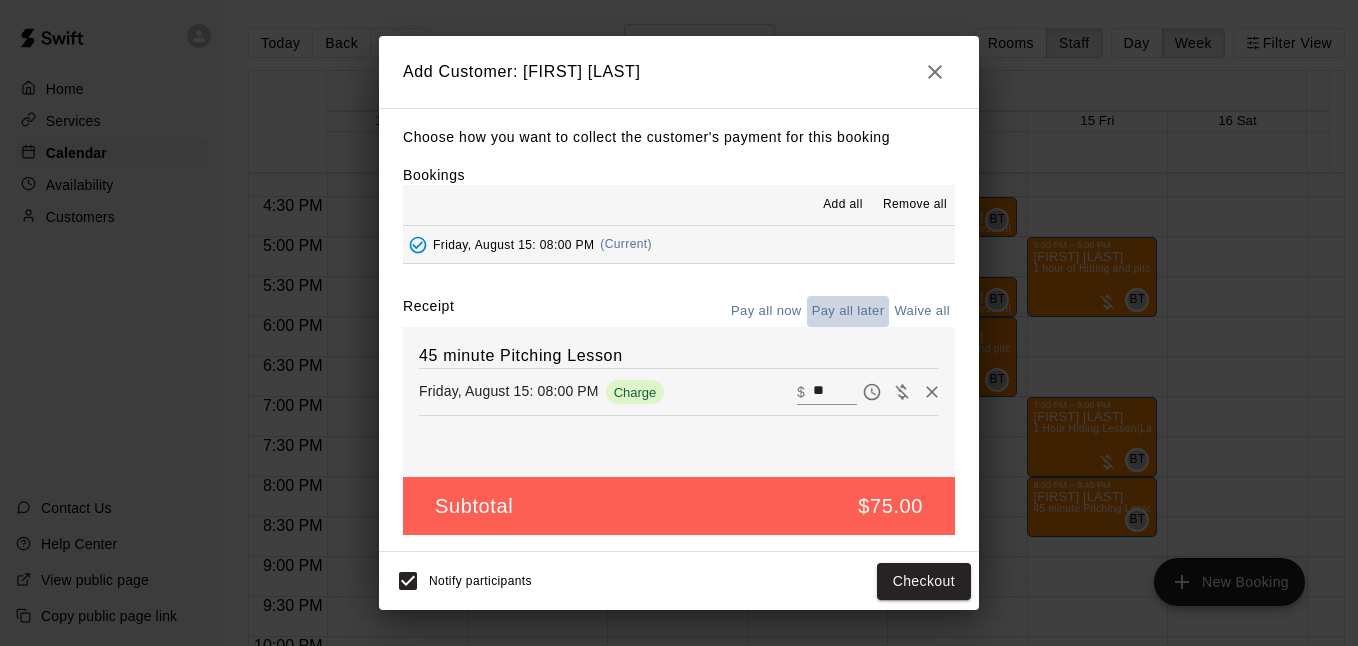 click on "Pay all later" at bounding box center (848, 311) 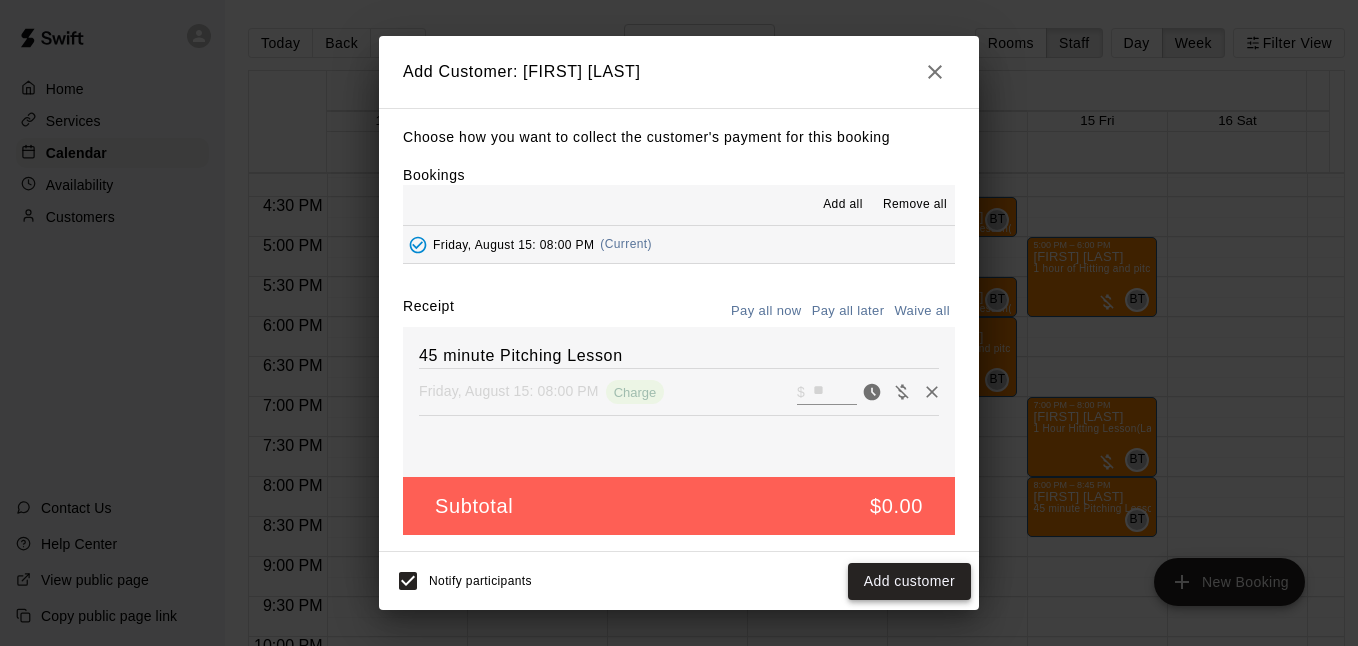 click on "Add customer" at bounding box center [909, 581] 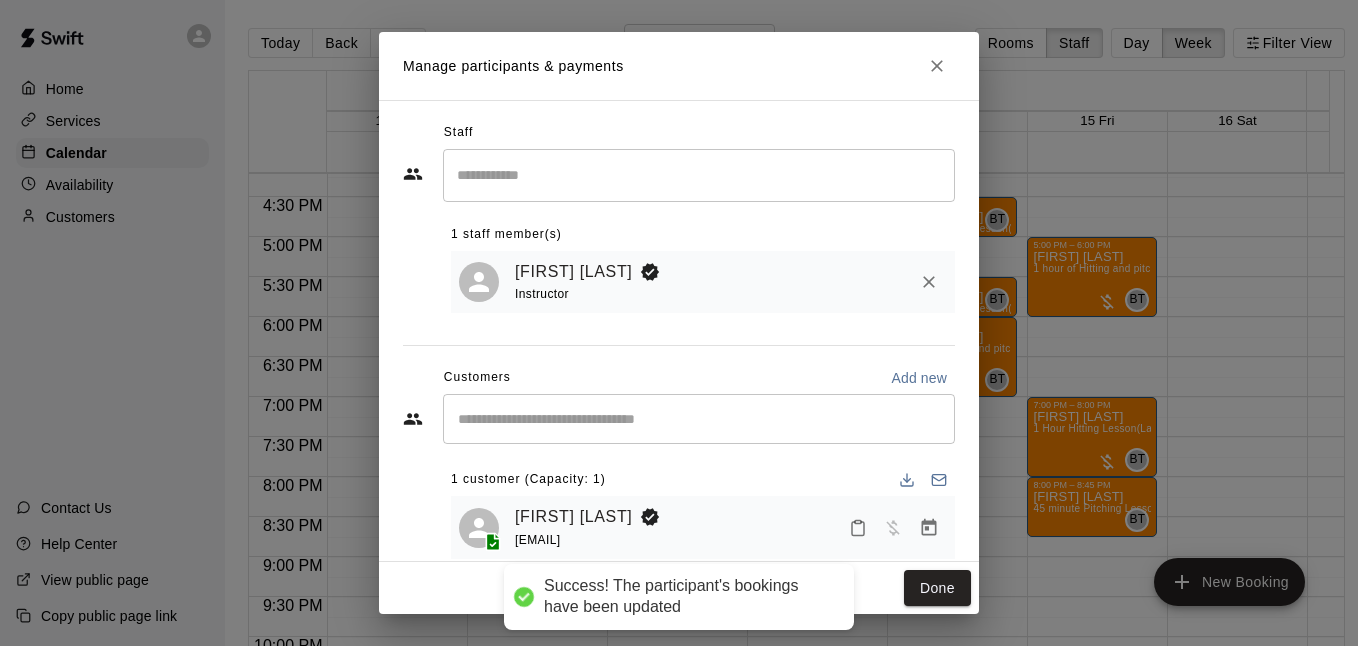 drag, startPoint x: 941, startPoint y: 572, endPoint x: 930, endPoint y: 85, distance: 487.1242 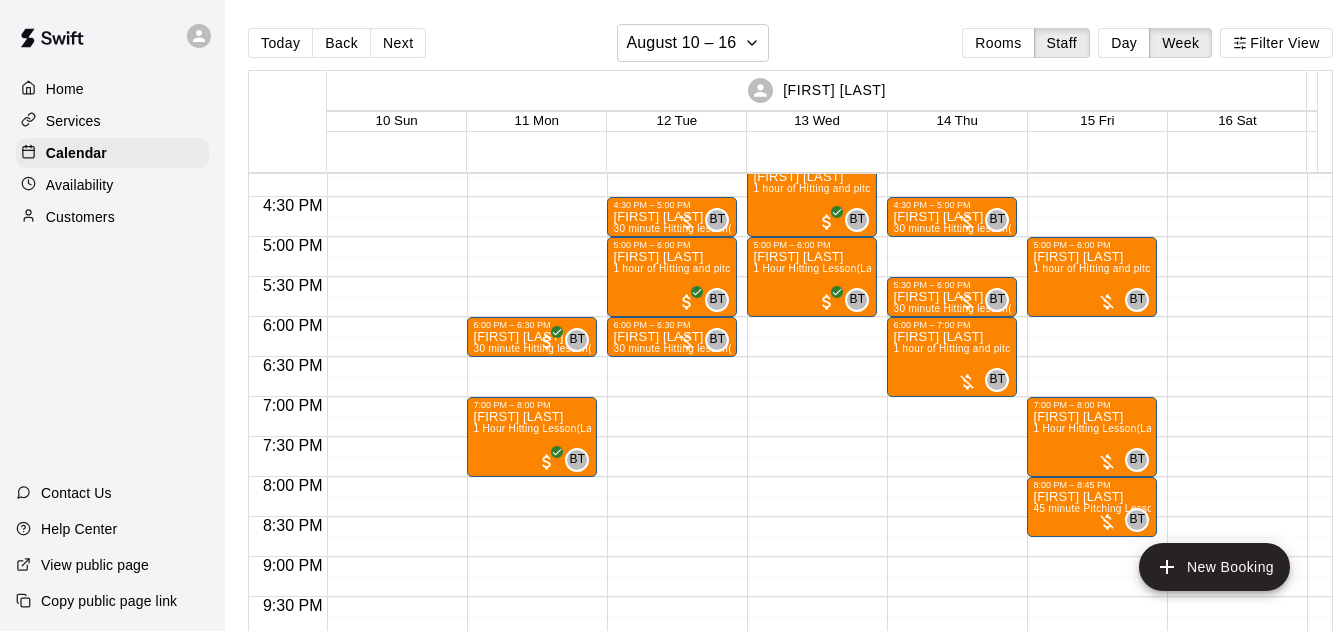 scroll, scrollTop: 1082, scrollLeft: 0, axis: vertical 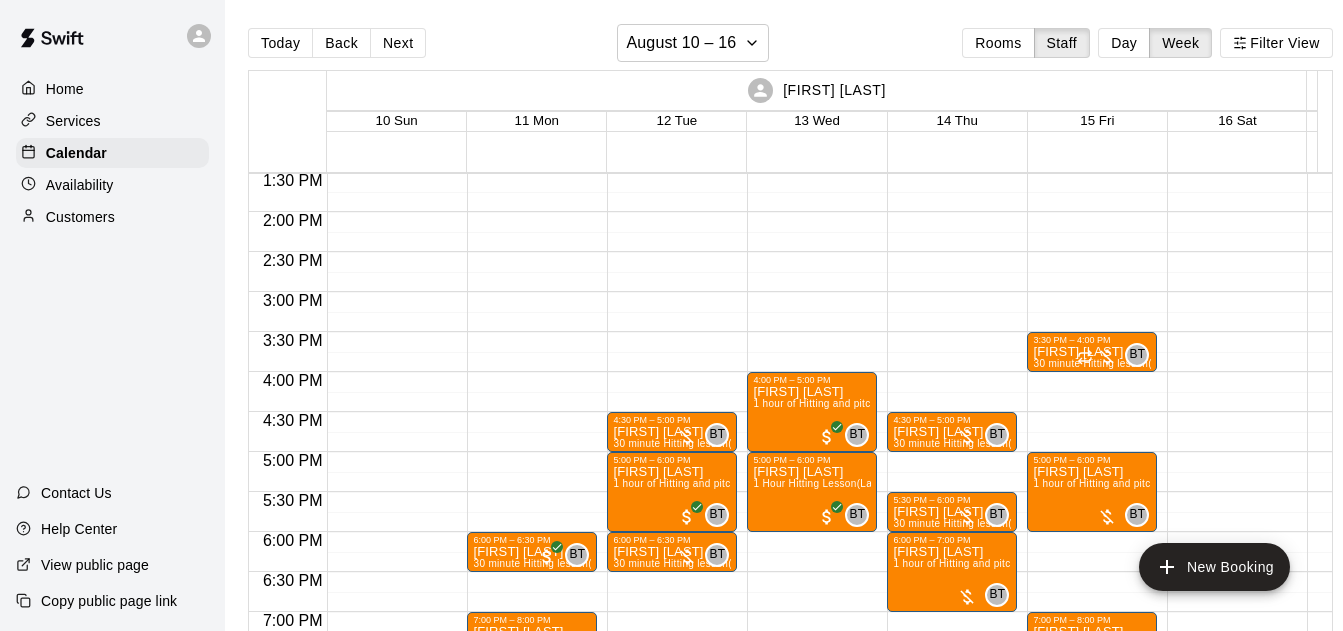 click on "Today" at bounding box center [280, 43] 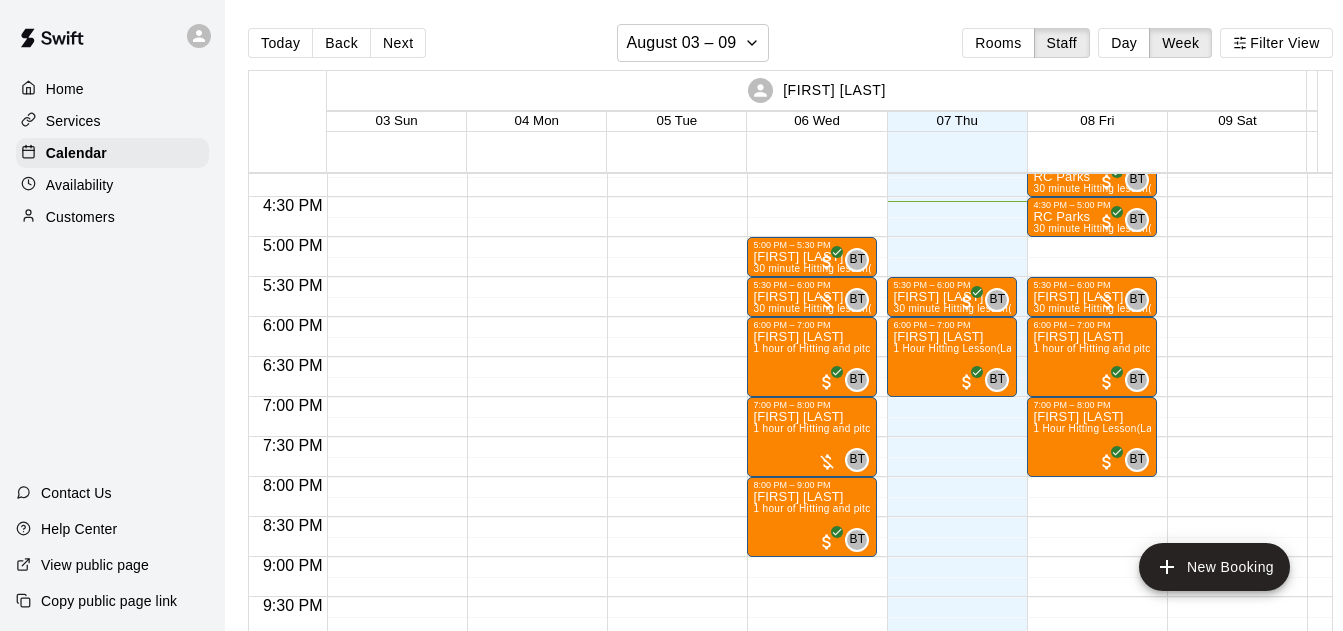 scroll, scrollTop: 1225, scrollLeft: 0, axis: vertical 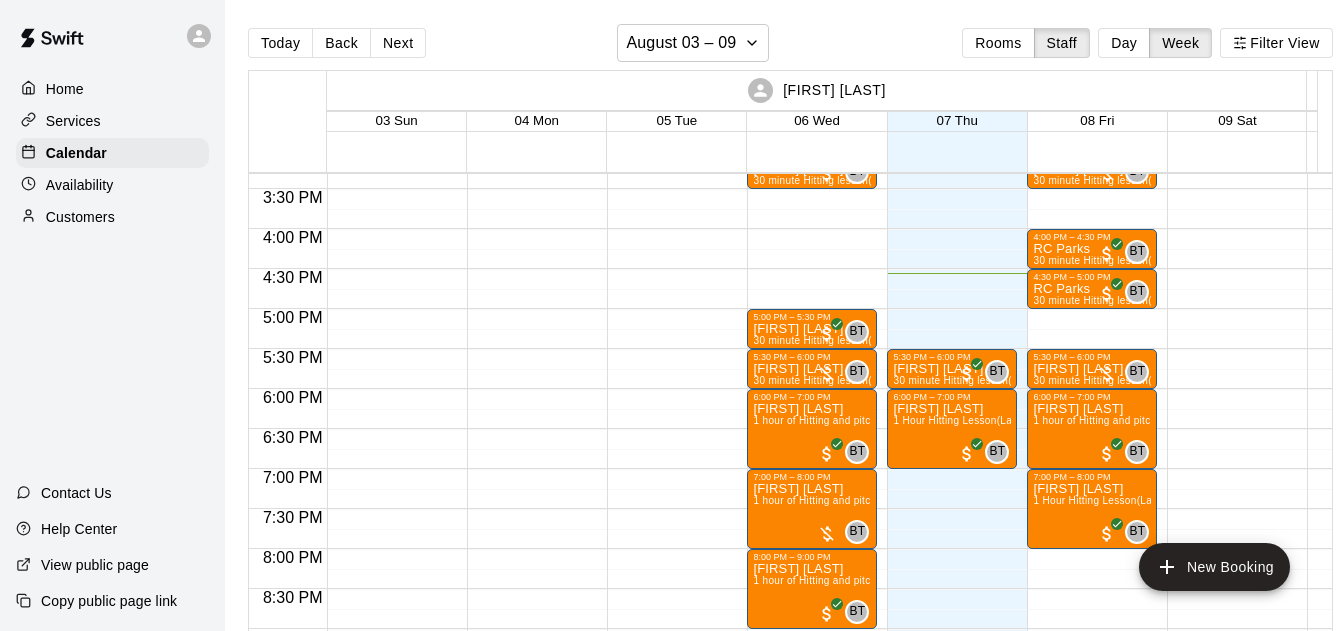 click on "Next" at bounding box center [398, 43] 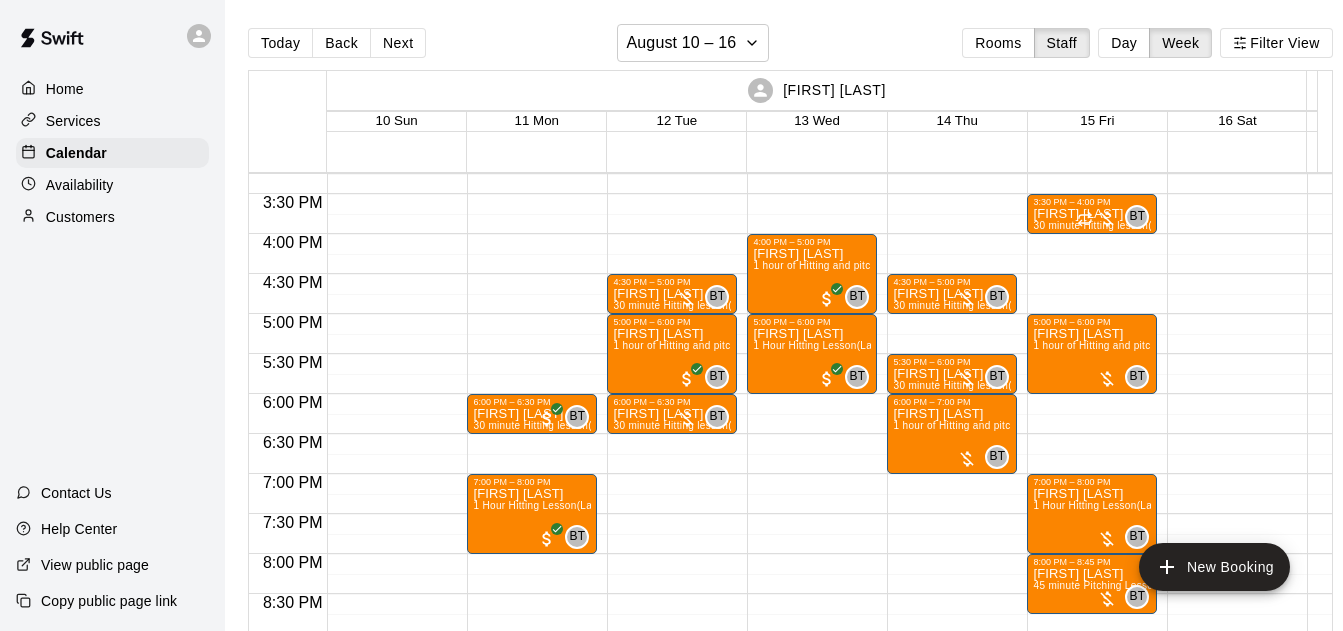 scroll, scrollTop: 1225, scrollLeft: 0, axis: vertical 